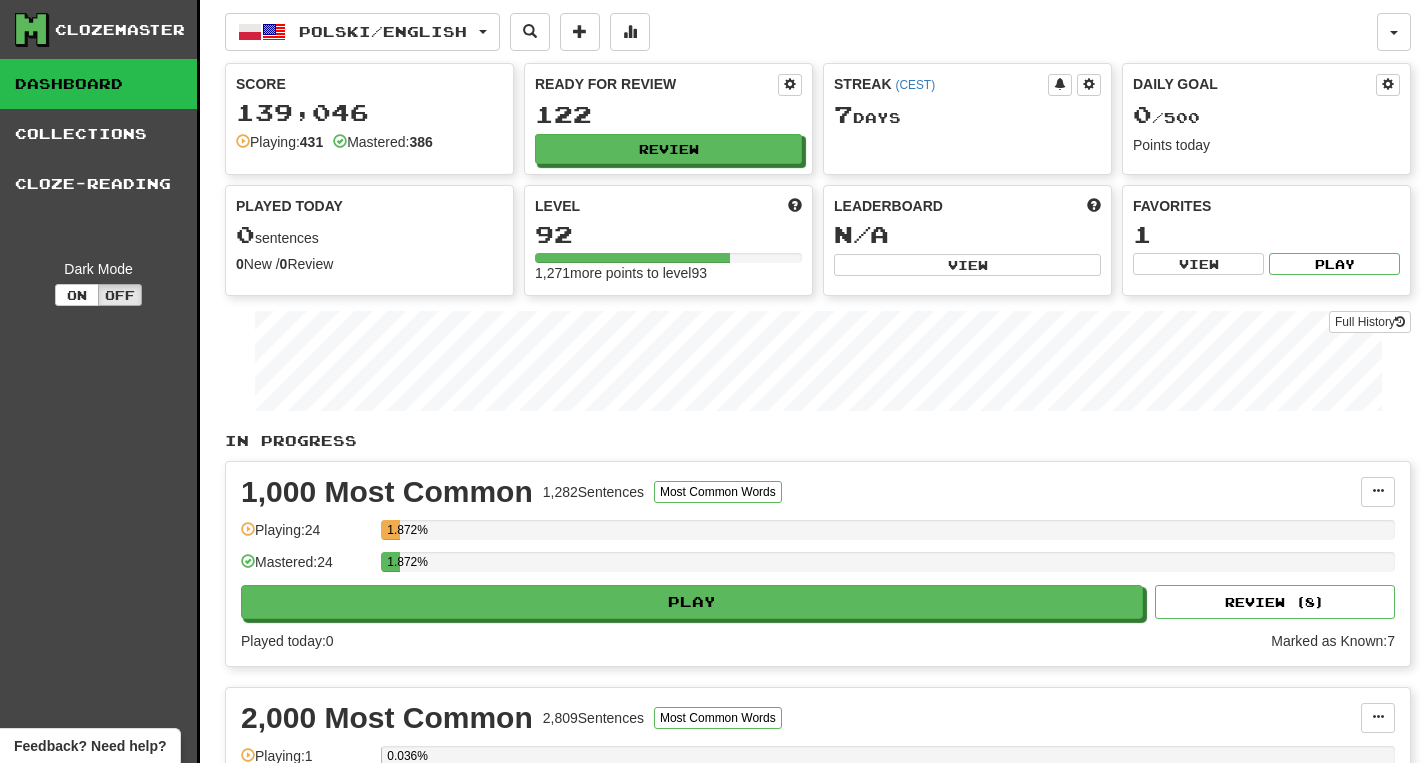 scroll, scrollTop: 0, scrollLeft: 0, axis: both 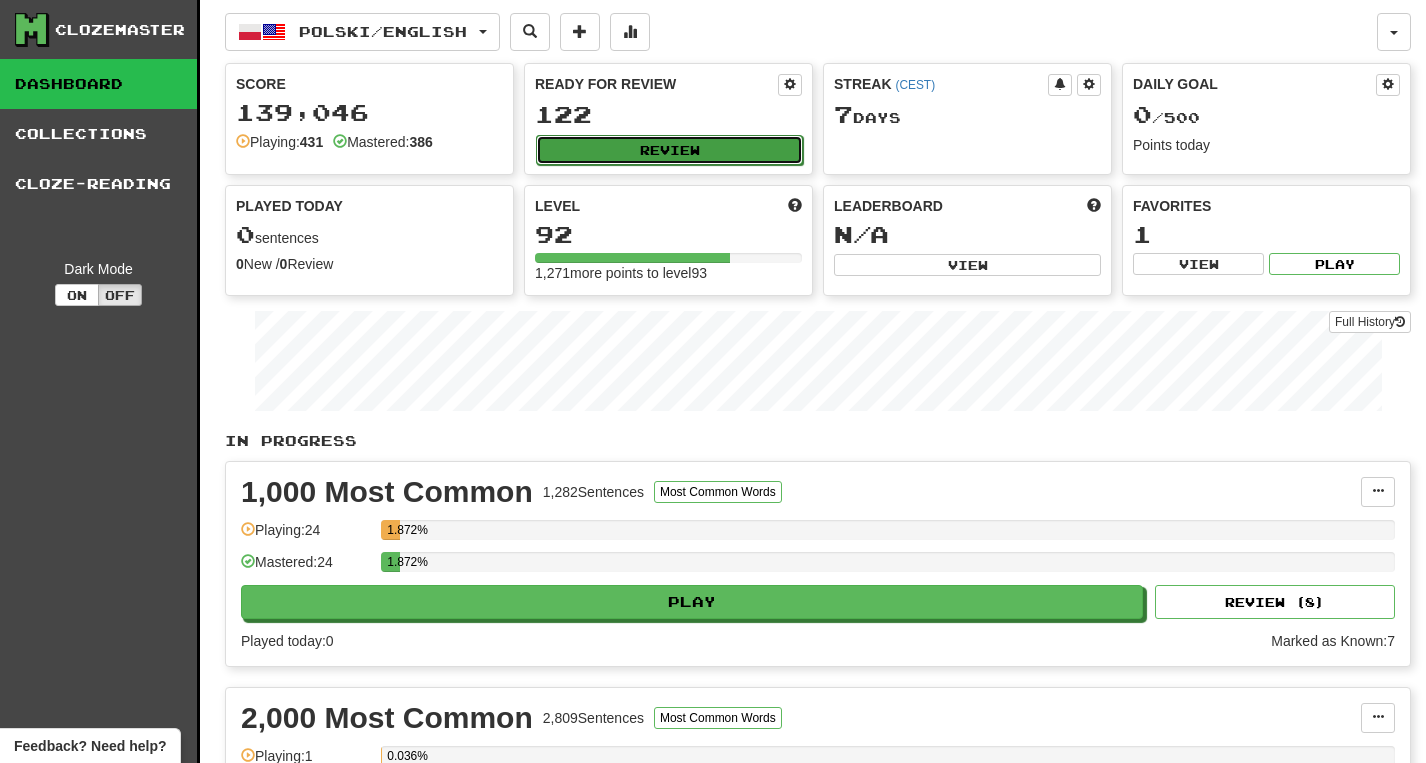click on "Review" at bounding box center [669, 150] 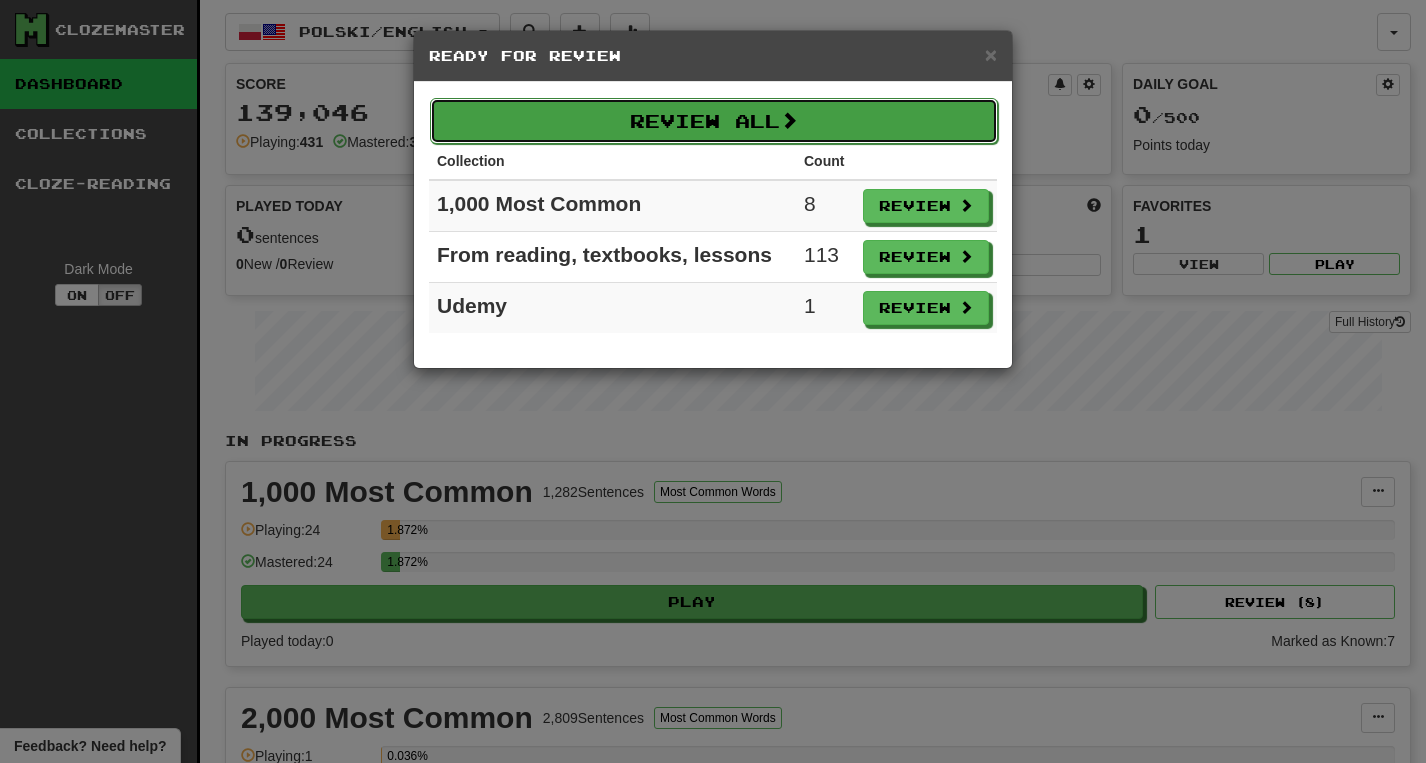 click on "Review All" at bounding box center [714, 121] 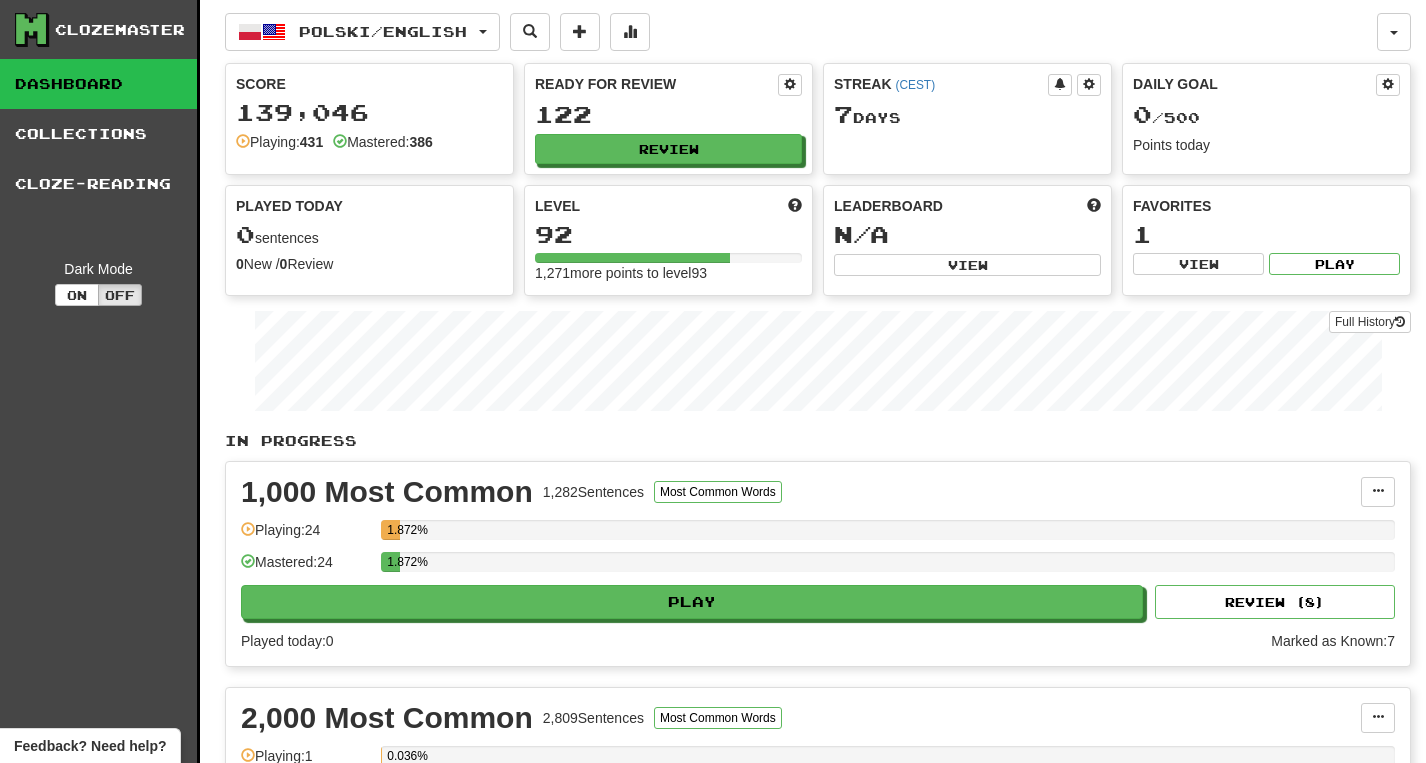 select on "**" 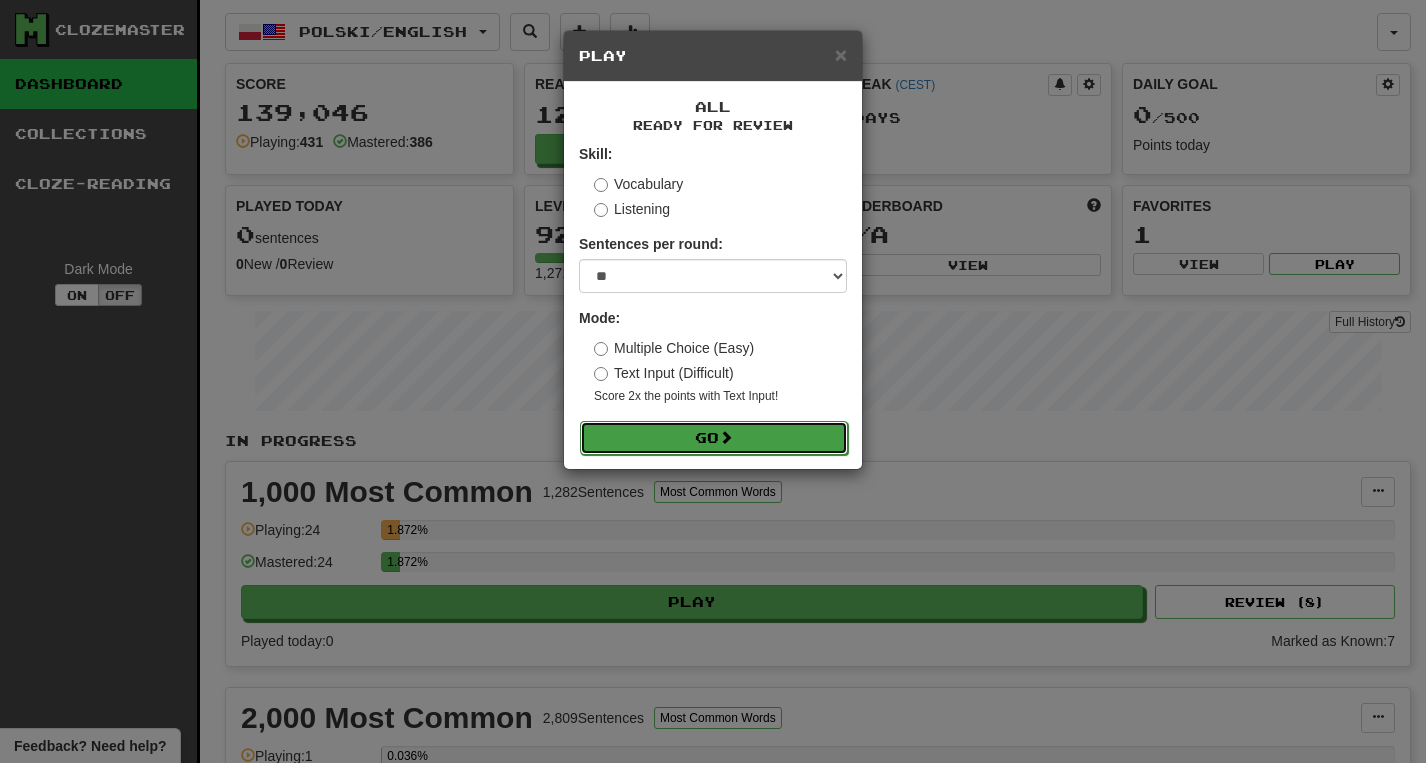 click on "Go" at bounding box center [714, 438] 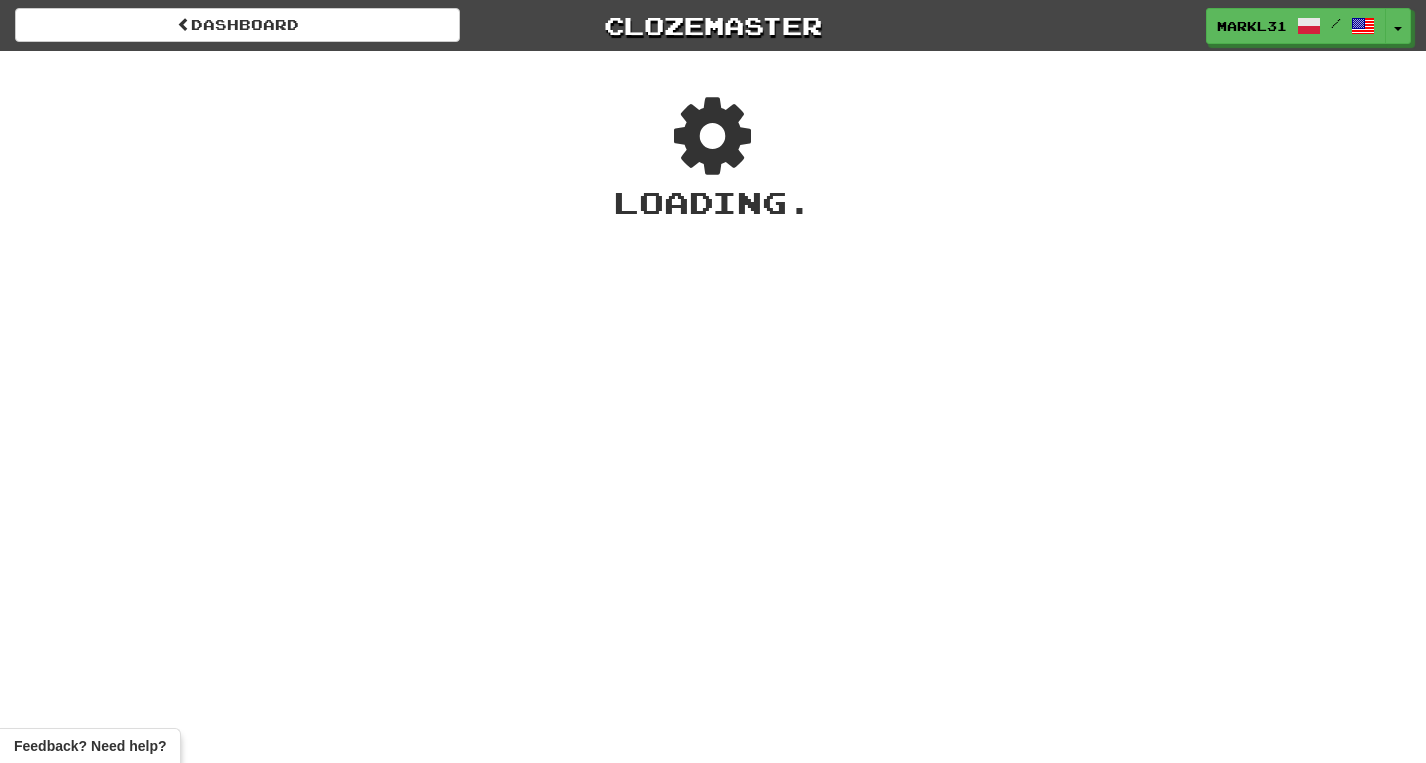 scroll, scrollTop: 0, scrollLeft: 0, axis: both 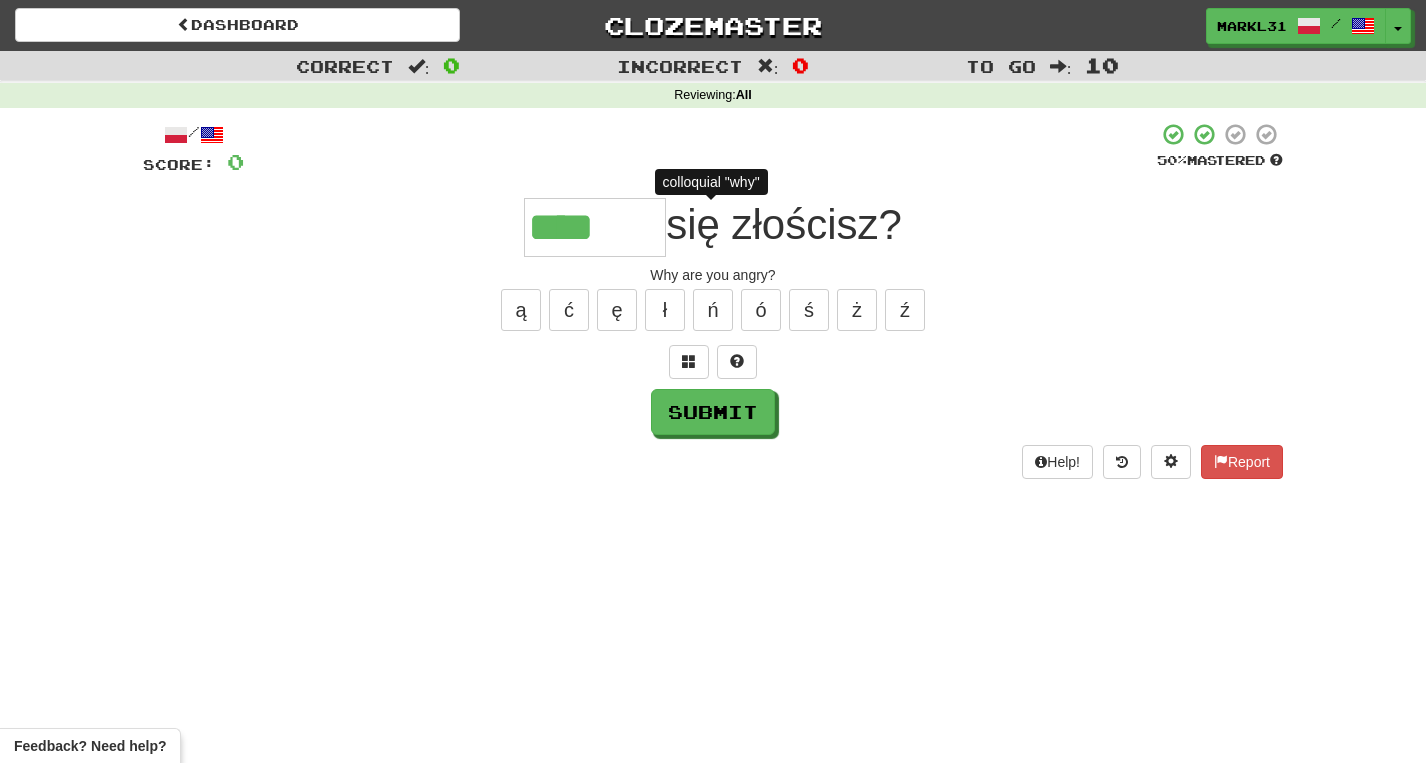 type on "*****" 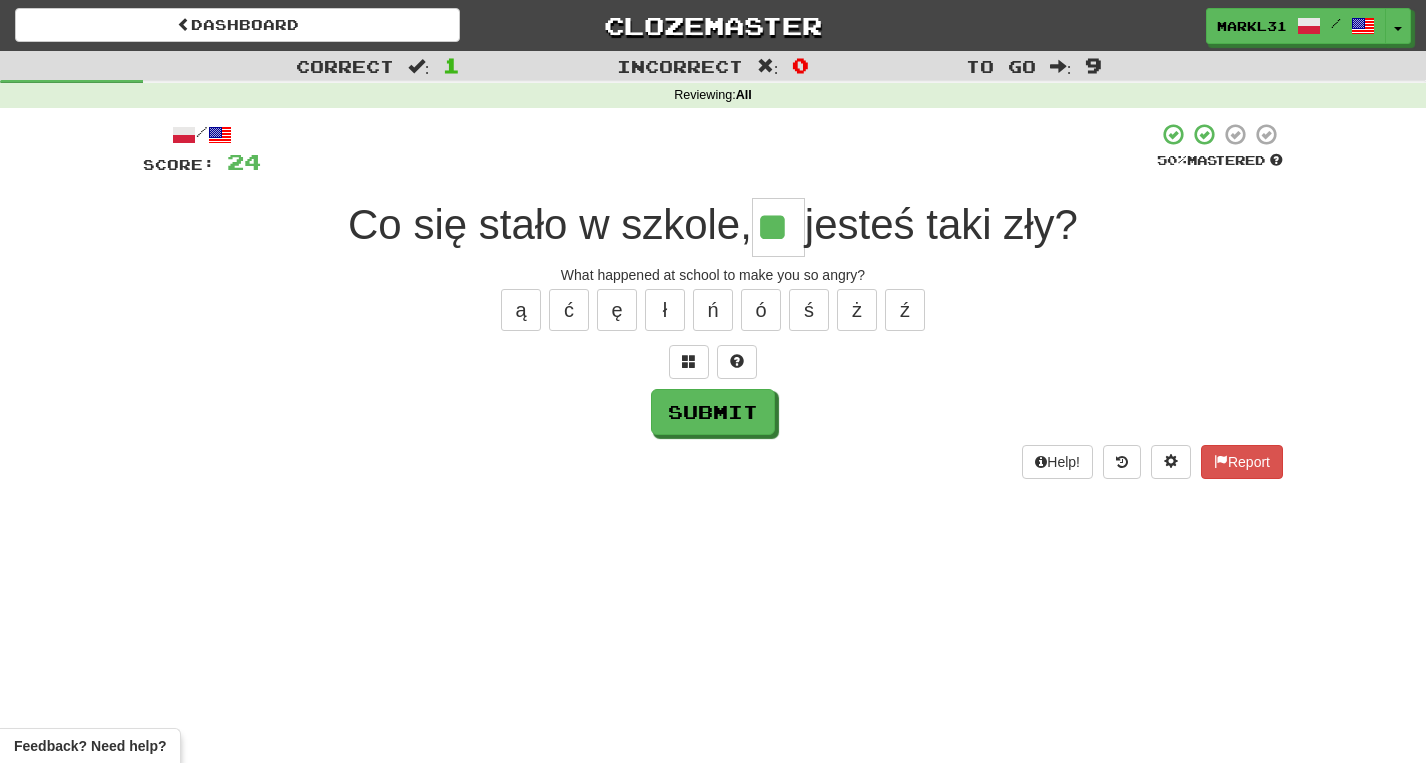 type on "**" 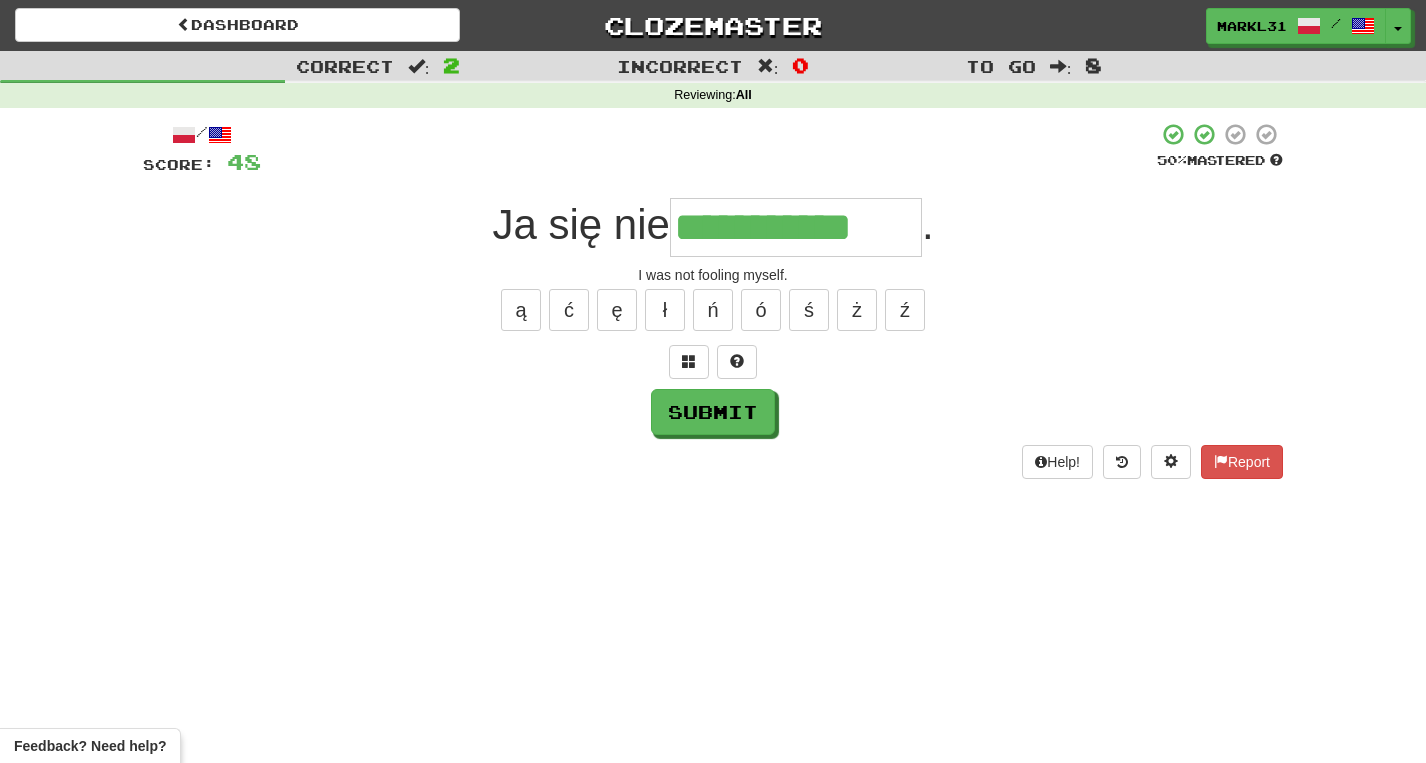 type on "**********" 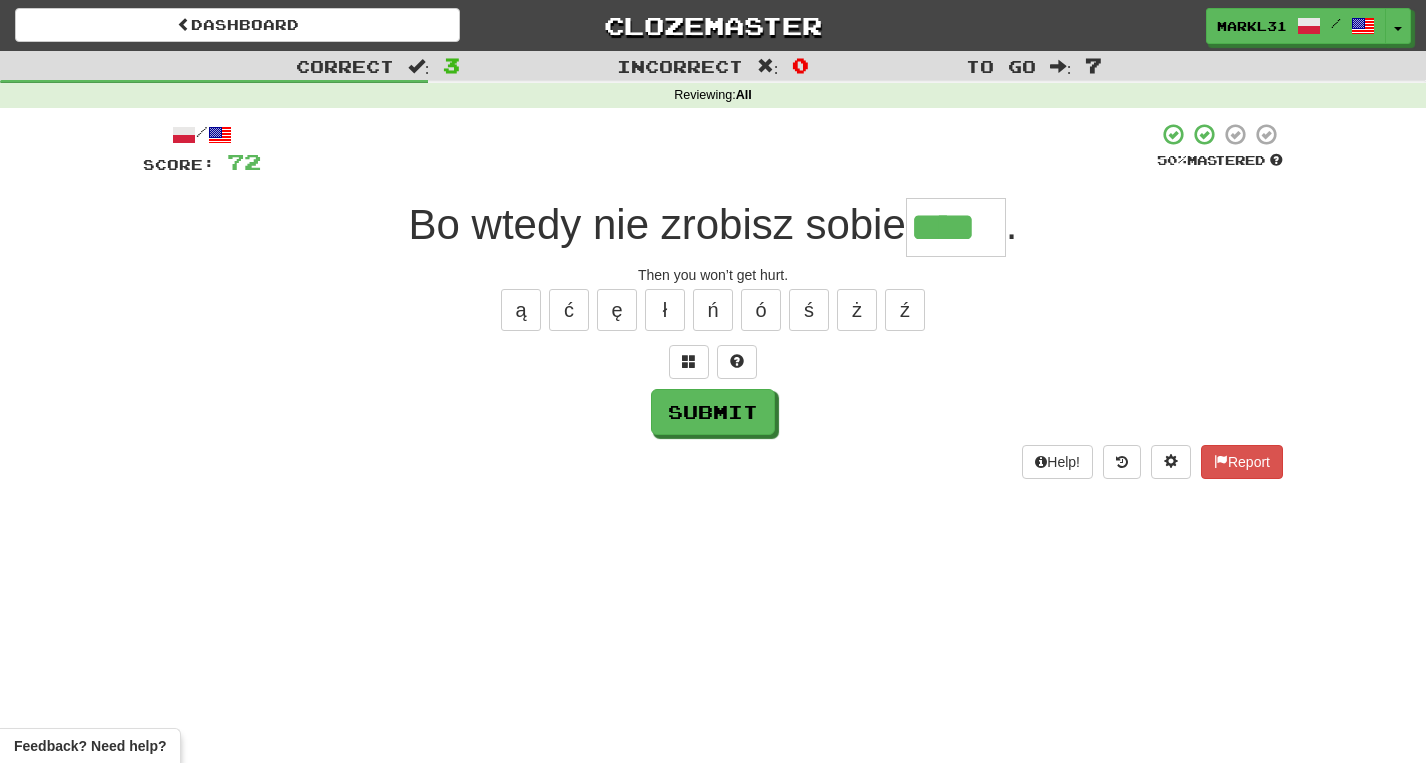 type on "****" 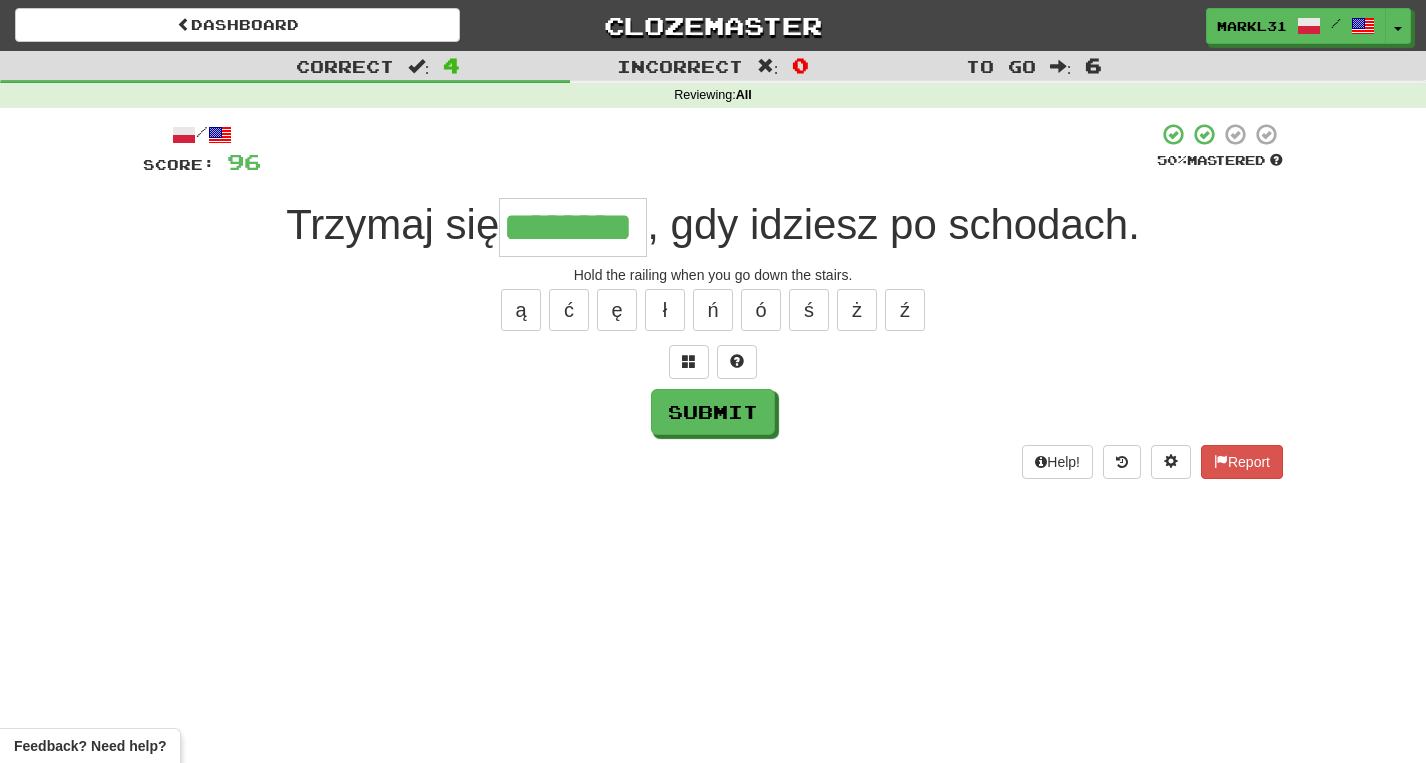 type on "********" 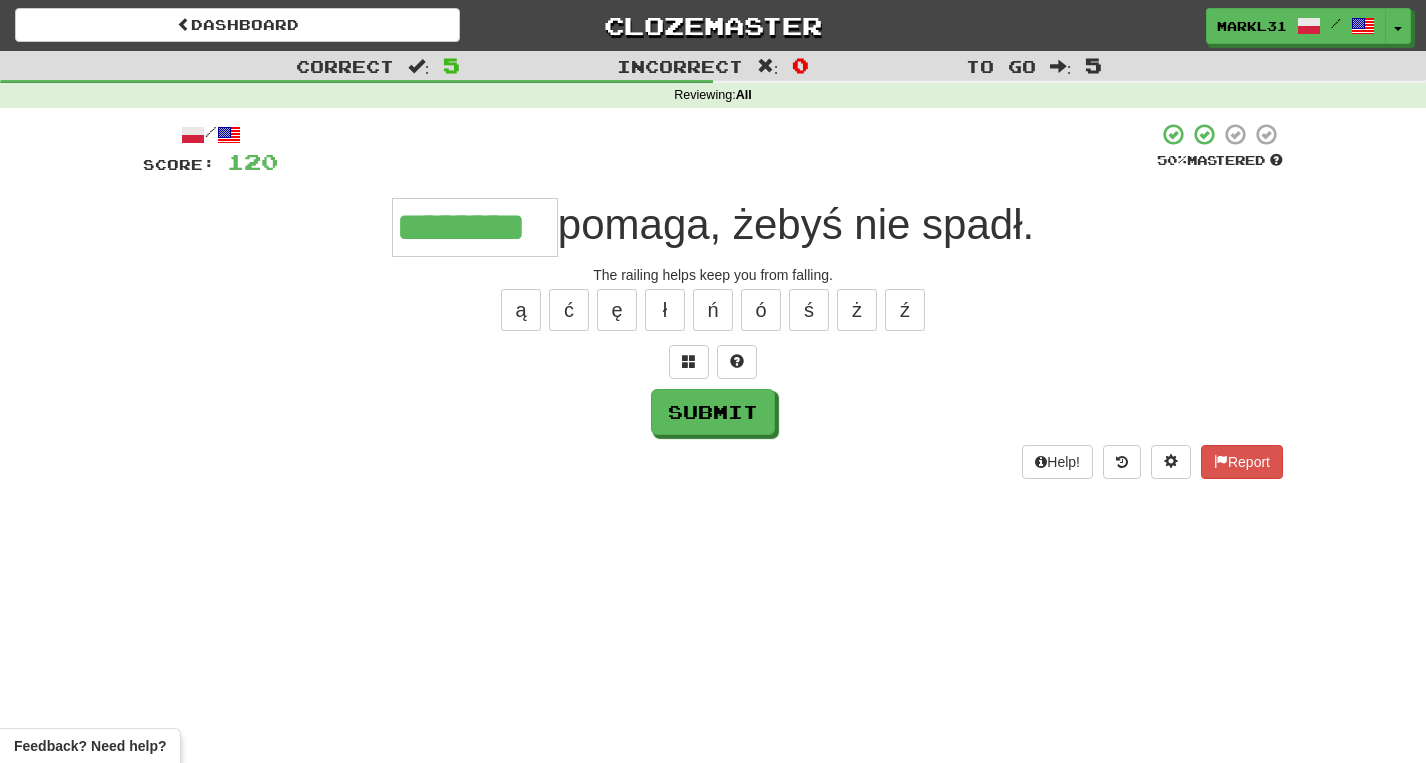 type on "********" 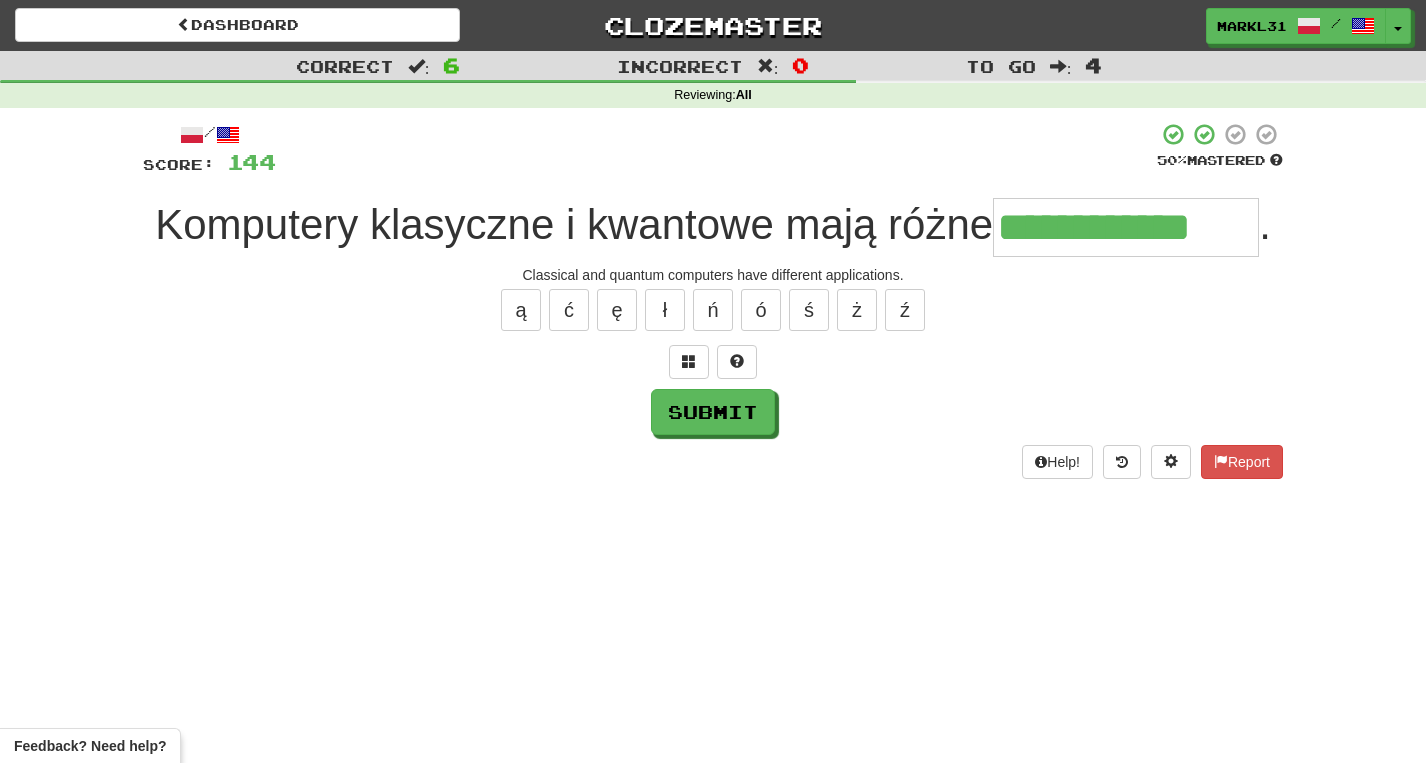 type on "**********" 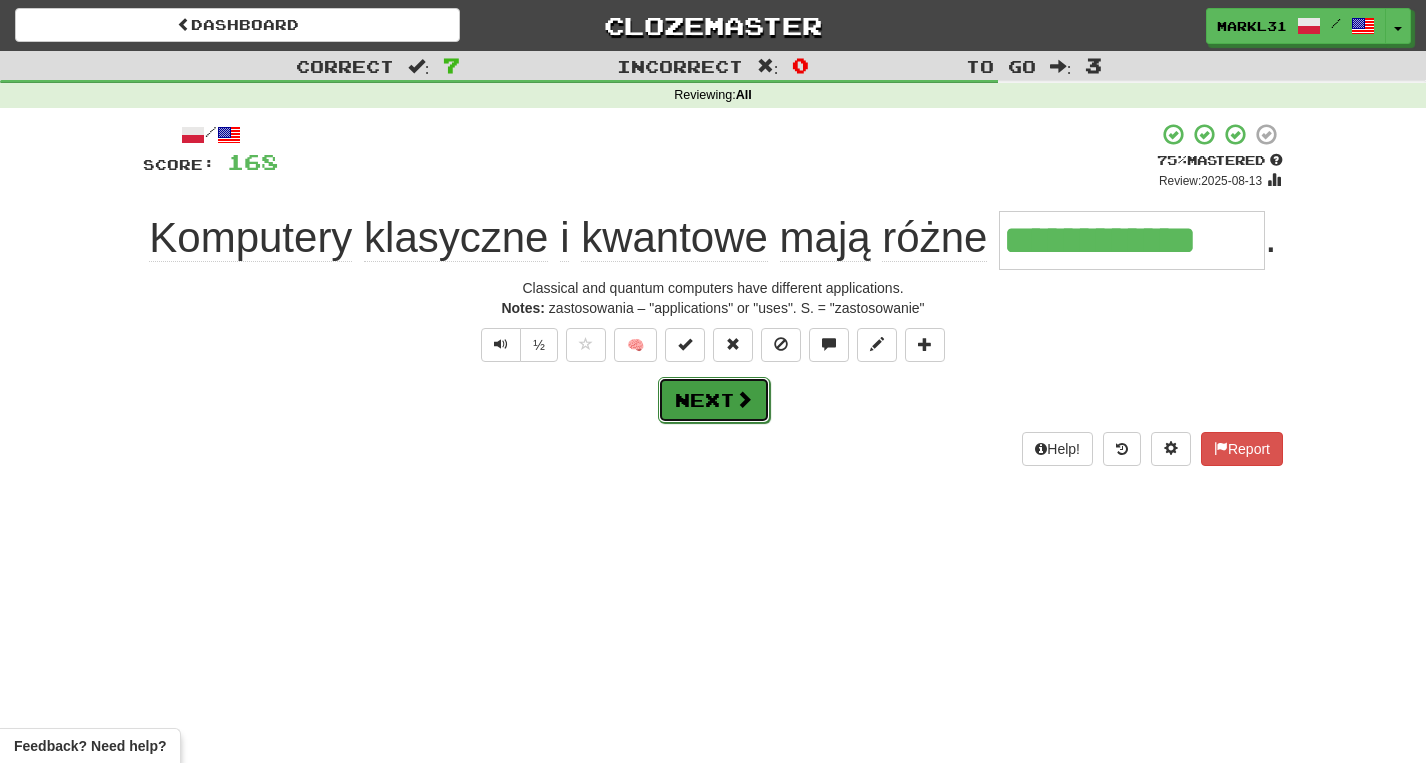 click on "Next" at bounding box center (714, 400) 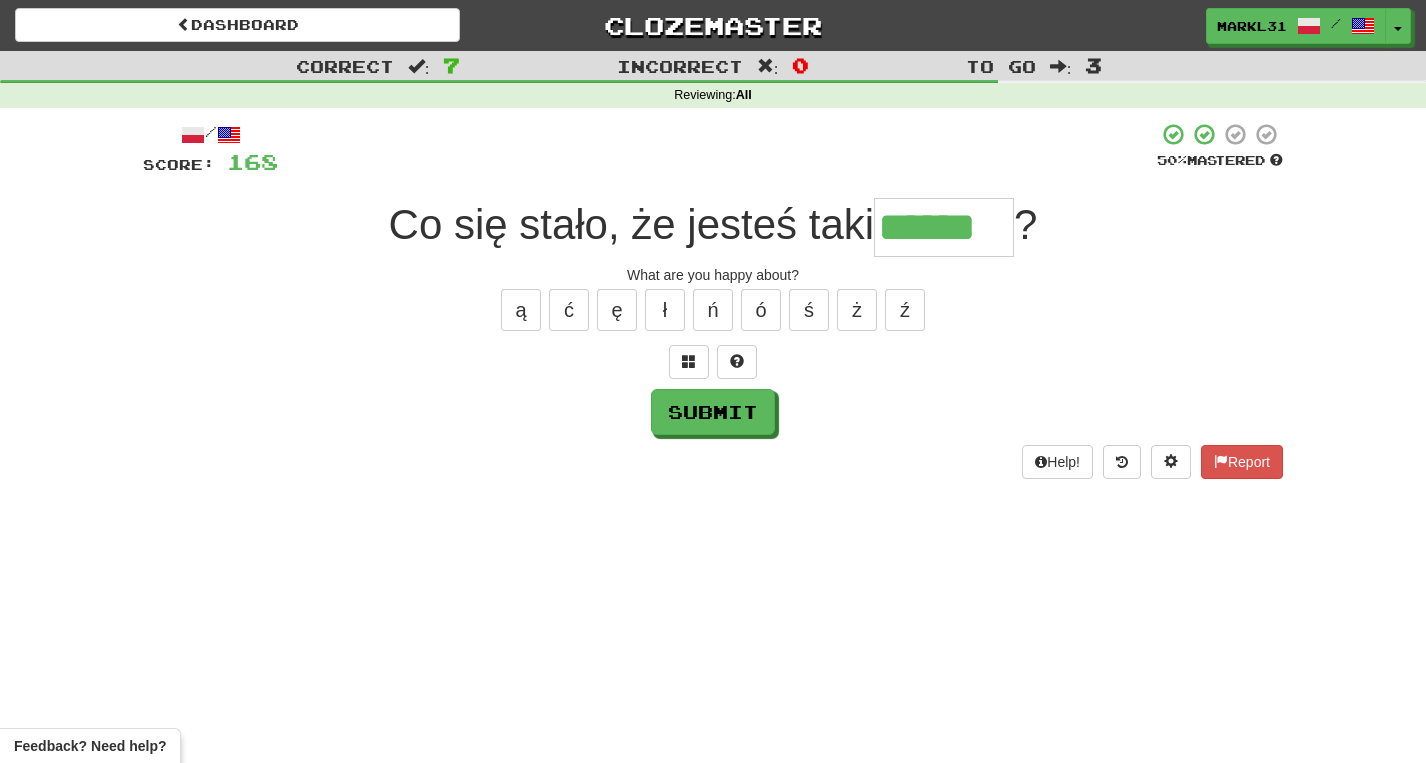 type on "******" 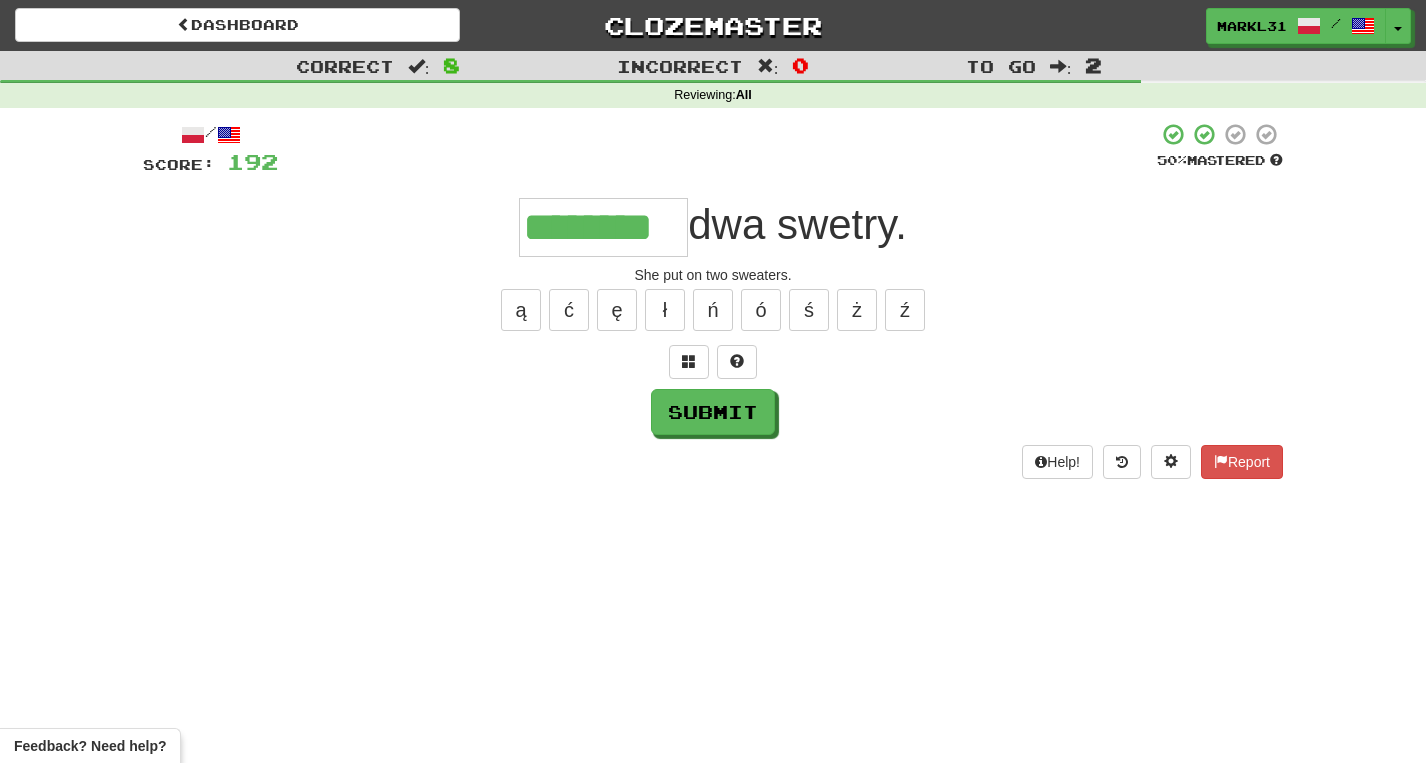 type on "********" 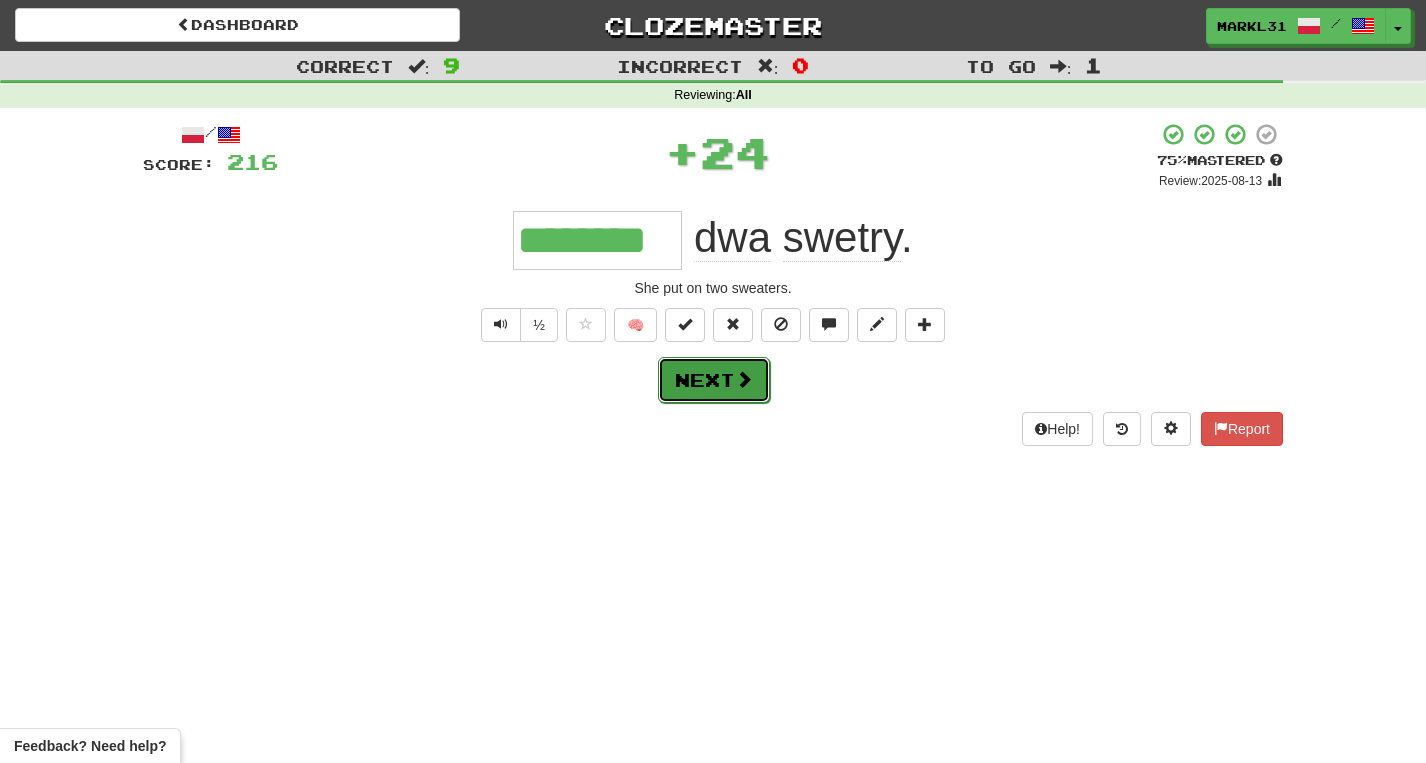 click on "Next" at bounding box center [714, 380] 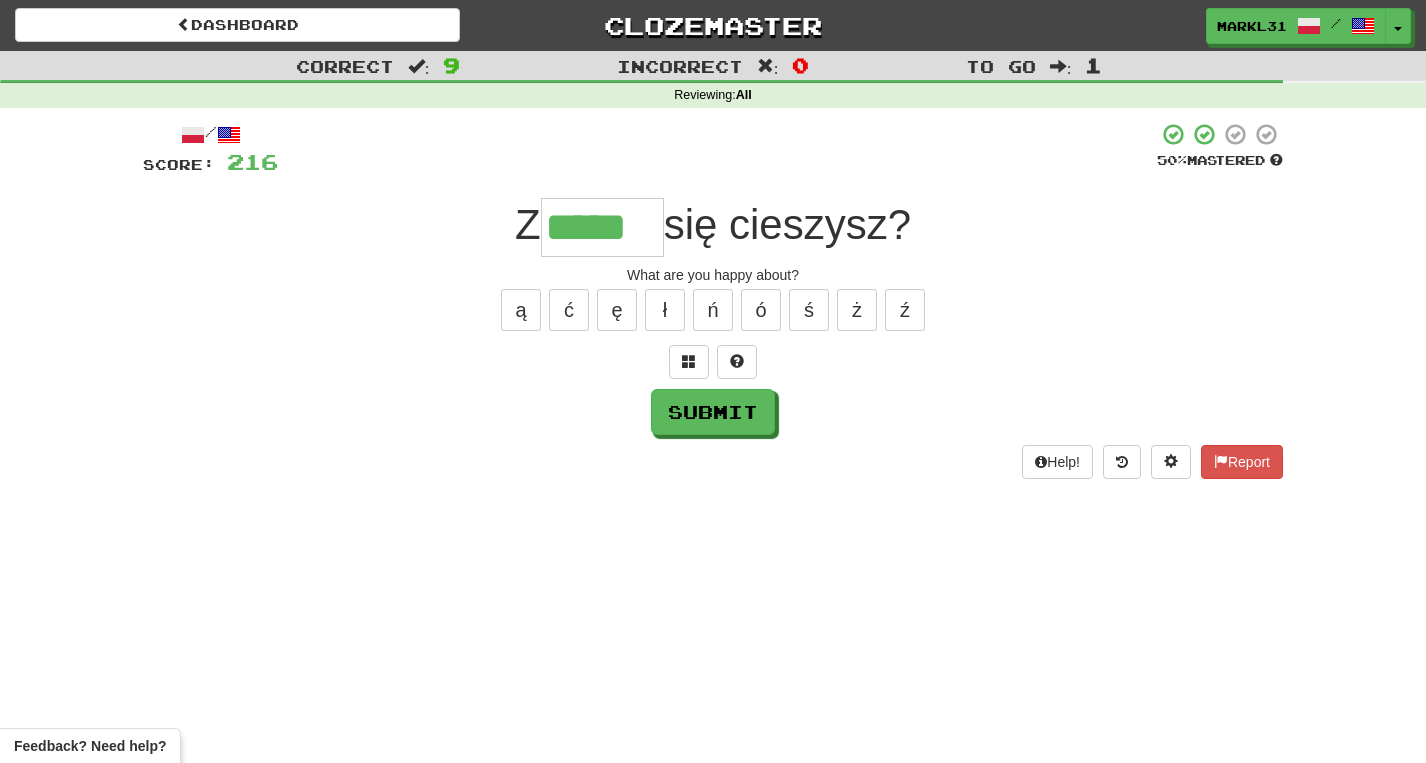 type on "*****" 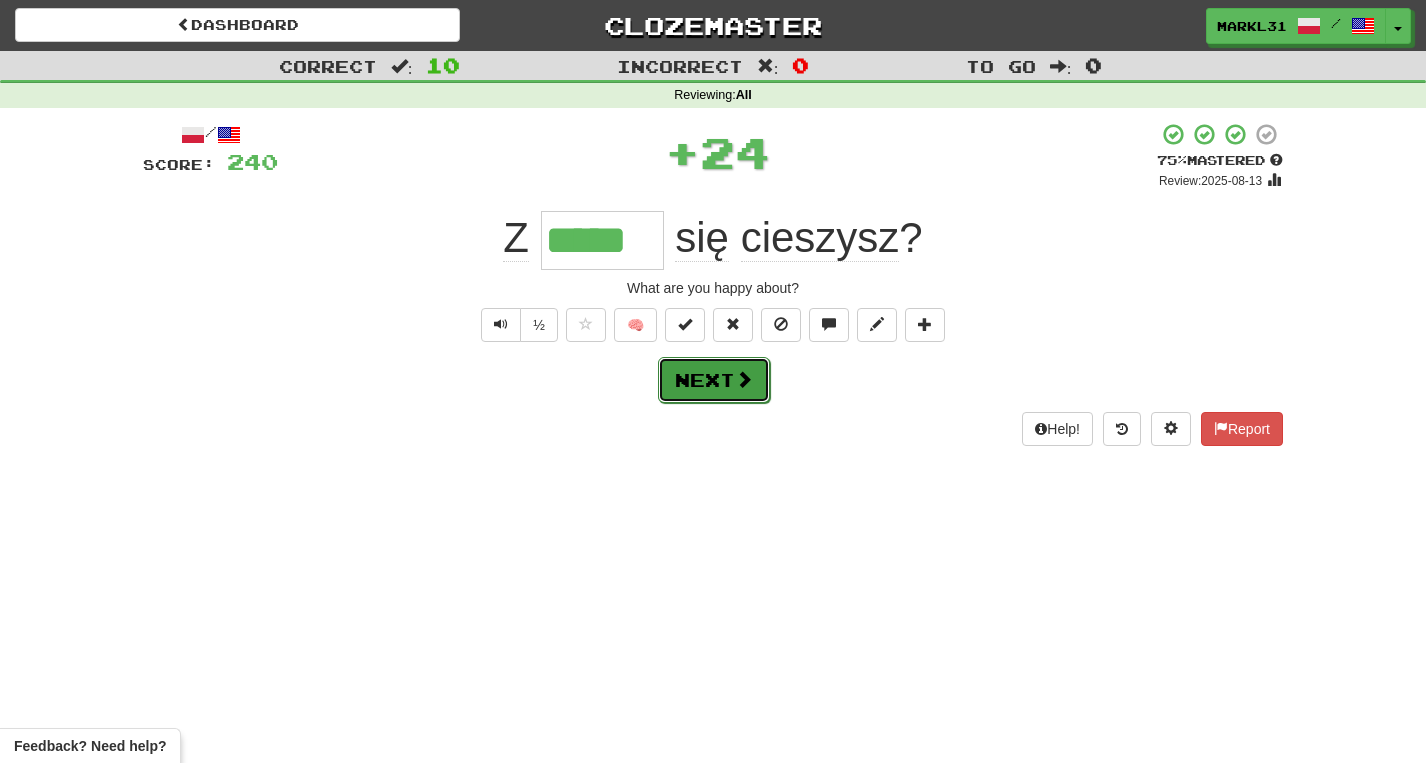 click on "Next" at bounding box center [714, 380] 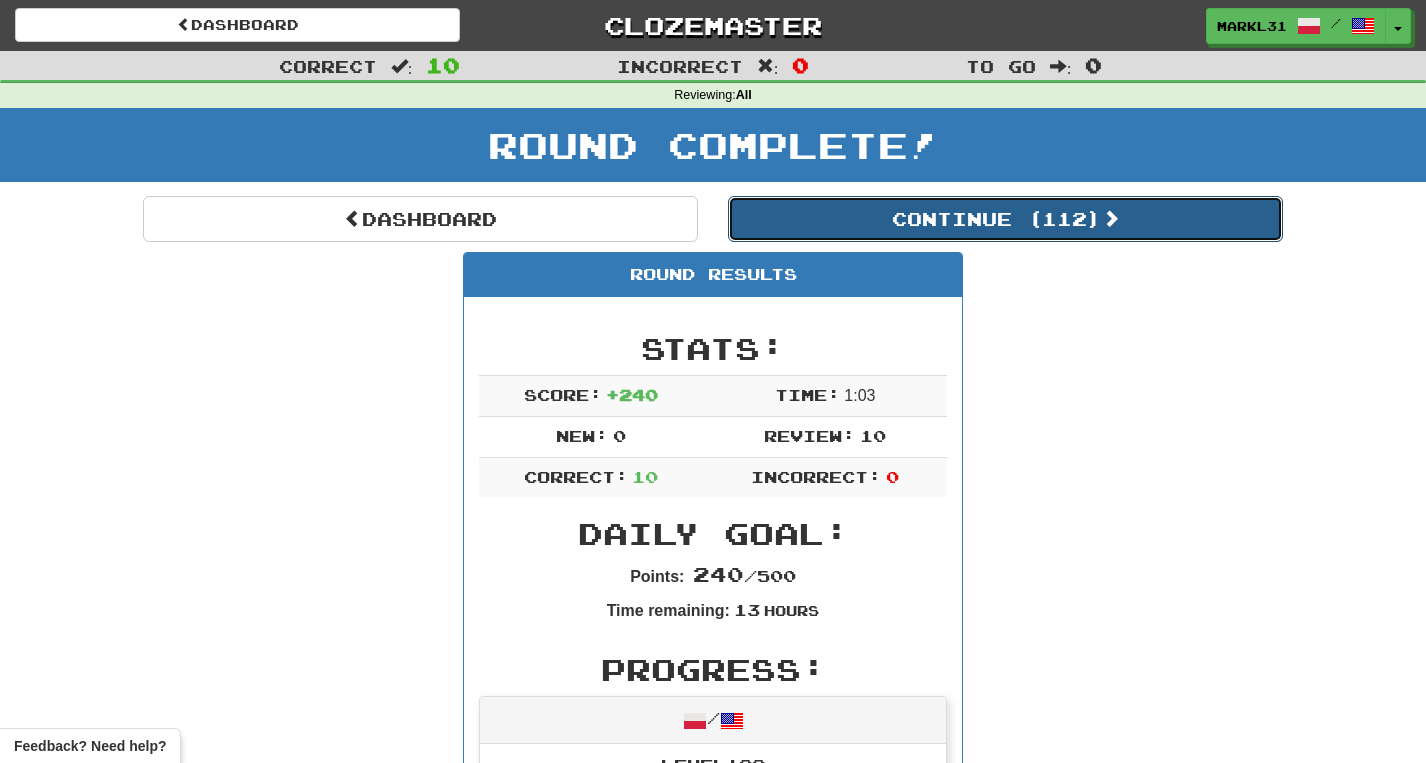 click on "Continue ( 112 )" at bounding box center (1005, 219) 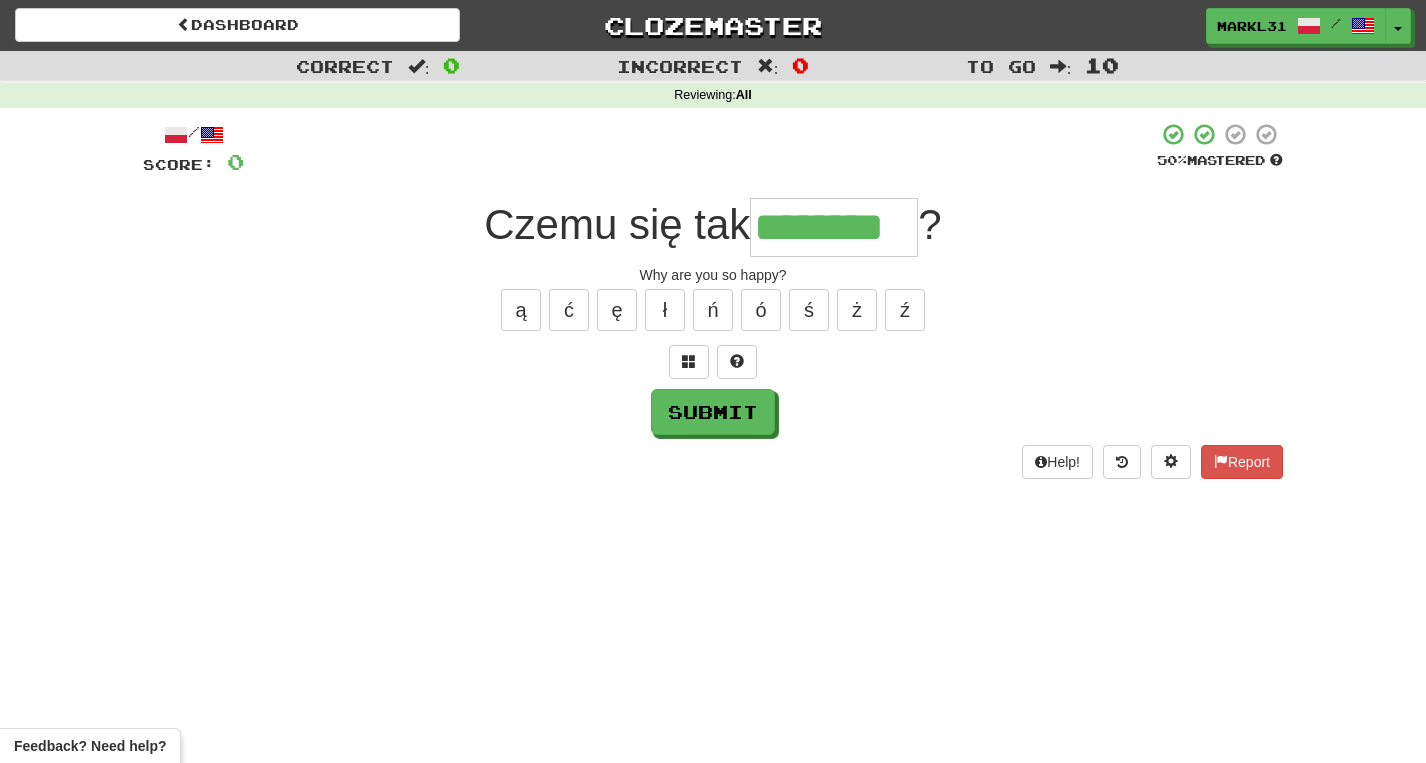 type on "********" 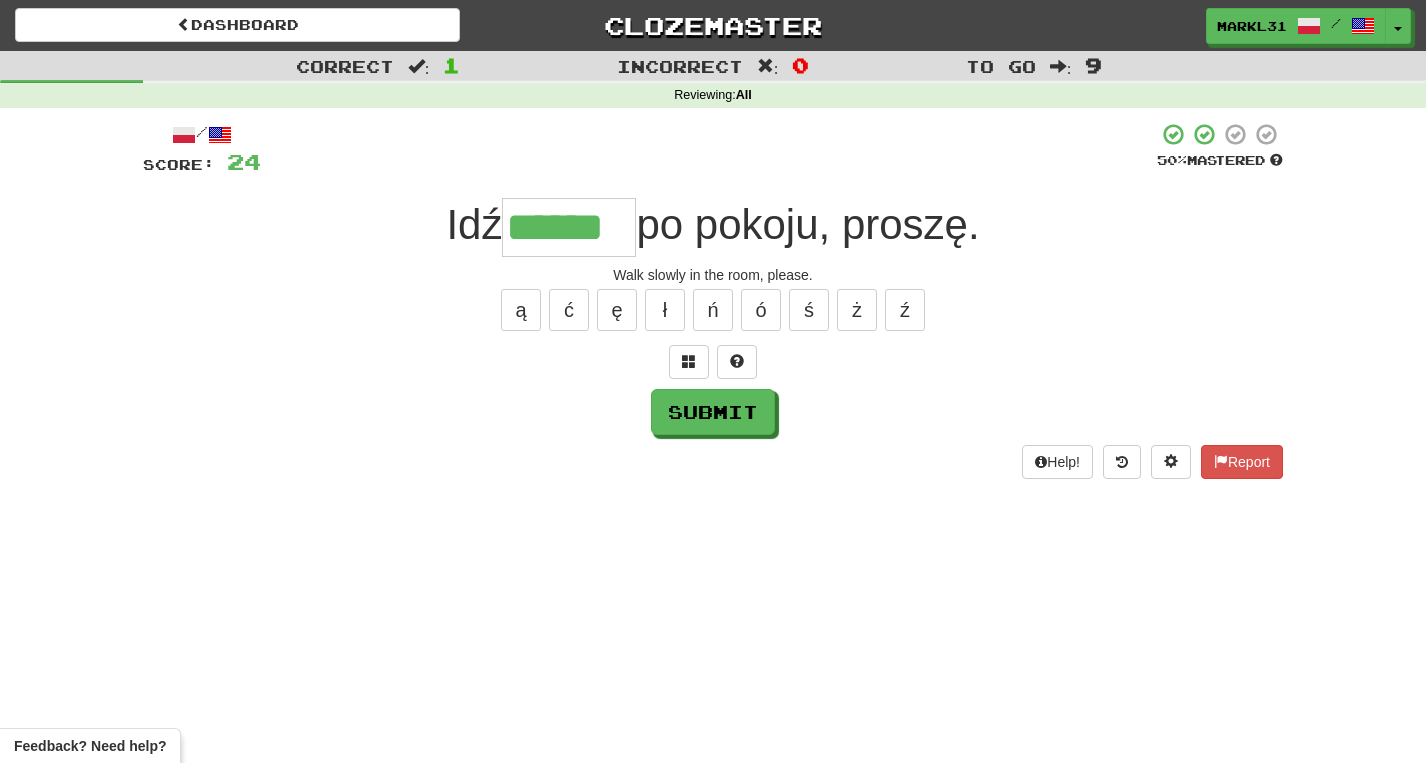 type on "******" 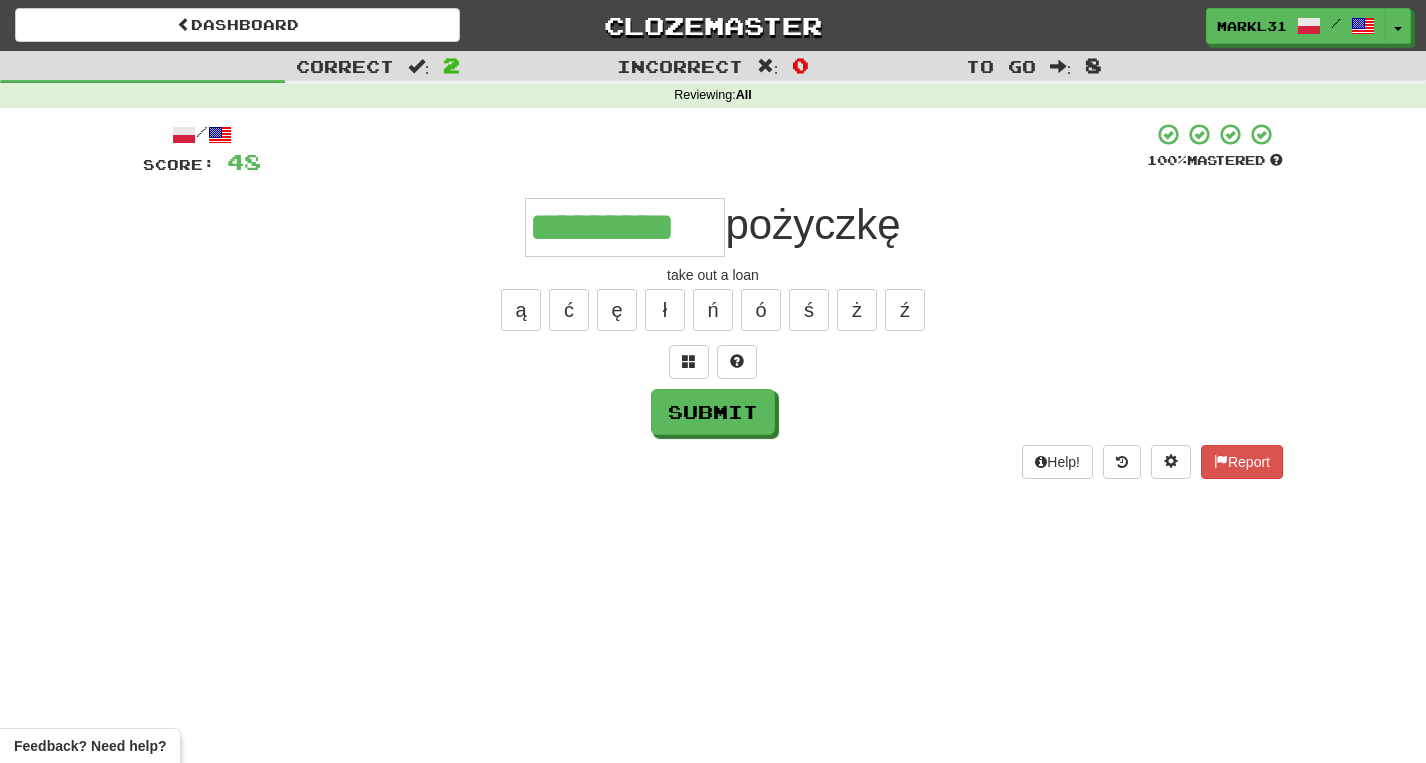 type on "*********" 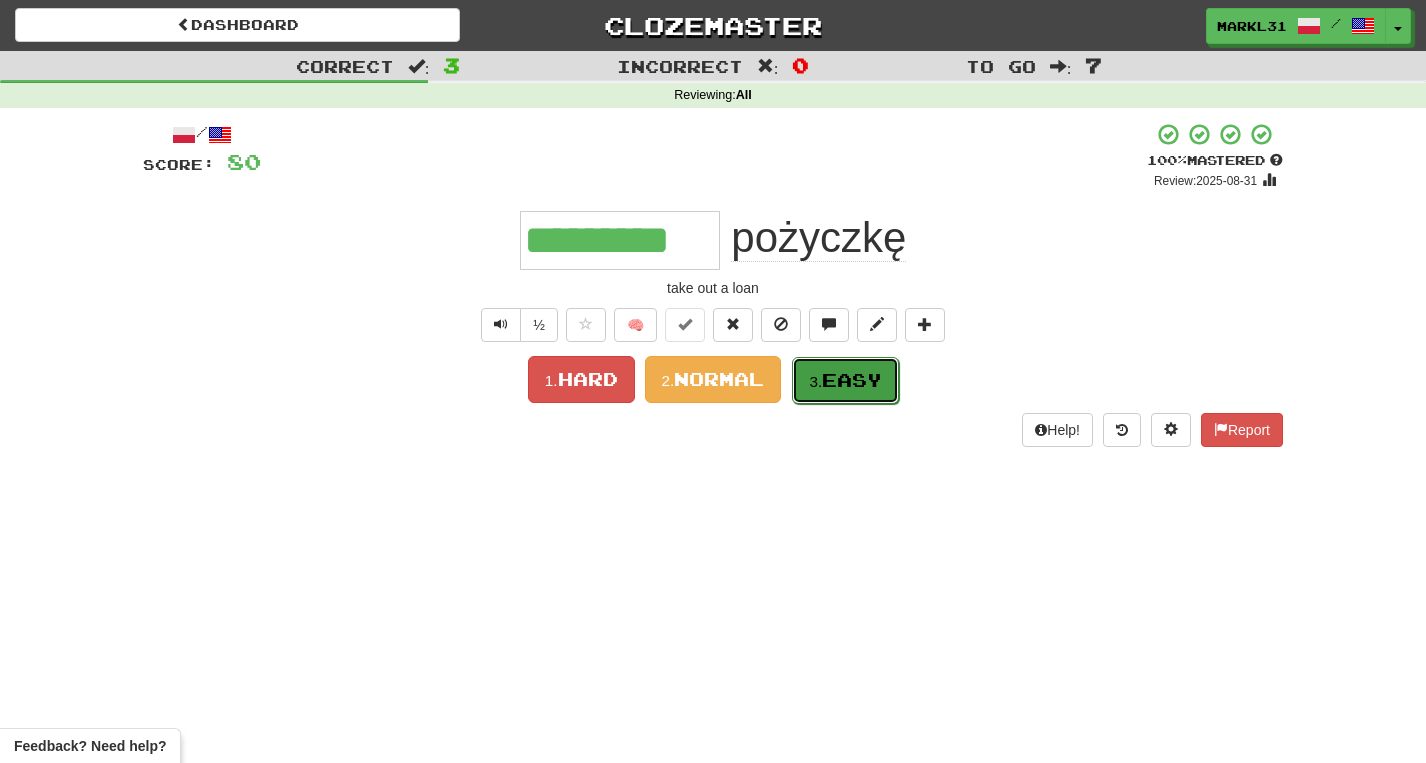click on "Easy" at bounding box center [852, 380] 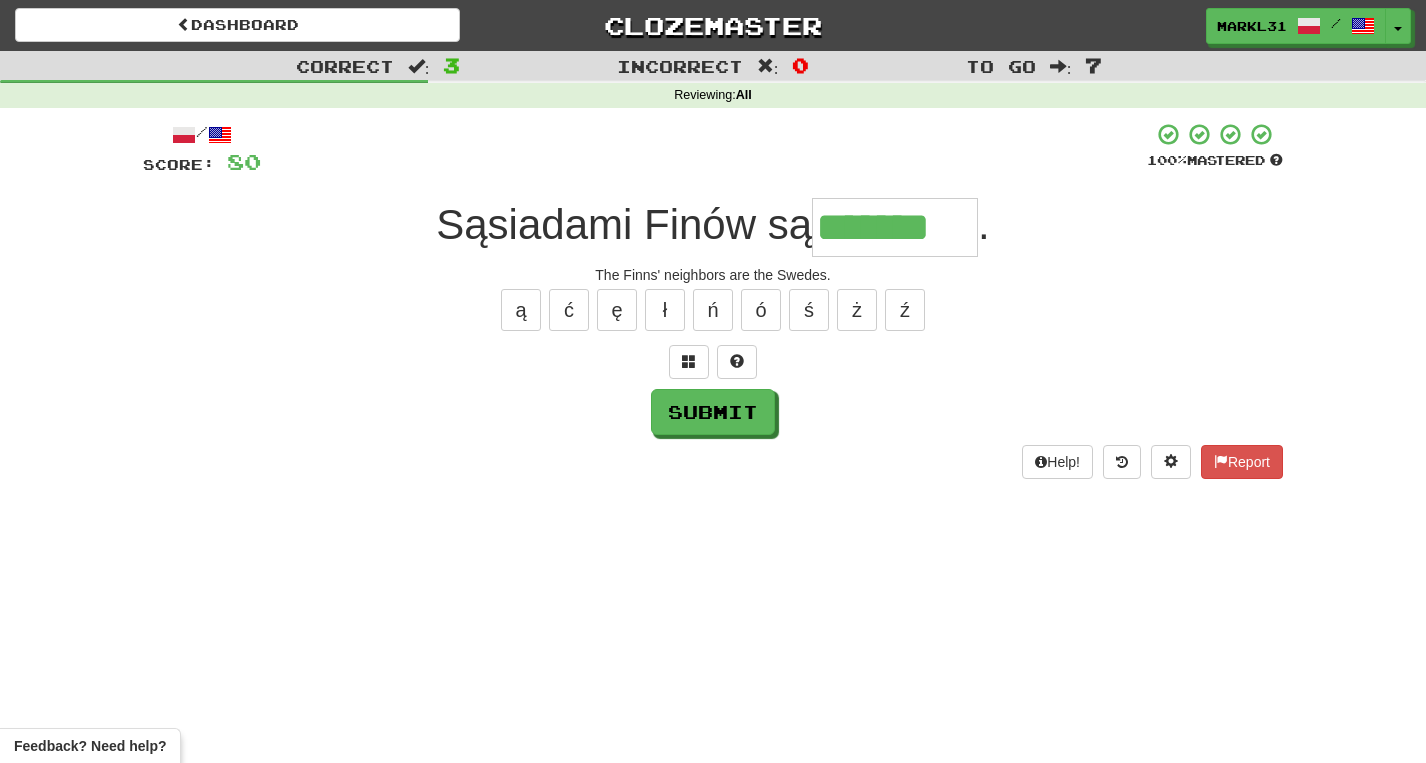 type on "*******" 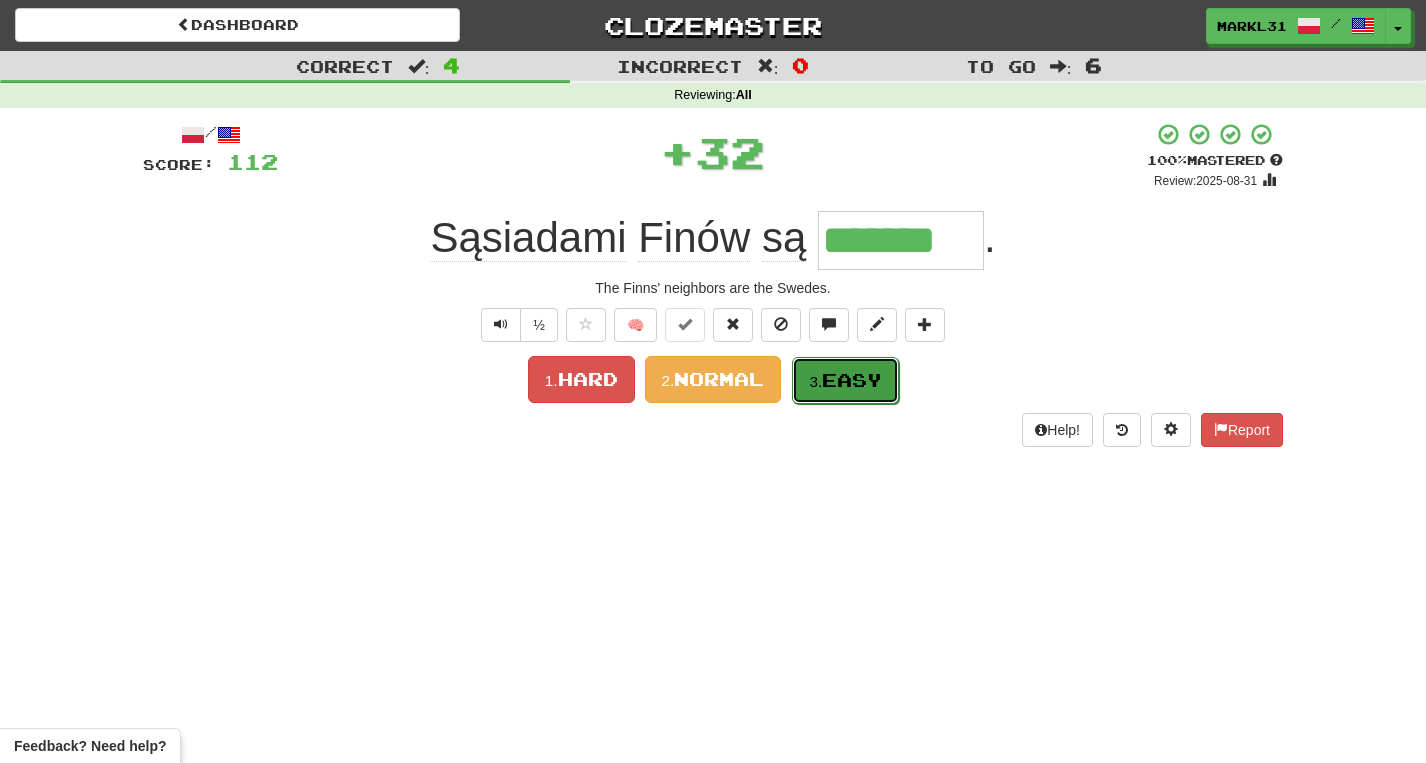 click on "Easy" at bounding box center [852, 380] 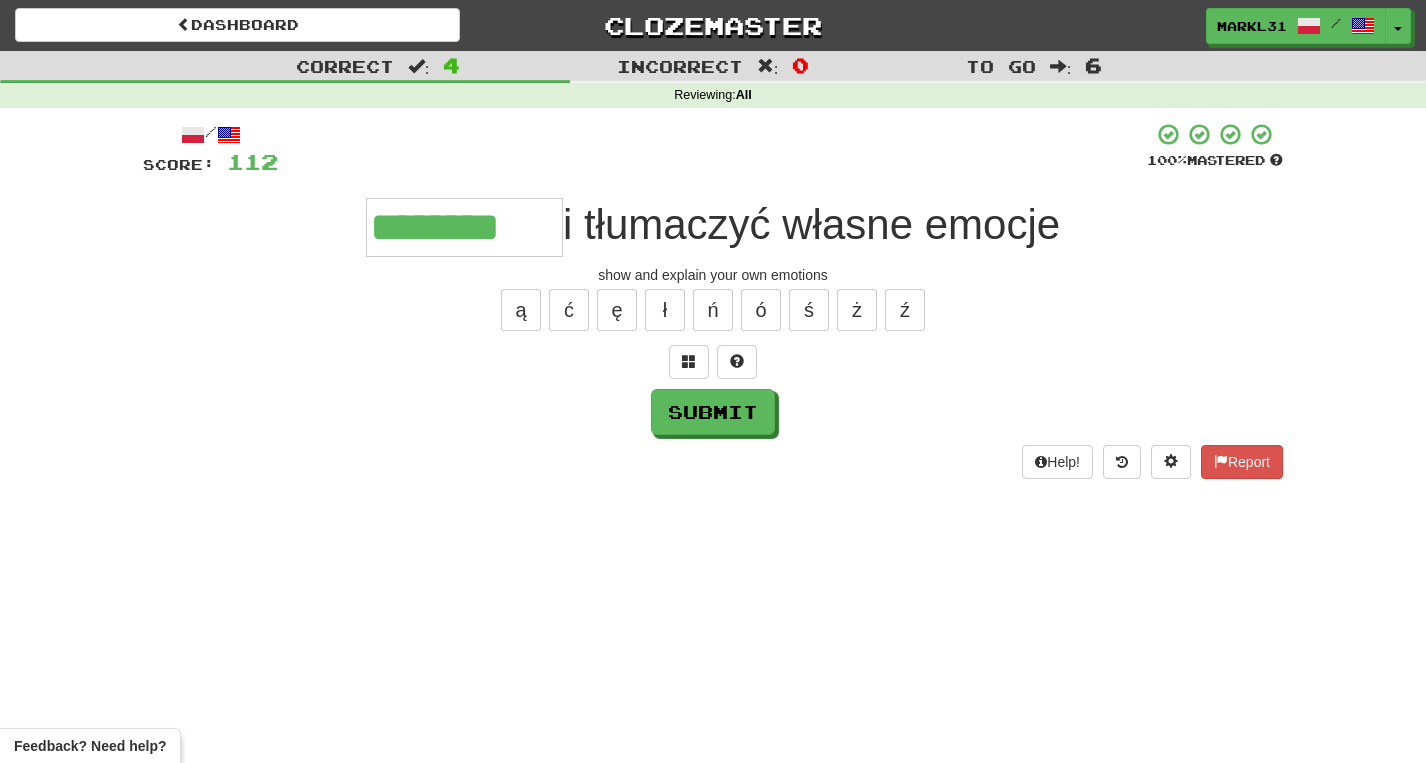 type on "********" 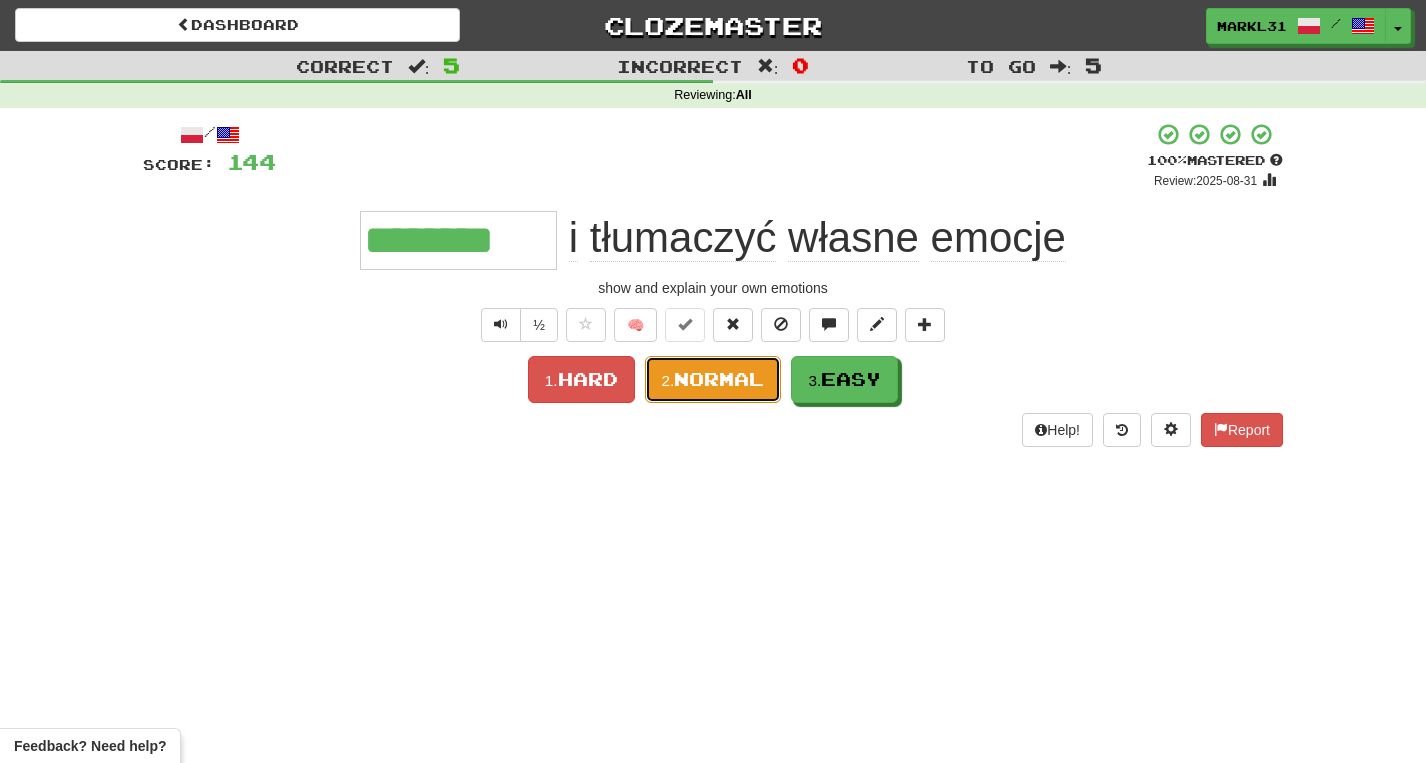 click on "Normal" at bounding box center [719, 379] 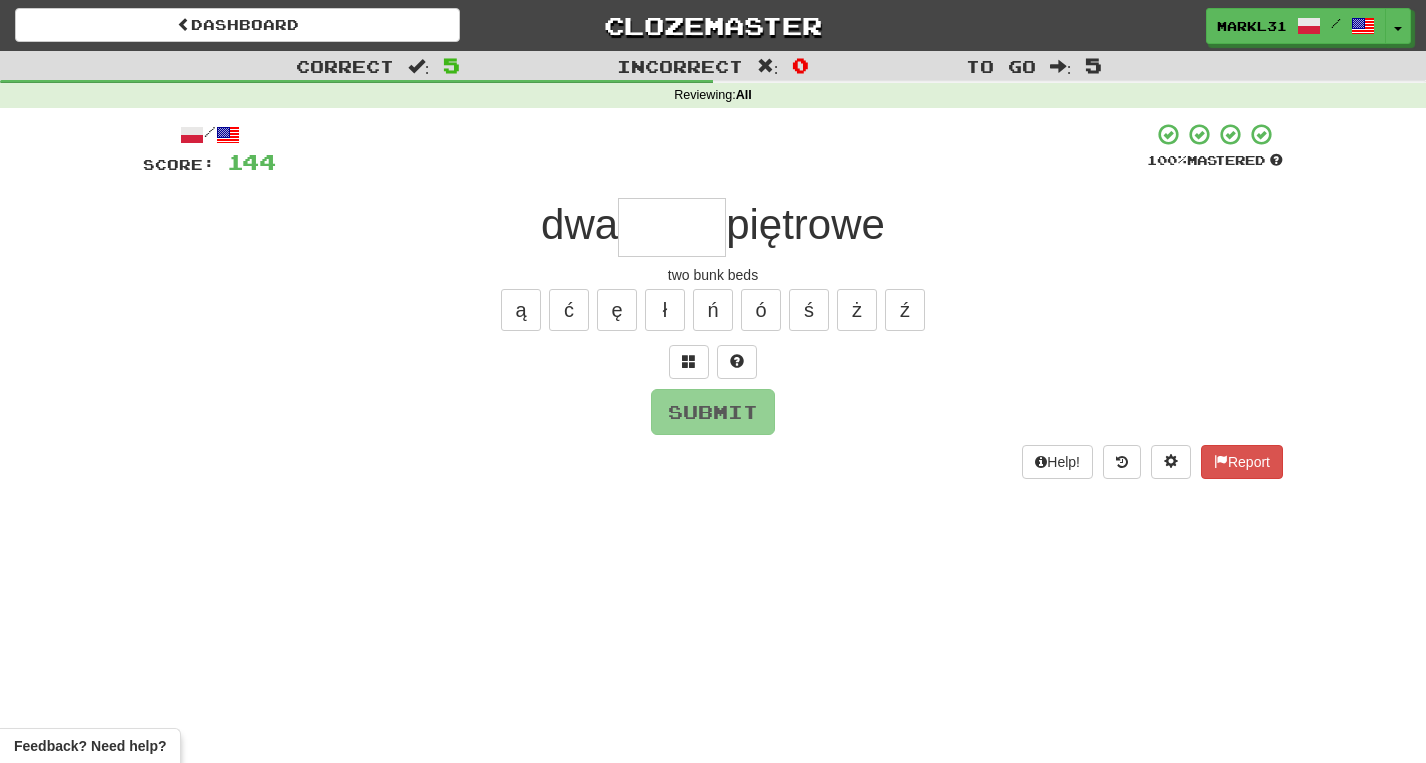 type on "*" 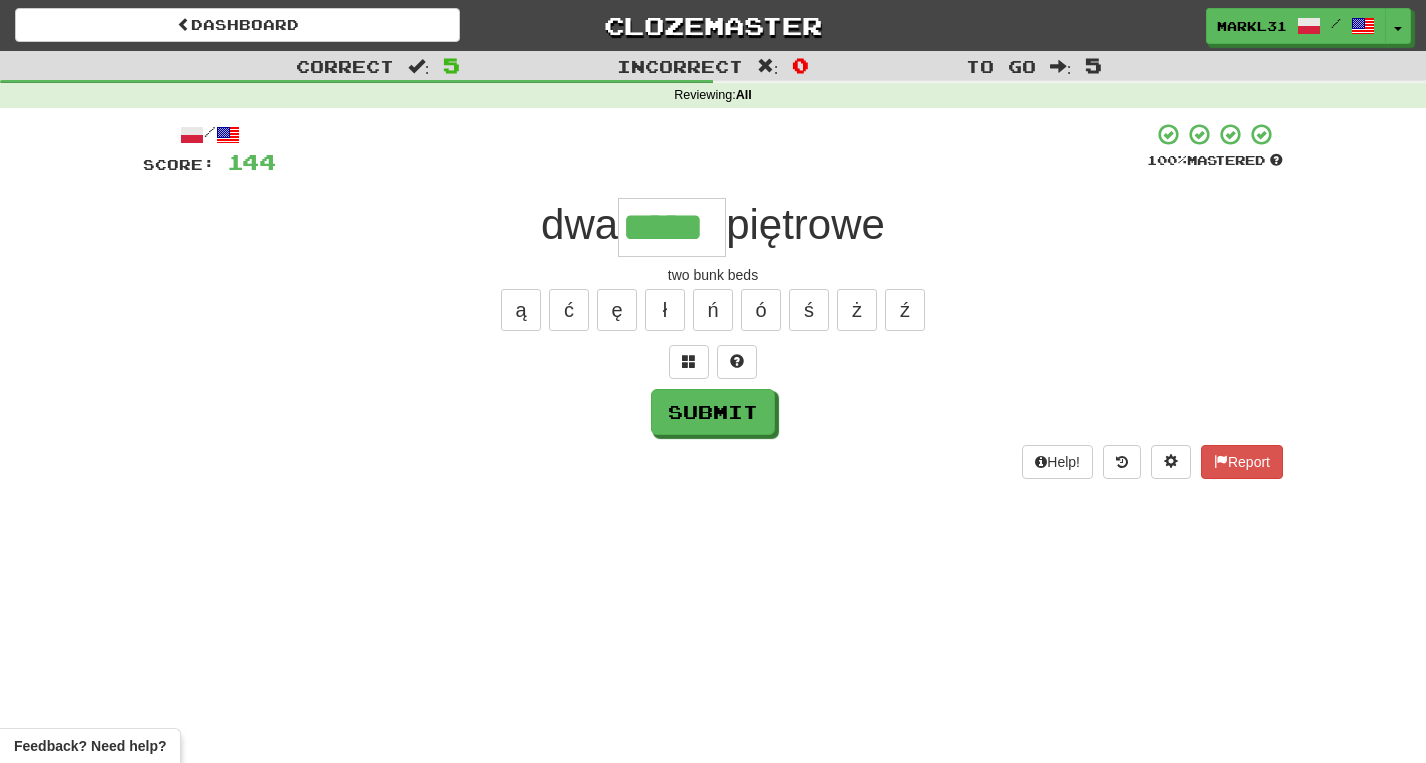 type on "*****" 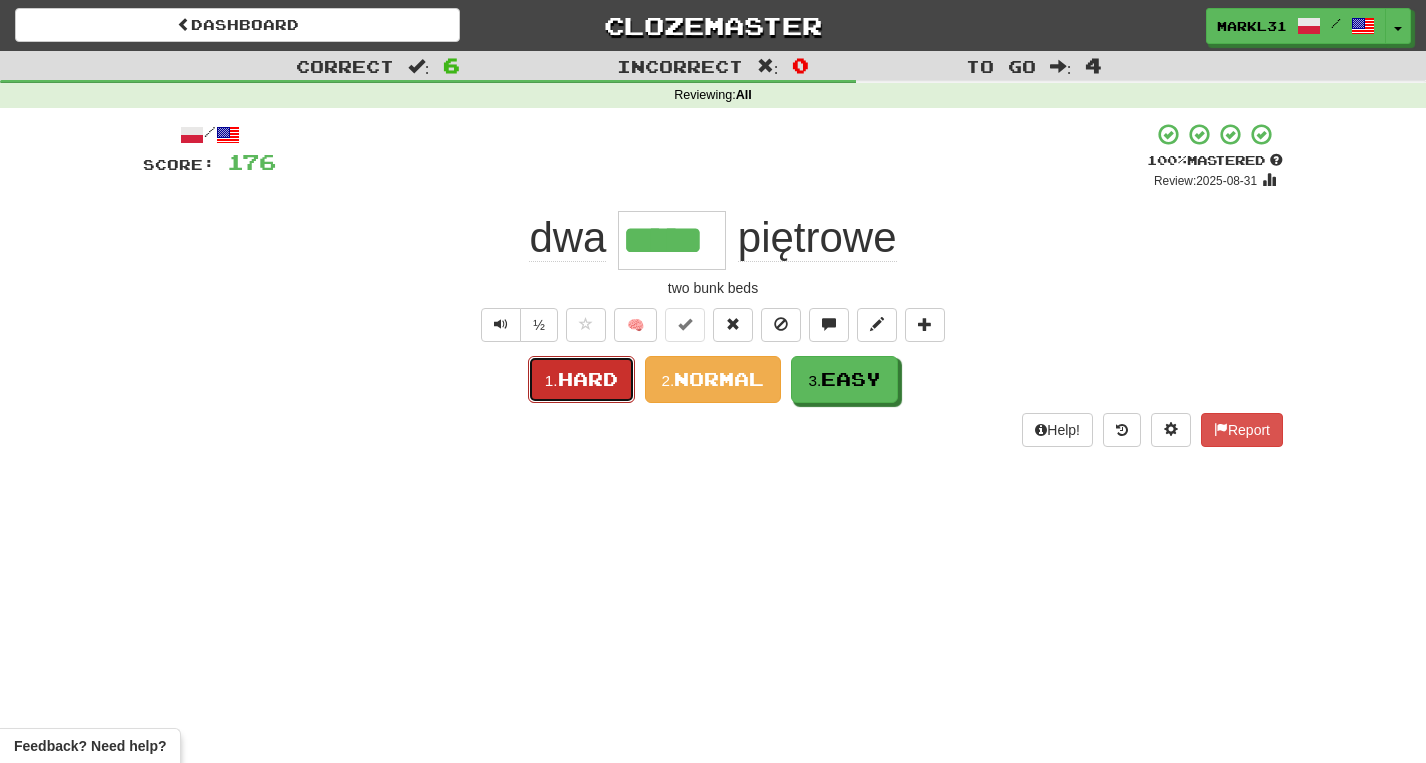 click on "Hard" at bounding box center (588, 379) 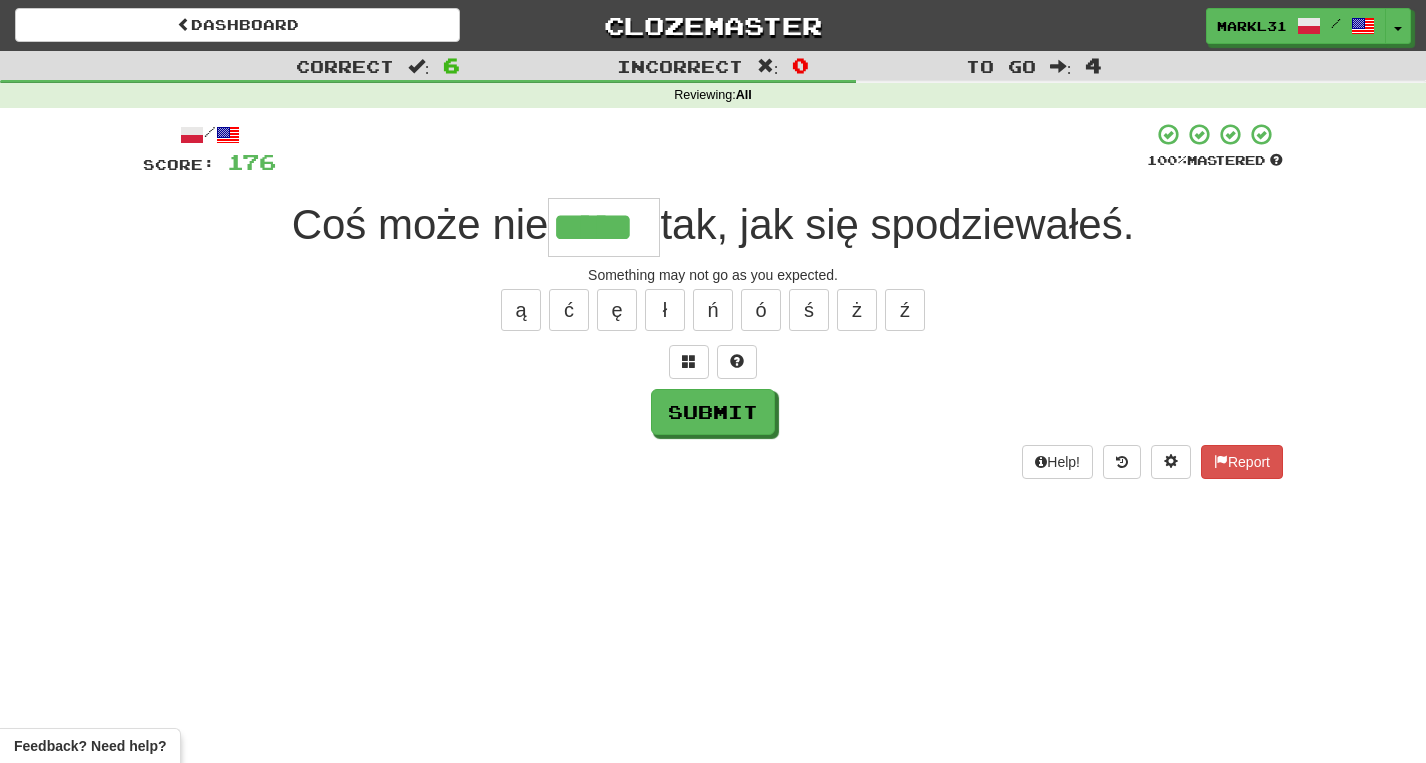 type on "*****" 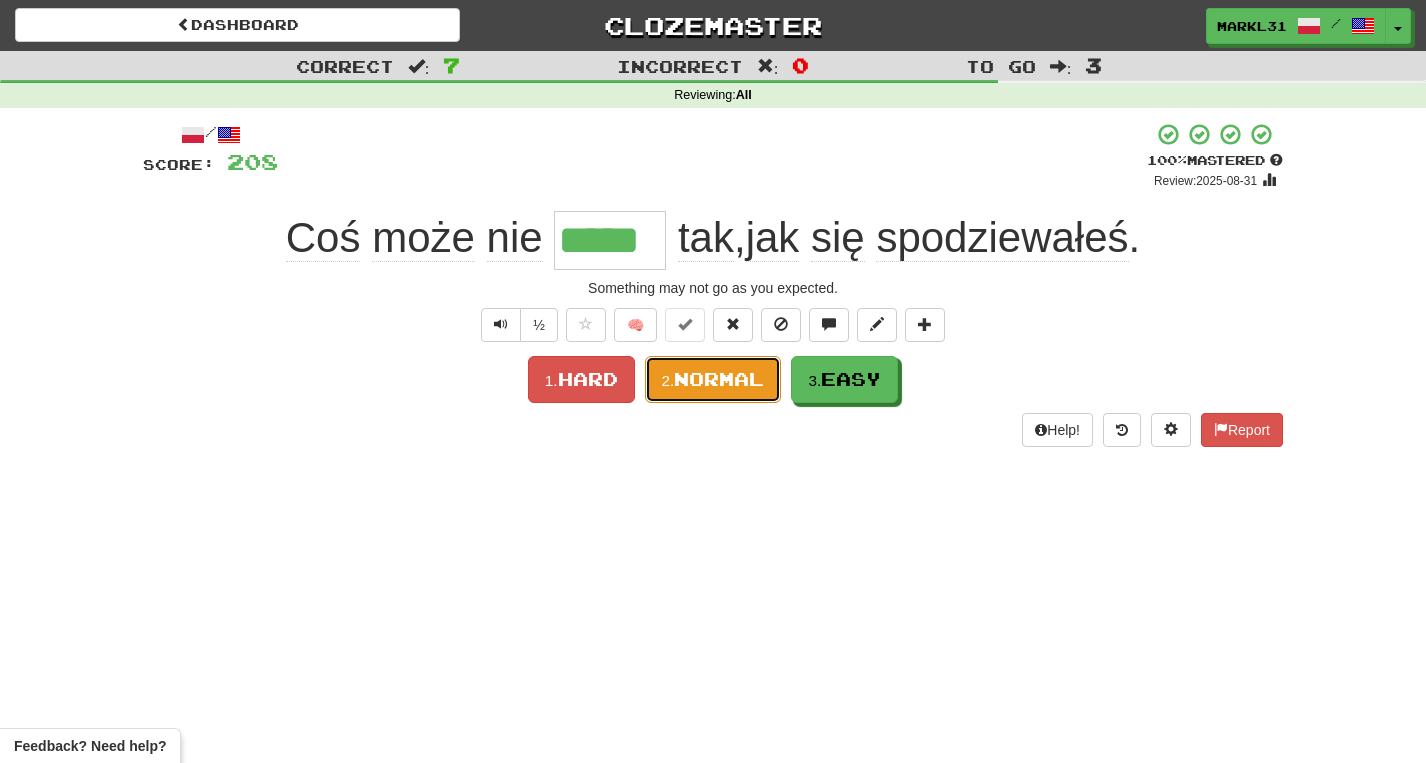 click on "2.  Normal" at bounding box center [713, 379] 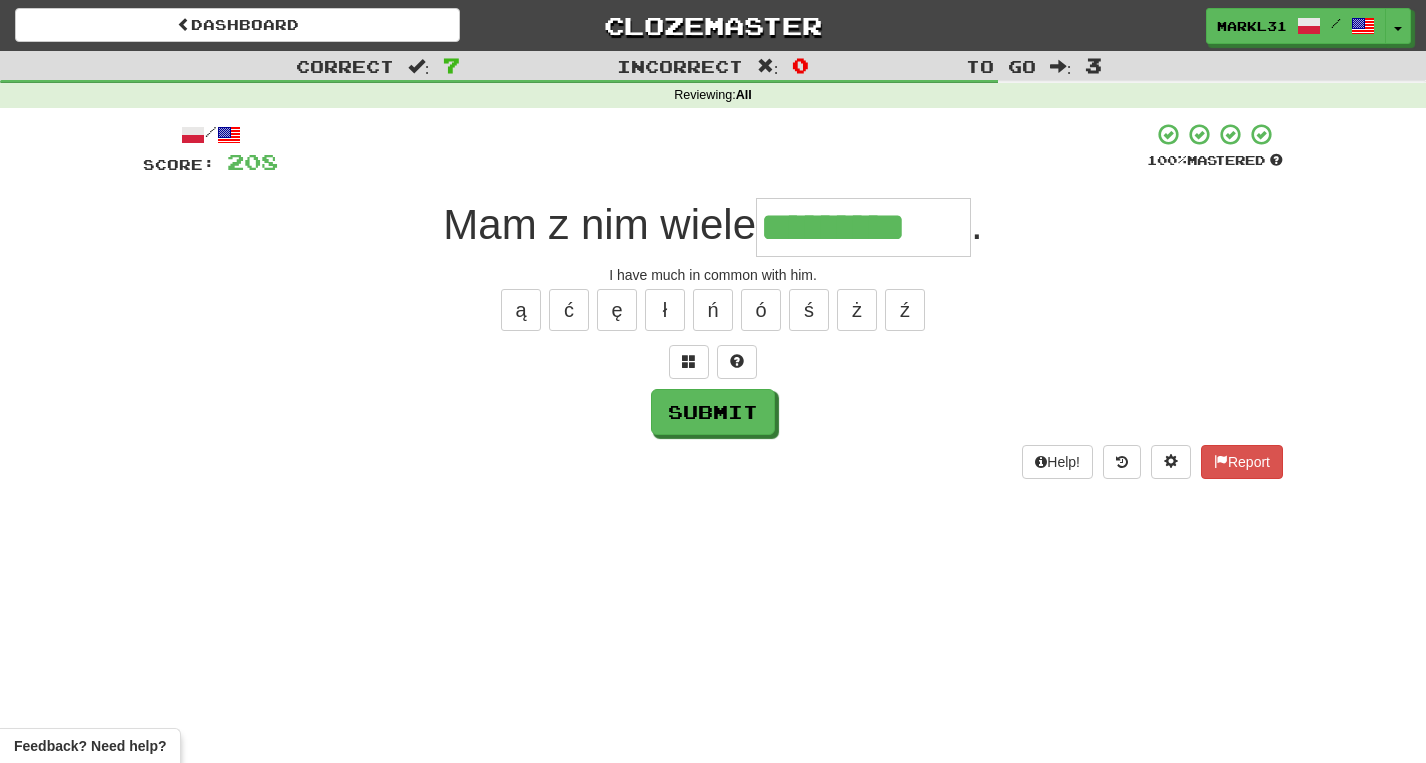 type on "*********" 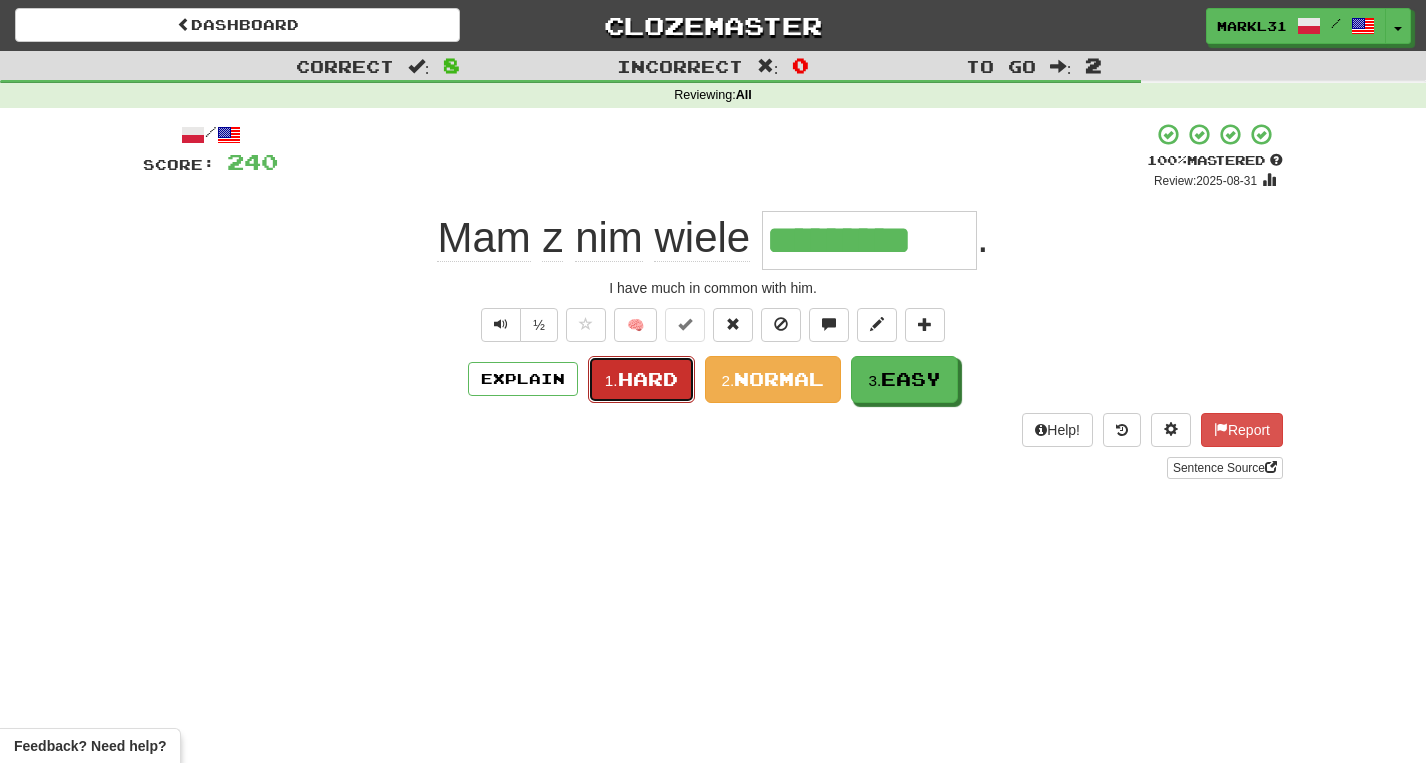 click on "Hard" at bounding box center (648, 379) 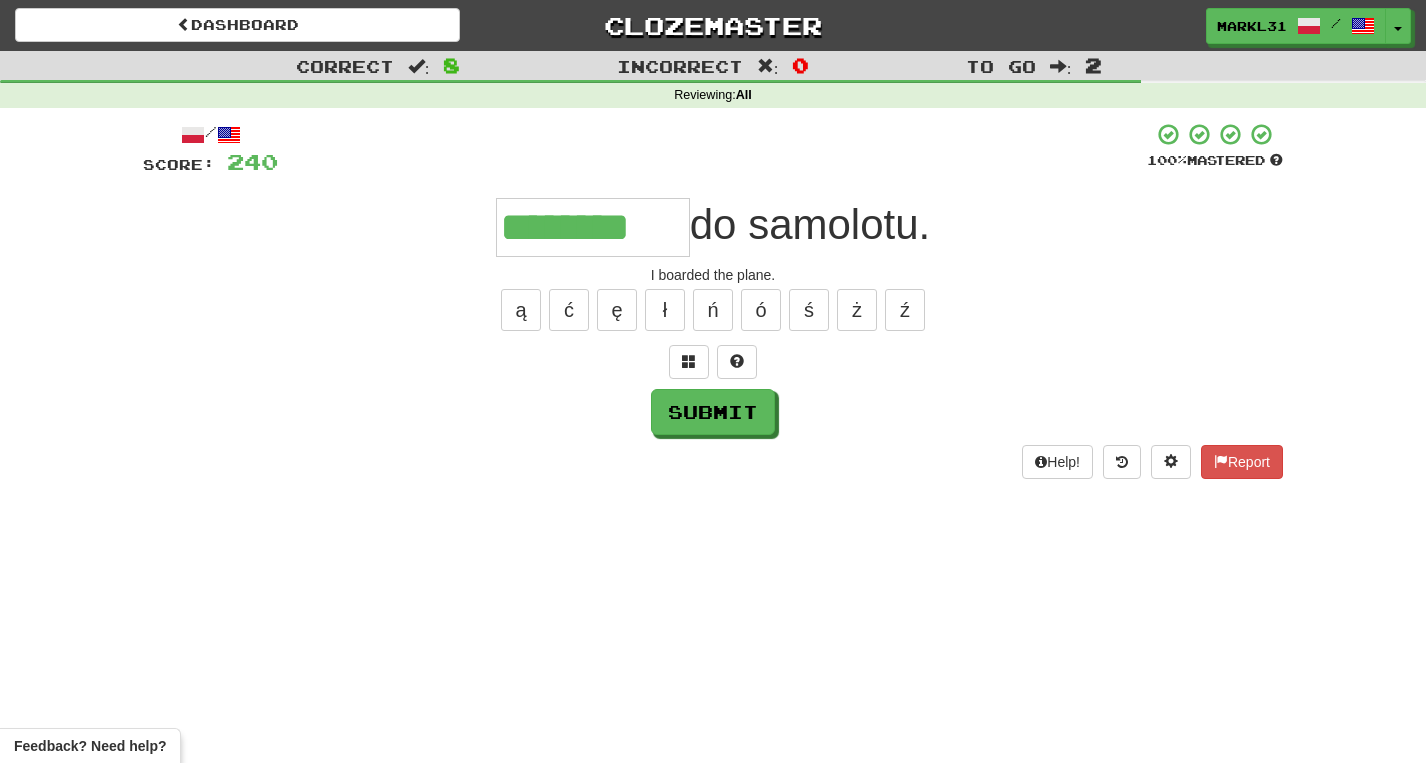 type on "********" 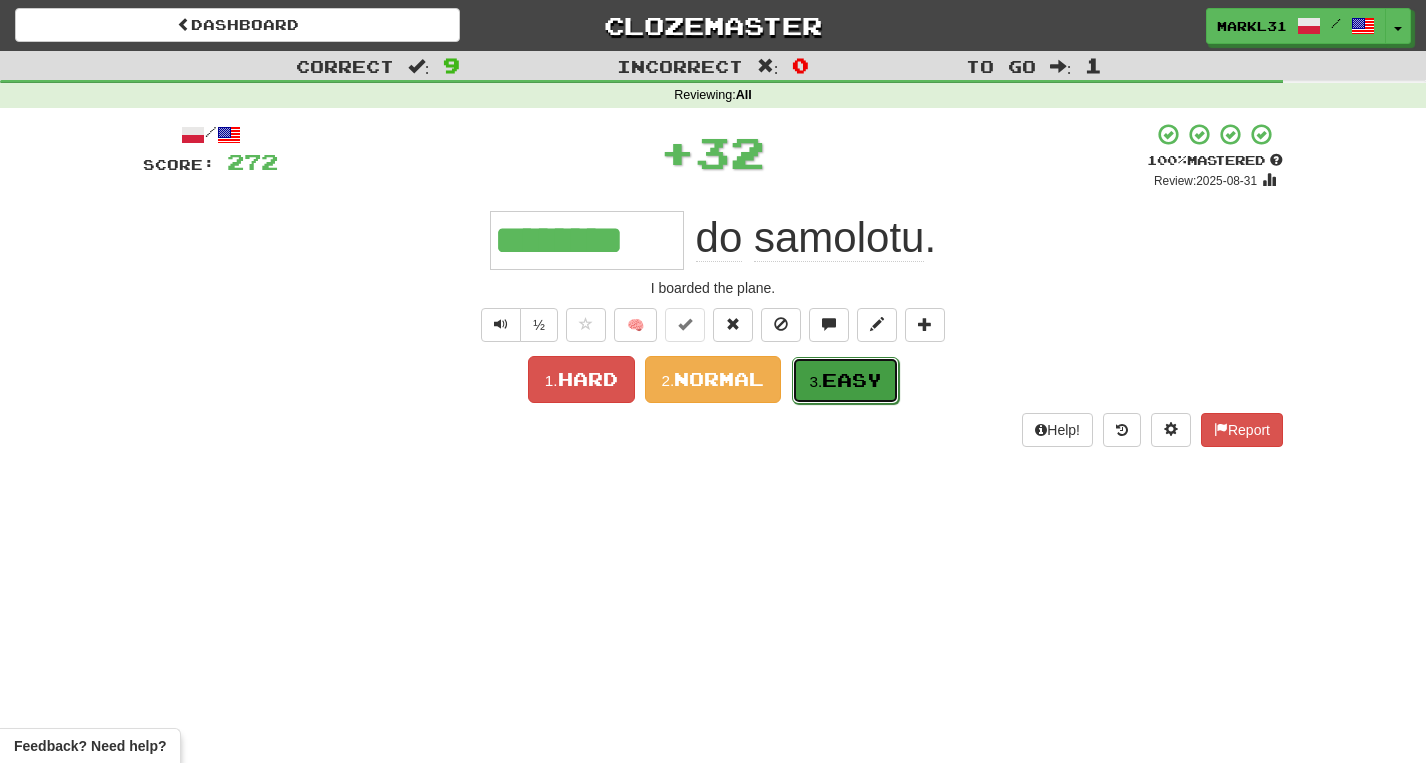 click on "3.  Easy" at bounding box center (845, 380) 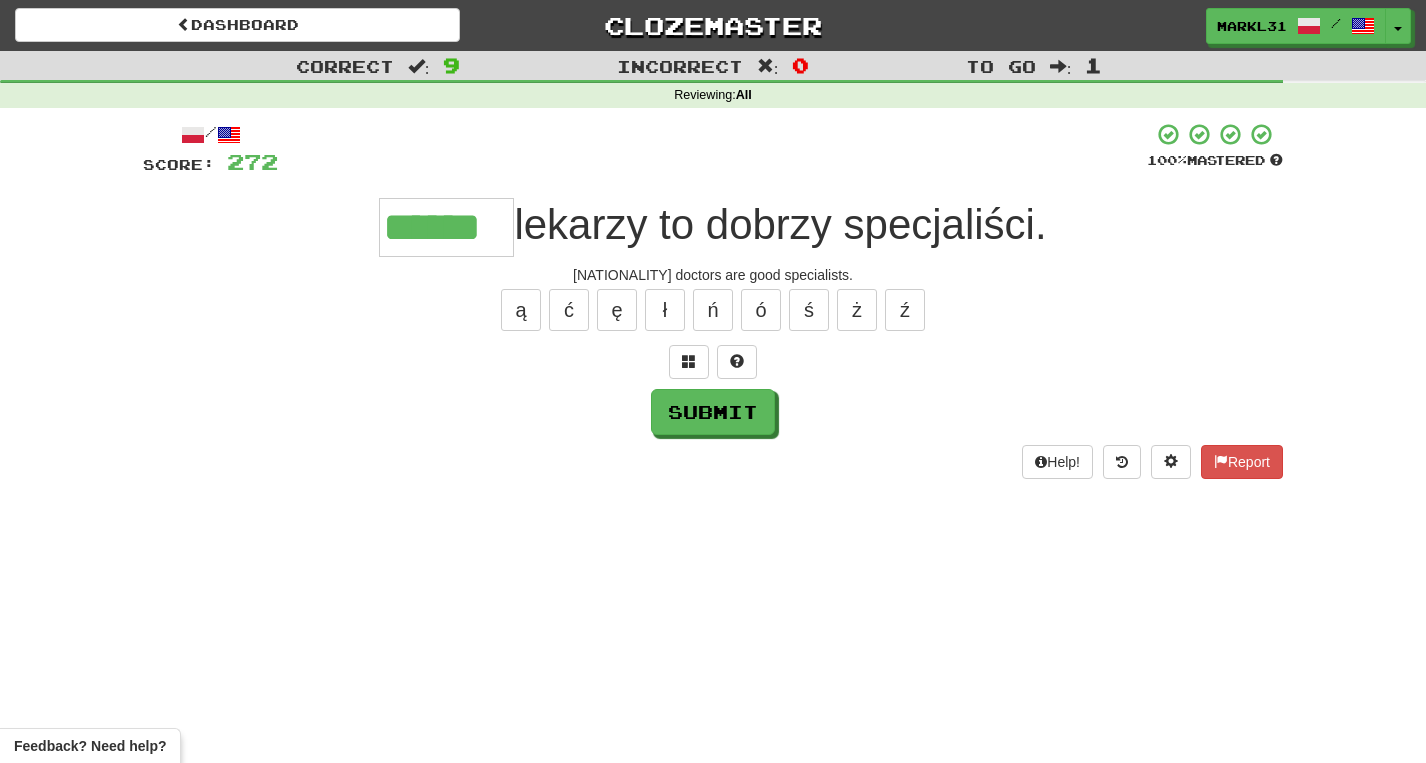 type on "******" 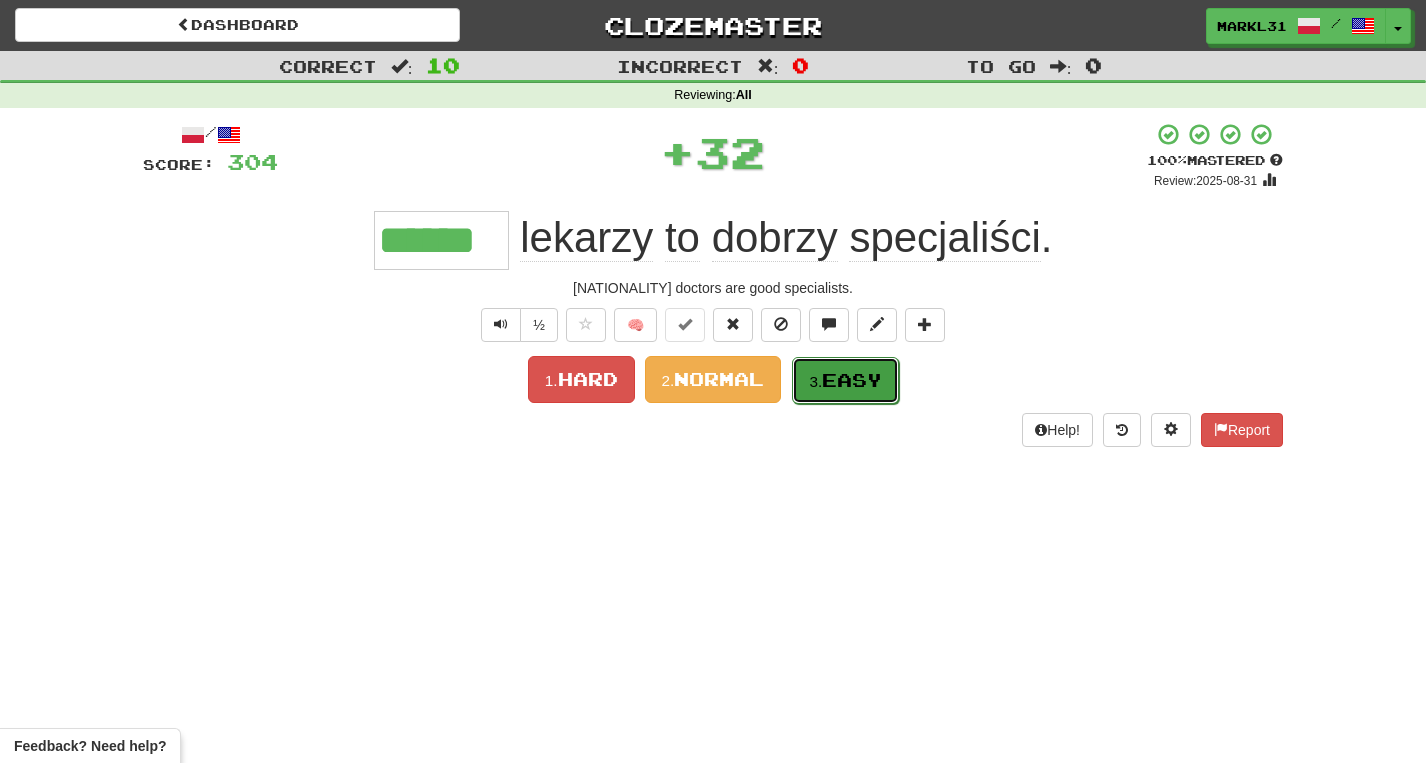 click on "Easy" at bounding box center [852, 380] 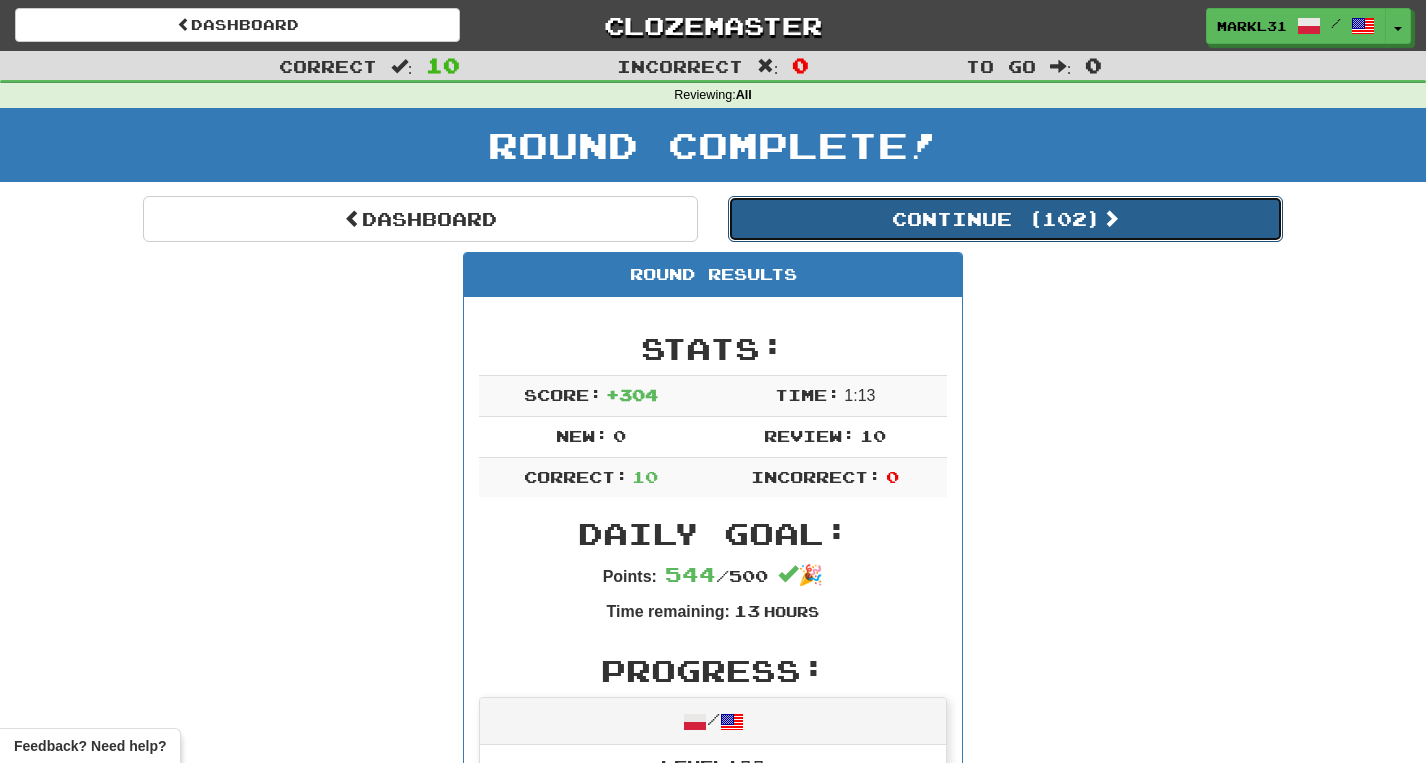 click on "Continue ( 102 )" at bounding box center [1005, 219] 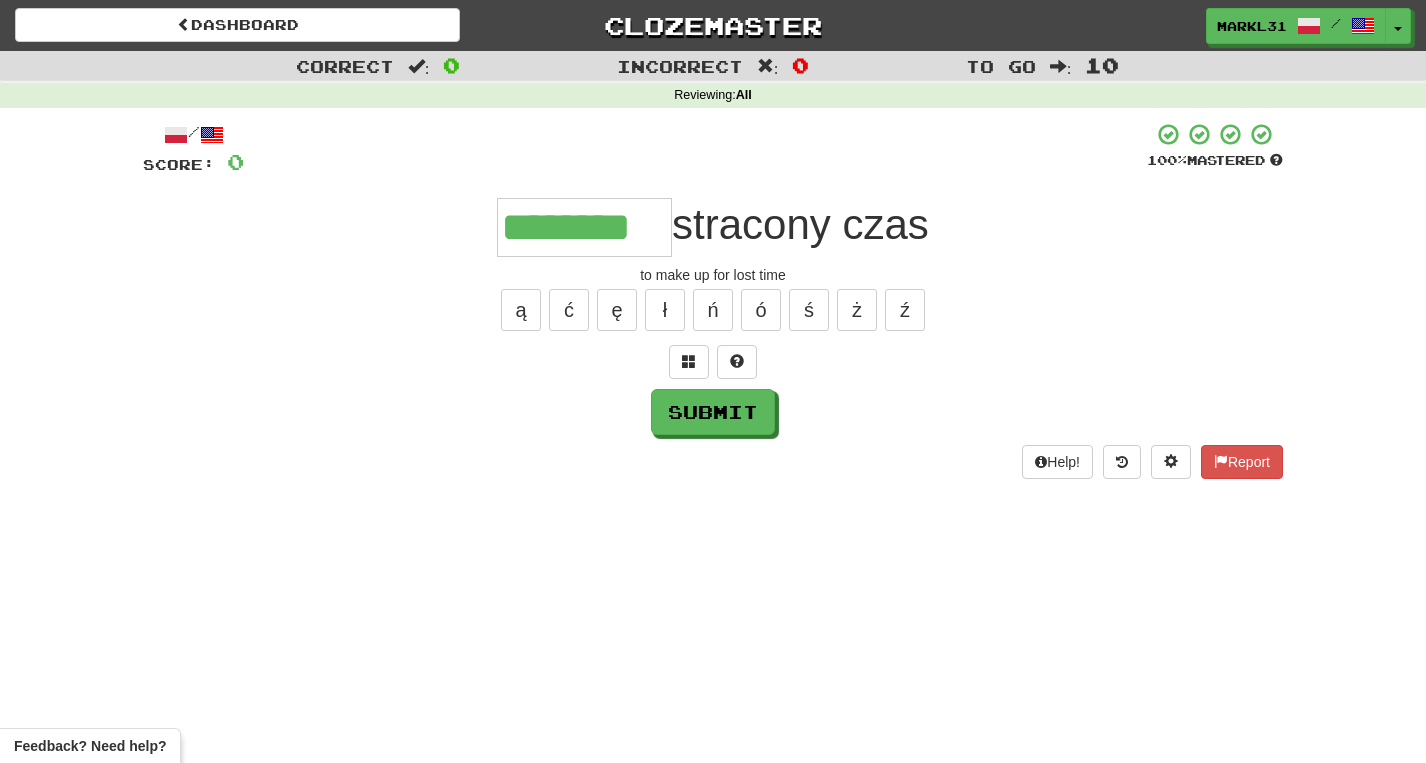 type on "********" 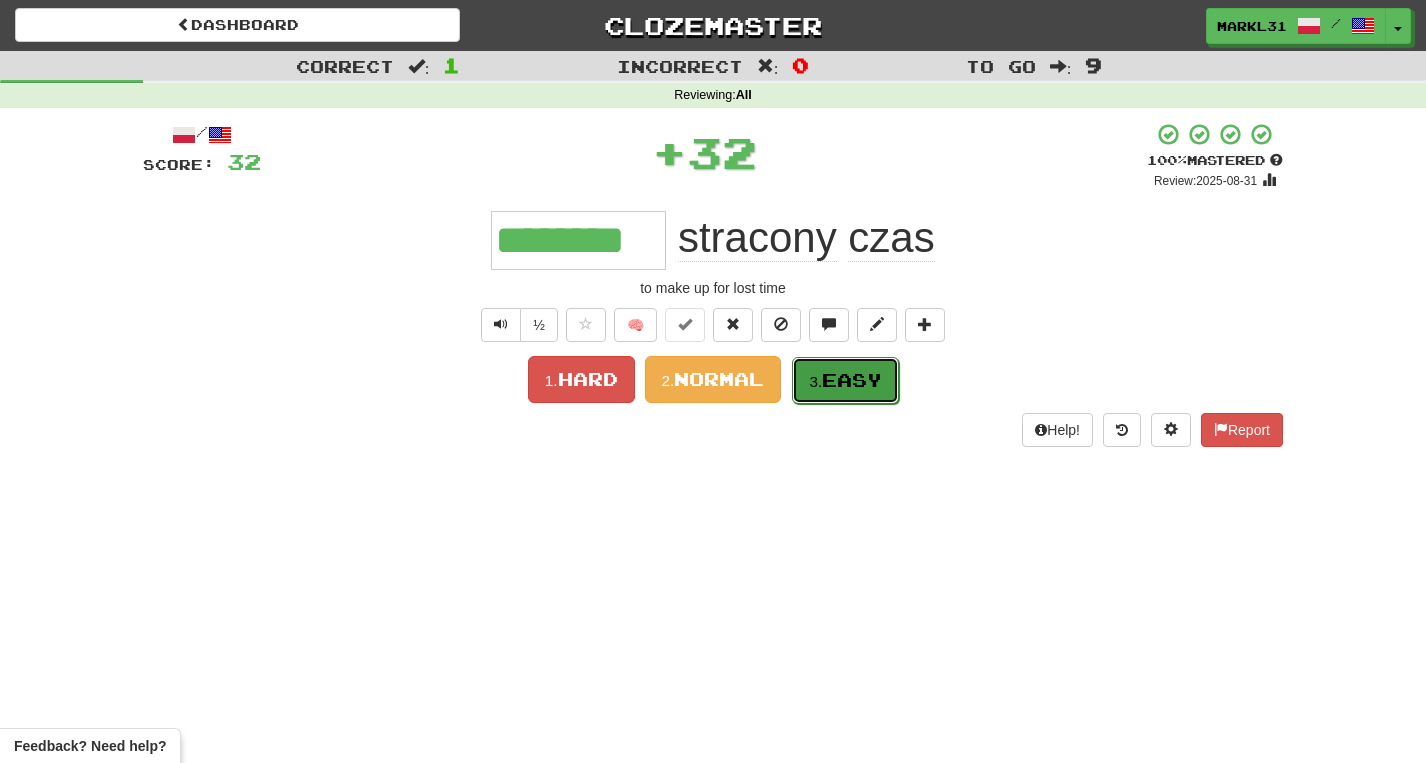 click on "Easy" at bounding box center [852, 380] 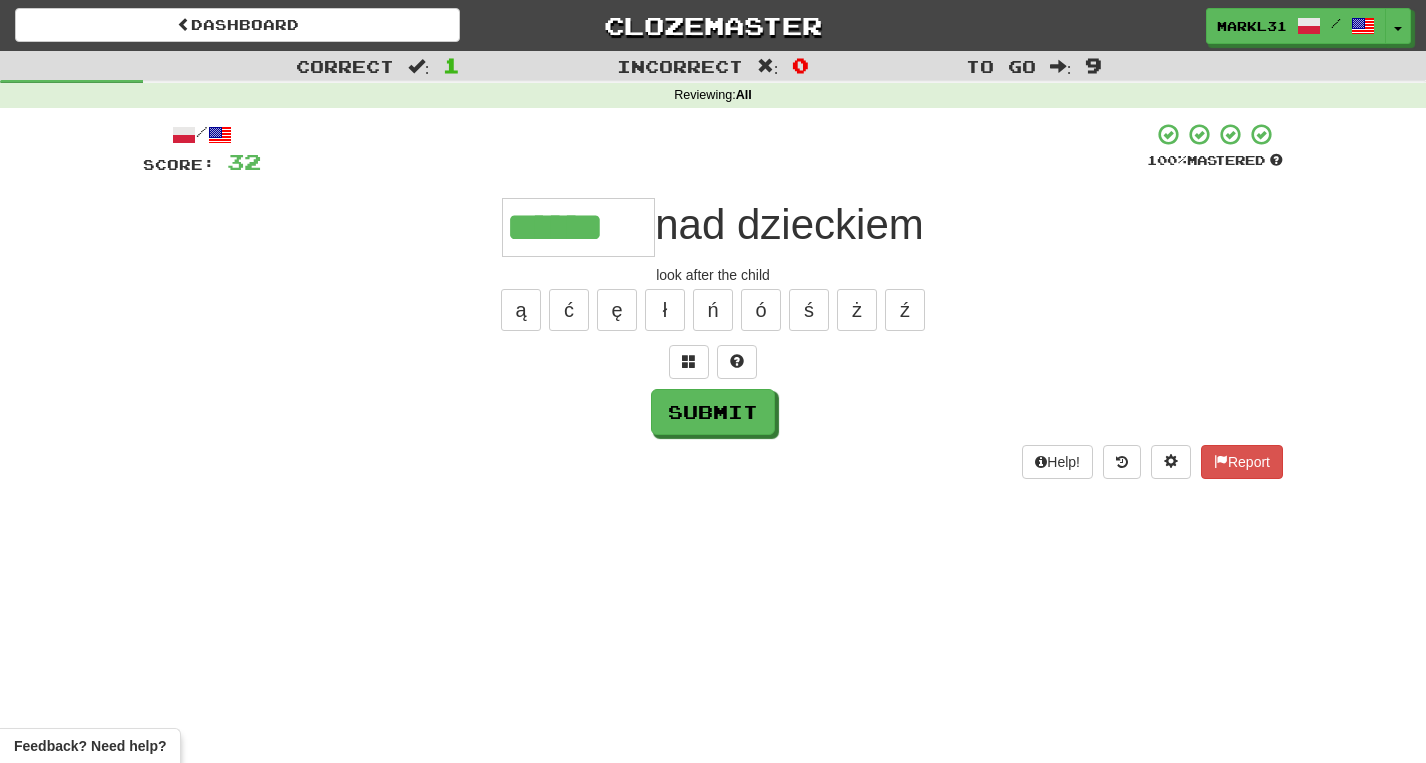 type on "******" 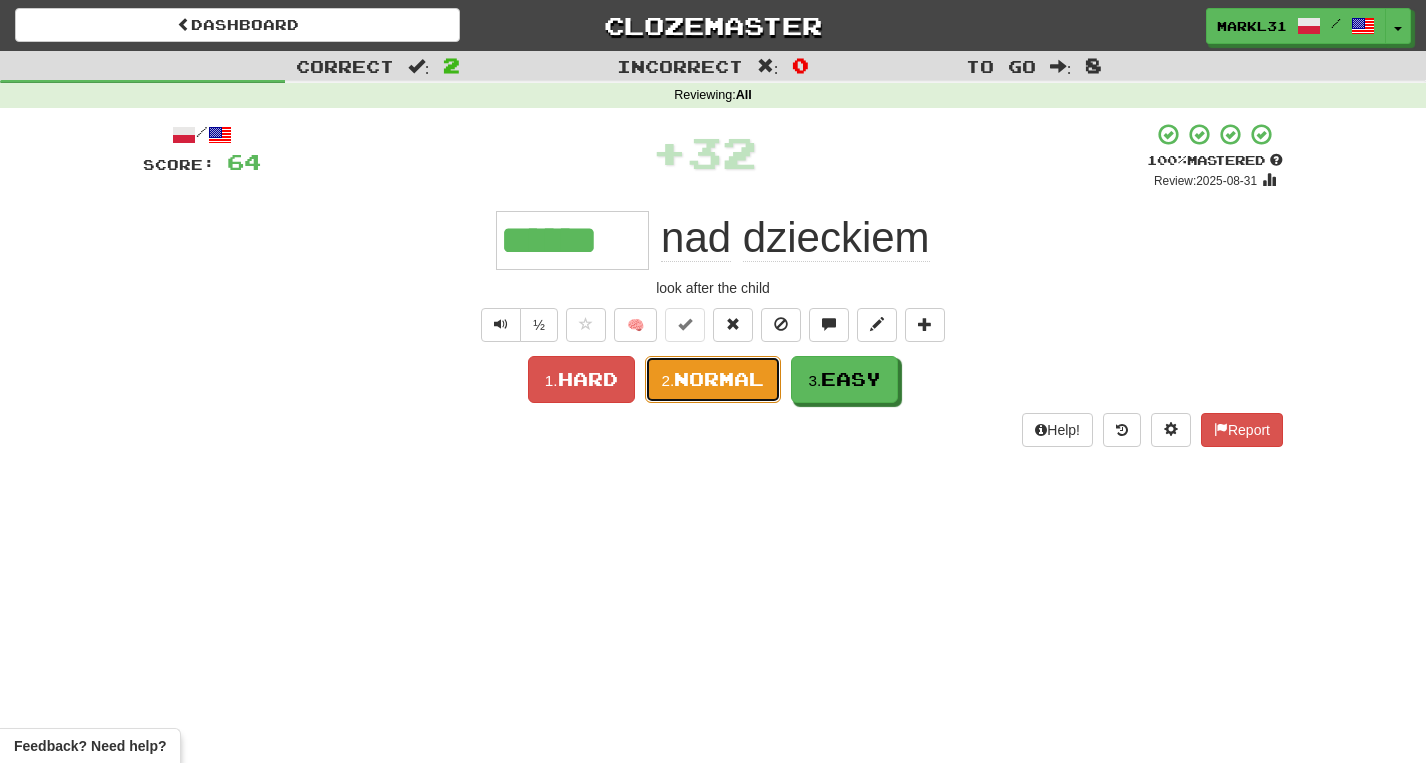 click on "2.  Normal" at bounding box center (713, 379) 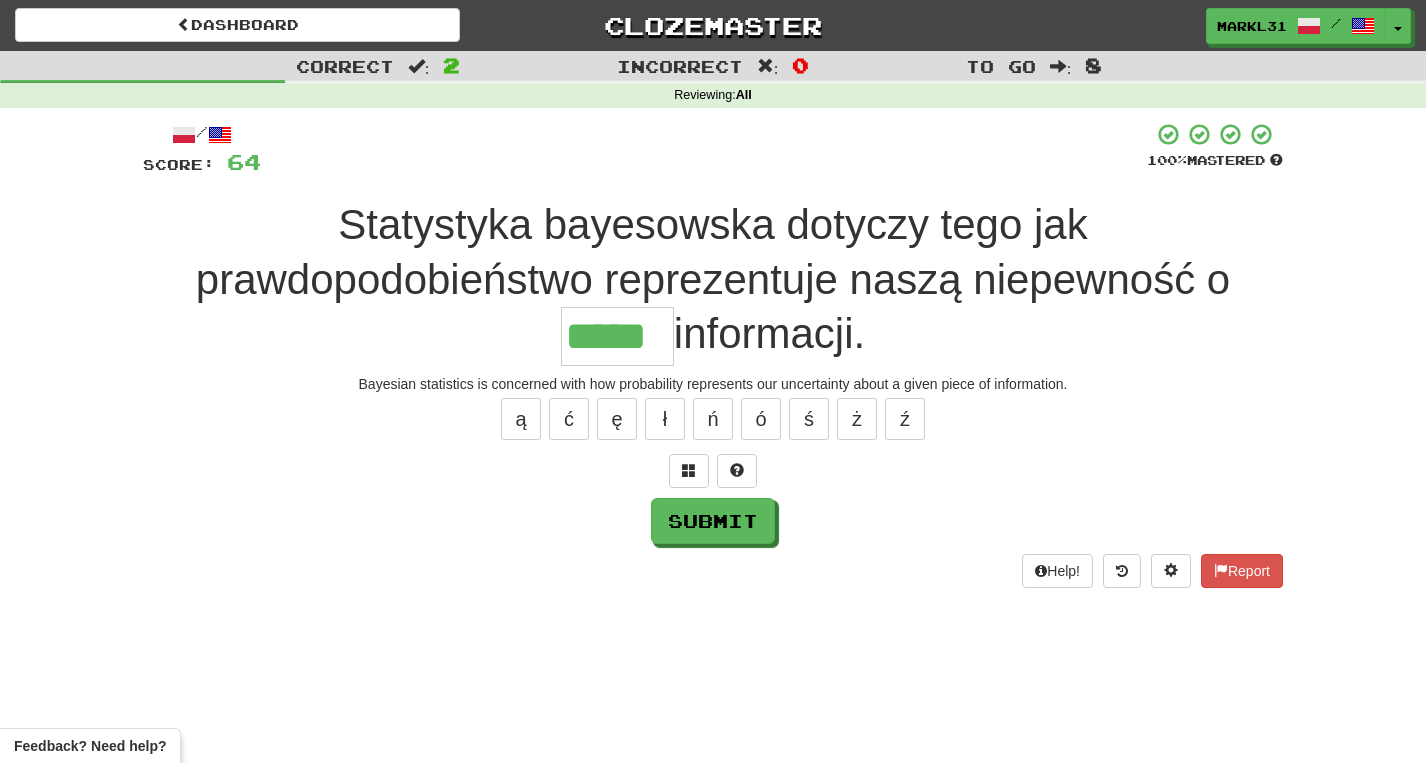 type on "*****" 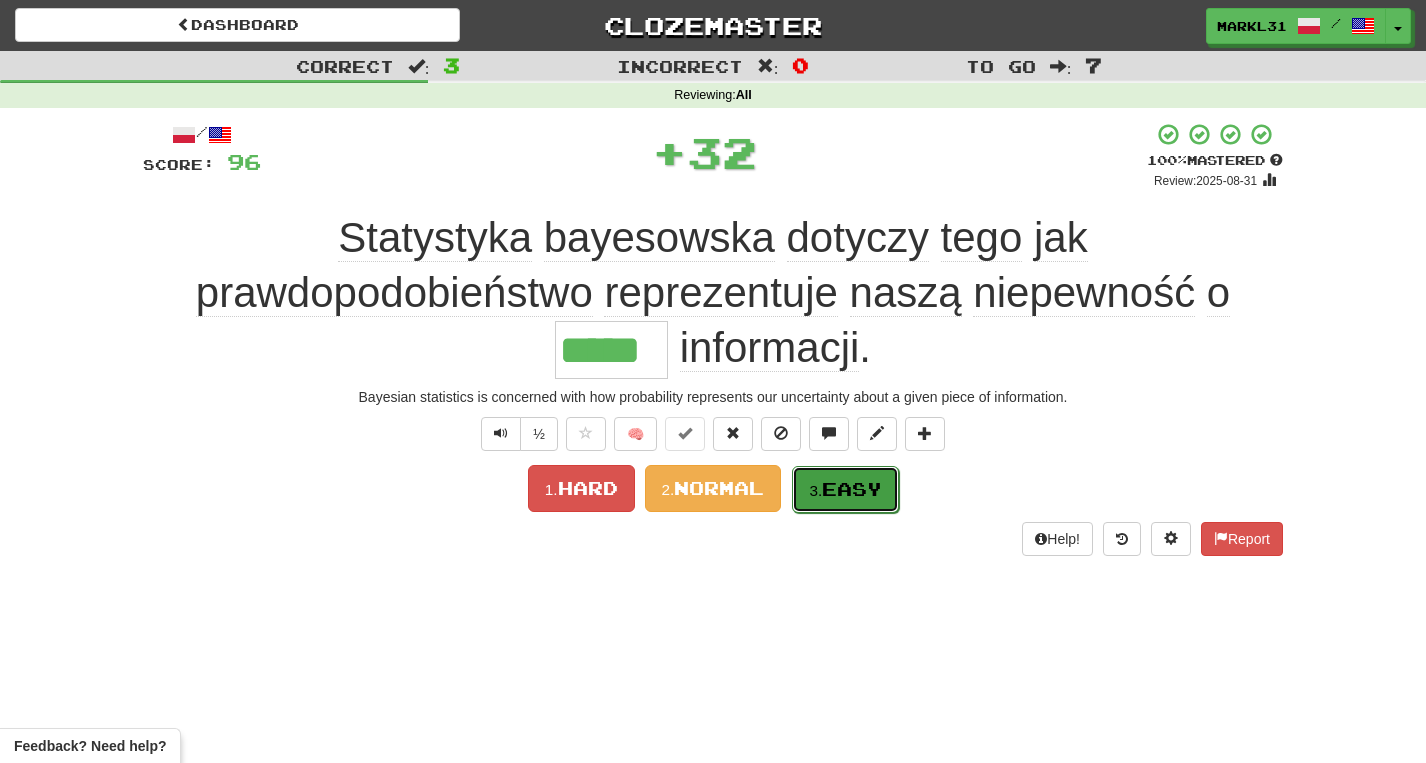 click on "3.  Easy" at bounding box center (845, 489) 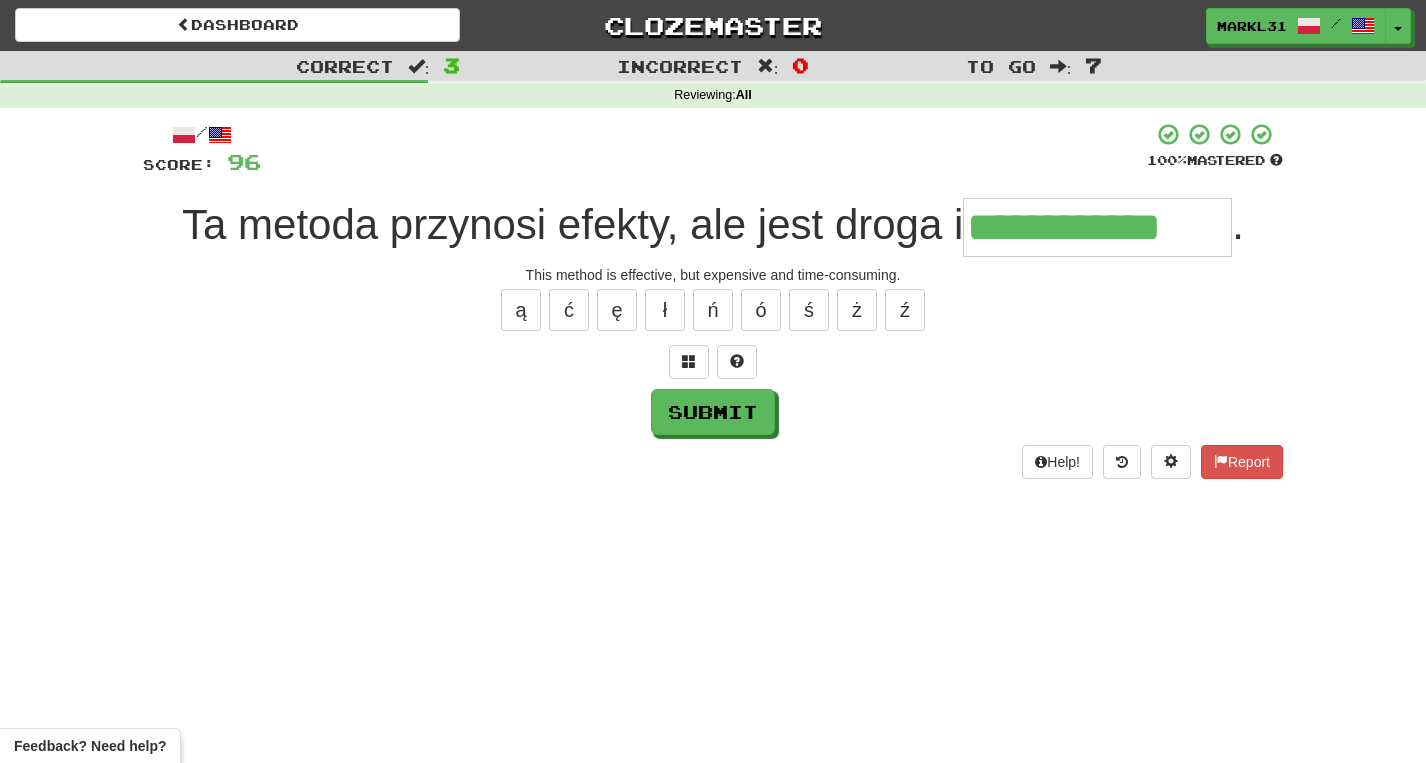 type on "**********" 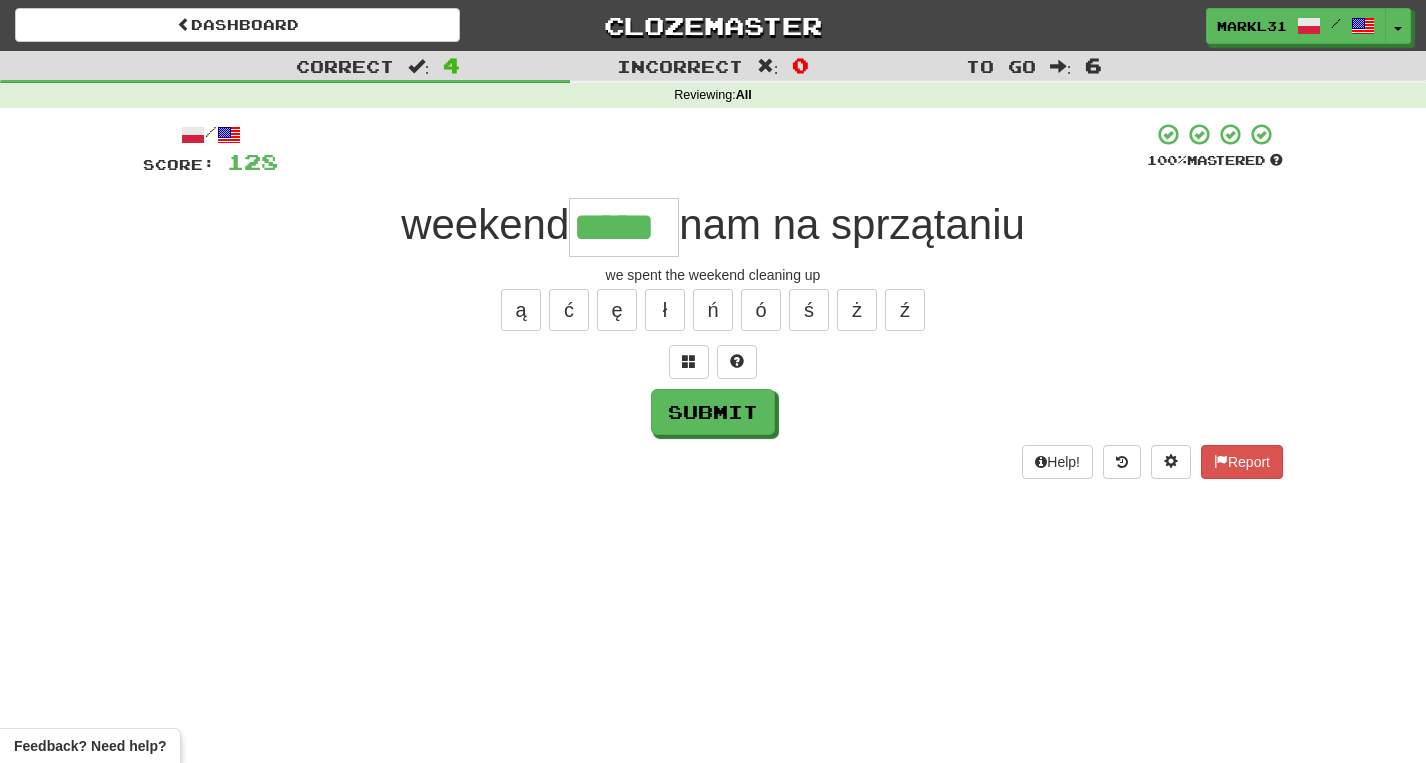 type on "*****" 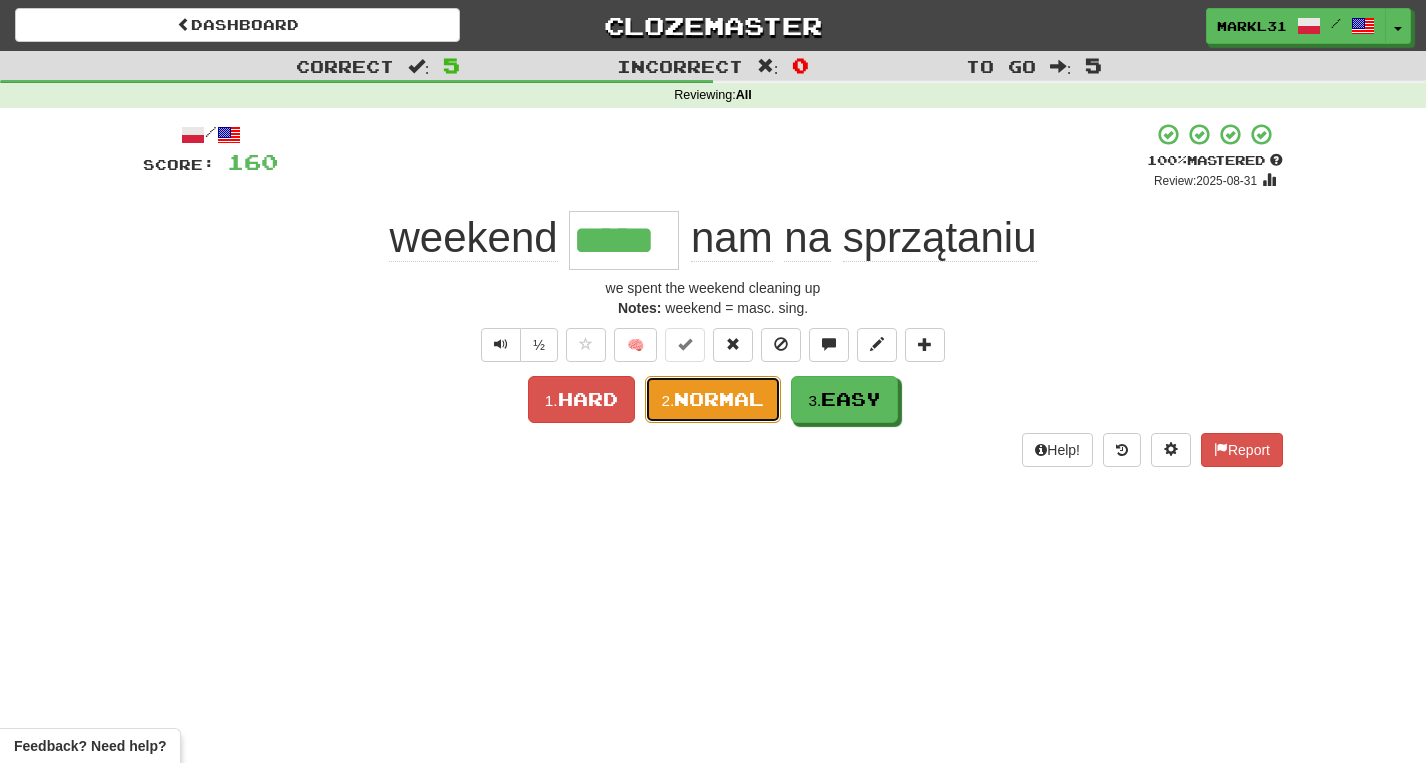 click on "Normal" at bounding box center (719, 399) 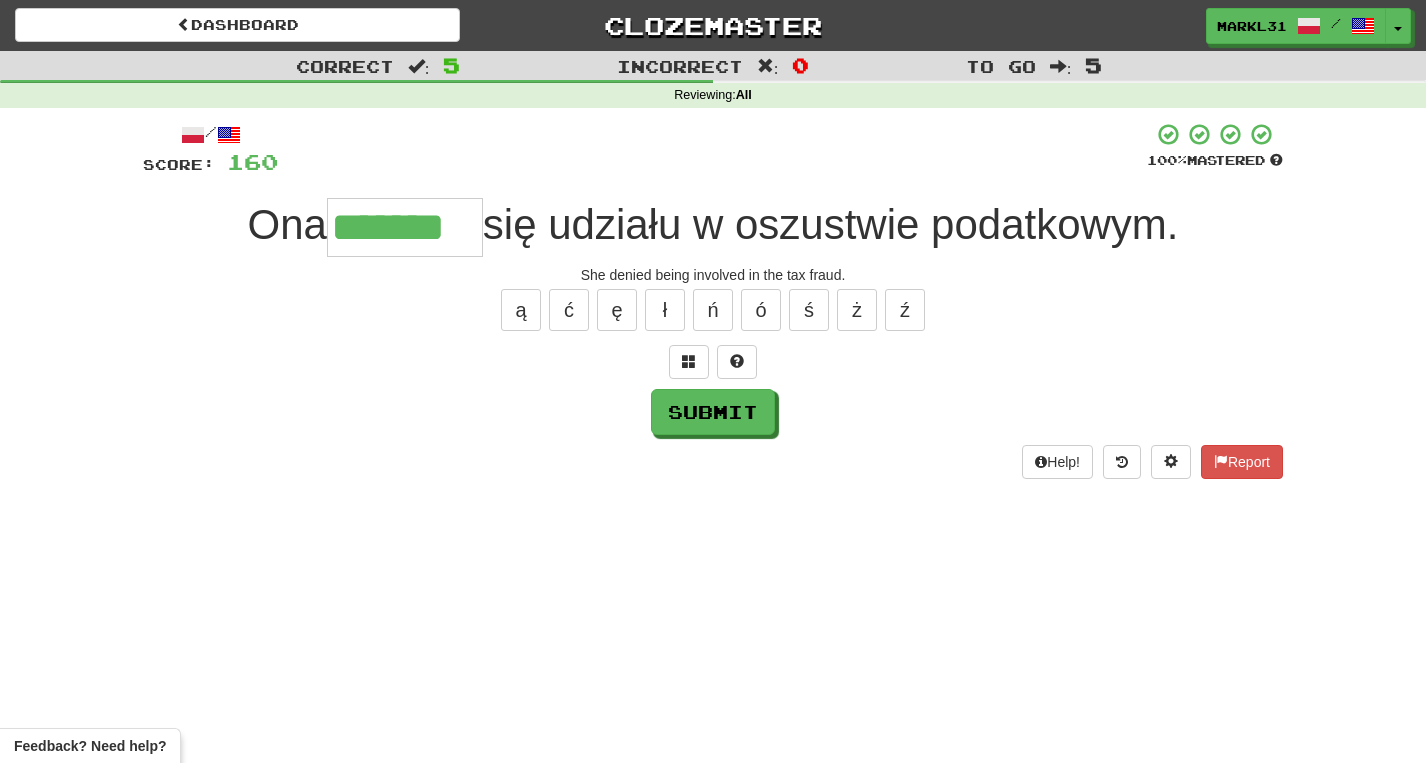 type on "*******" 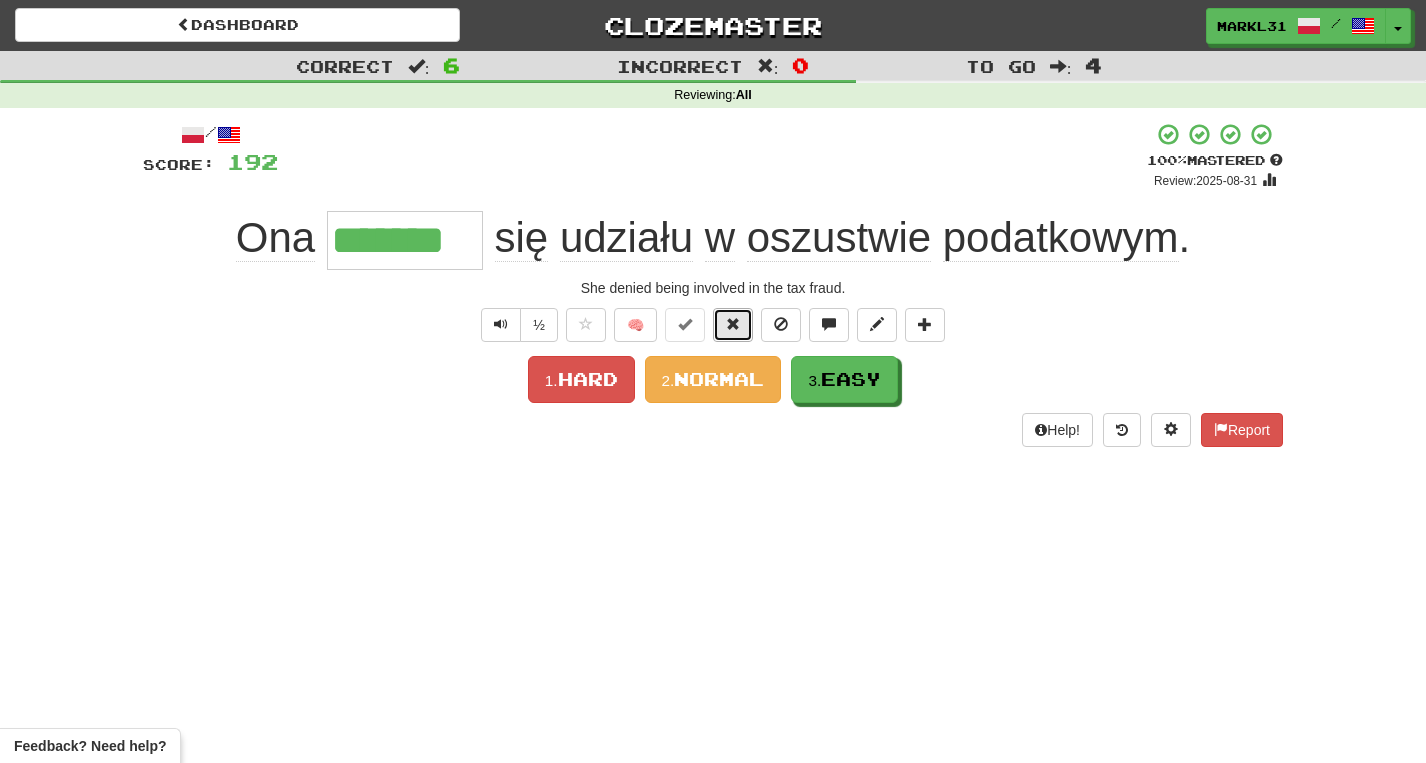 click at bounding box center [733, 325] 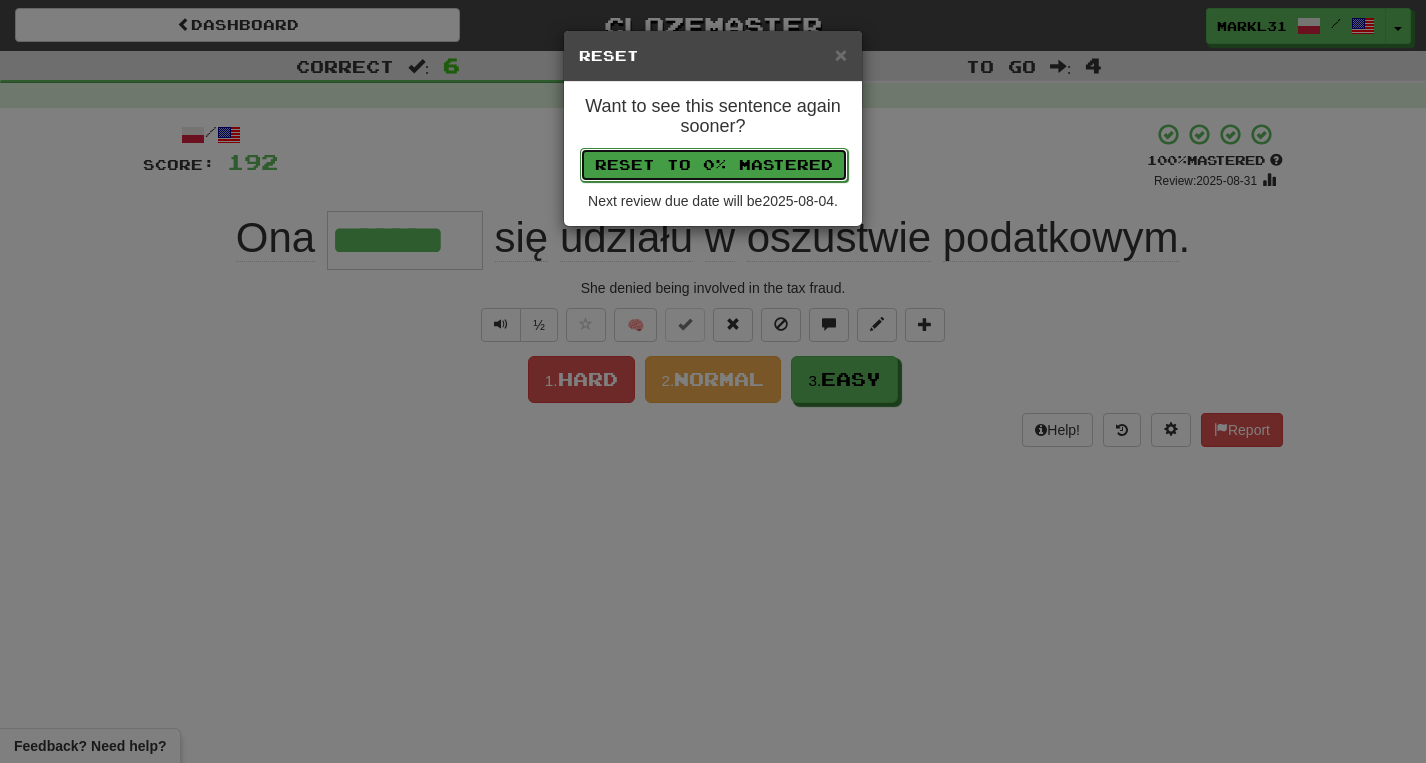 click on "Reset to 0% Mastered" at bounding box center (714, 165) 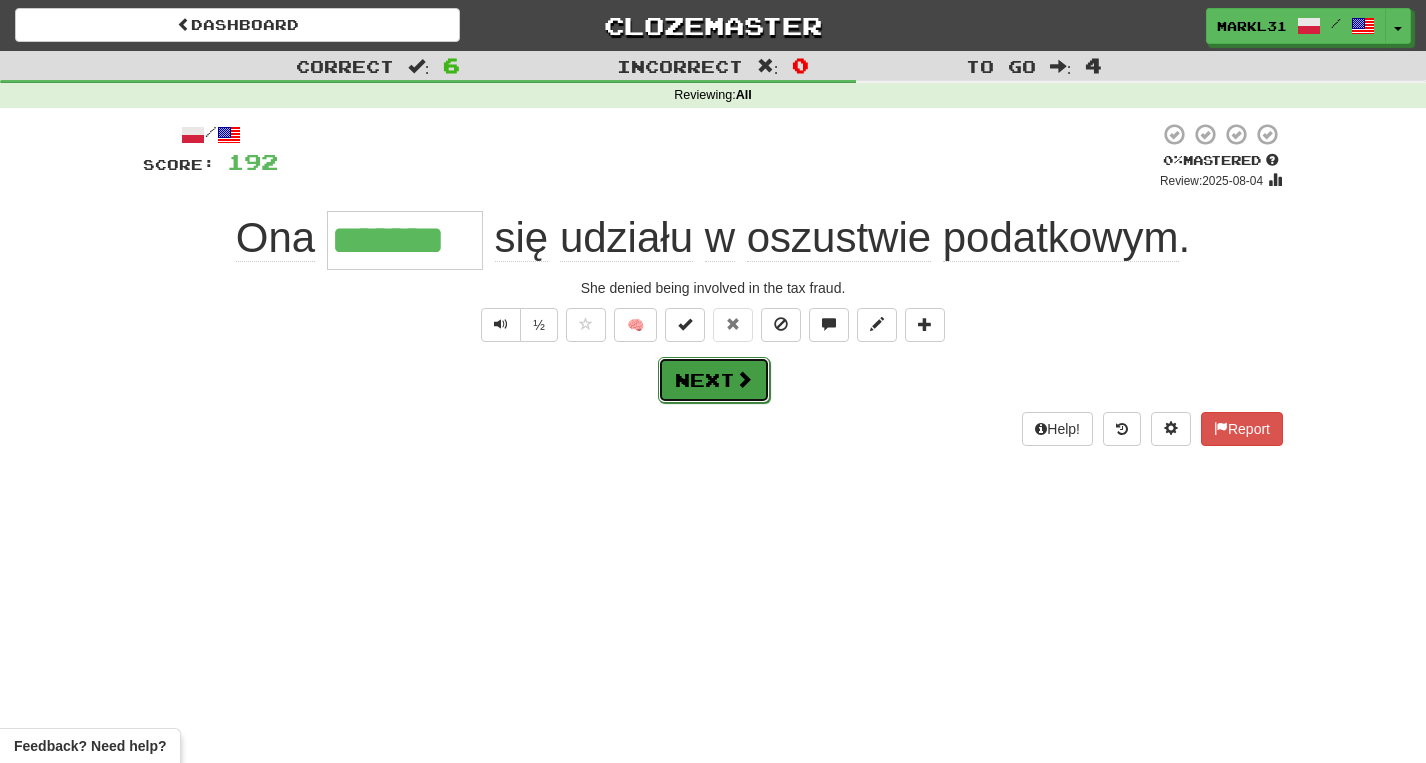 click on "Next" at bounding box center (714, 380) 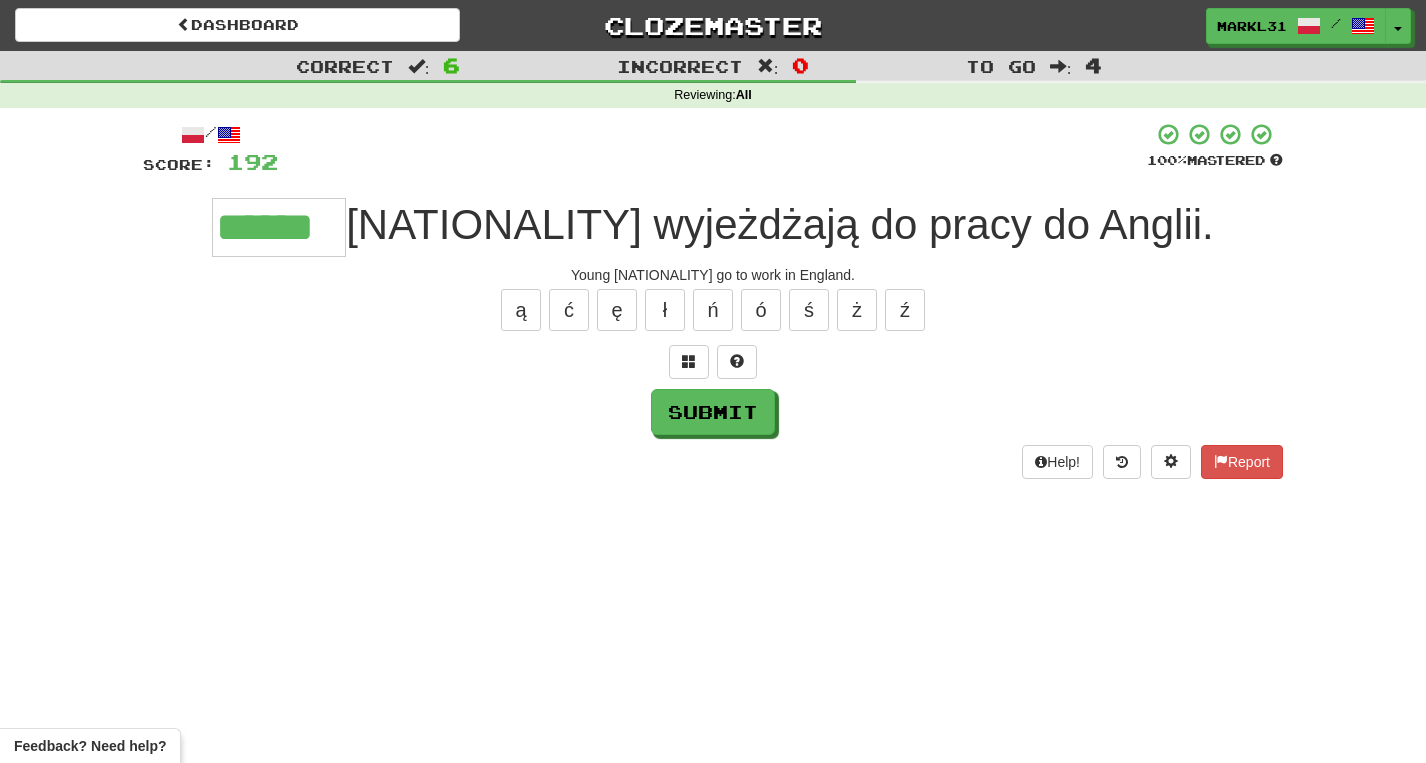 type on "******" 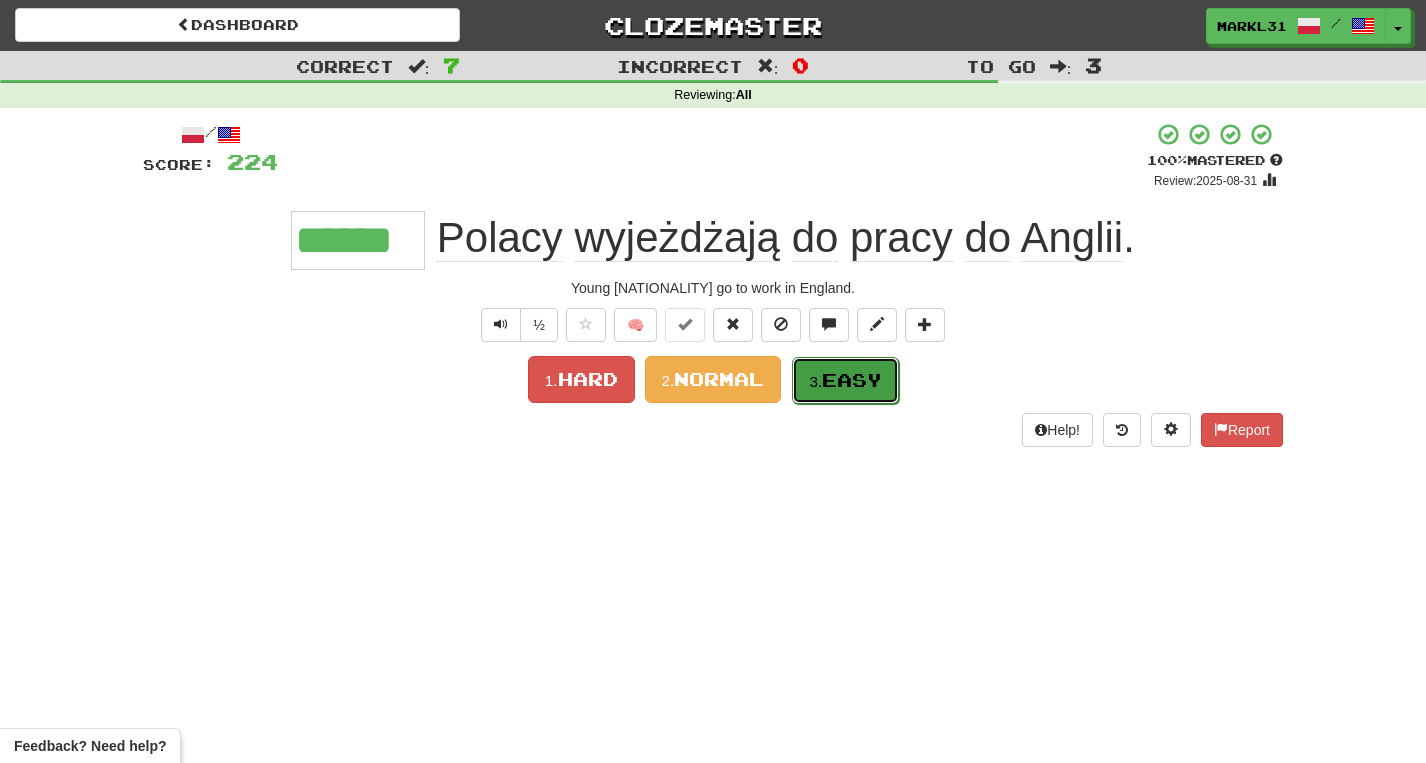 click on "Easy" at bounding box center (852, 380) 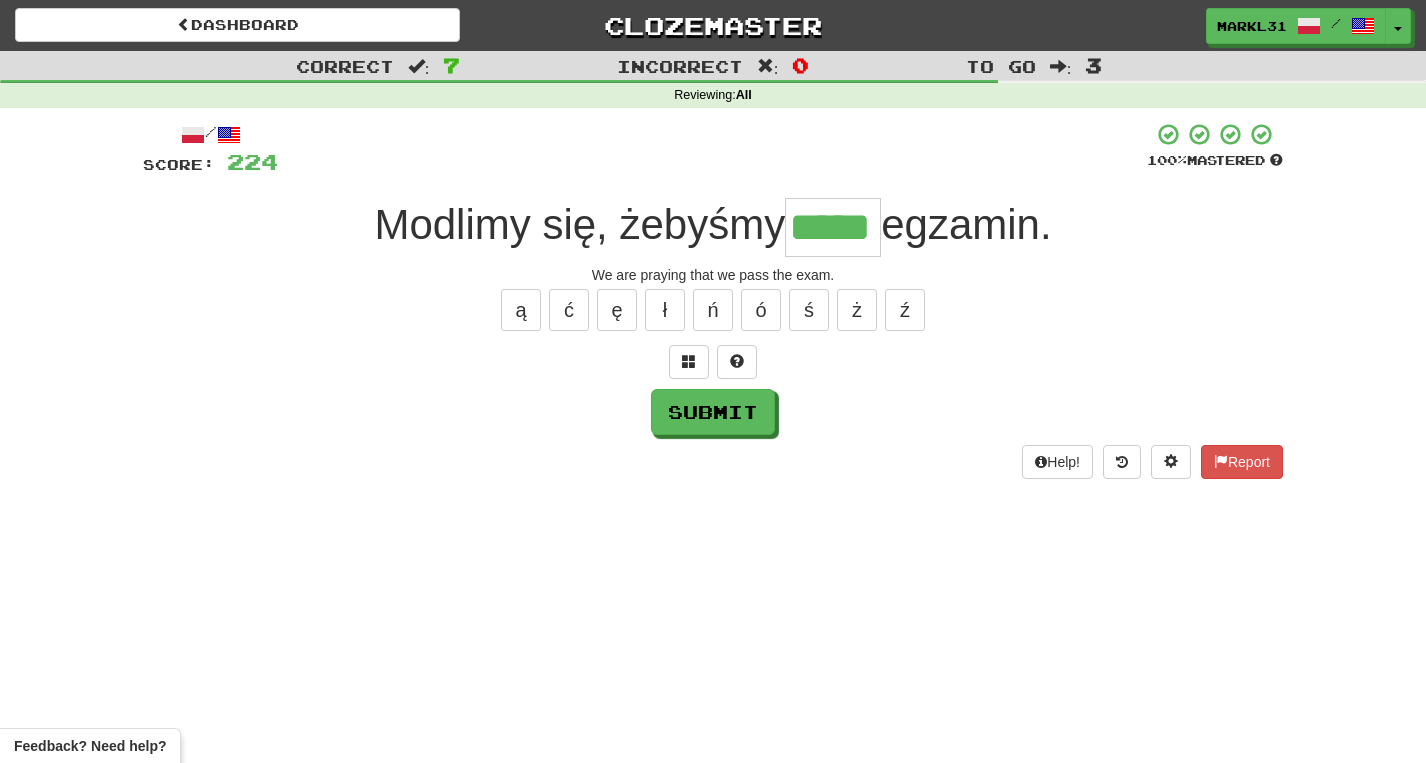 type on "*****" 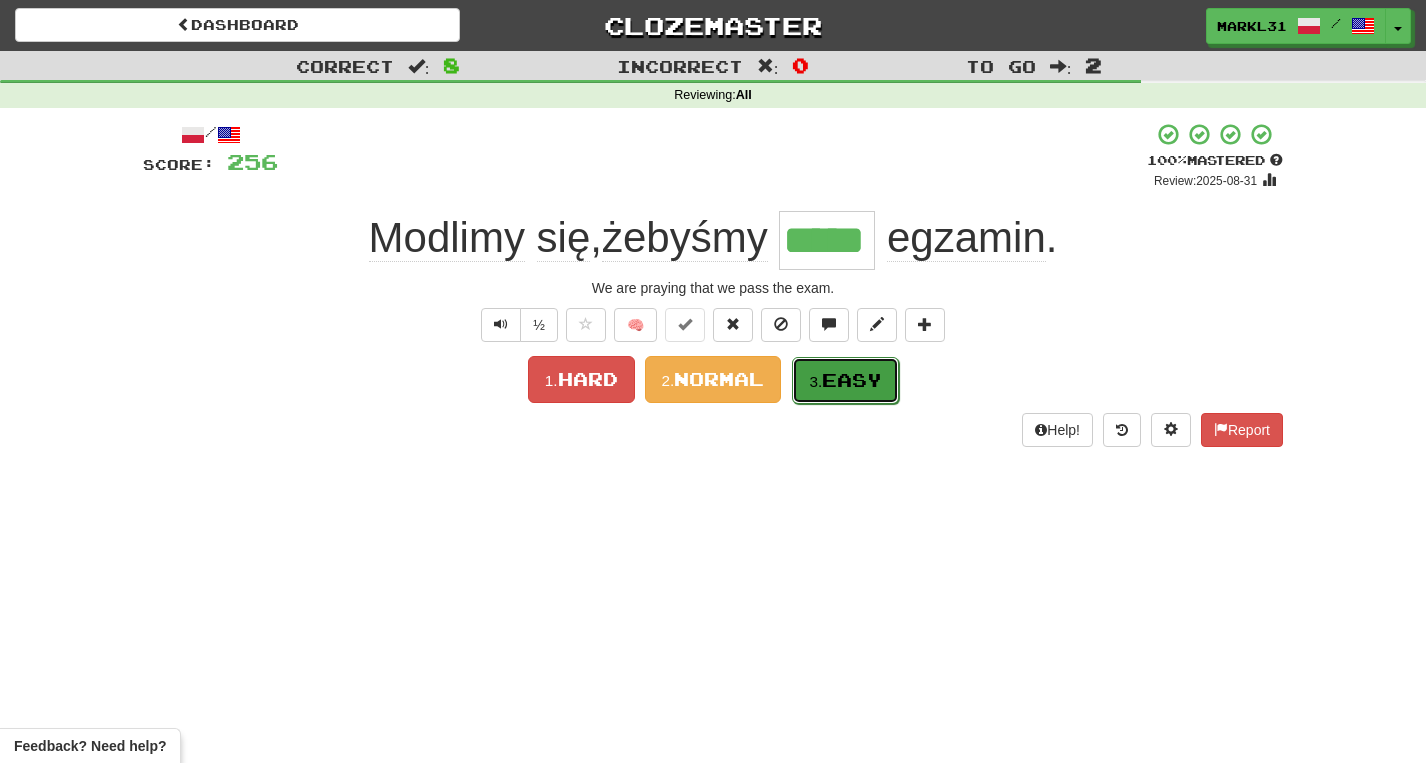 click on "Easy" at bounding box center (852, 380) 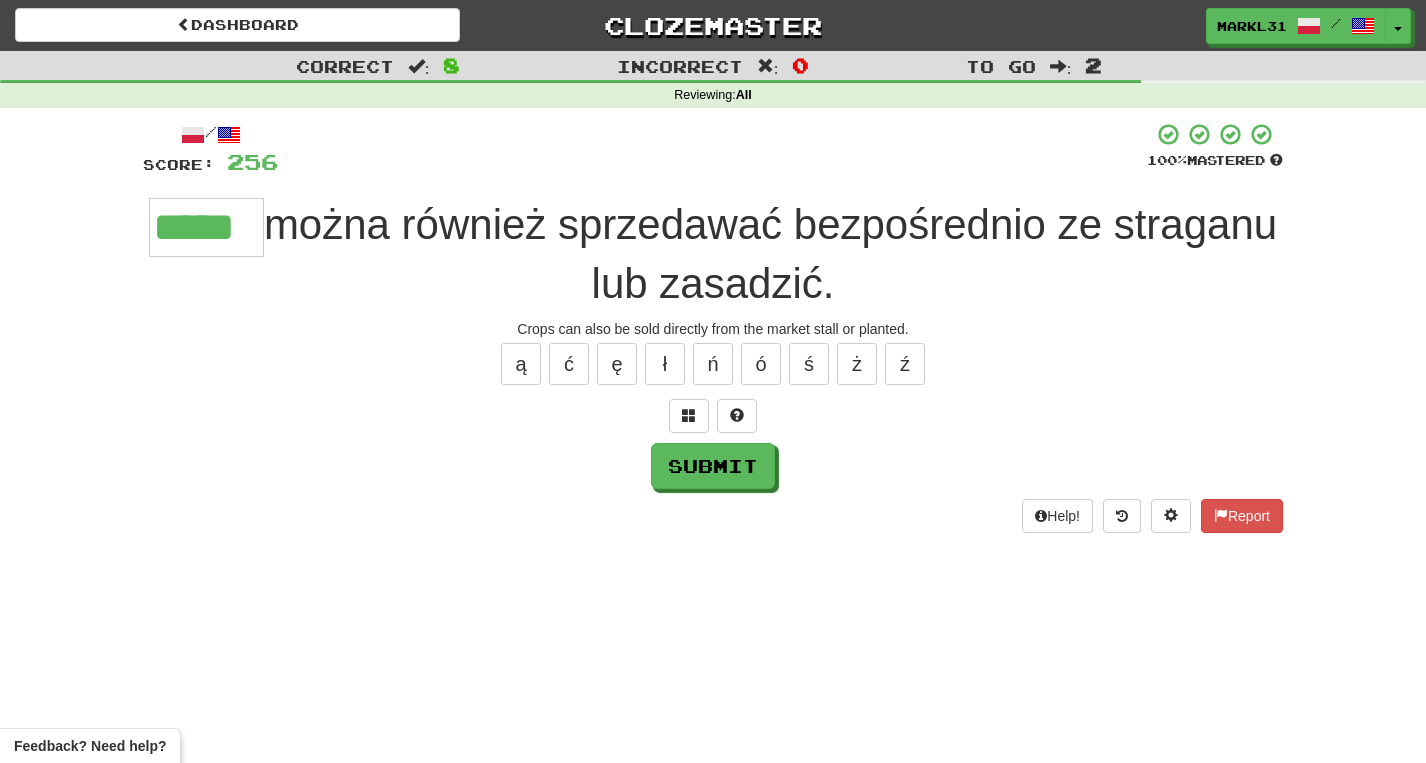 type on "*****" 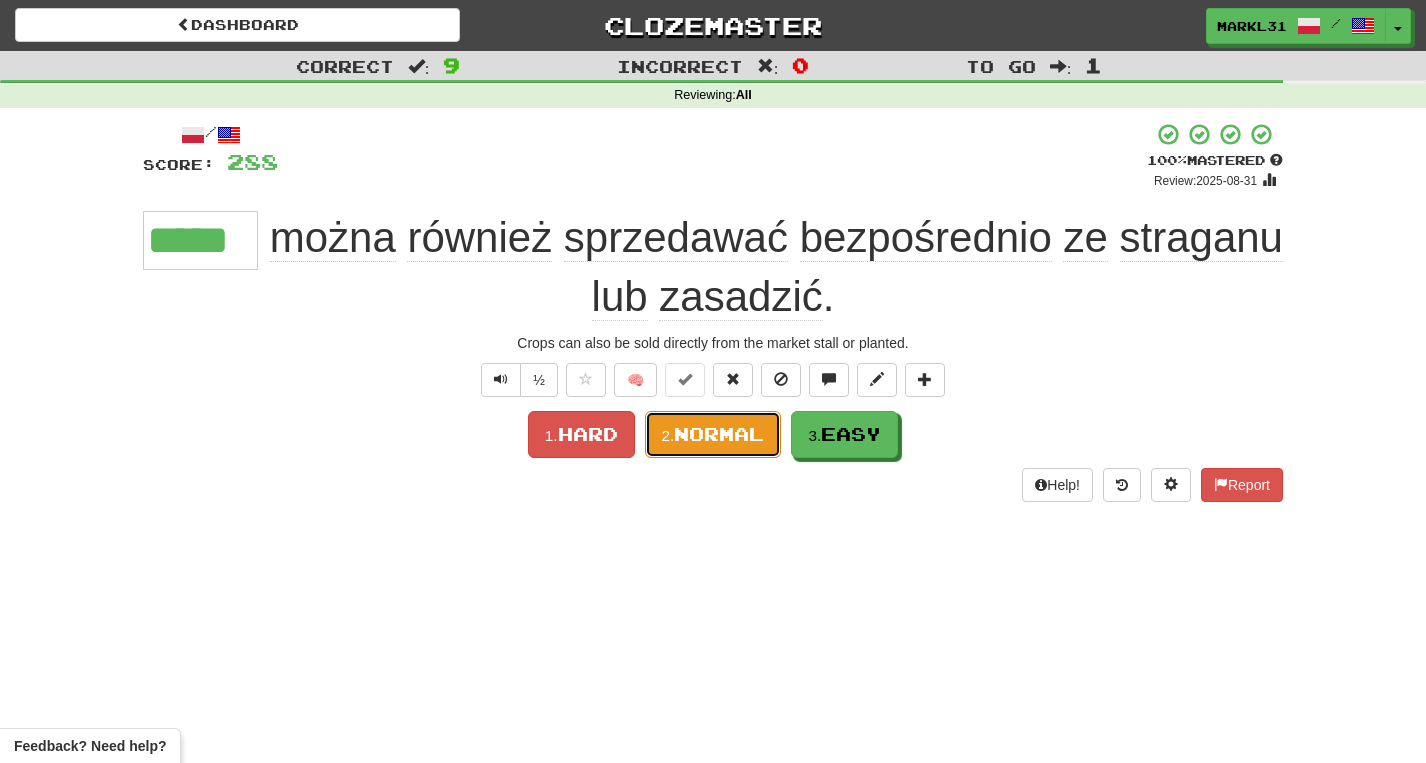 click on "2.  Normal" at bounding box center [713, 434] 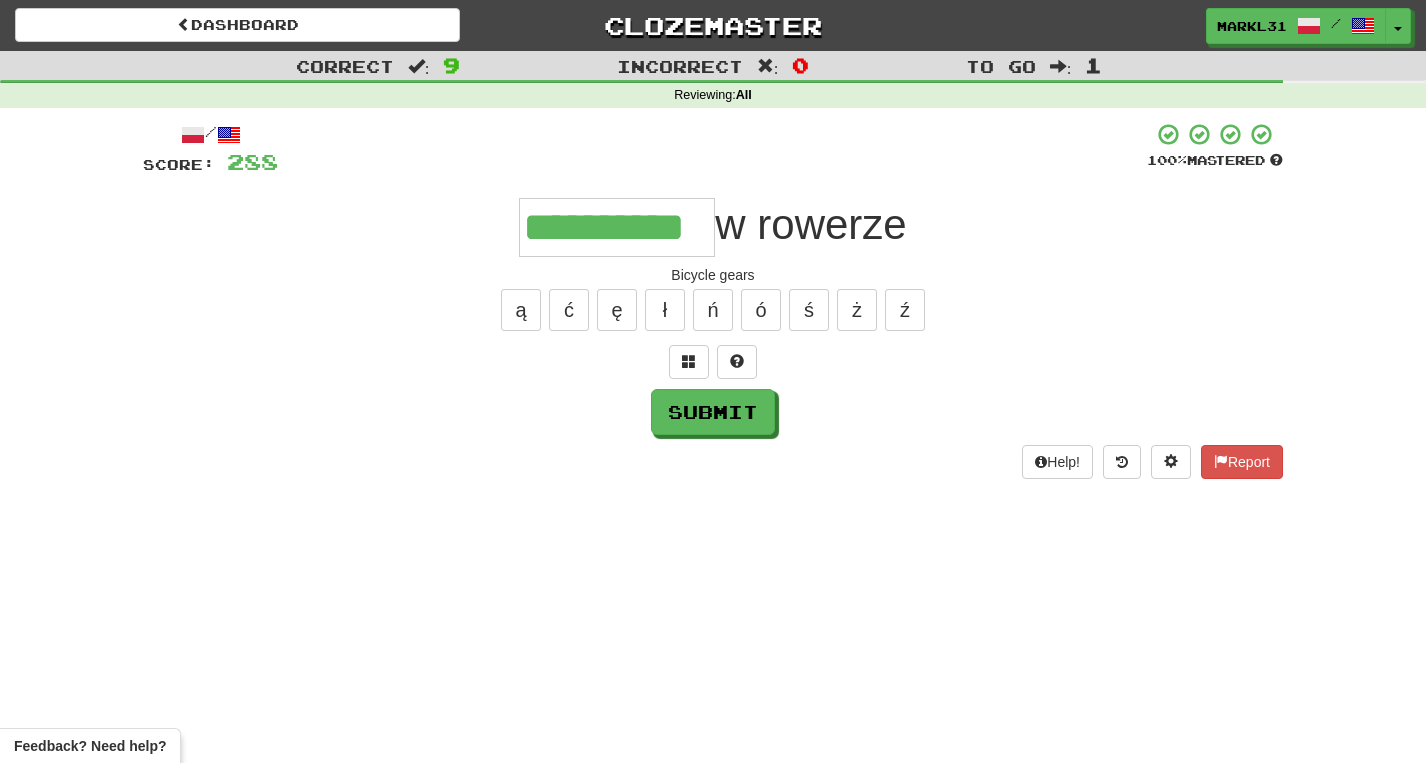 type on "**********" 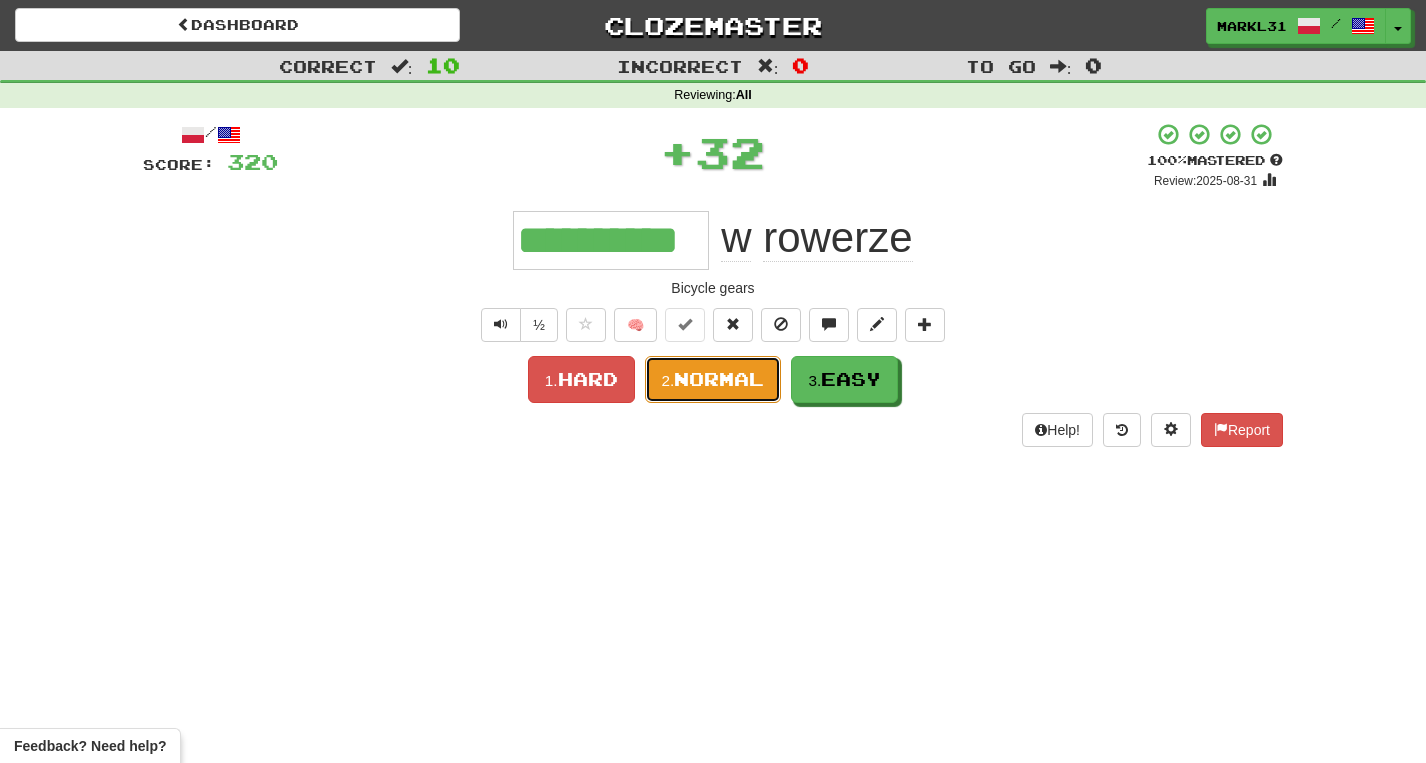 click on "Normal" at bounding box center [719, 379] 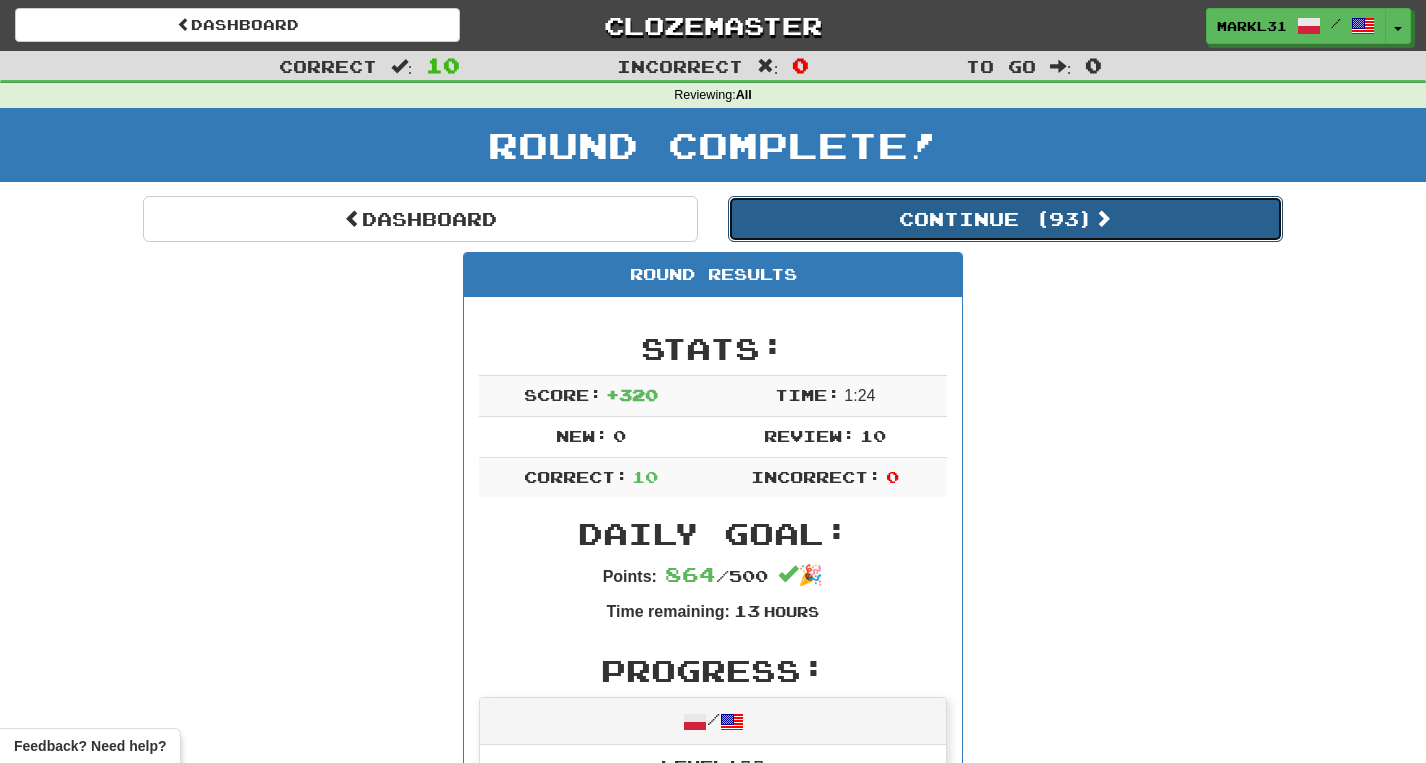 click on "Continue ( 93 )" at bounding box center [1005, 219] 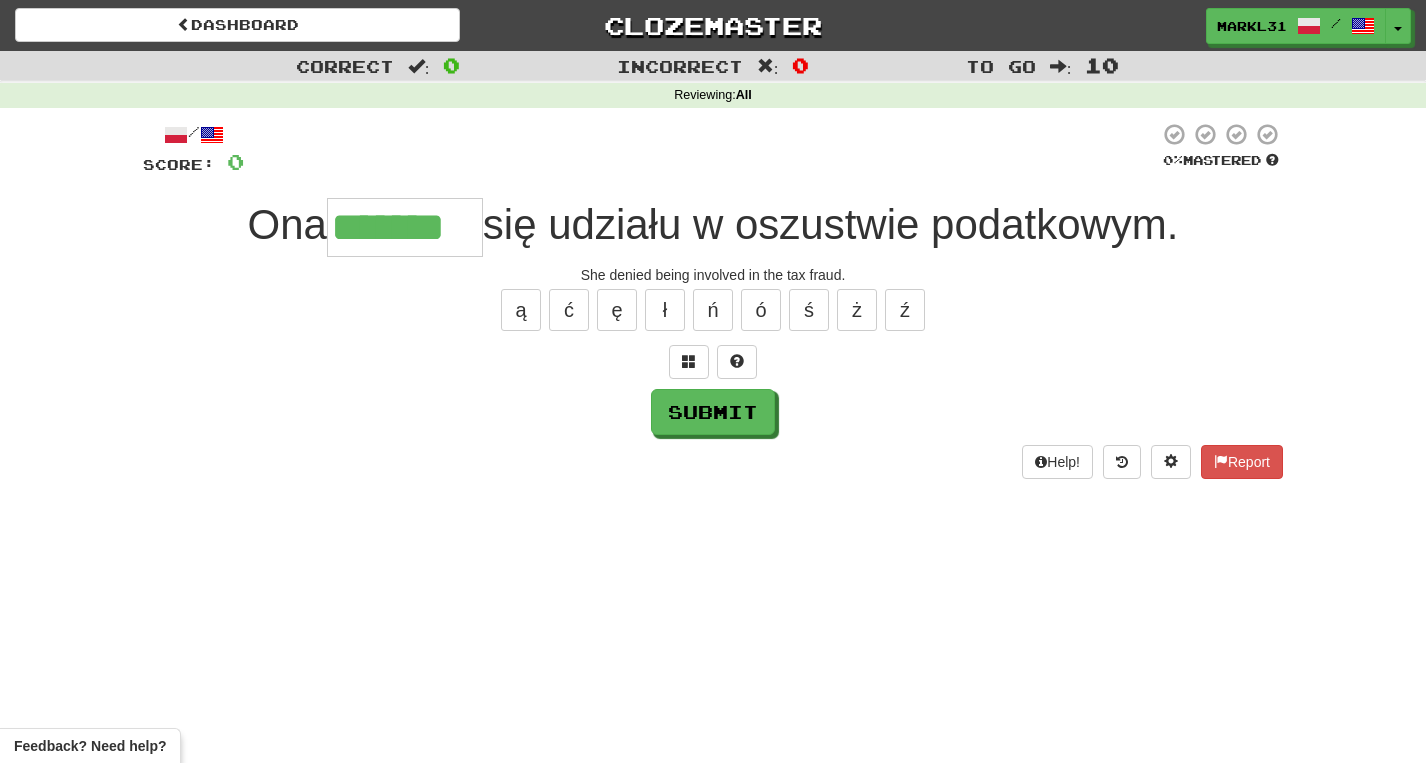 type on "*******" 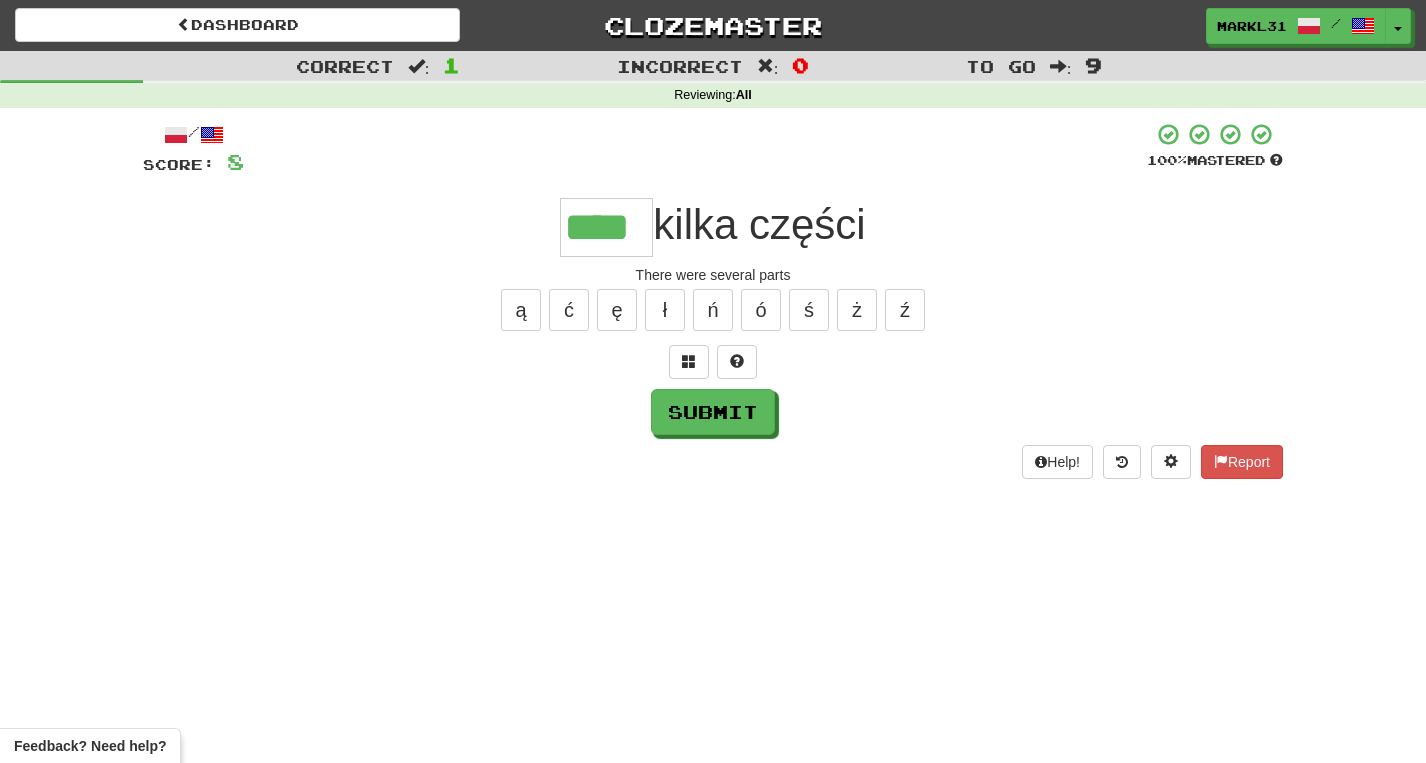 type on "****" 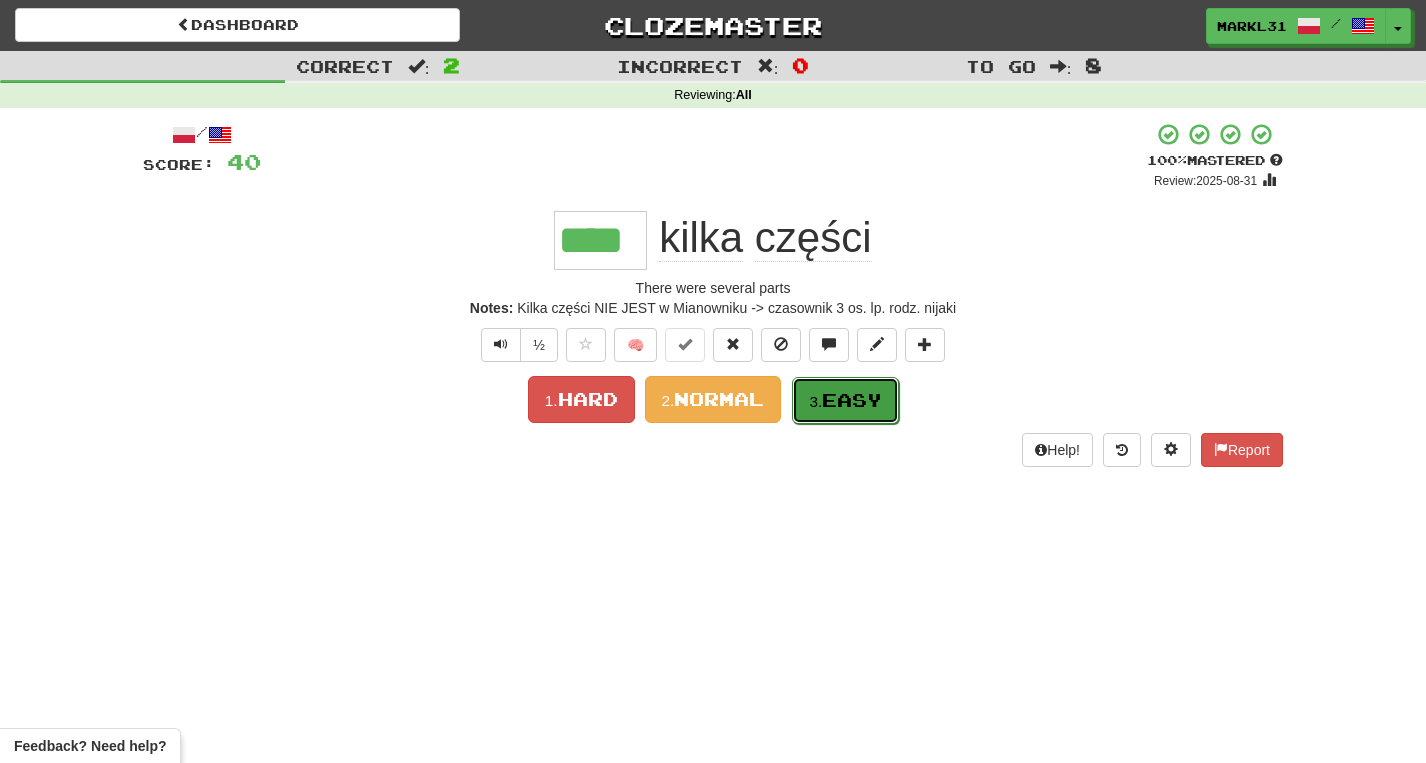 click on "Easy" at bounding box center (852, 400) 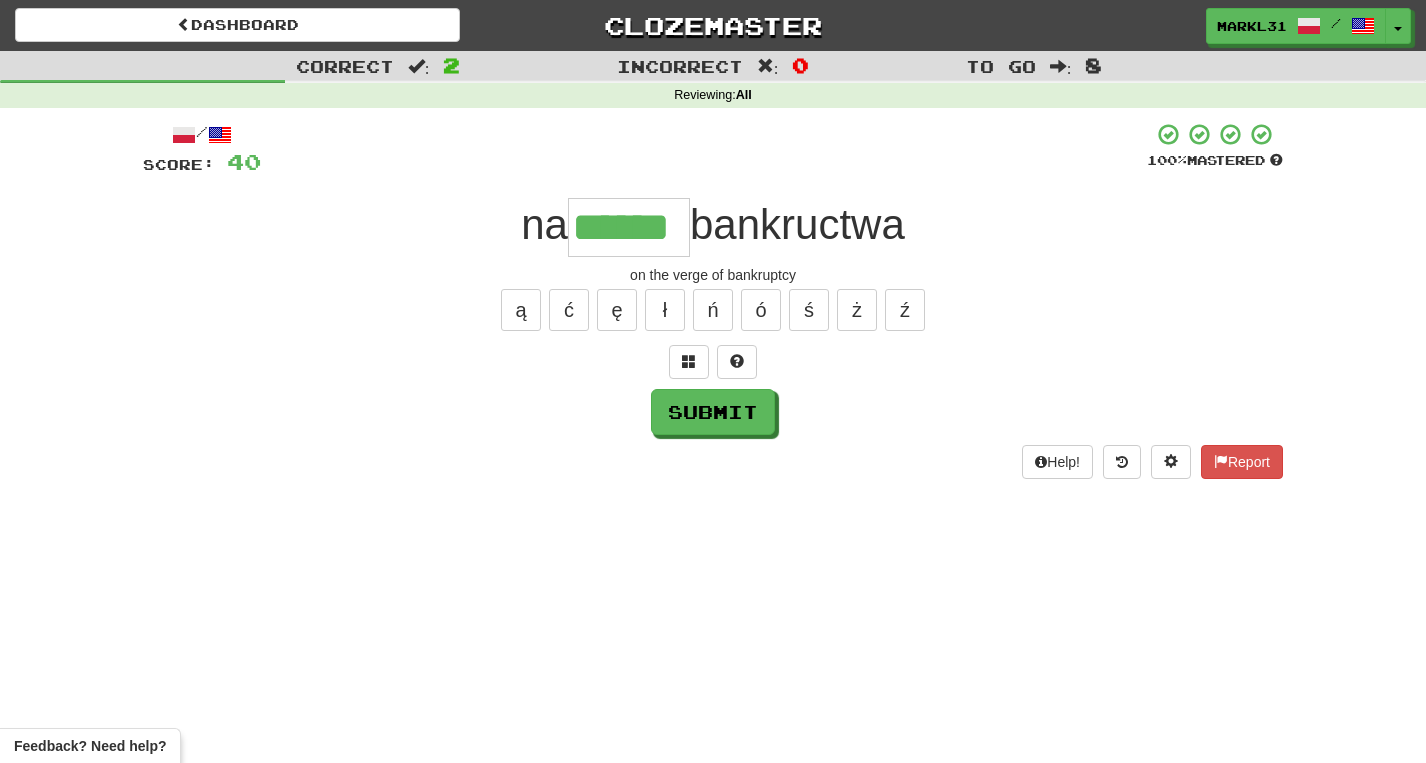 type on "******" 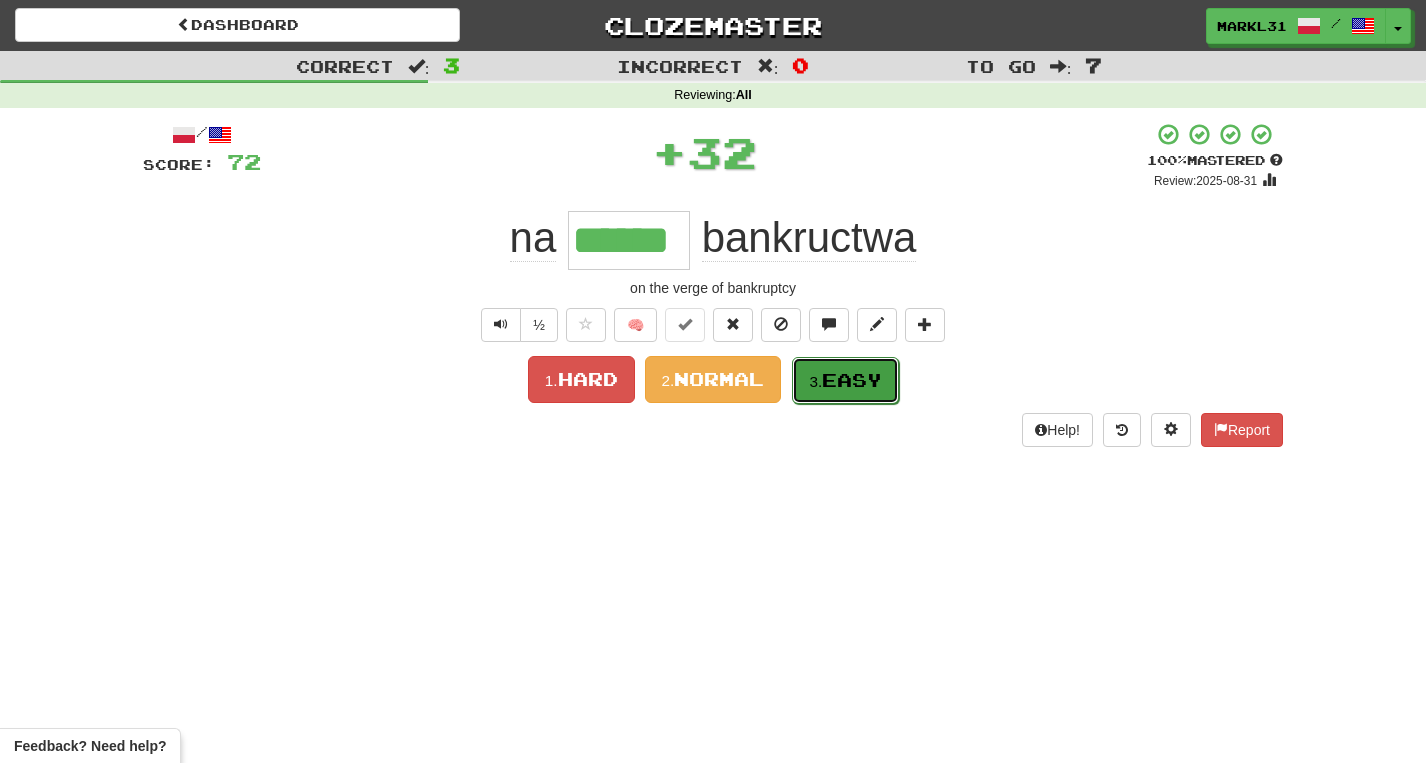 click on "Easy" at bounding box center (852, 380) 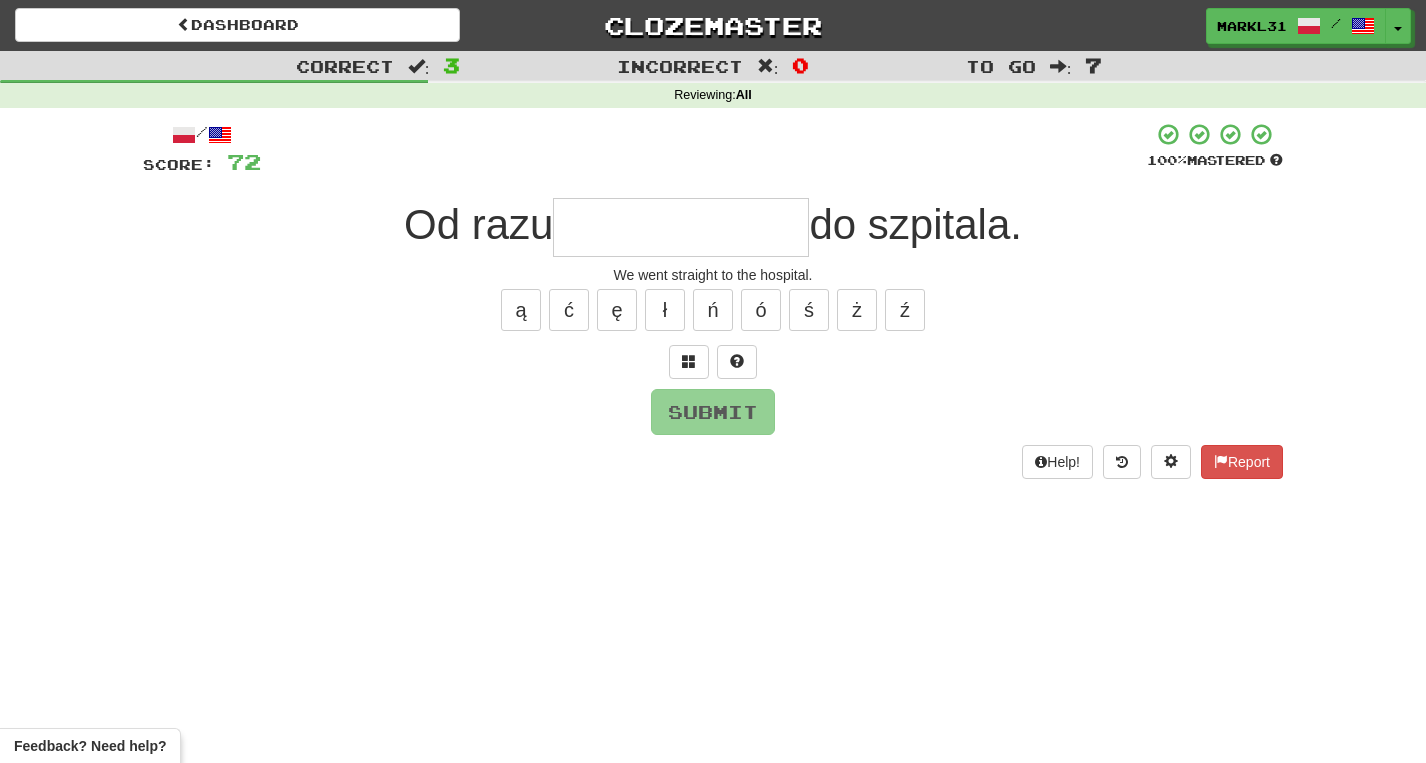 type on "*" 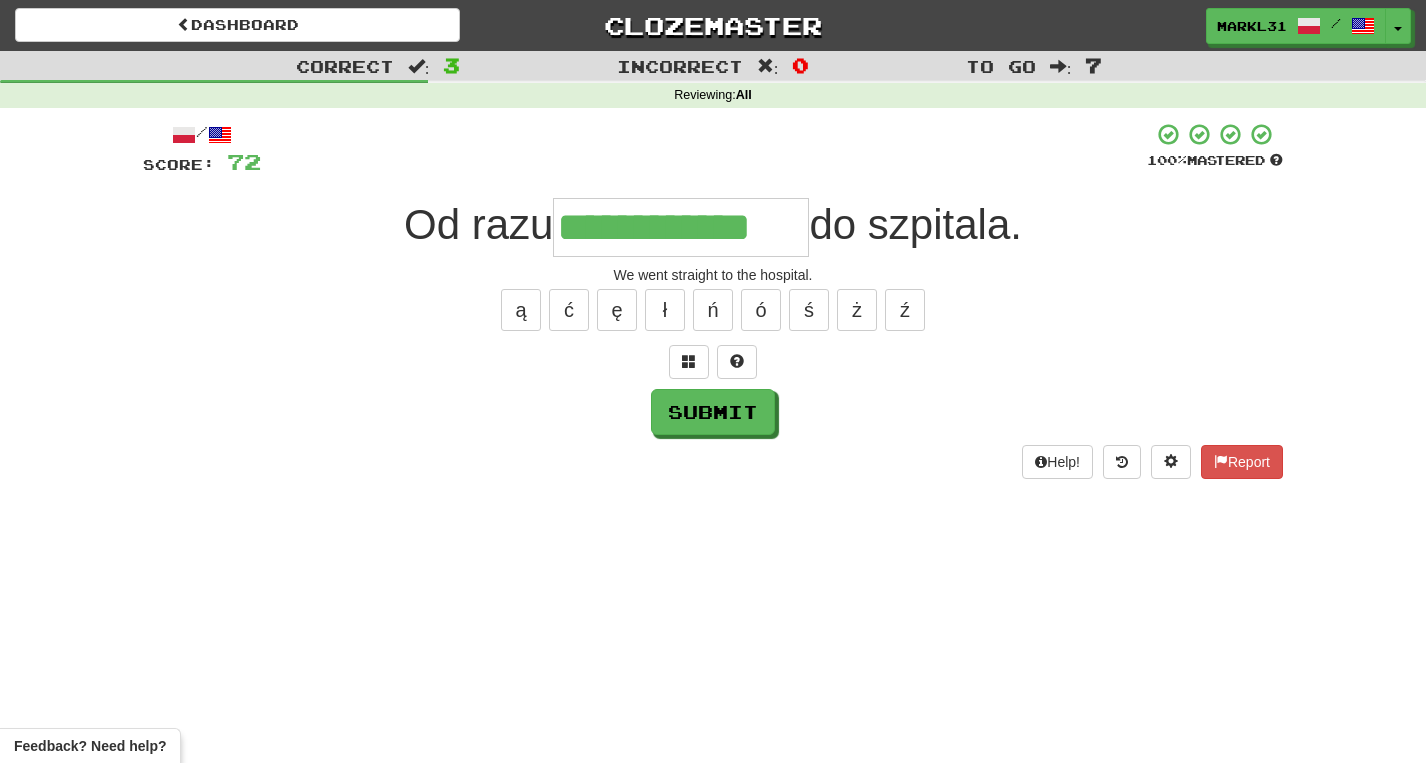 type on "**********" 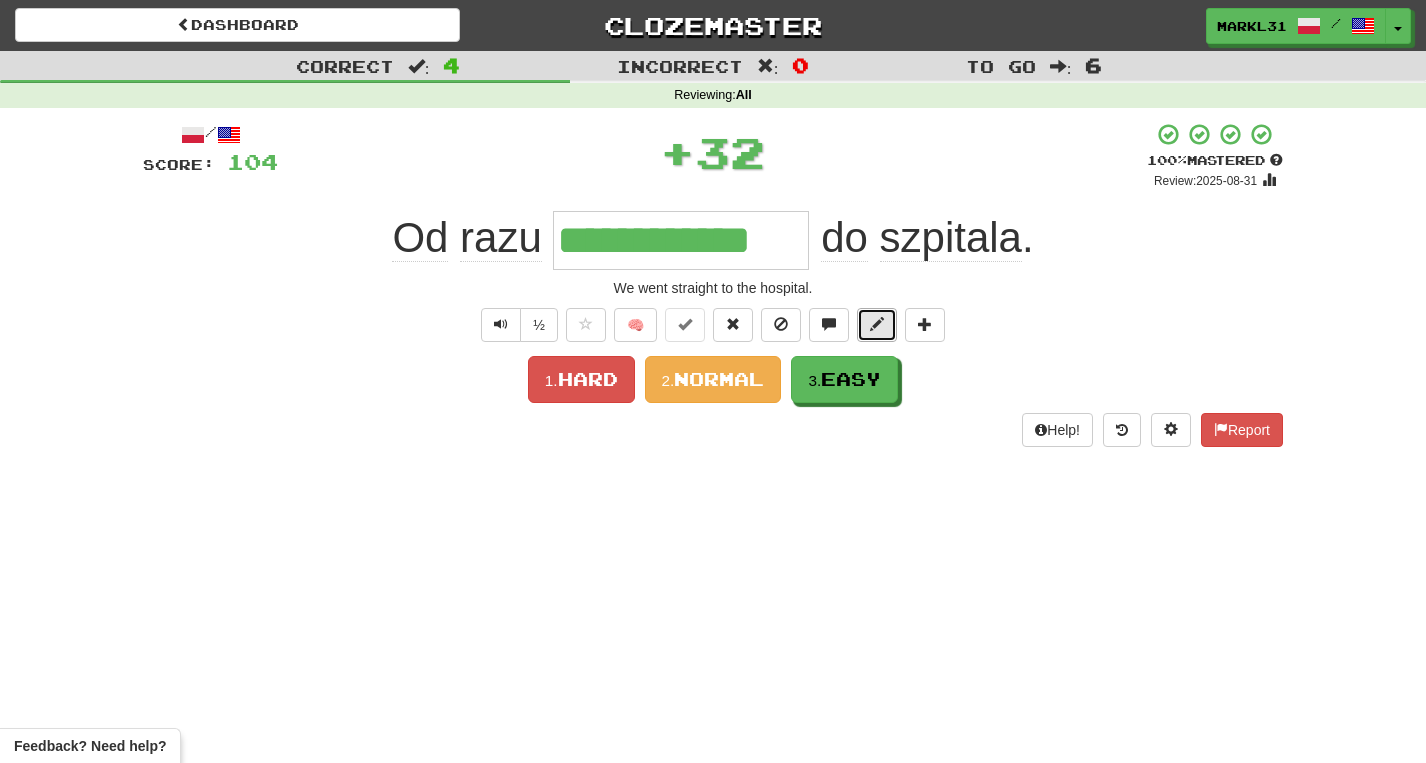 click at bounding box center (877, 324) 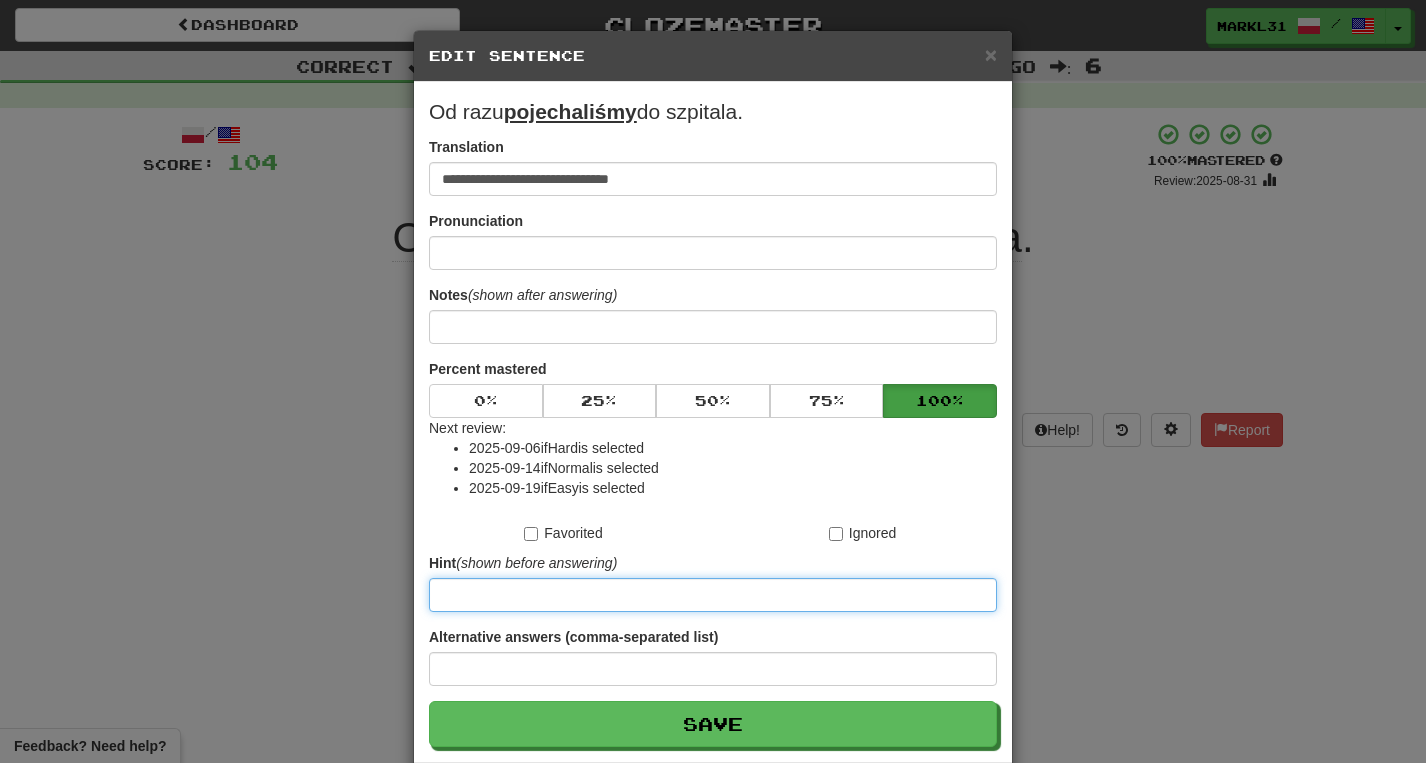 click at bounding box center [713, 595] 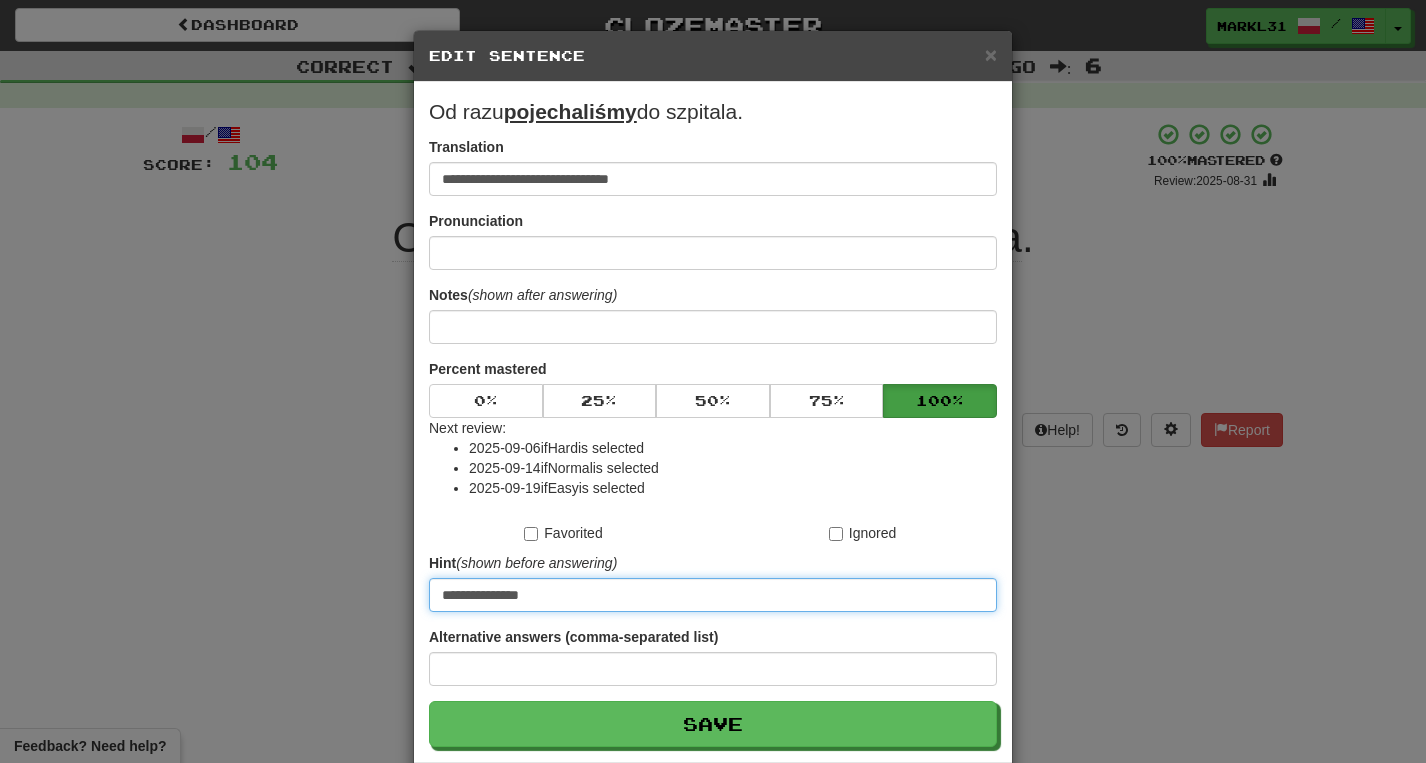 click on "**********" at bounding box center [713, 595] 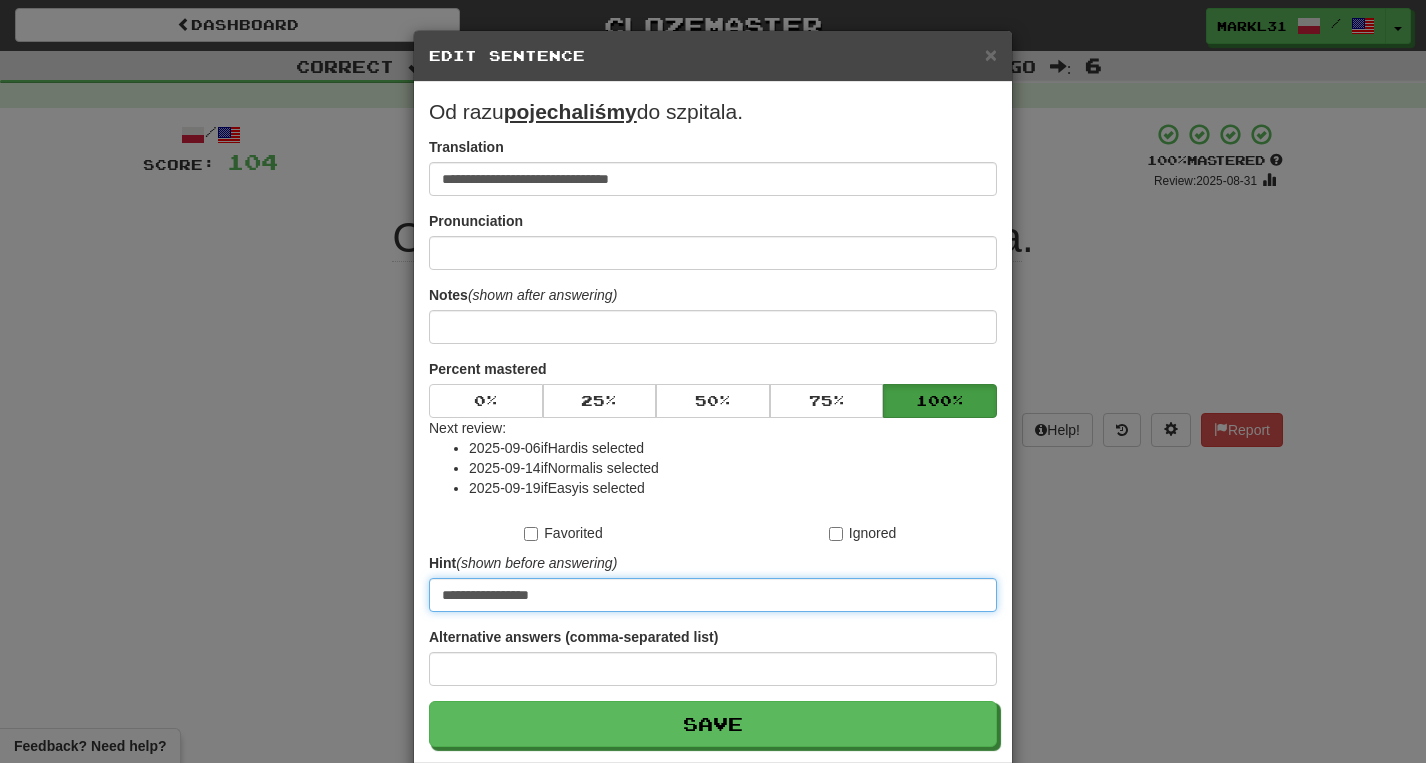 scroll, scrollTop: 95, scrollLeft: 0, axis: vertical 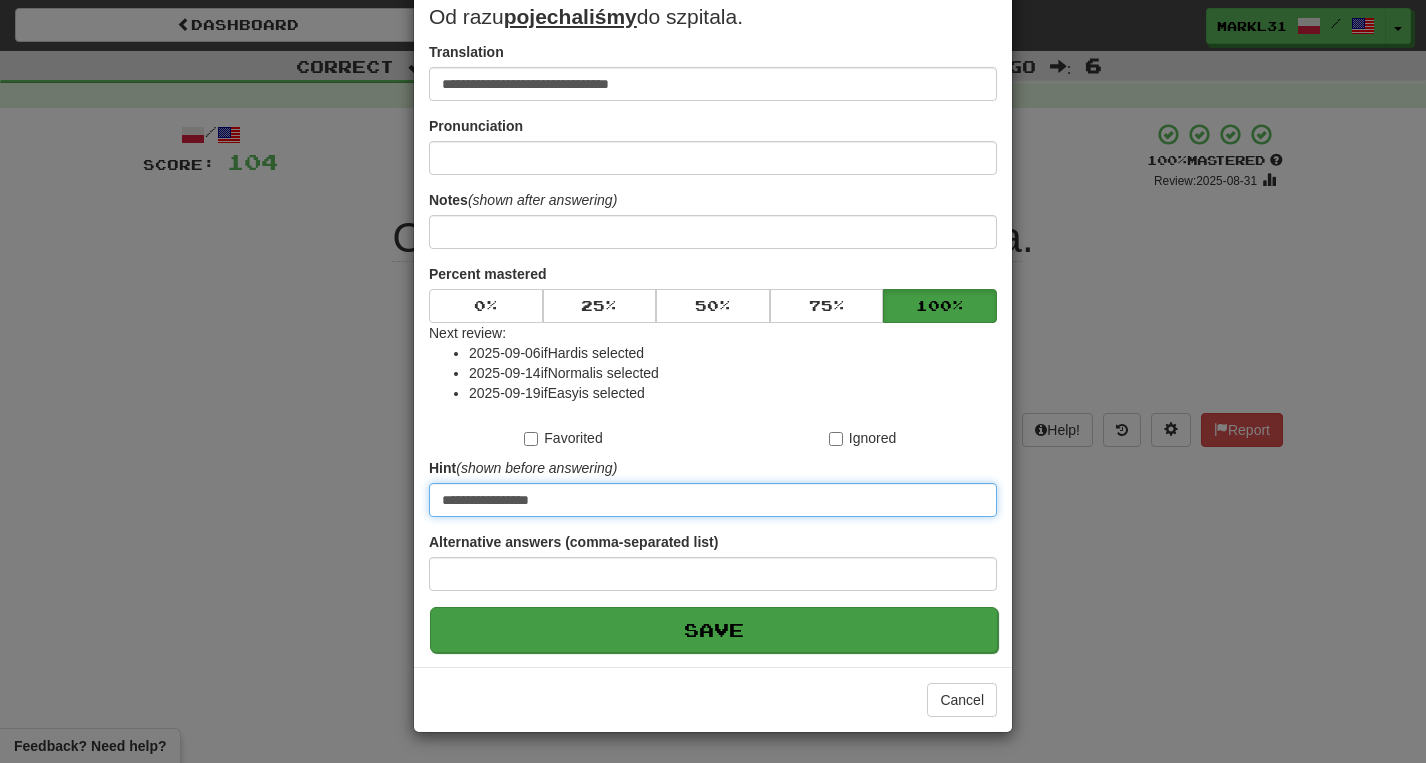 type on "**********" 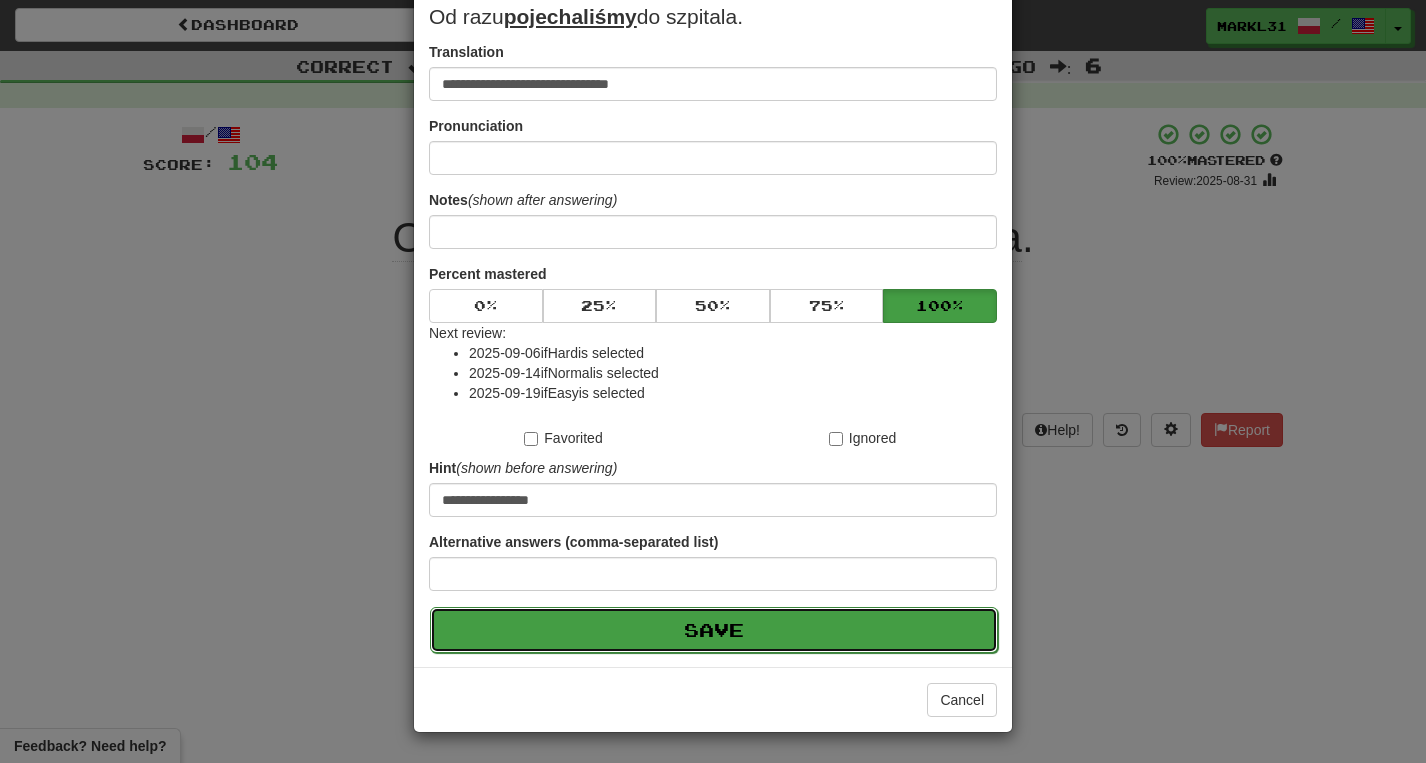 click on "Save" at bounding box center [714, 630] 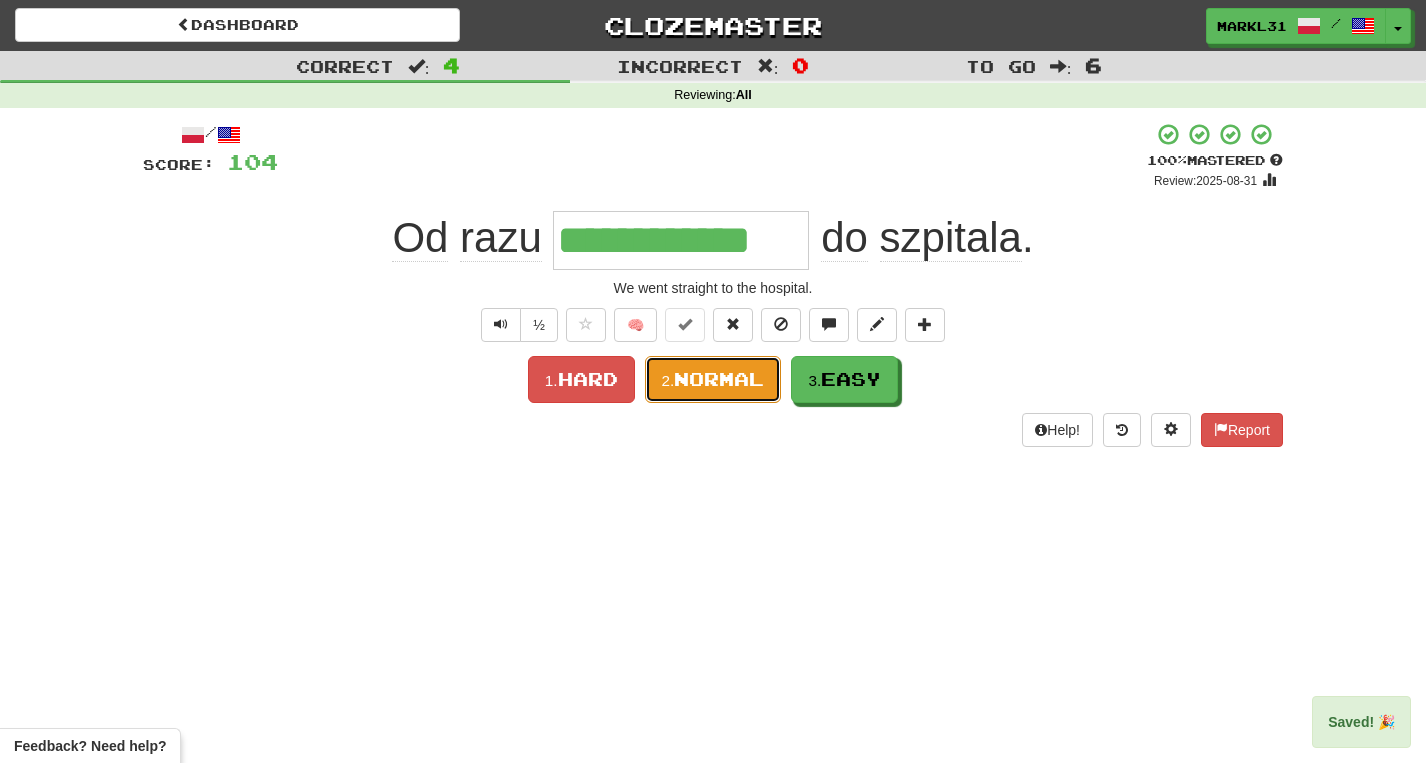 click on "Normal" at bounding box center (719, 379) 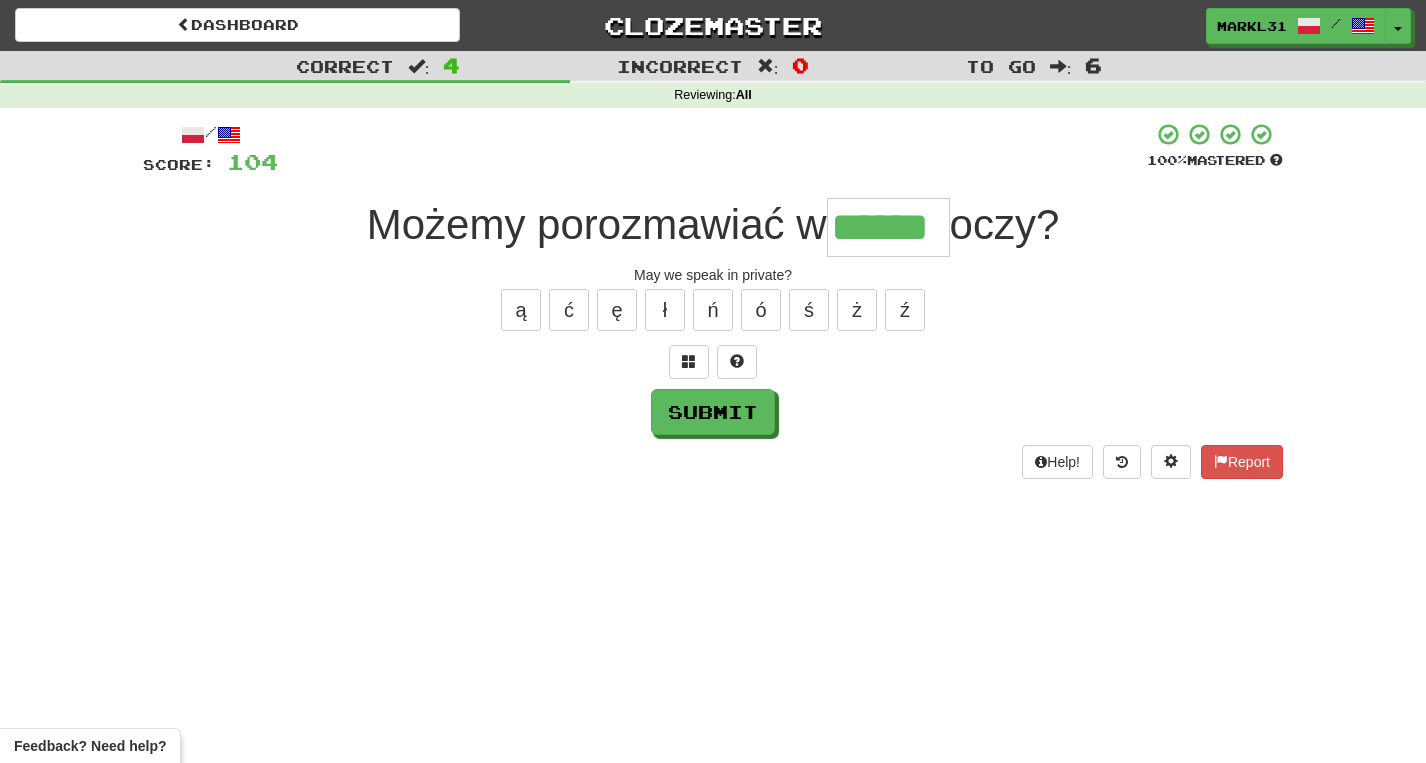 type on "******" 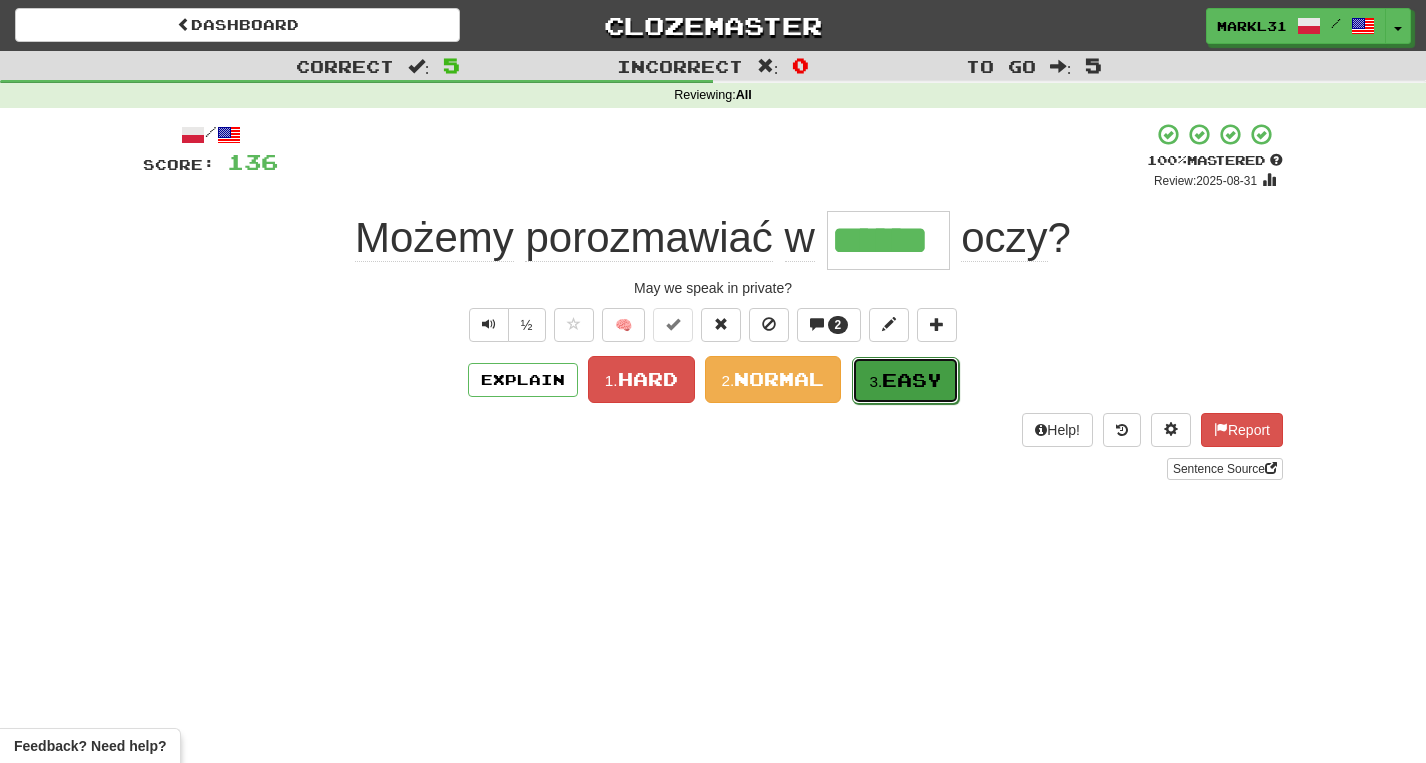 click on "3.  Easy" at bounding box center [905, 380] 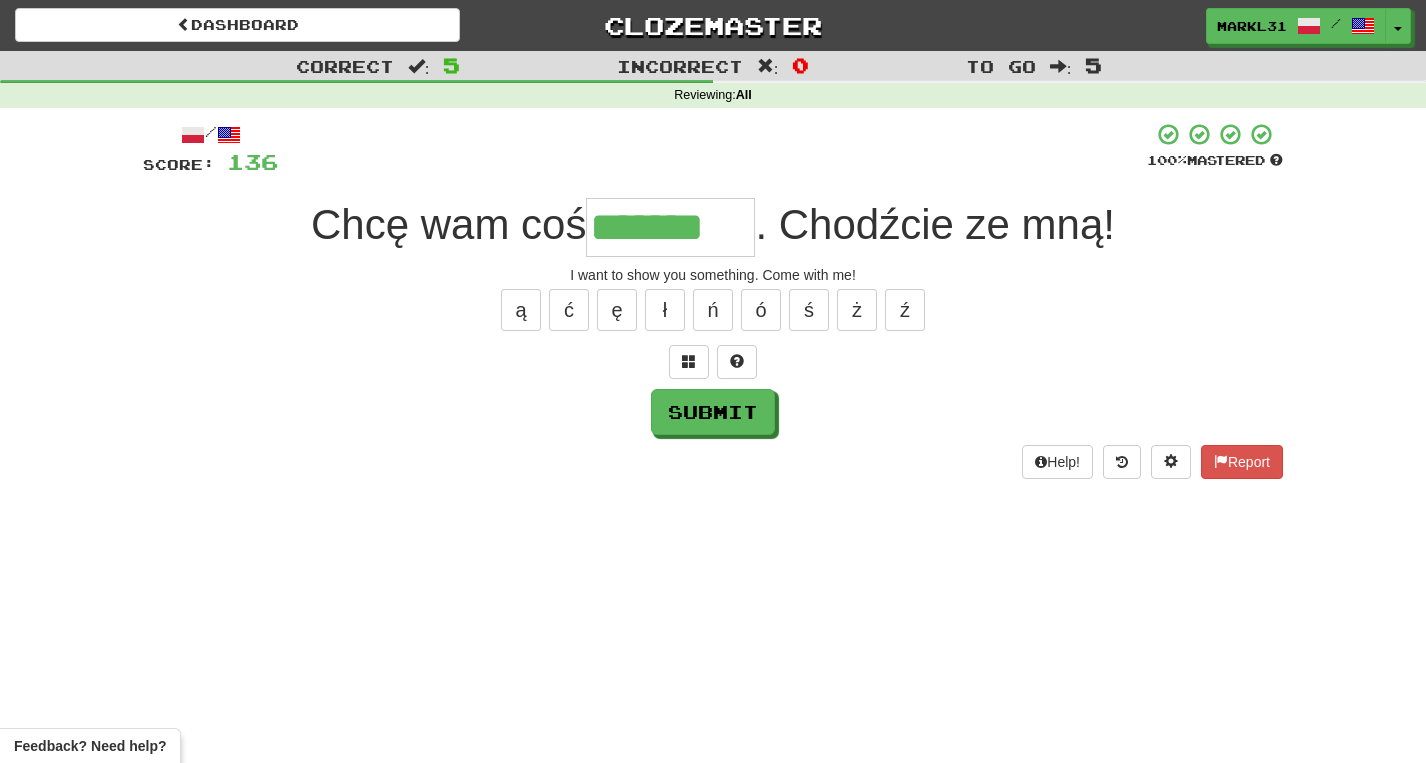 type on "*******" 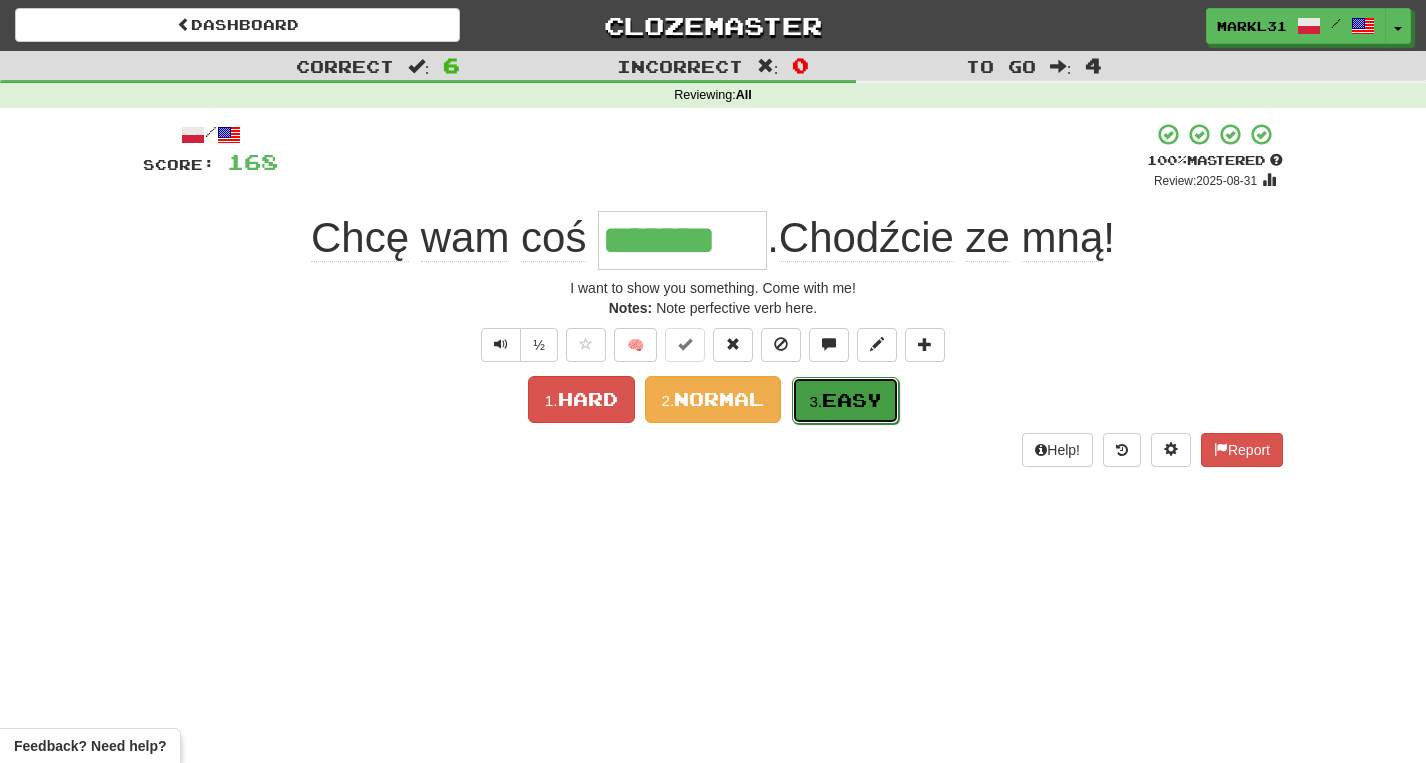 click on "Easy" at bounding box center (852, 400) 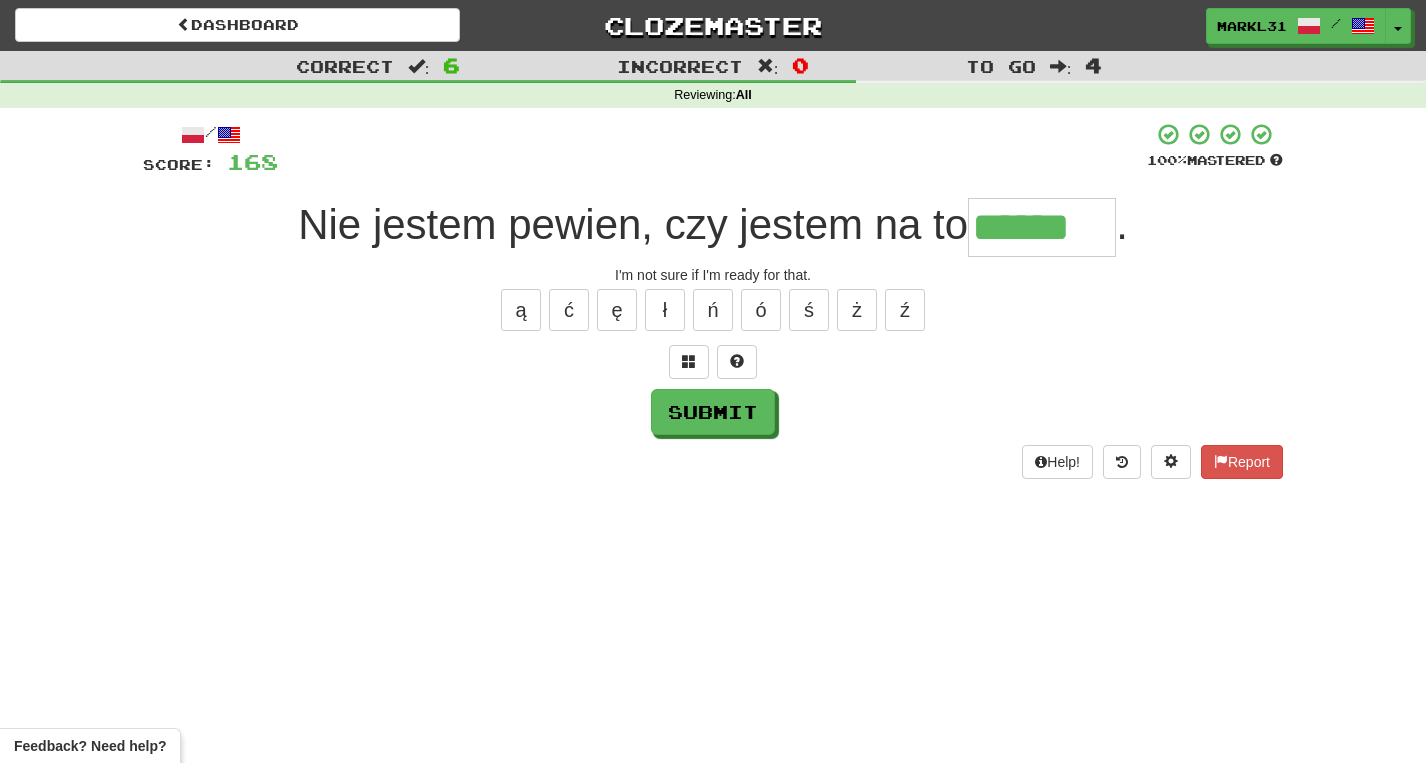 type on "******" 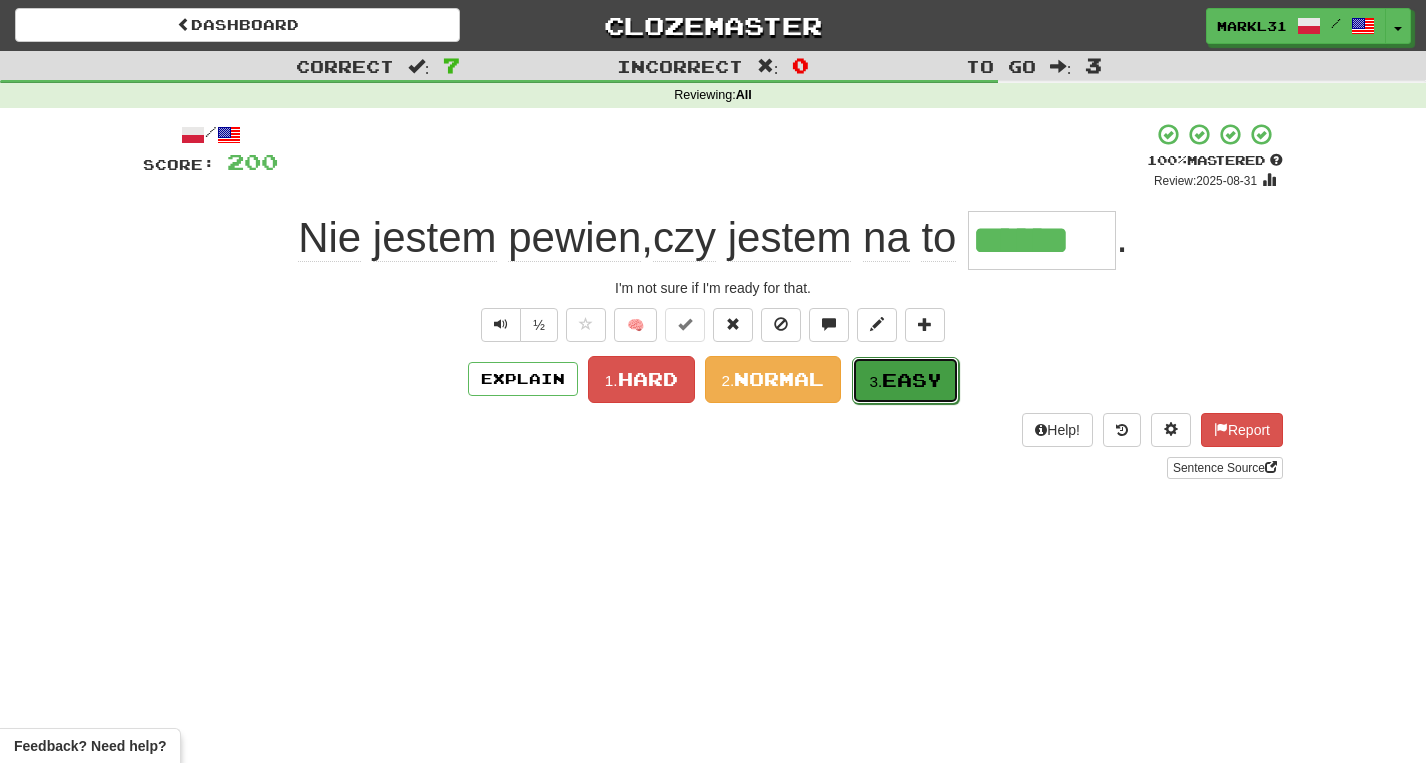 click on "Easy" at bounding box center (912, 380) 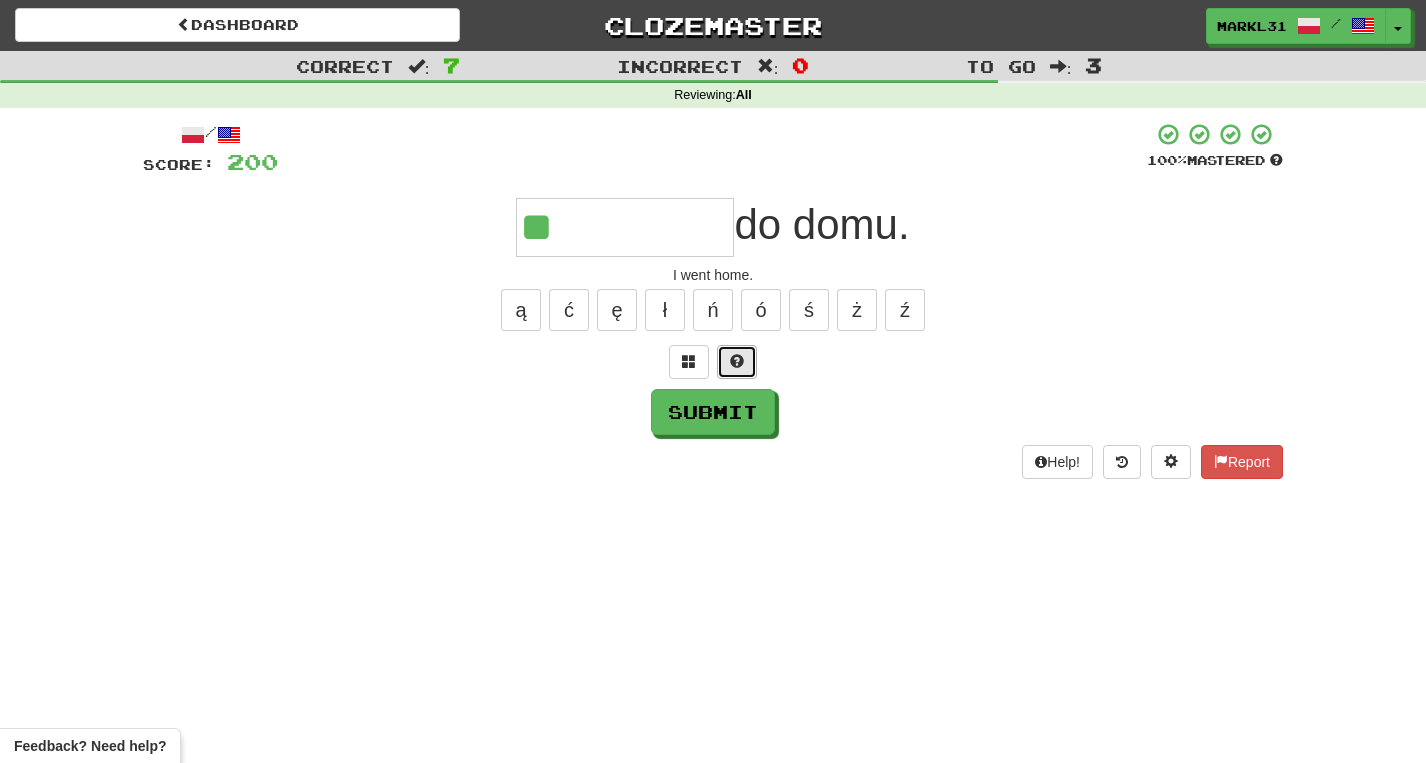 click at bounding box center (737, 361) 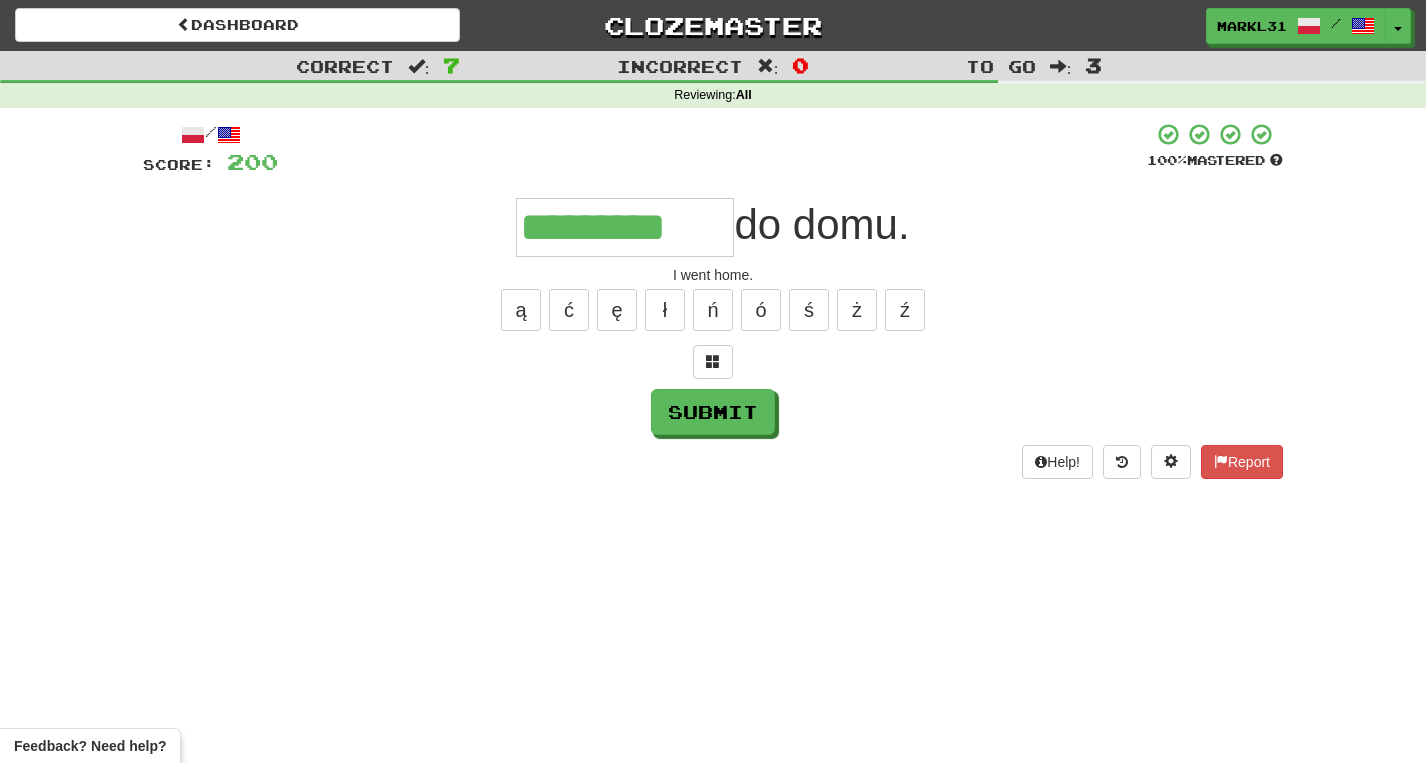 type on "*********" 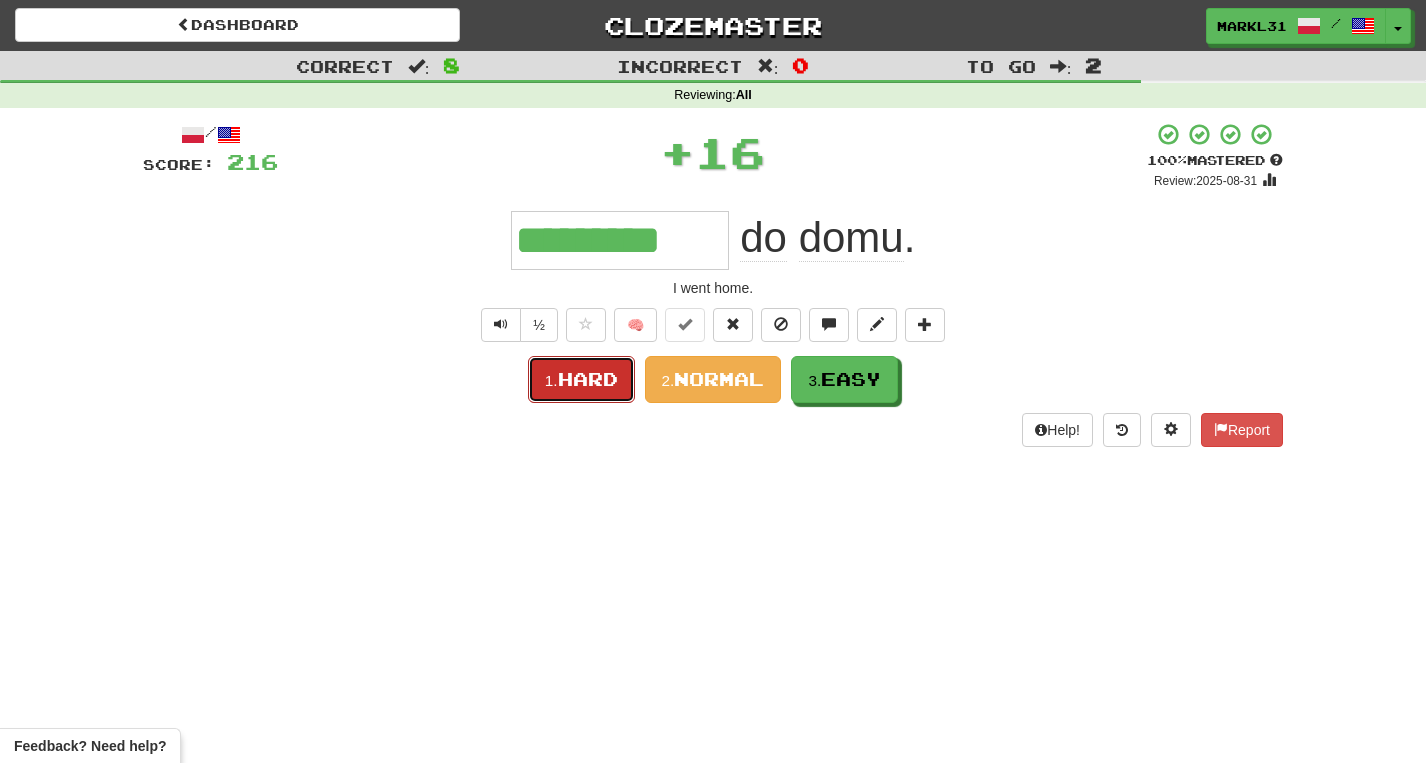 click on "Hard" at bounding box center (588, 379) 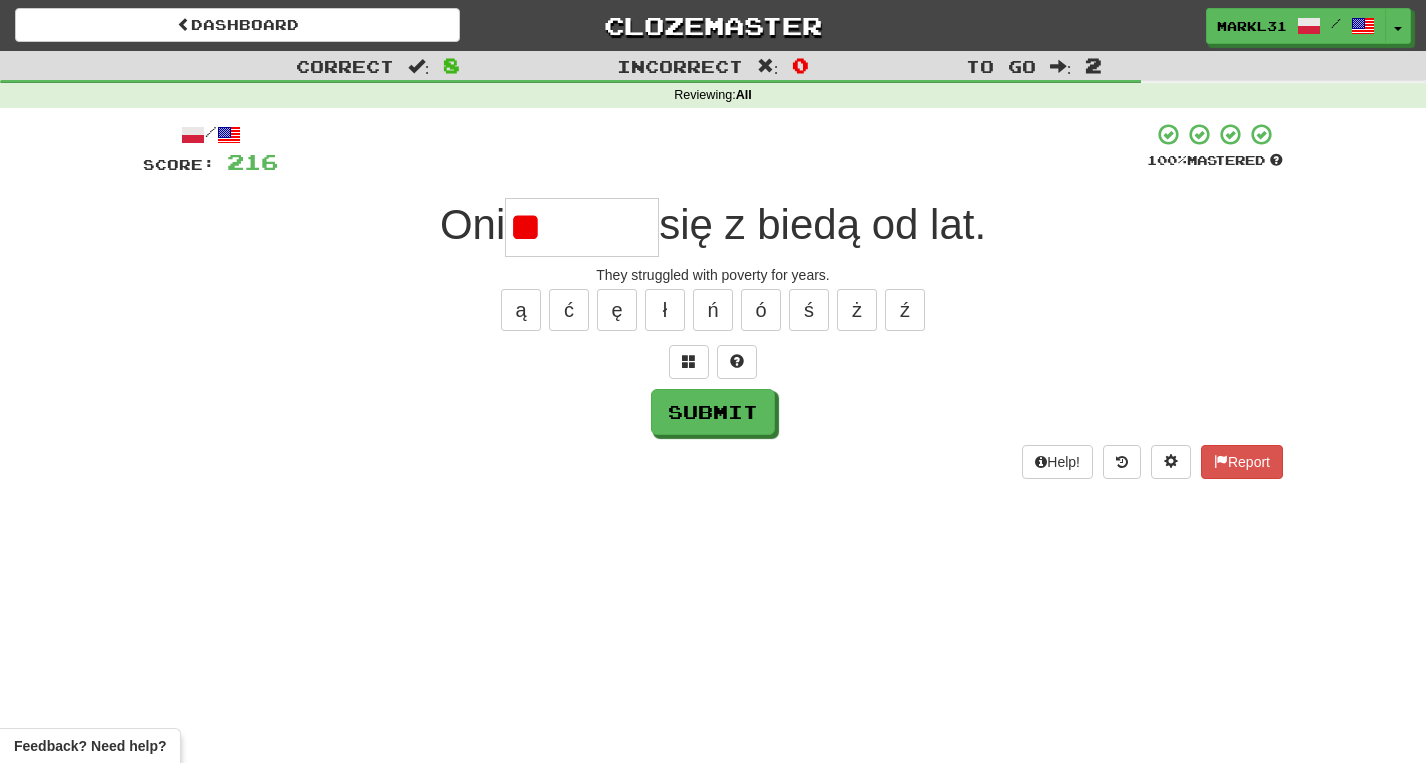 type on "*" 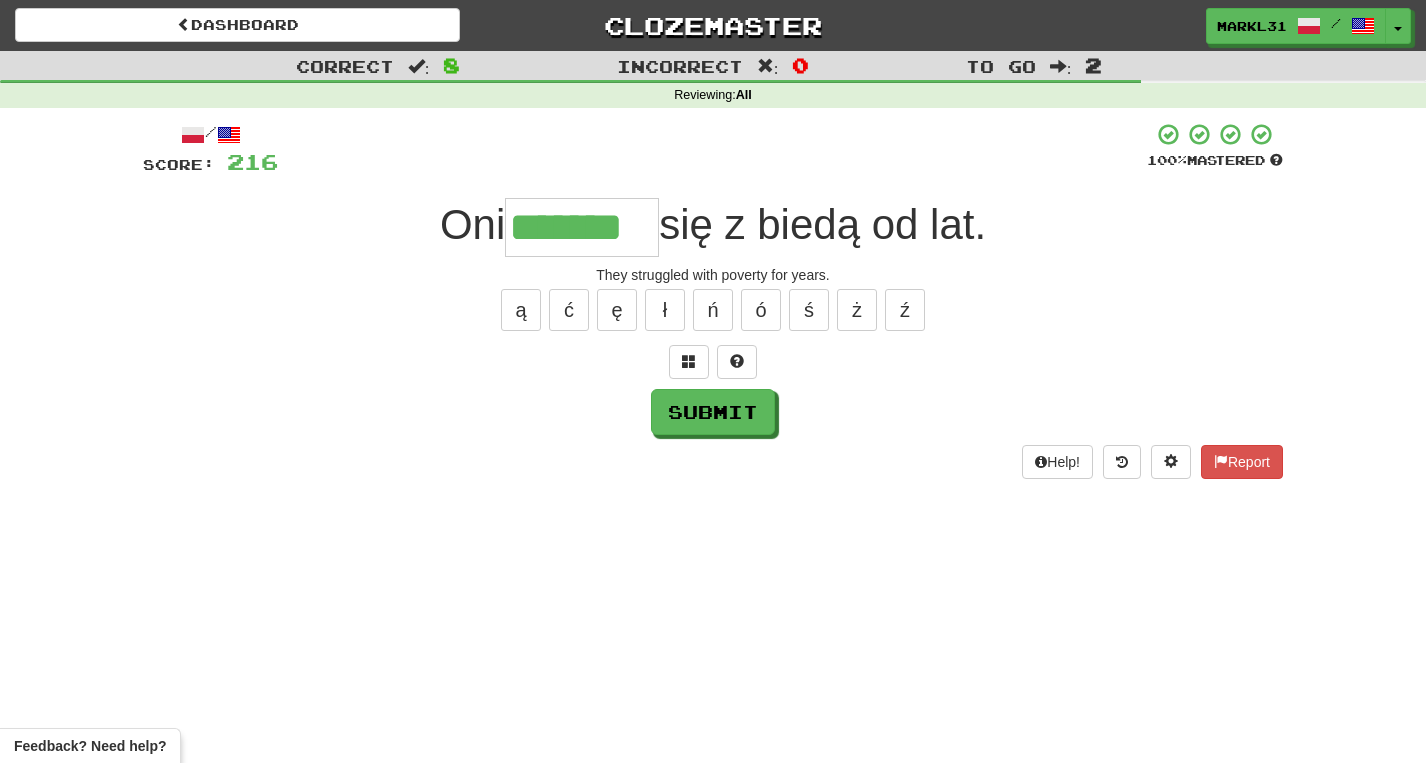 type on "*******" 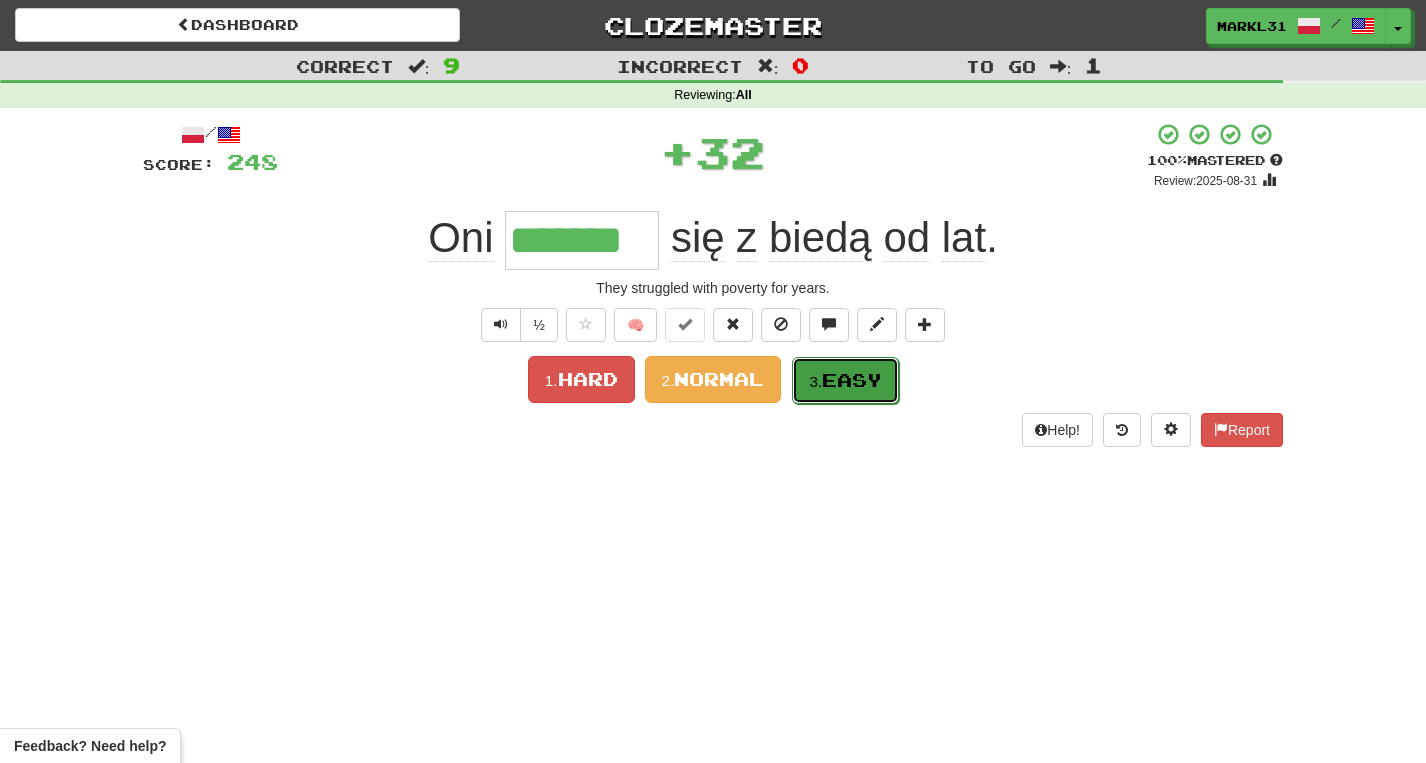 click on "Easy" at bounding box center [852, 380] 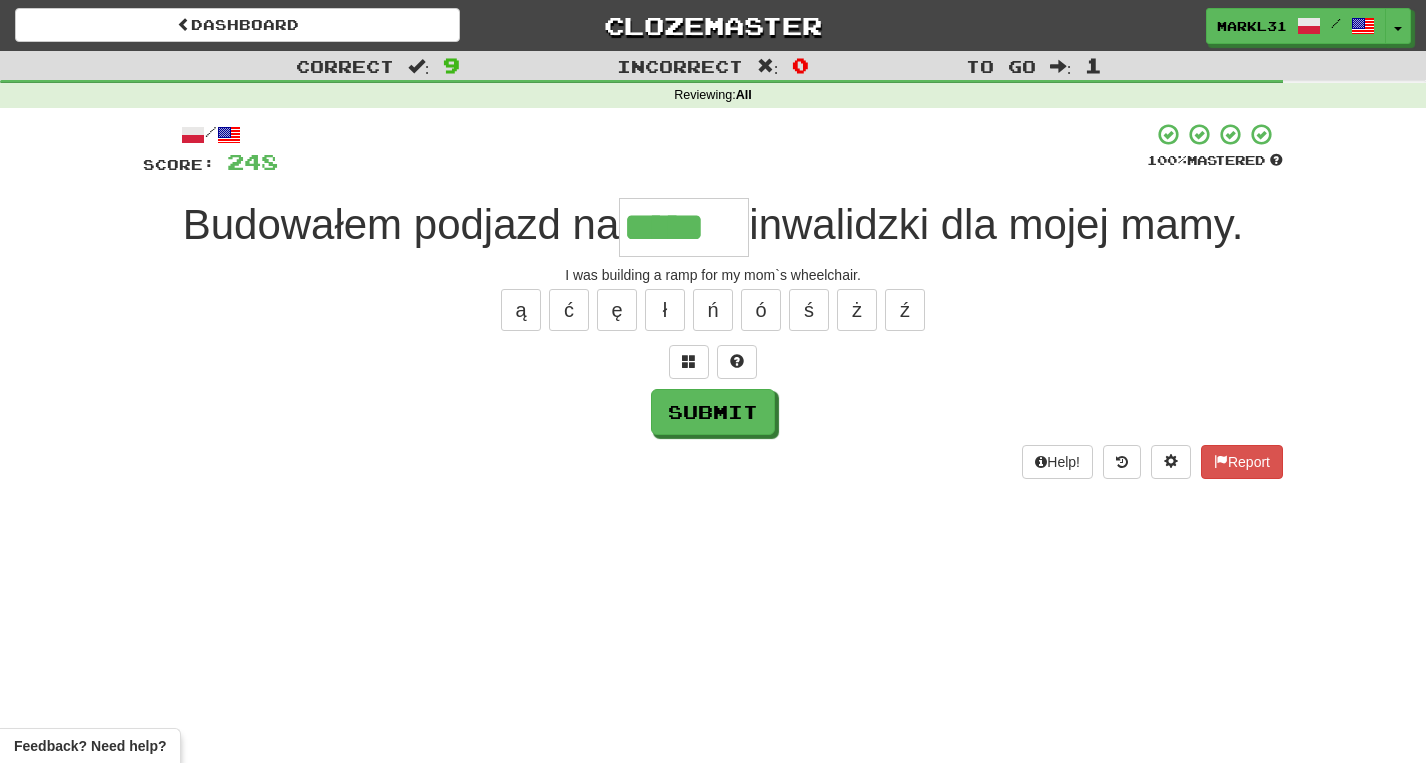 type on "*****" 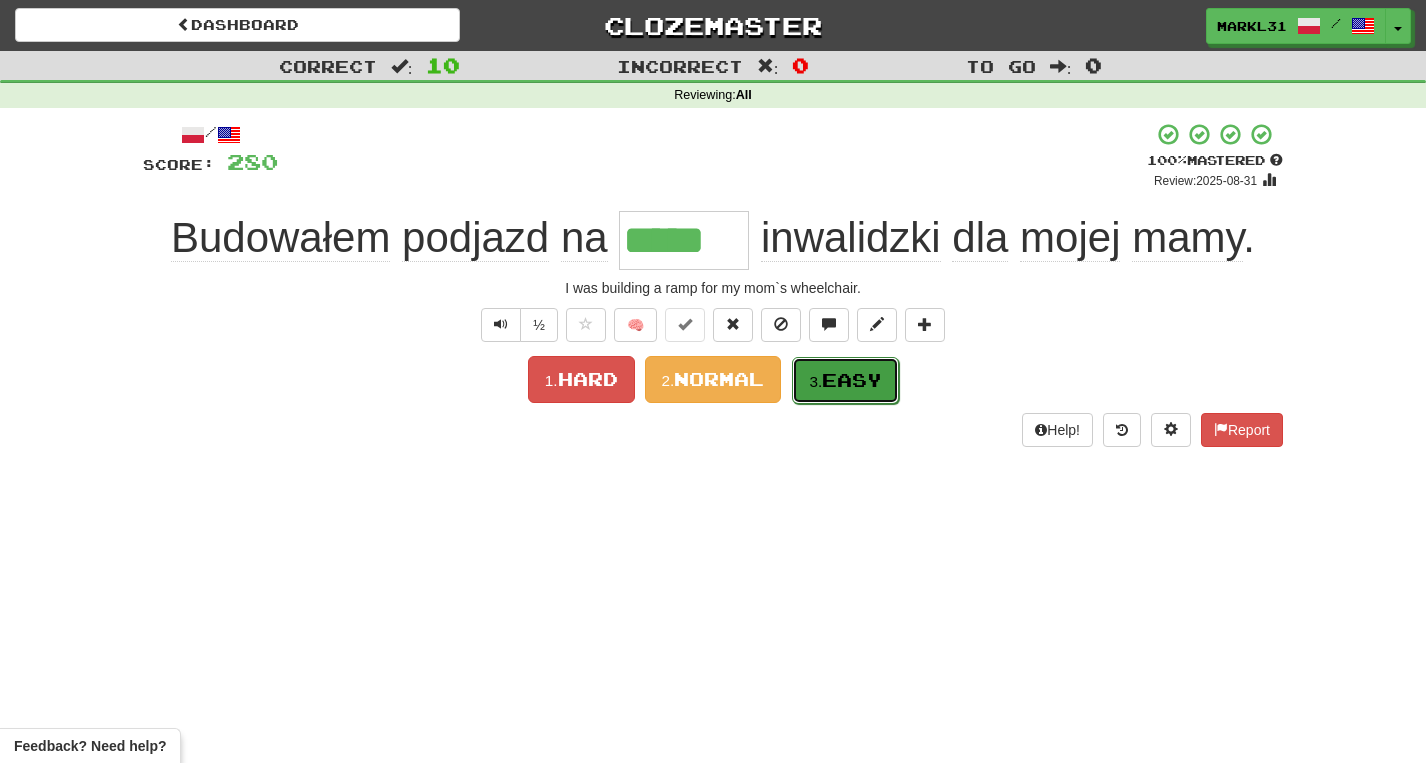 click on "3.  Easy" at bounding box center [845, 380] 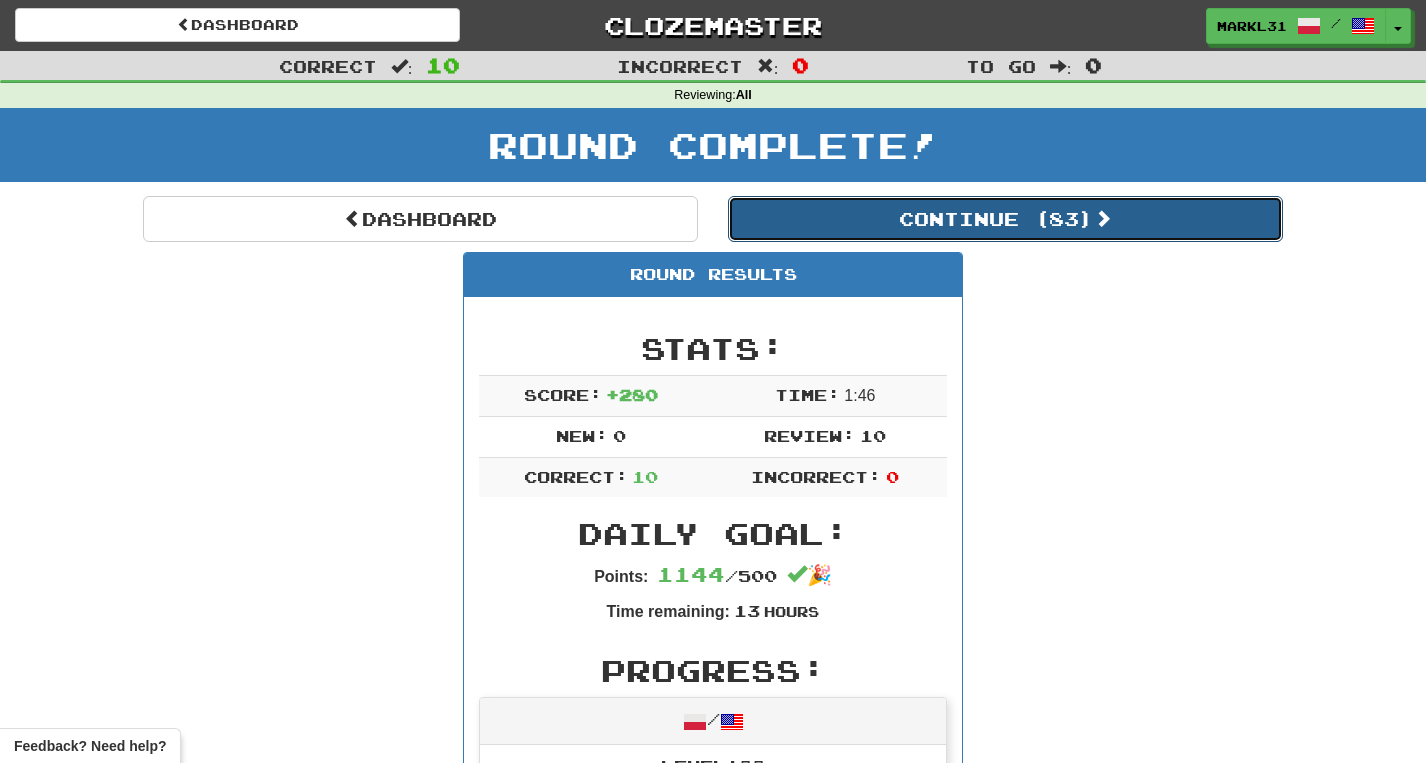 click on "Continue ( 83 )" at bounding box center [1005, 219] 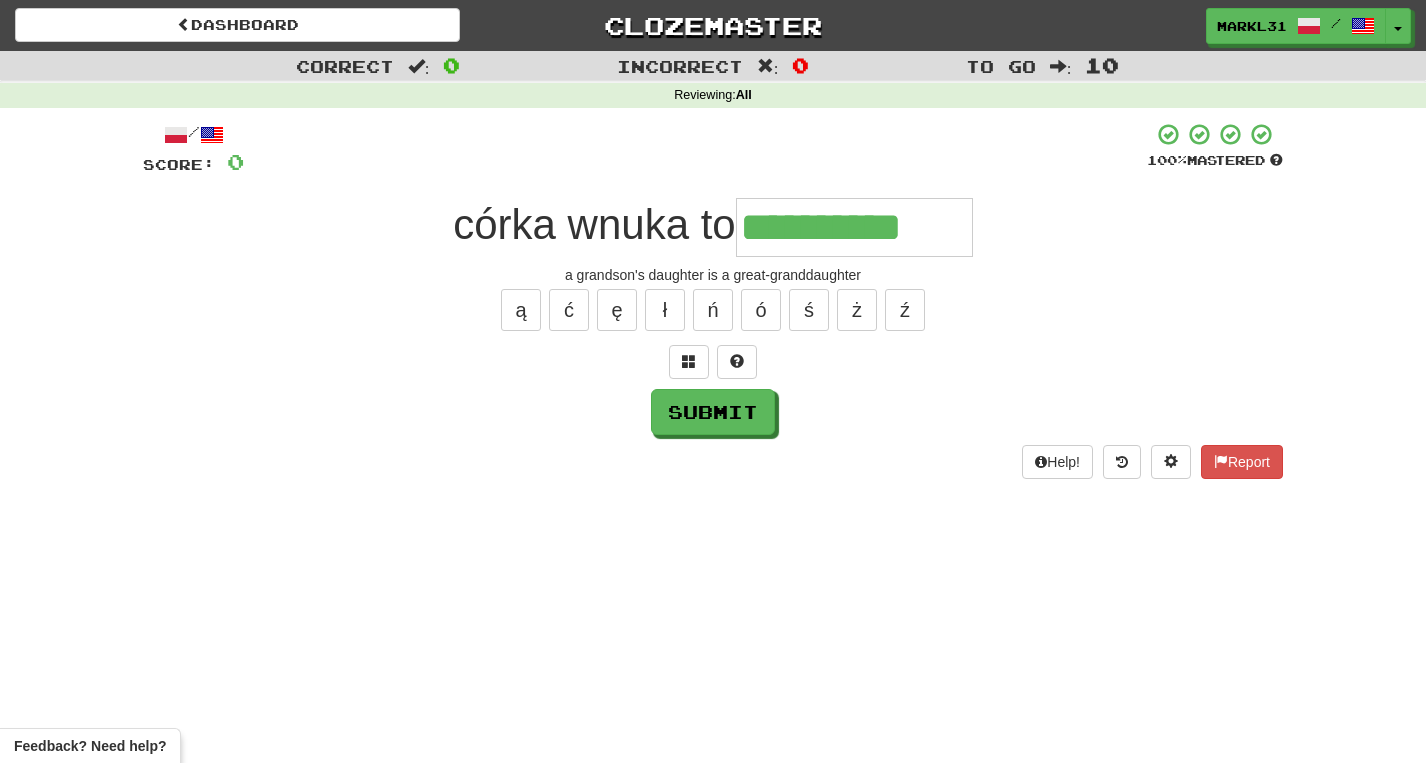 type on "**********" 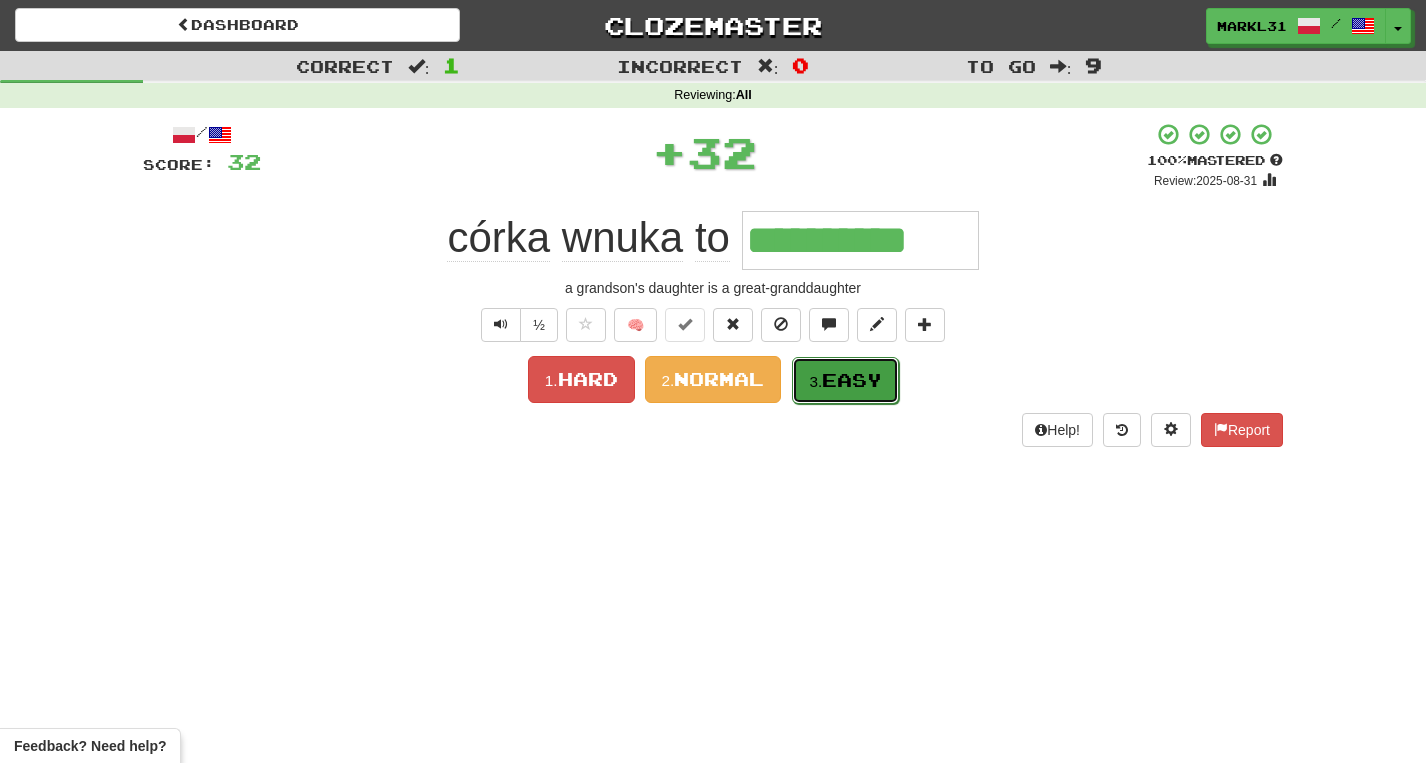 click on "Easy" at bounding box center [852, 380] 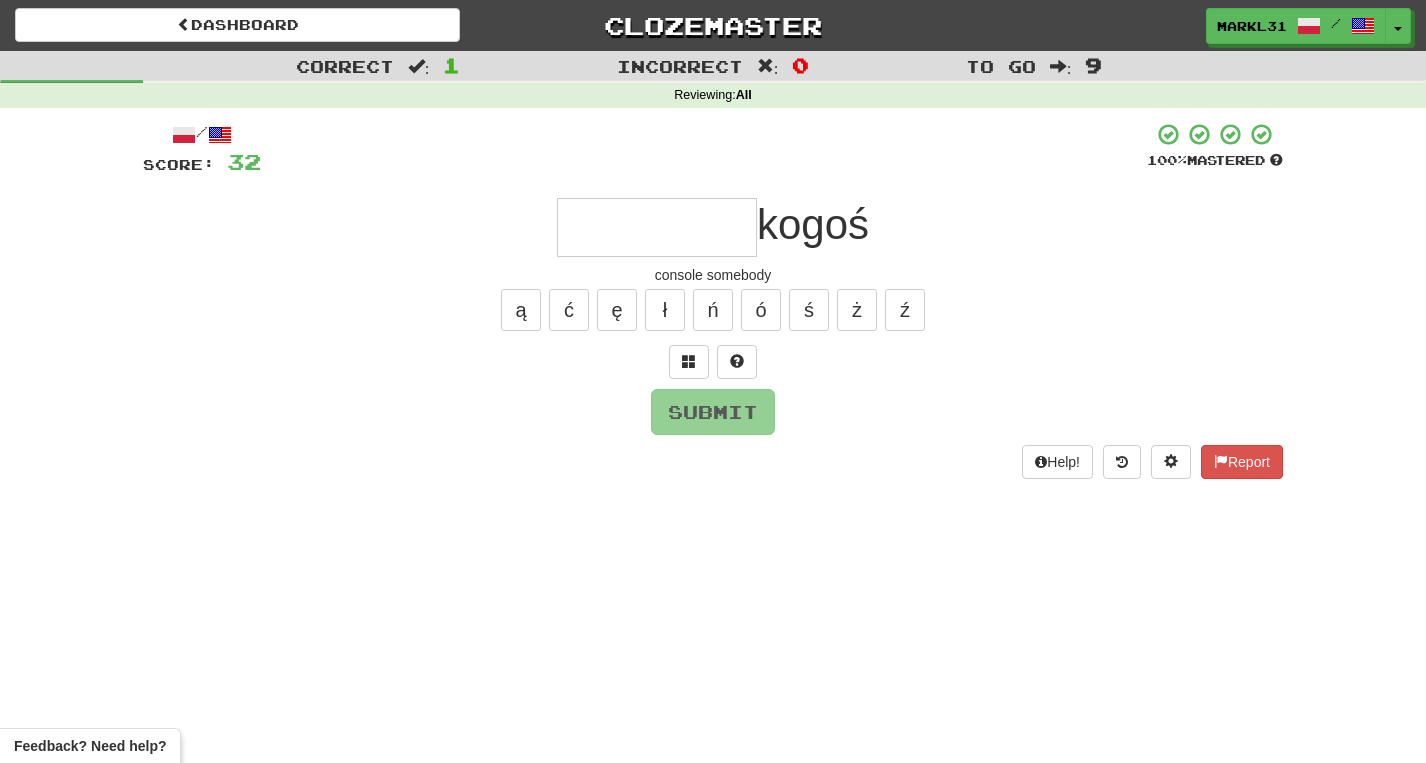type on "*" 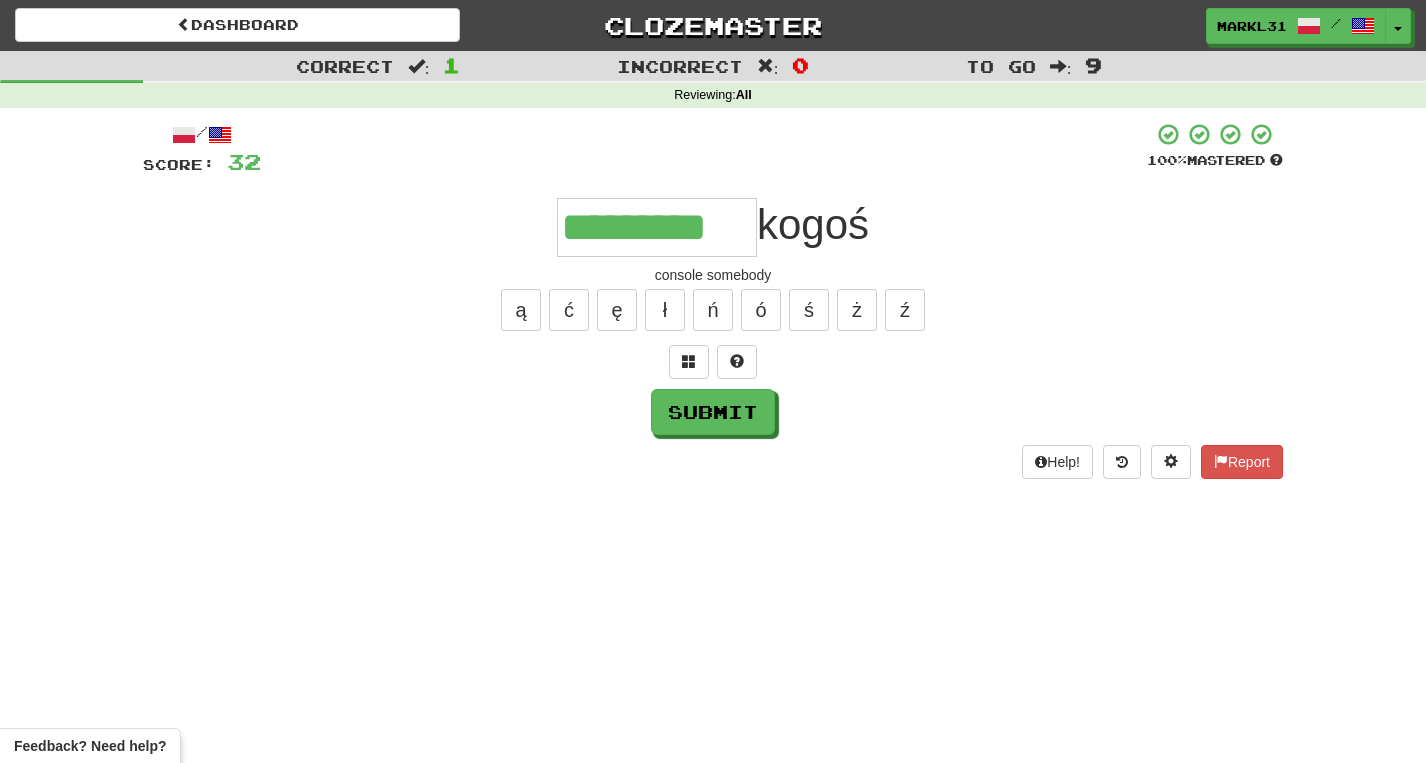 type on "*********" 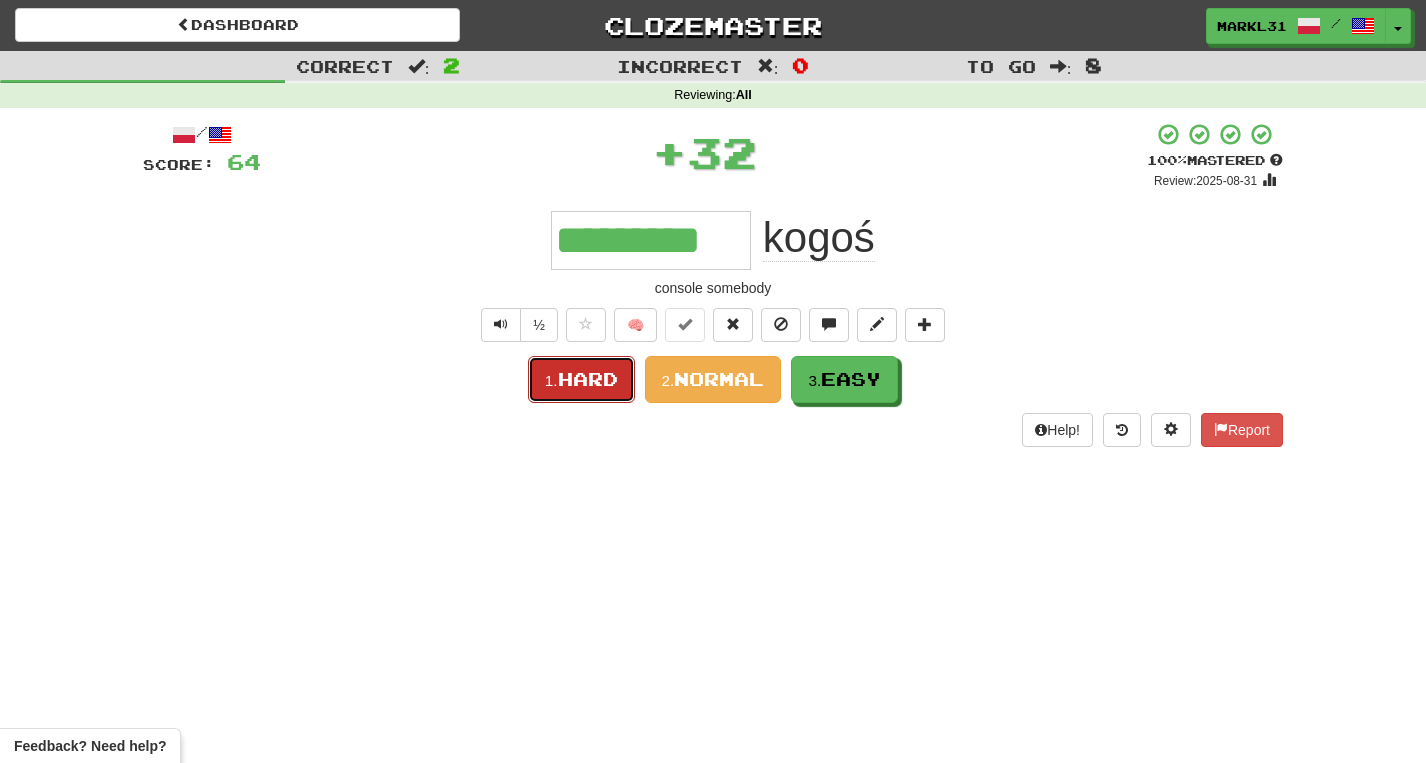 click on "Hard" at bounding box center (588, 379) 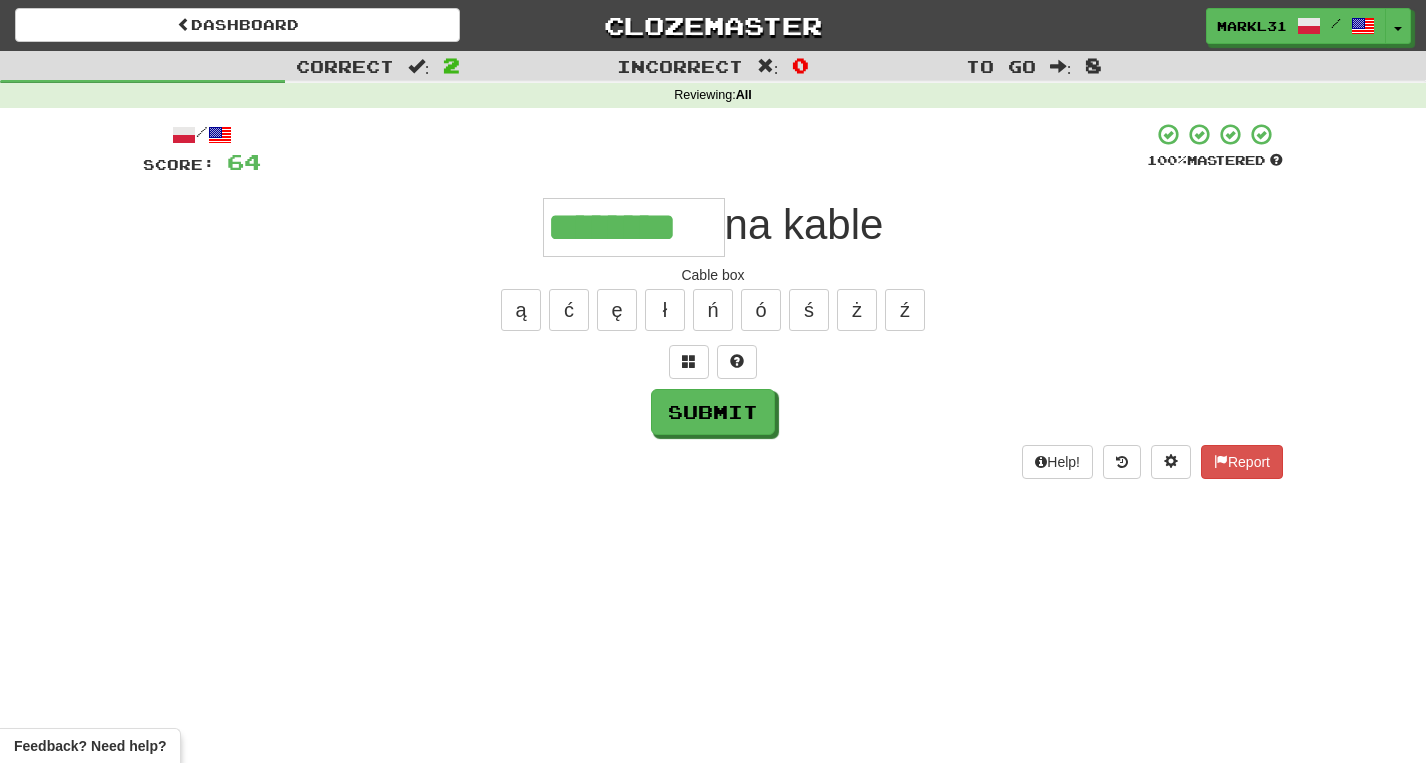 type on "********" 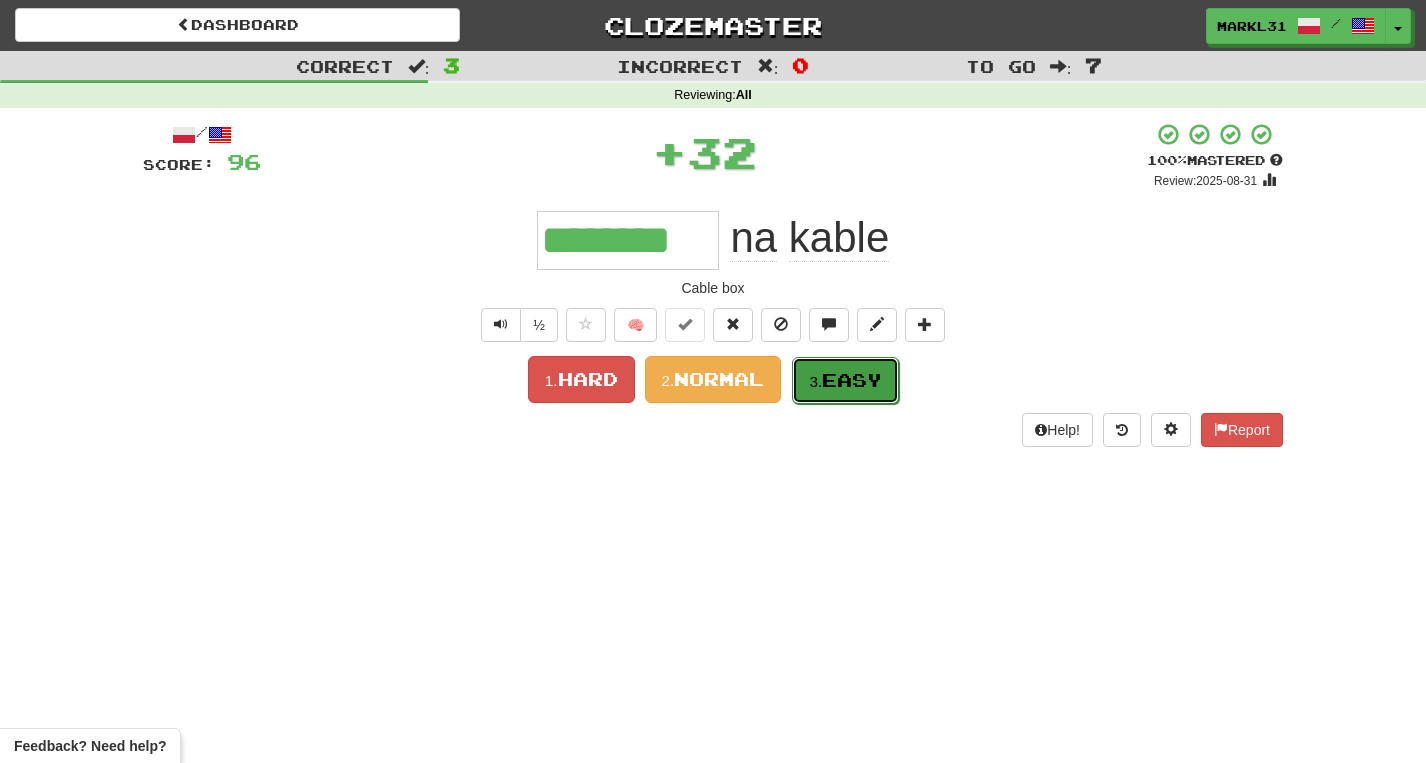 click on "Easy" at bounding box center (852, 380) 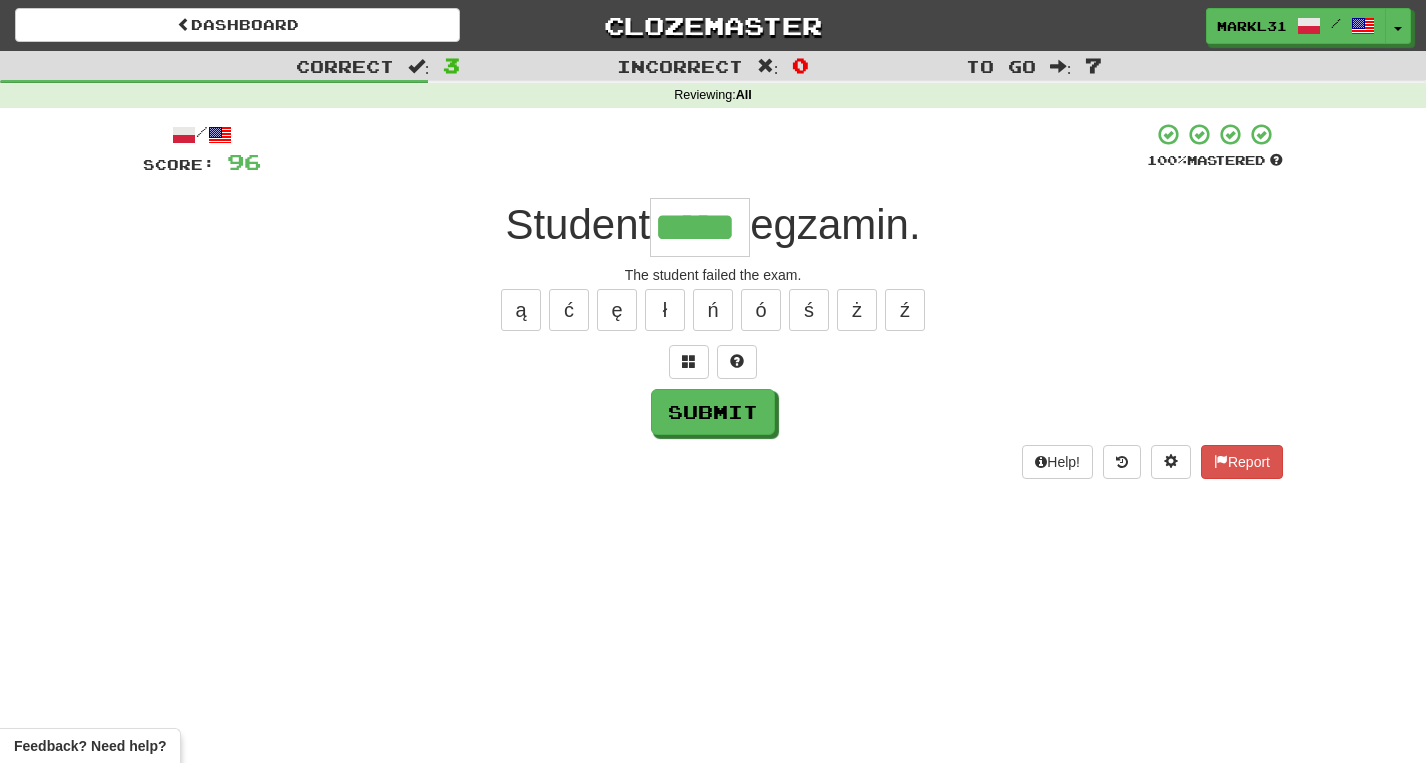type on "*****" 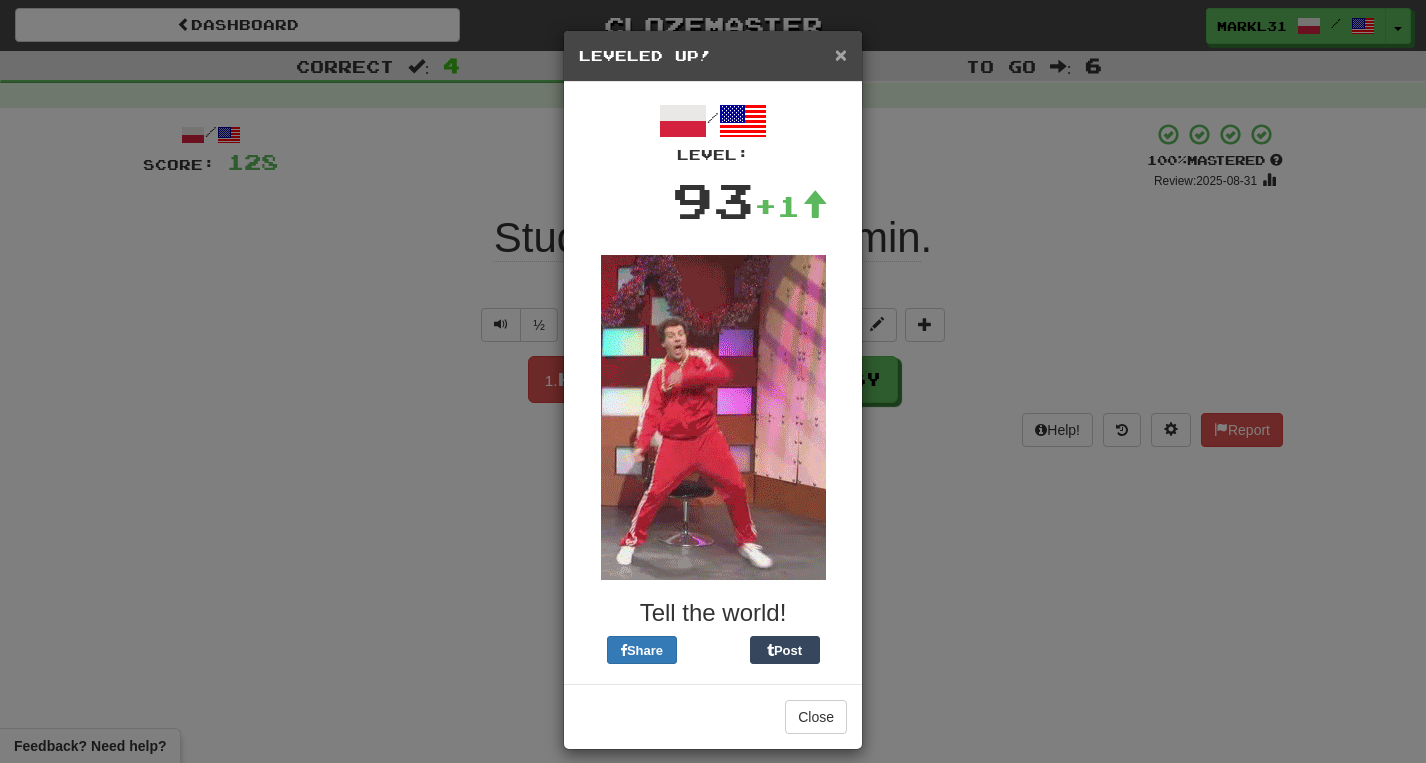 click on "×" at bounding box center (841, 54) 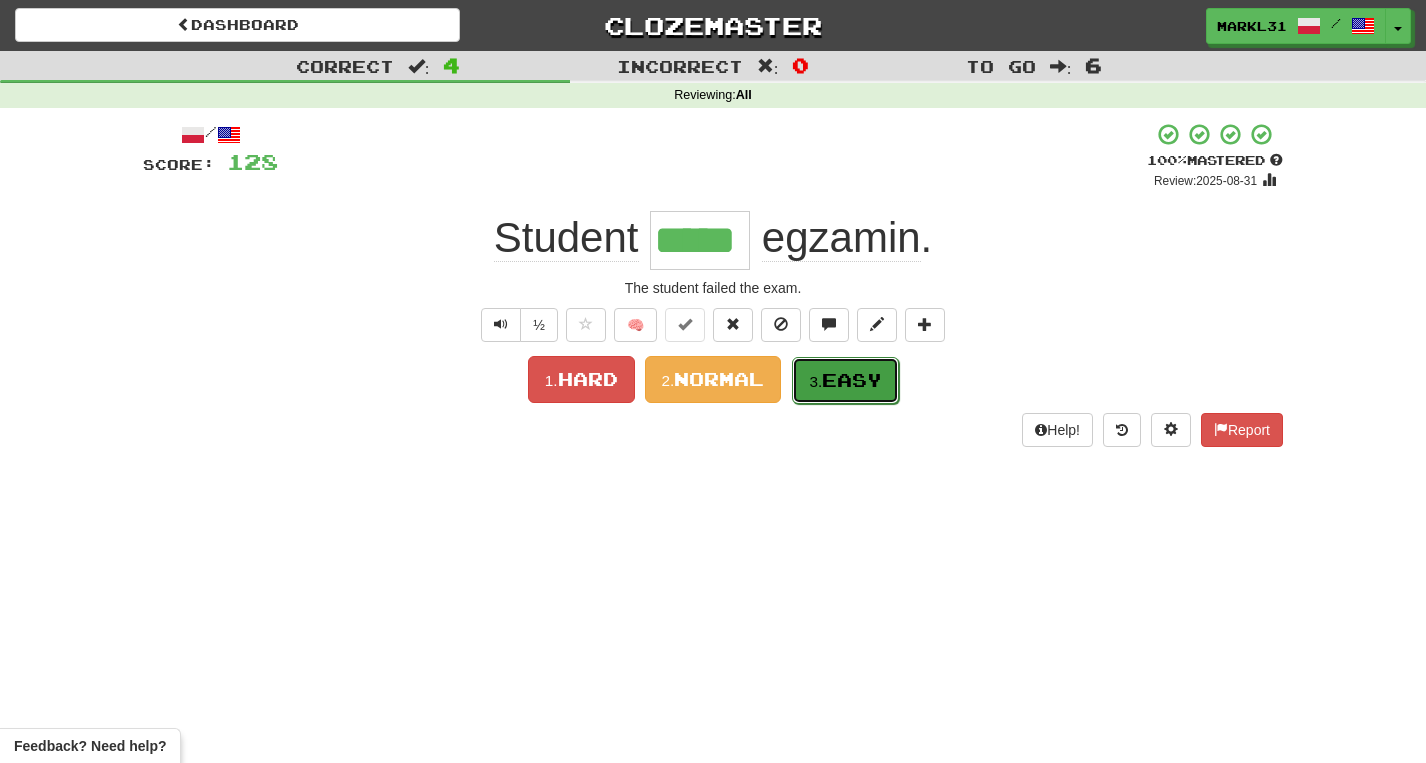 click on "Easy" at bounding box center (852, 380) 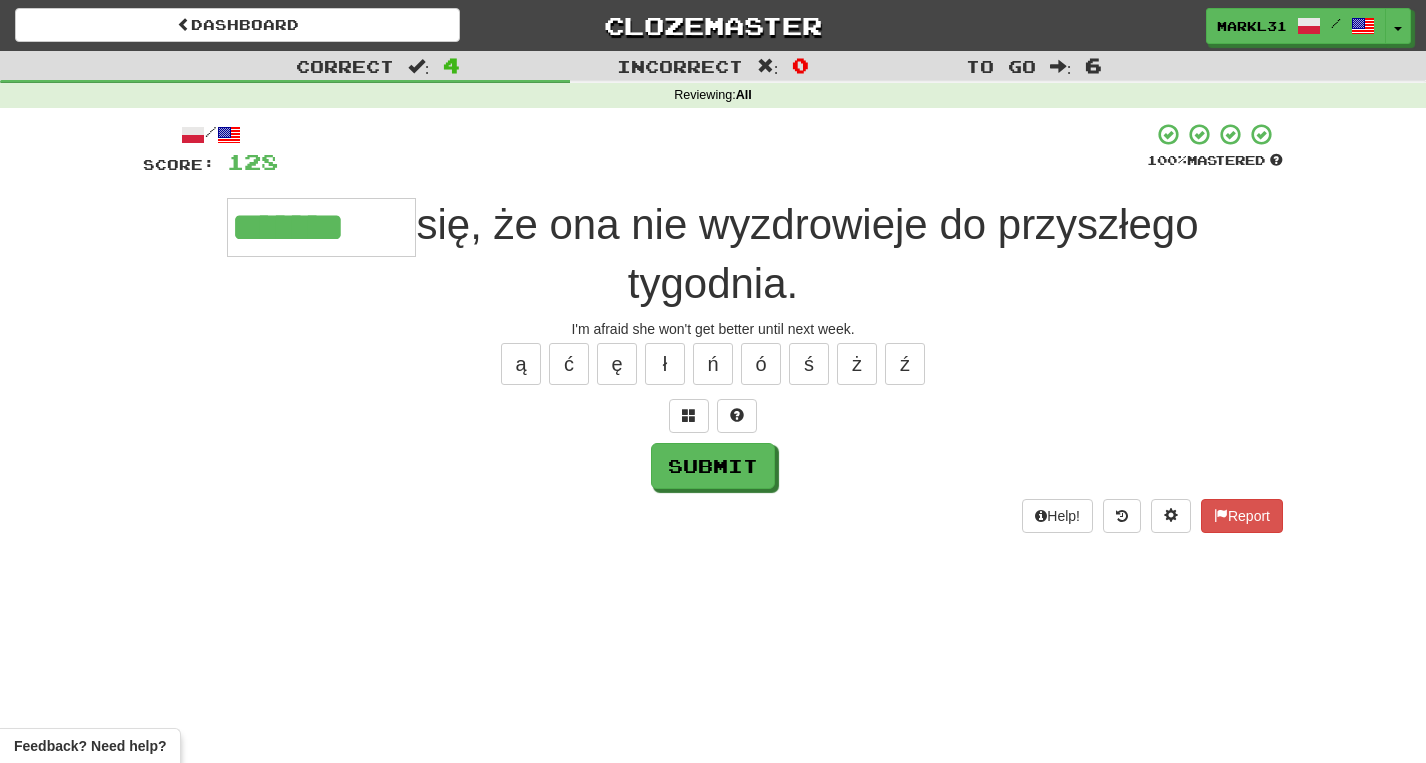 type on "*******" 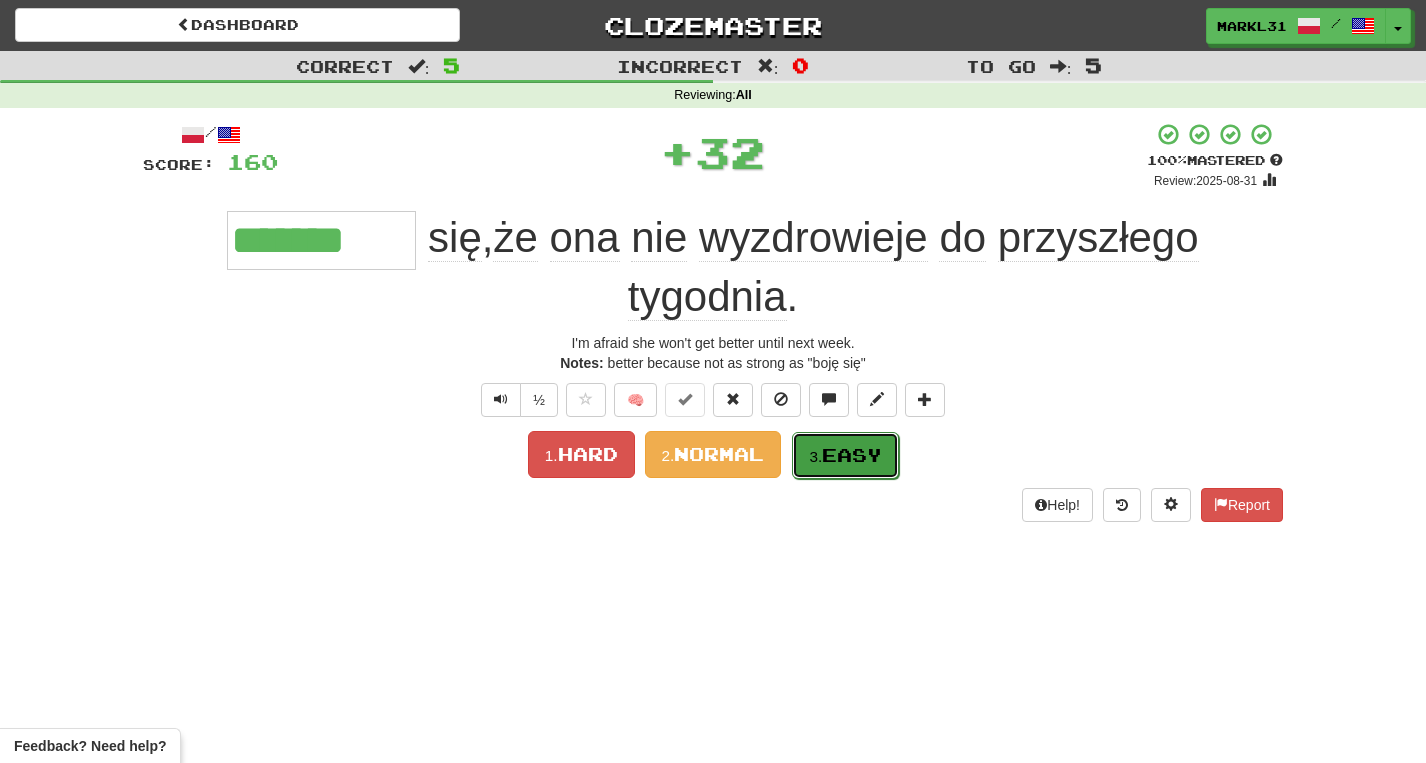 click on "Easy" at bounding box center (852, 455) 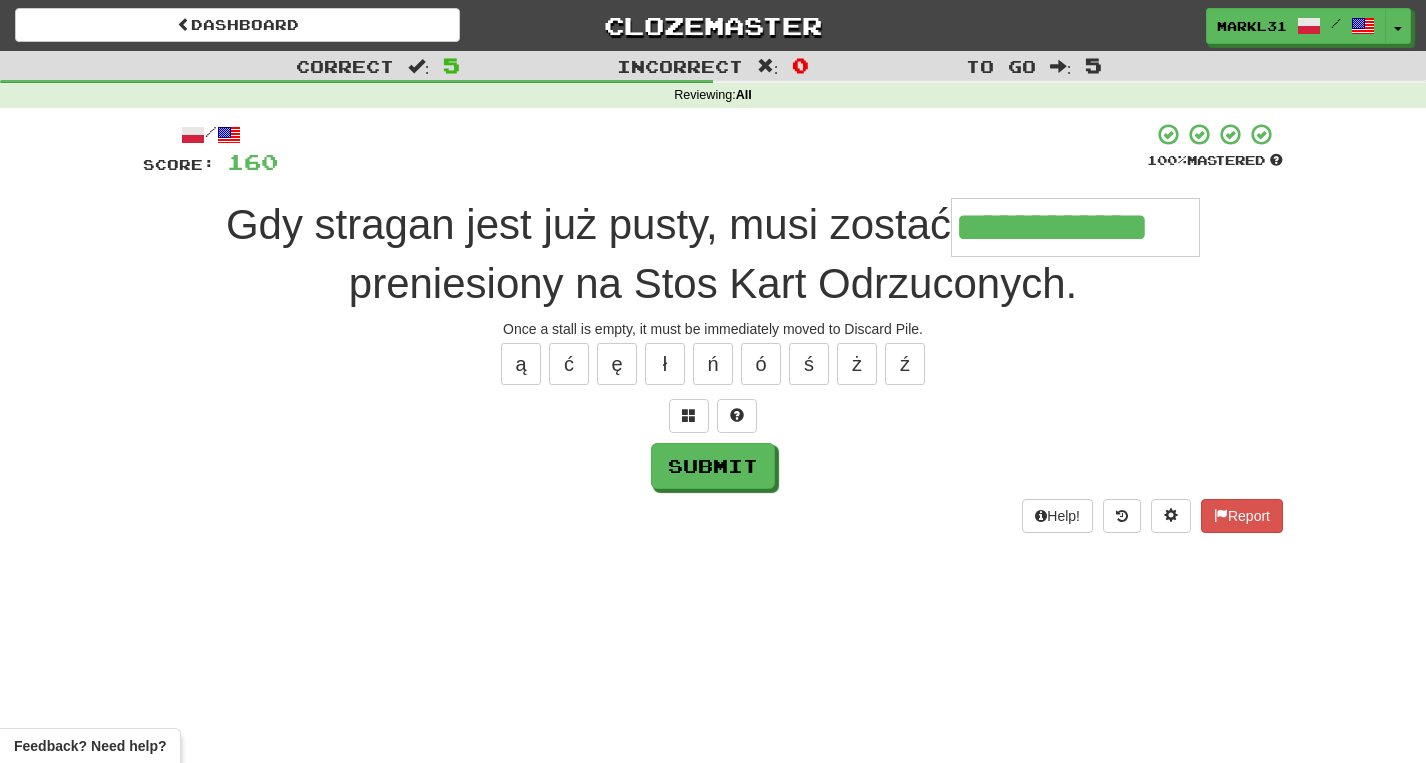 type on "**********" 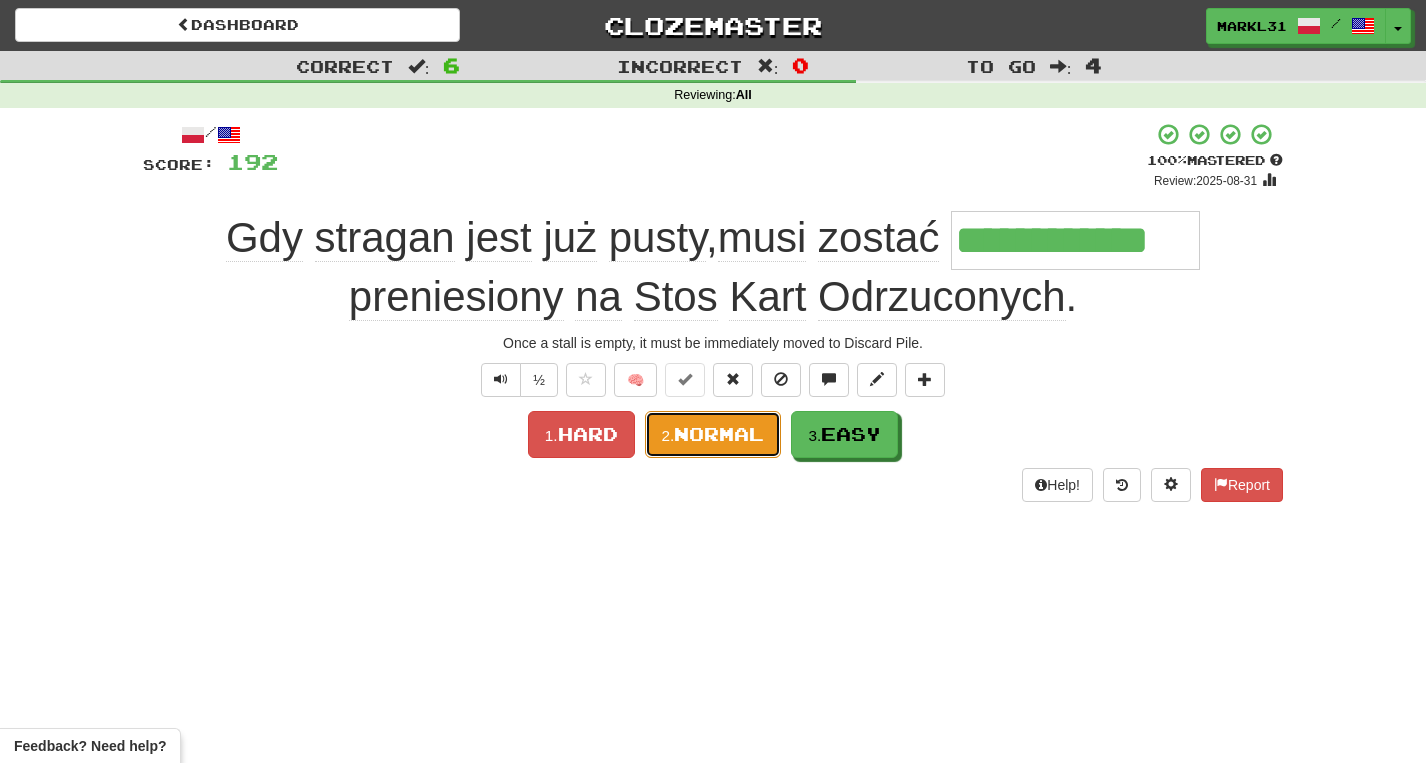 click on "Normal" at bounding box center (719, 434) 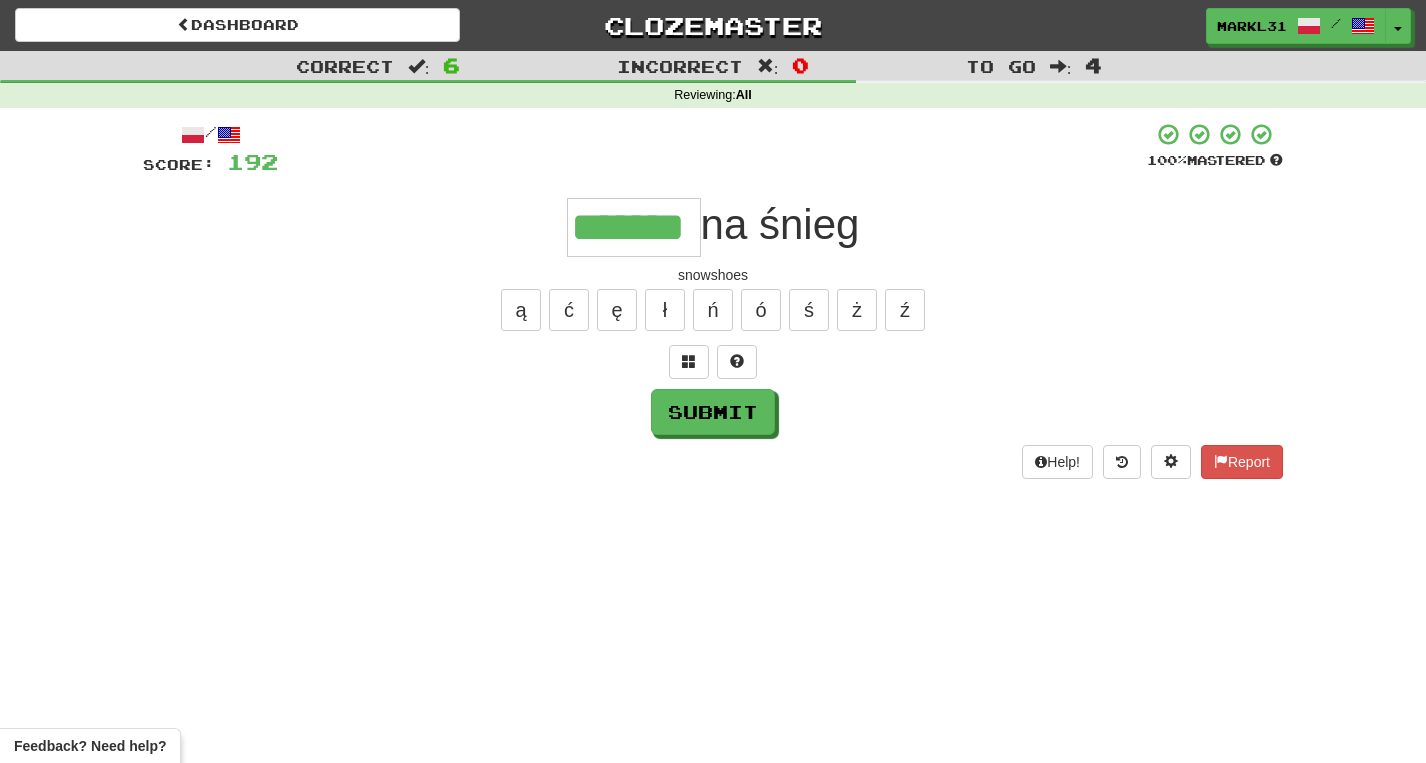 type on "*******" 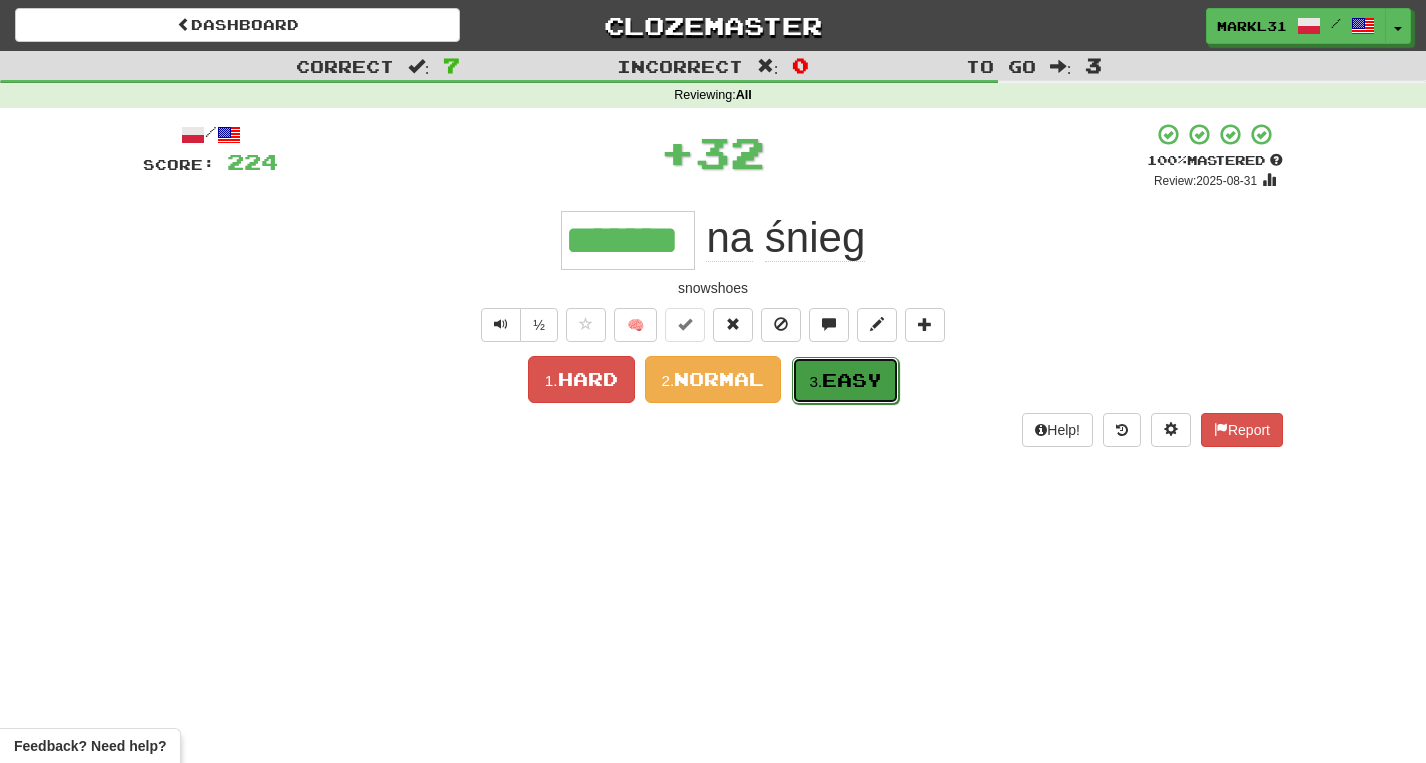 click on "3." at bounding box center (815, 381) 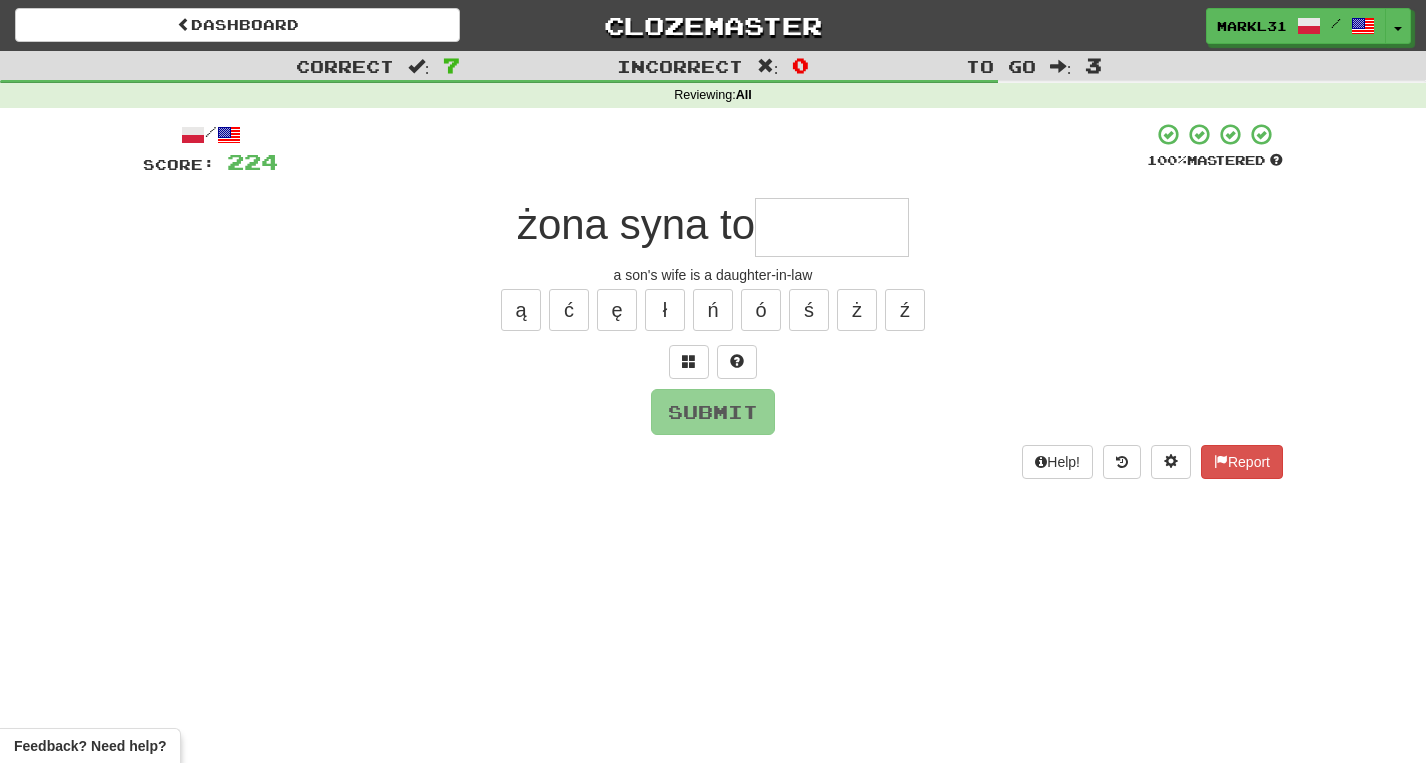 type on "*" 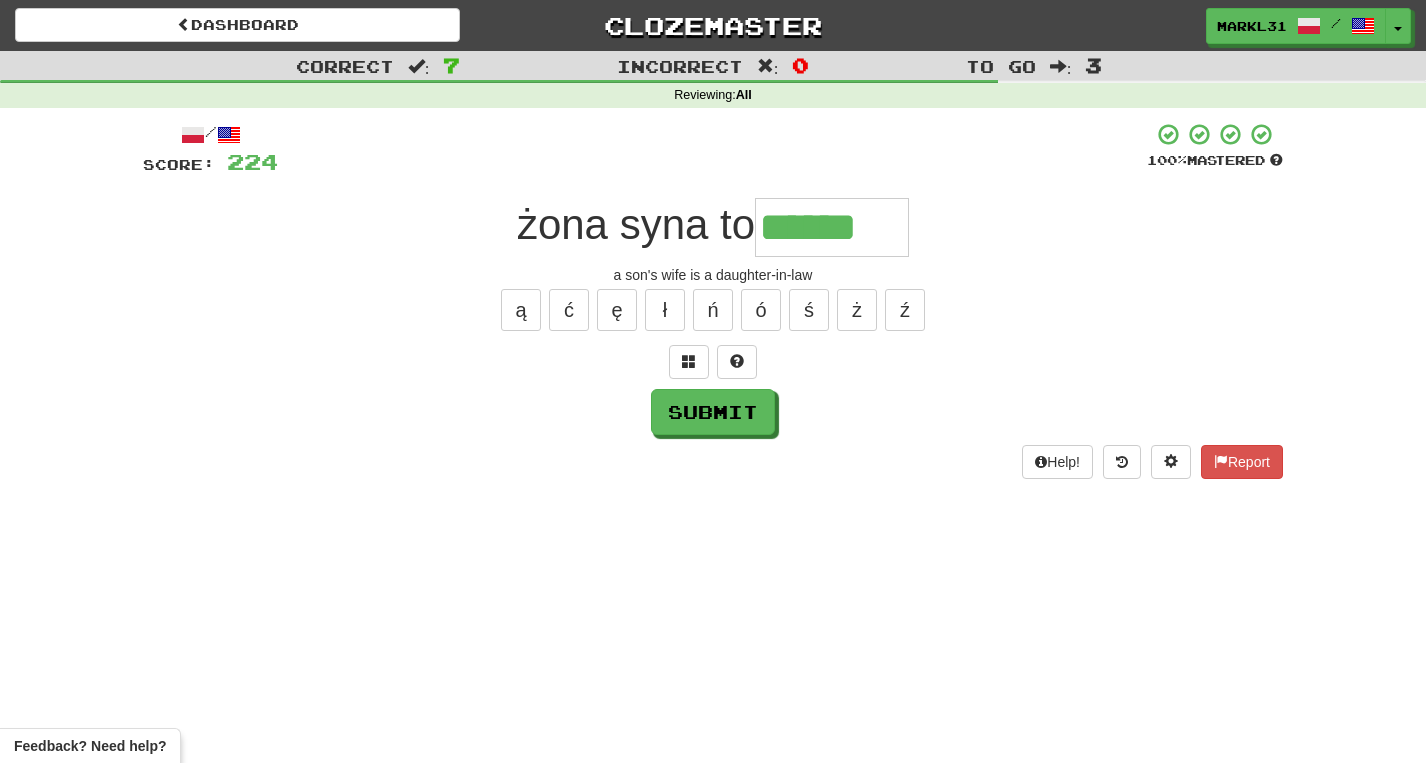 type on "******" 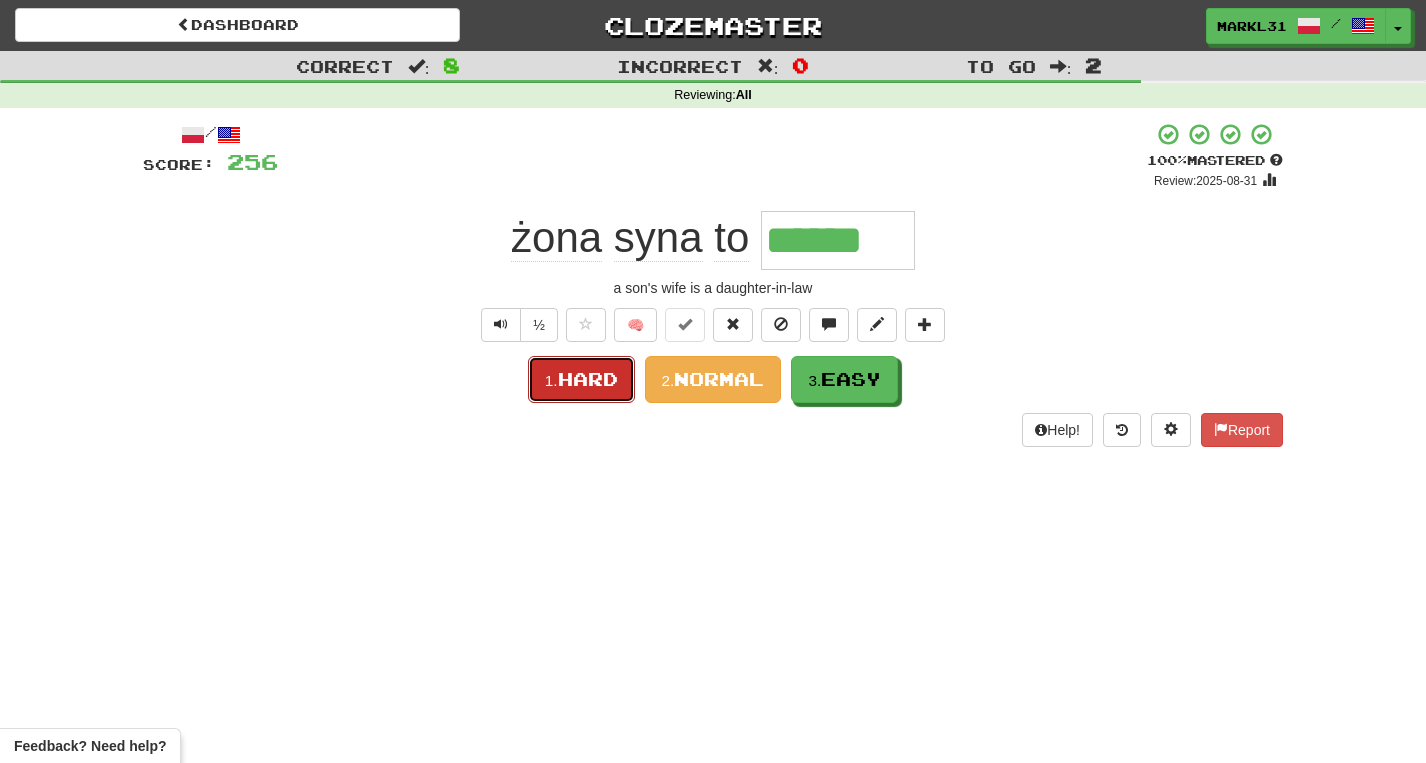 click on "Hard" at bounding box center [588, 379] 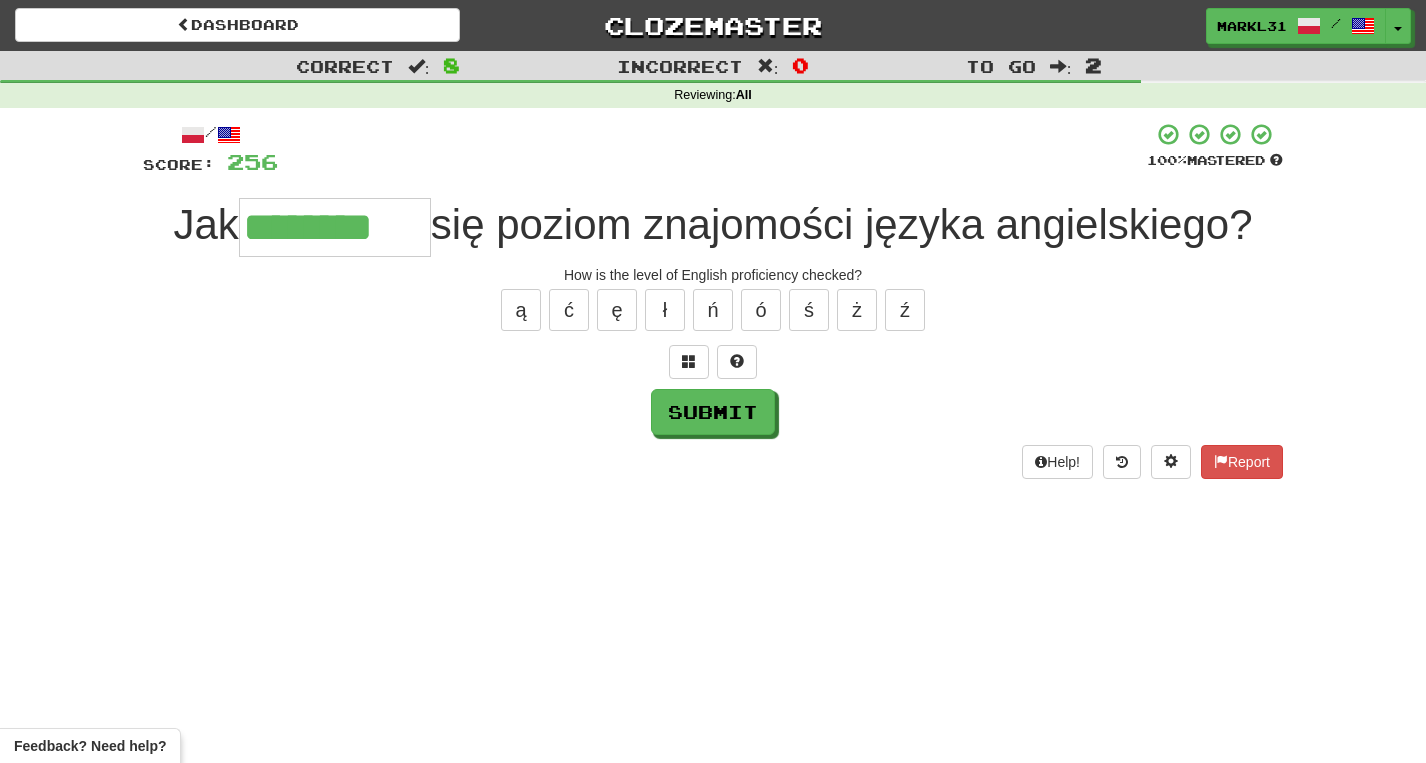 type on "********" 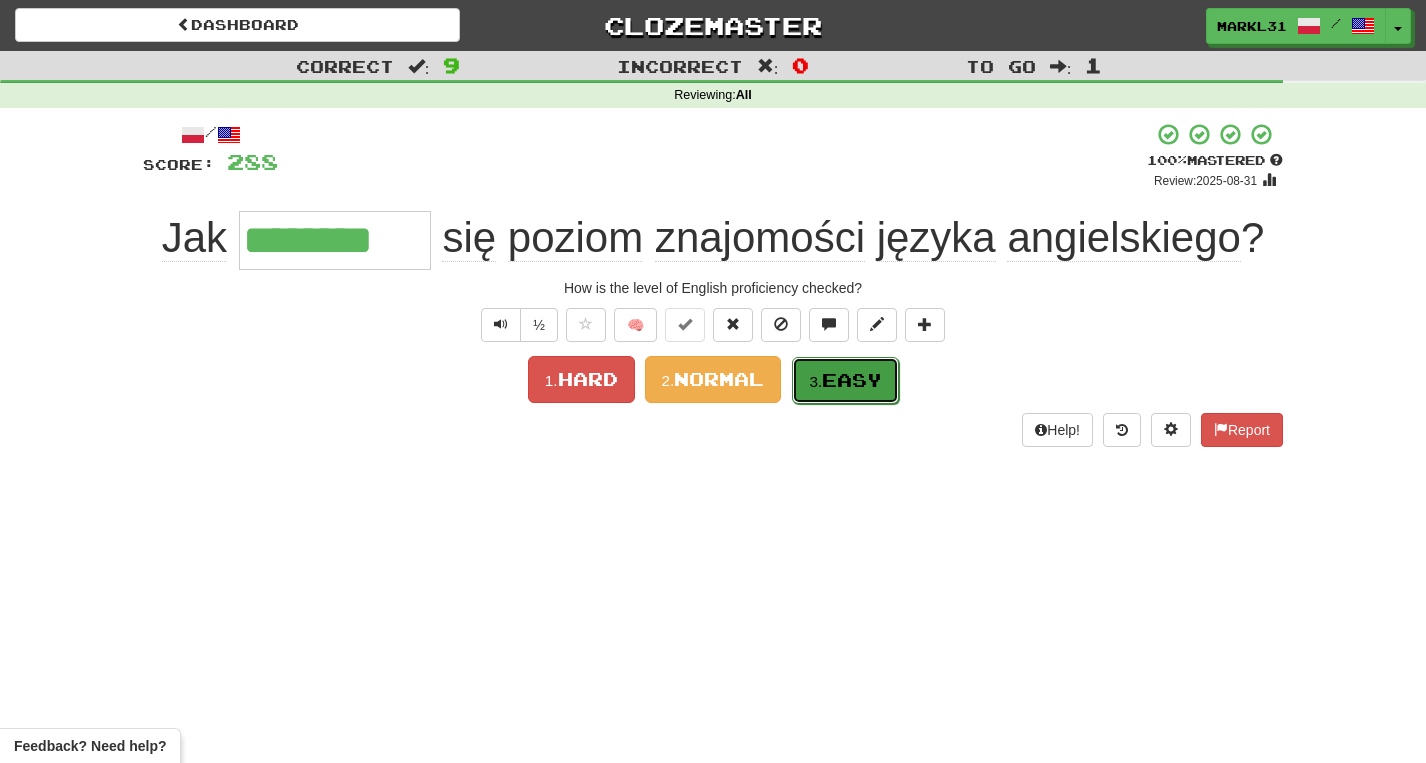 click on "Easy" at bounding box center (852, 380) 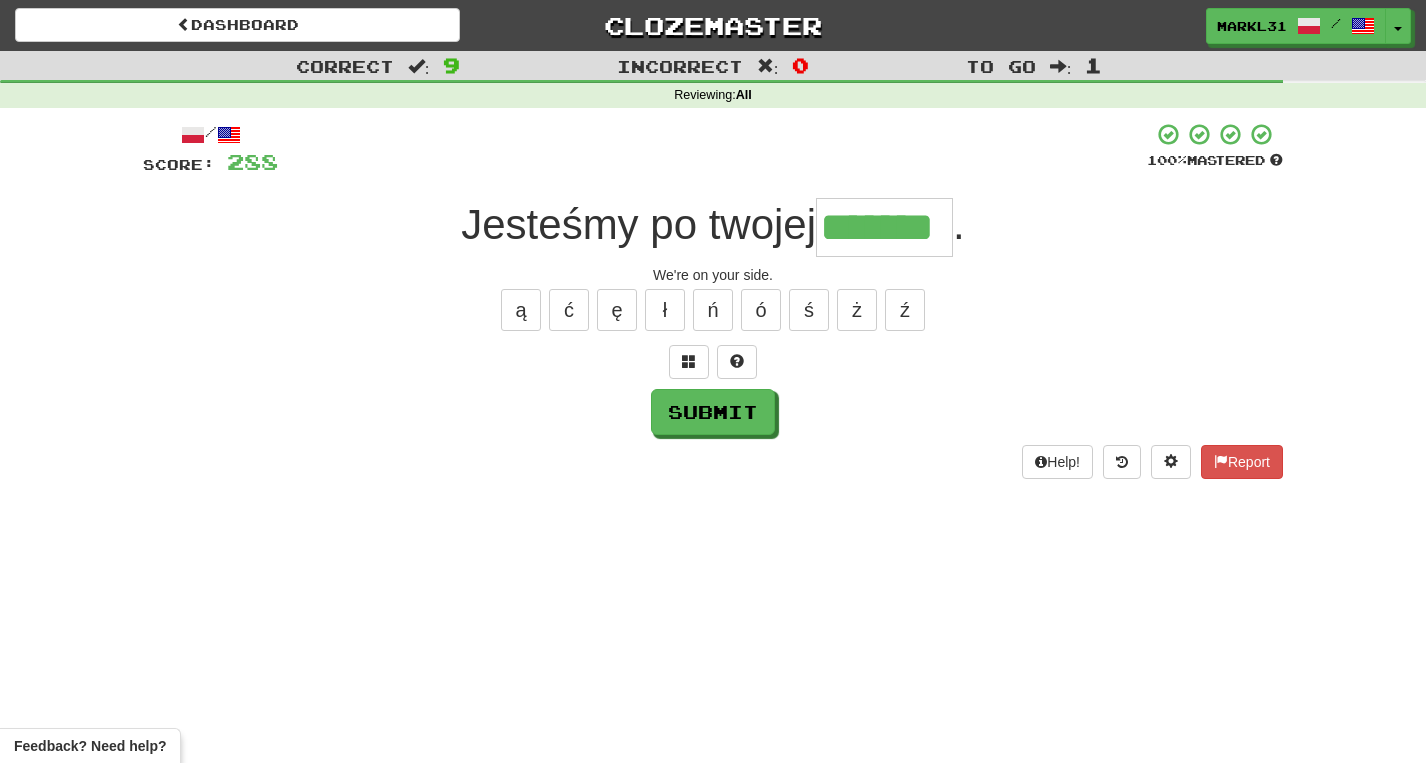 type on "*******" 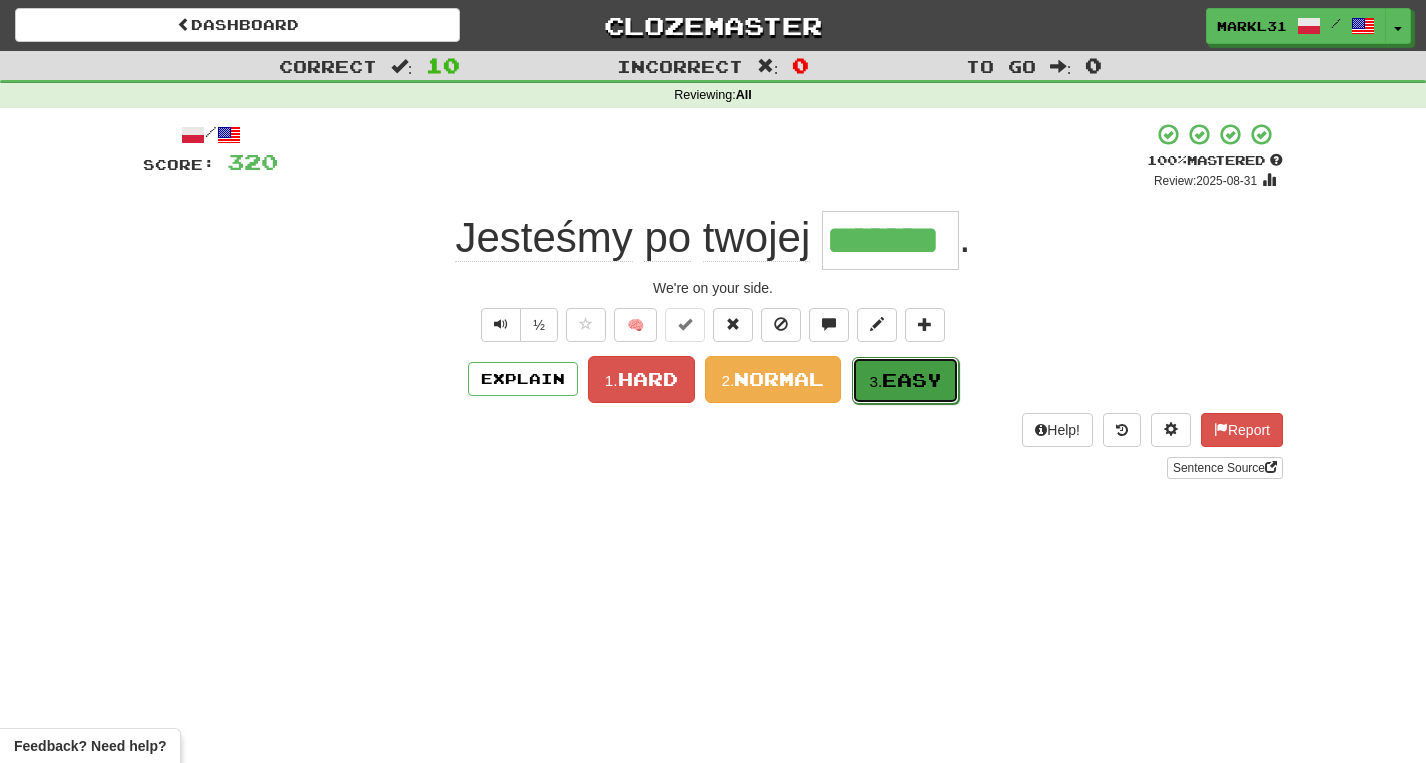 click on "Easy" at bounding box center (912, 380) 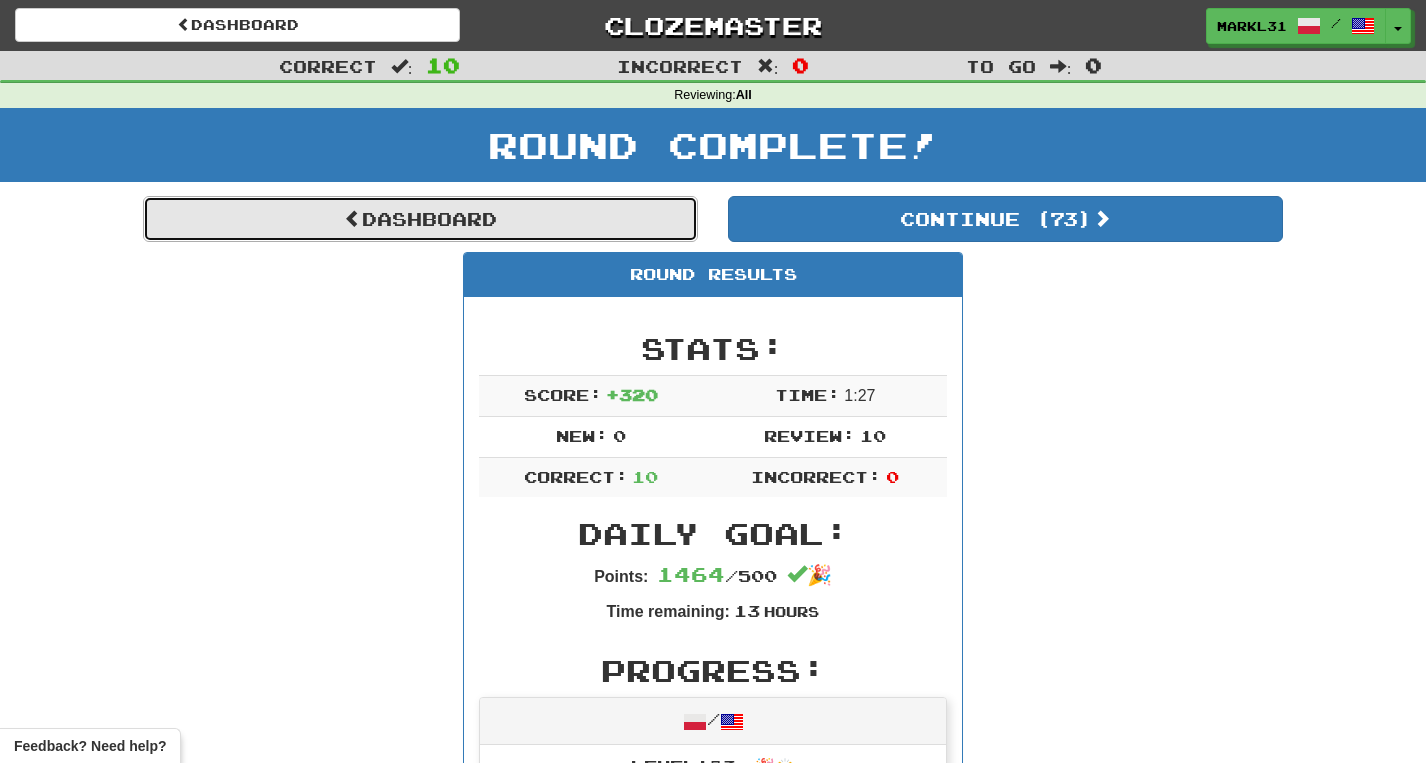 click on "Dashboard" at bounding box center (420, 219) 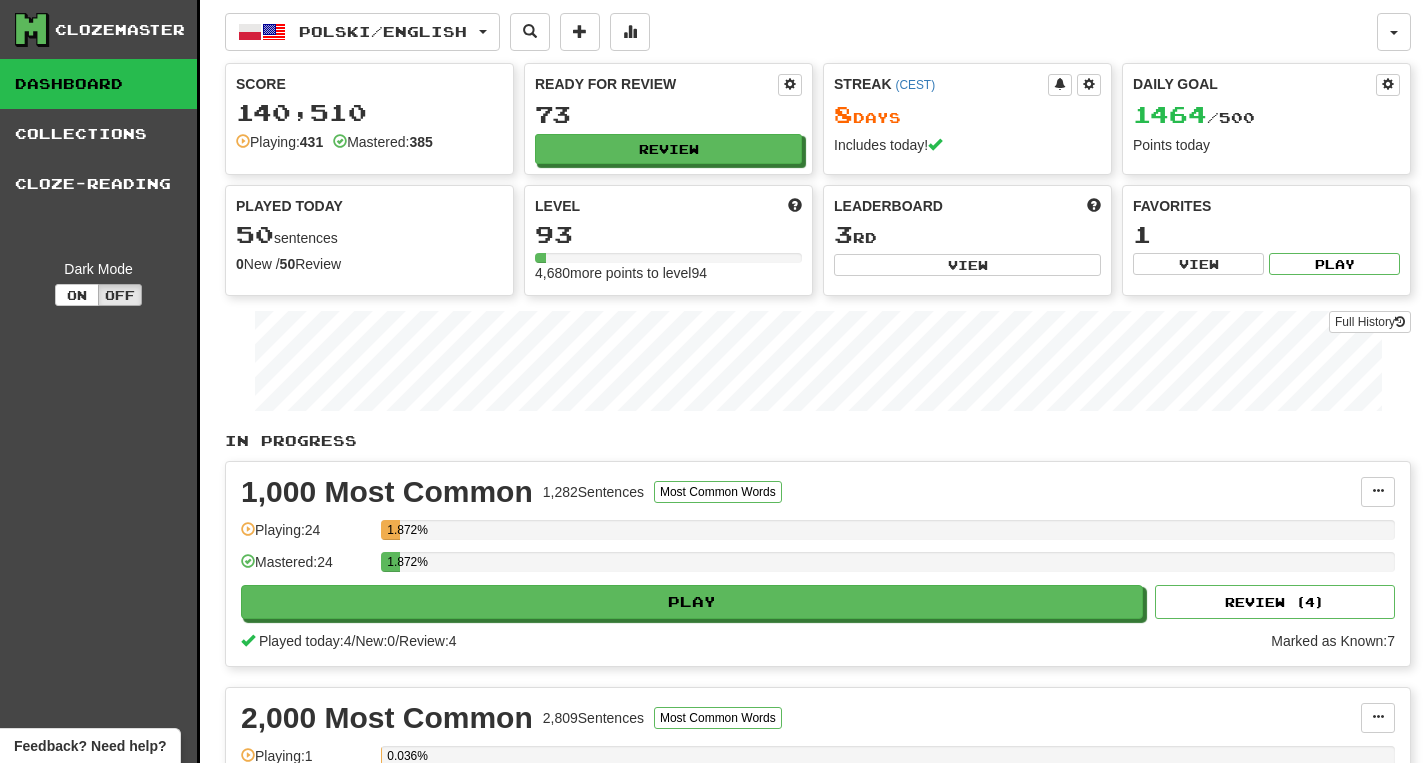 scroll, scrollTop: 0, scrollLeft: 0, axis: both 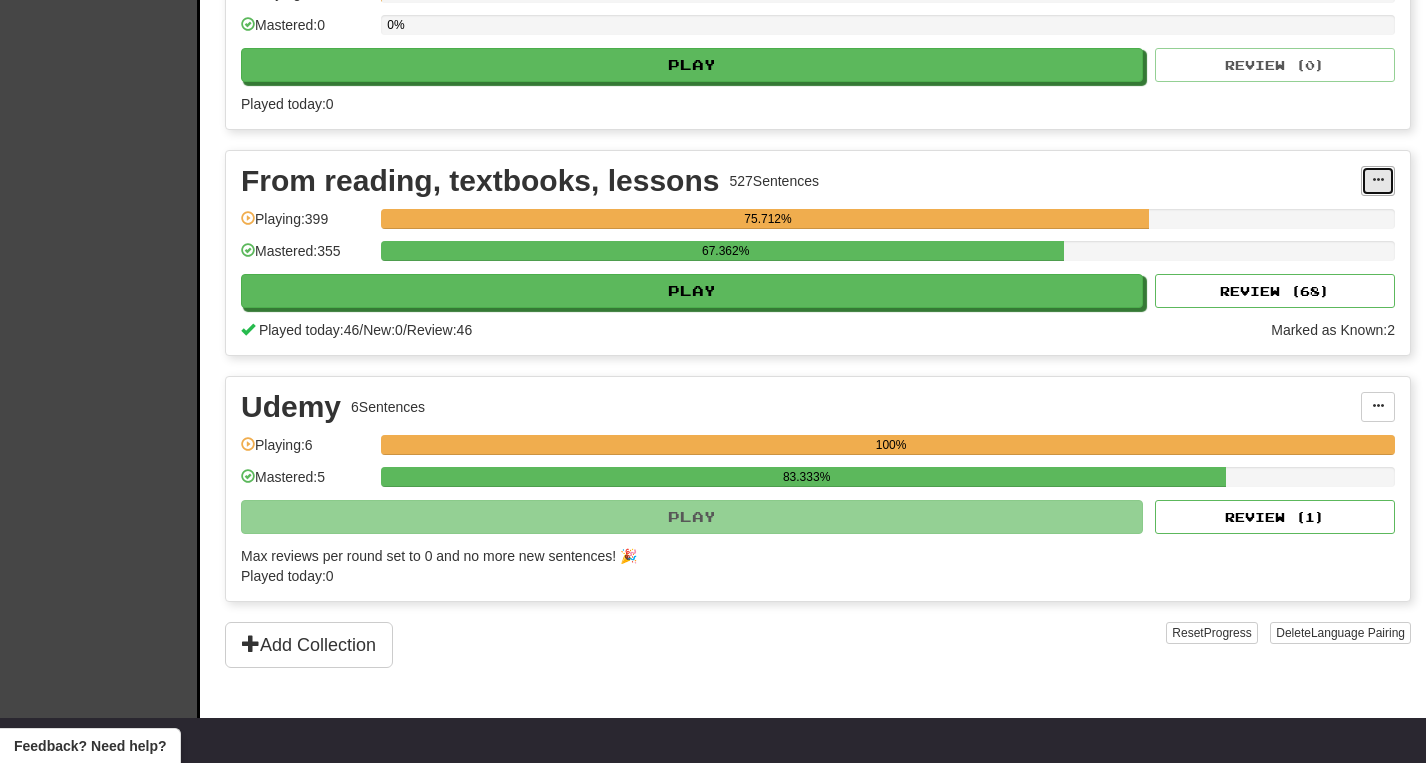 click at bounding box center [1378, 181] 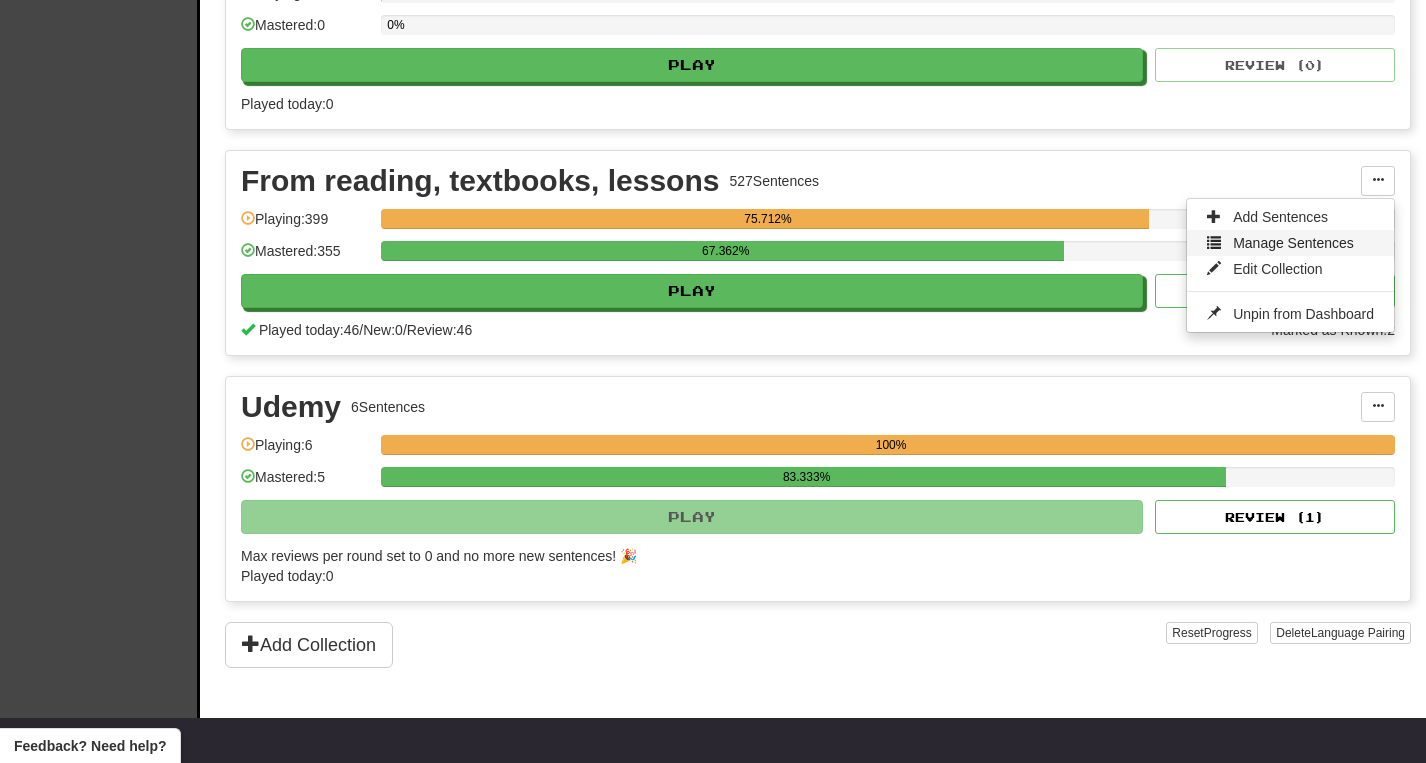 click on "Manage Sentences" at bounding box center (1293, 243) 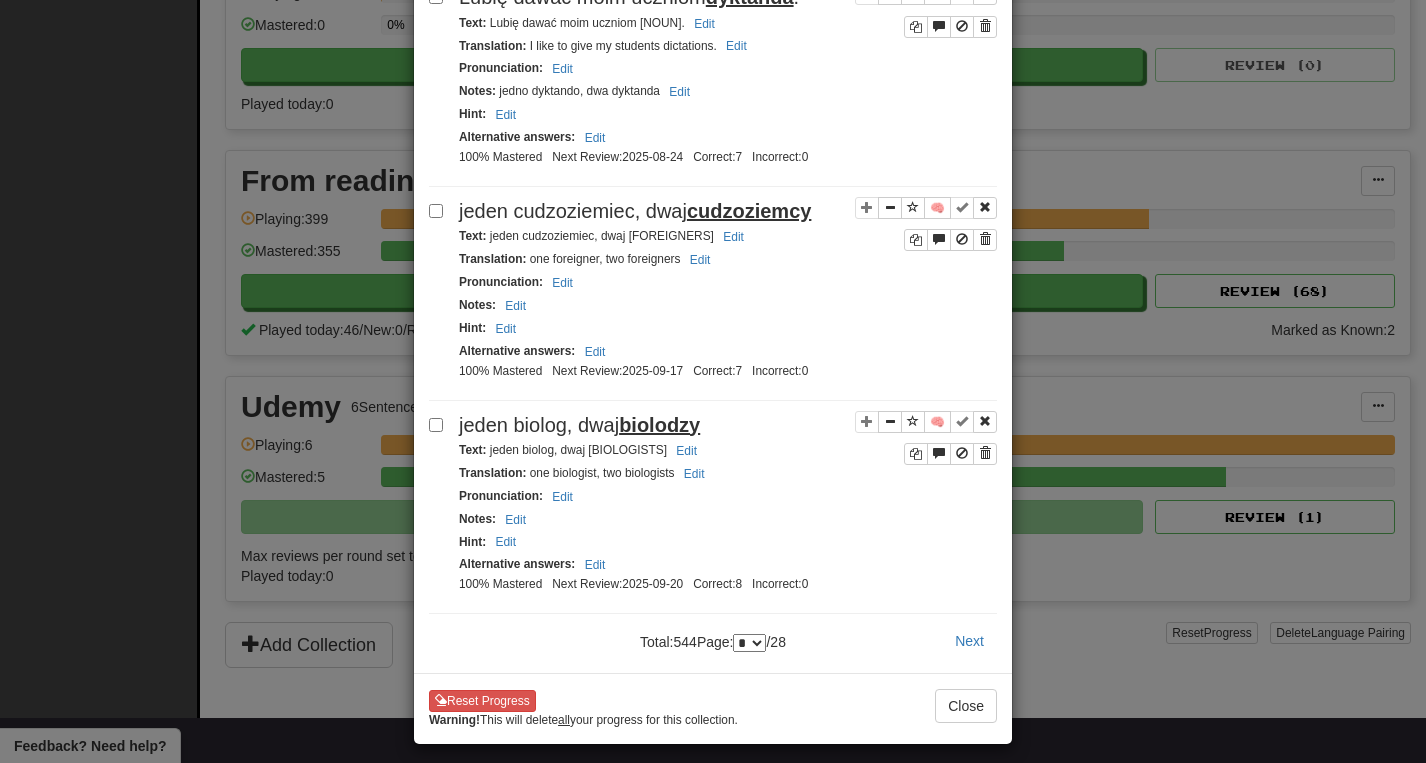 scroll, scrollTop: 4101, scrollLeft: 0, axis: vertical 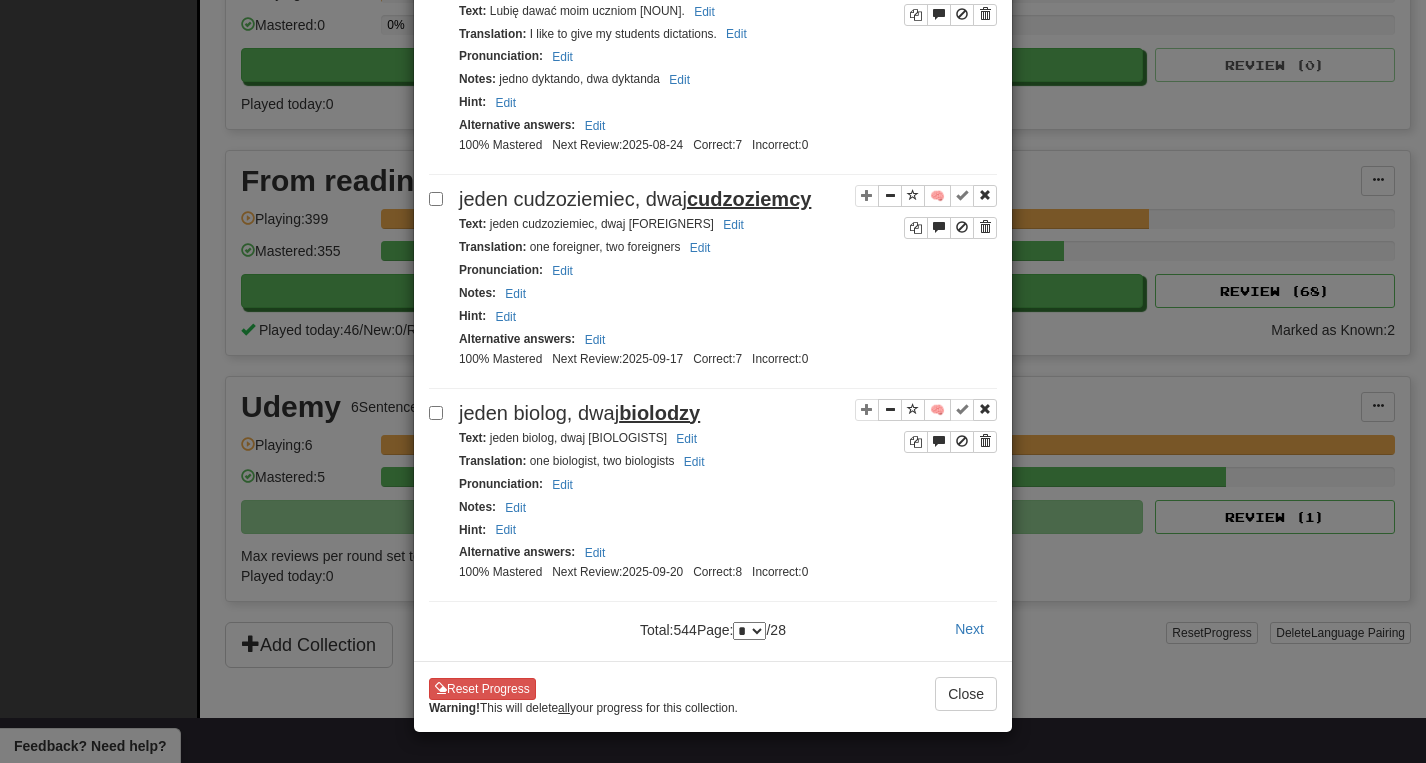 click on "* * * * * * * * * ** ** ** ** ** ** ** ** ** ** ** ** ** ** ** ** ** ** **" at bounding box center [749, 631] 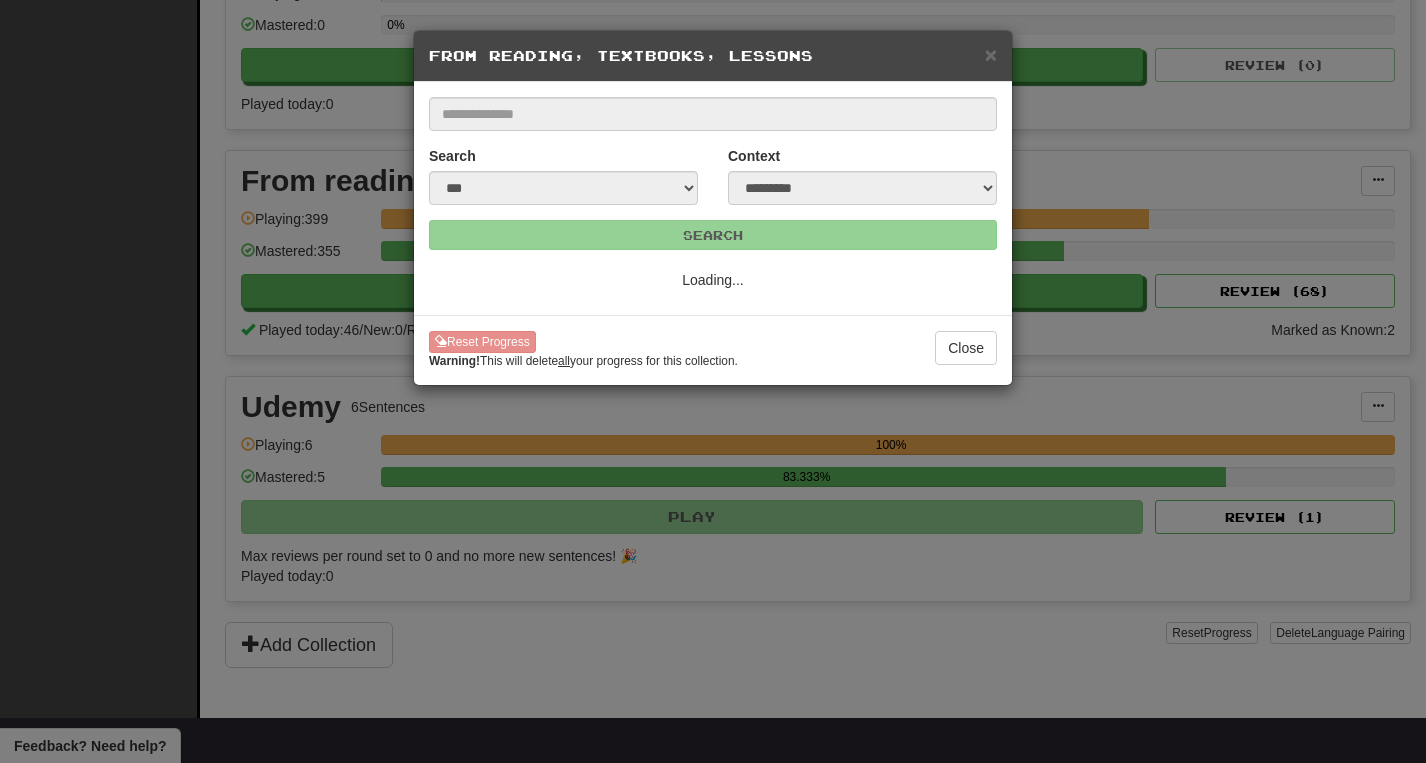 scroll, scrollTop: 0, scrollLeft: 0, axis: both 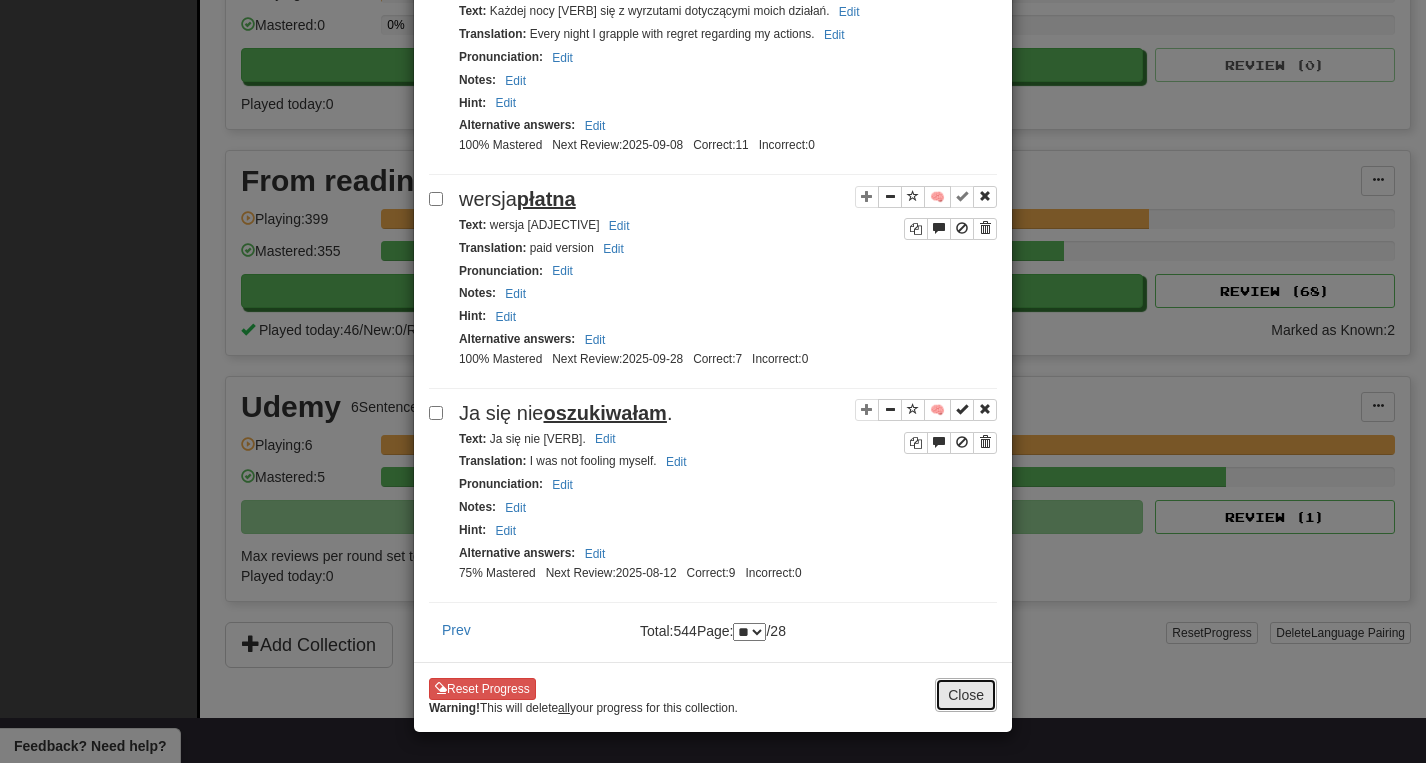click on "Close" at bounding box center [966, 695] 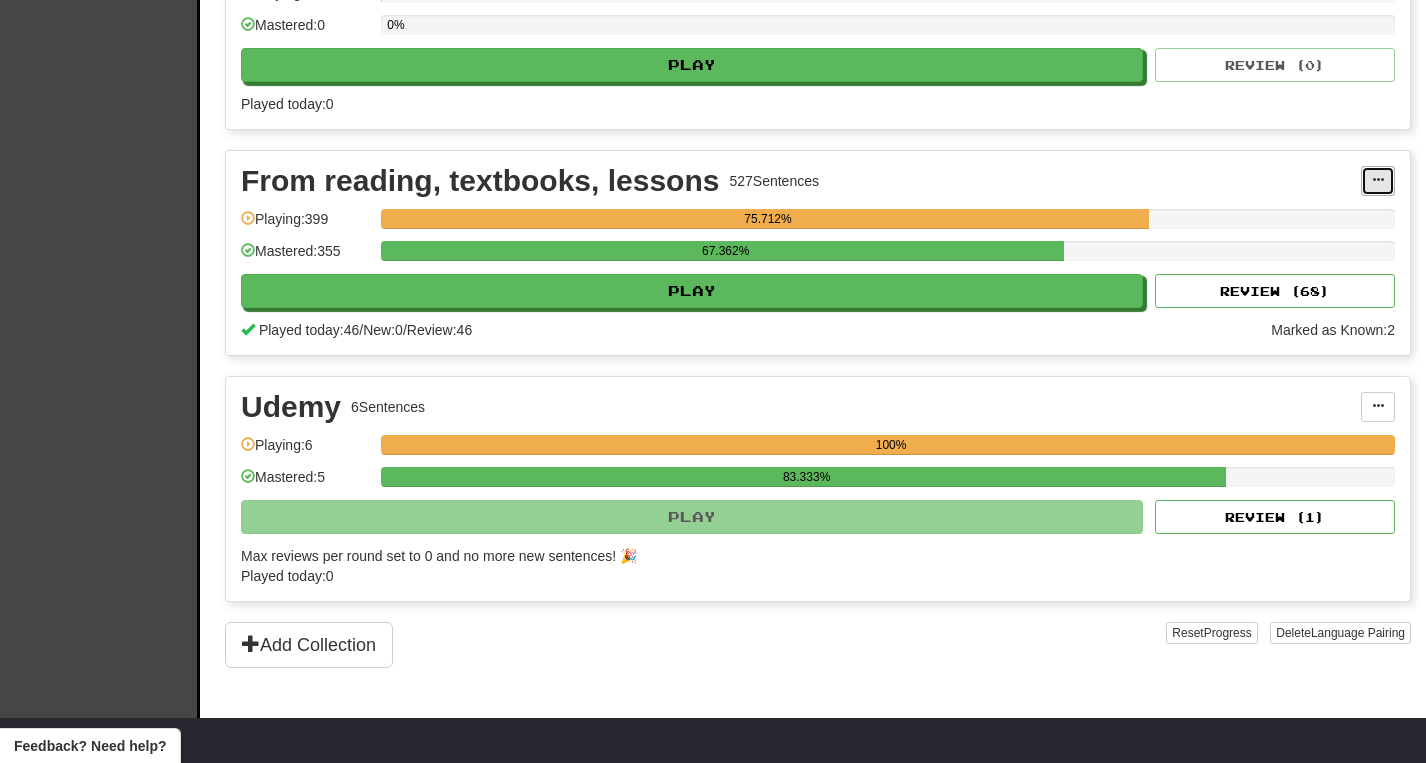 click at bounding box center [1378, 180] 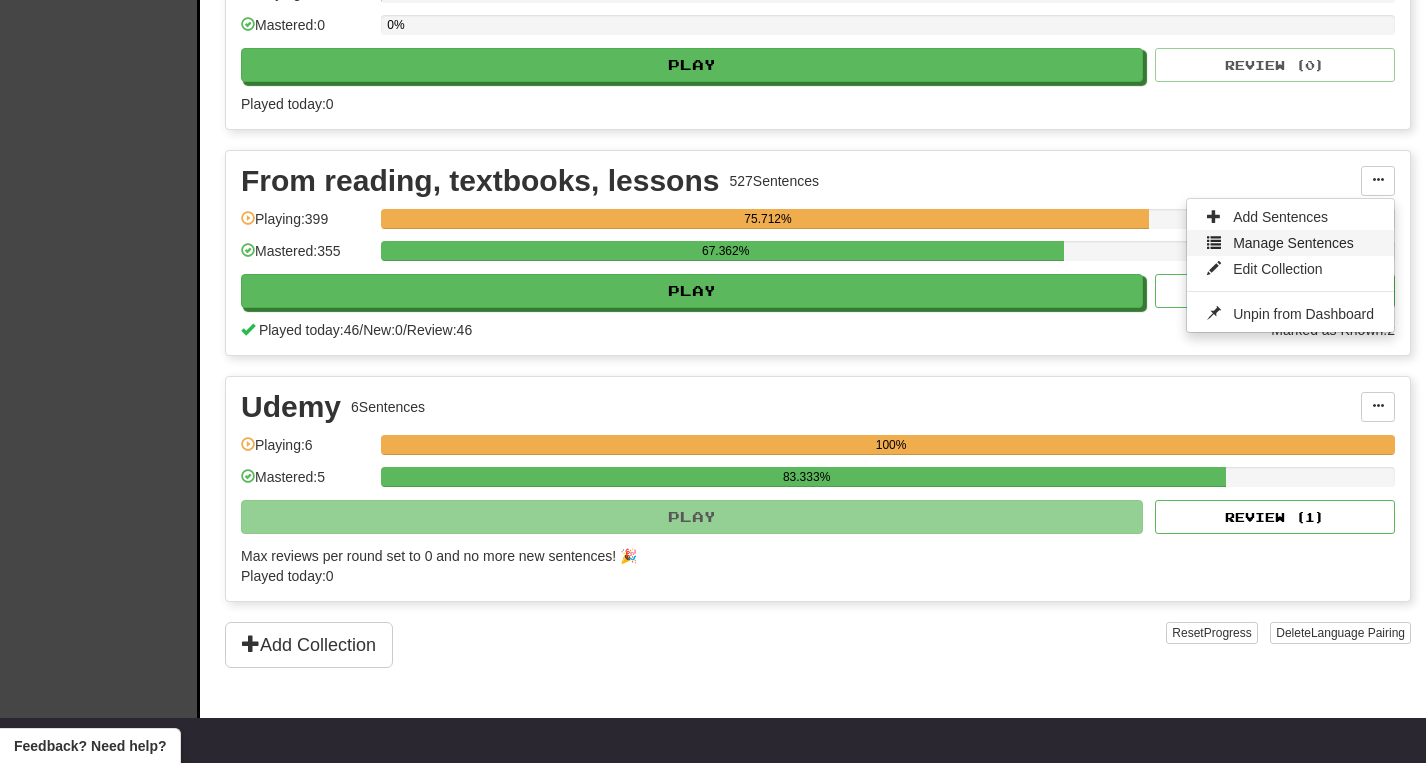 click on "Manage Sentences" at bounding box center [1293, 243] 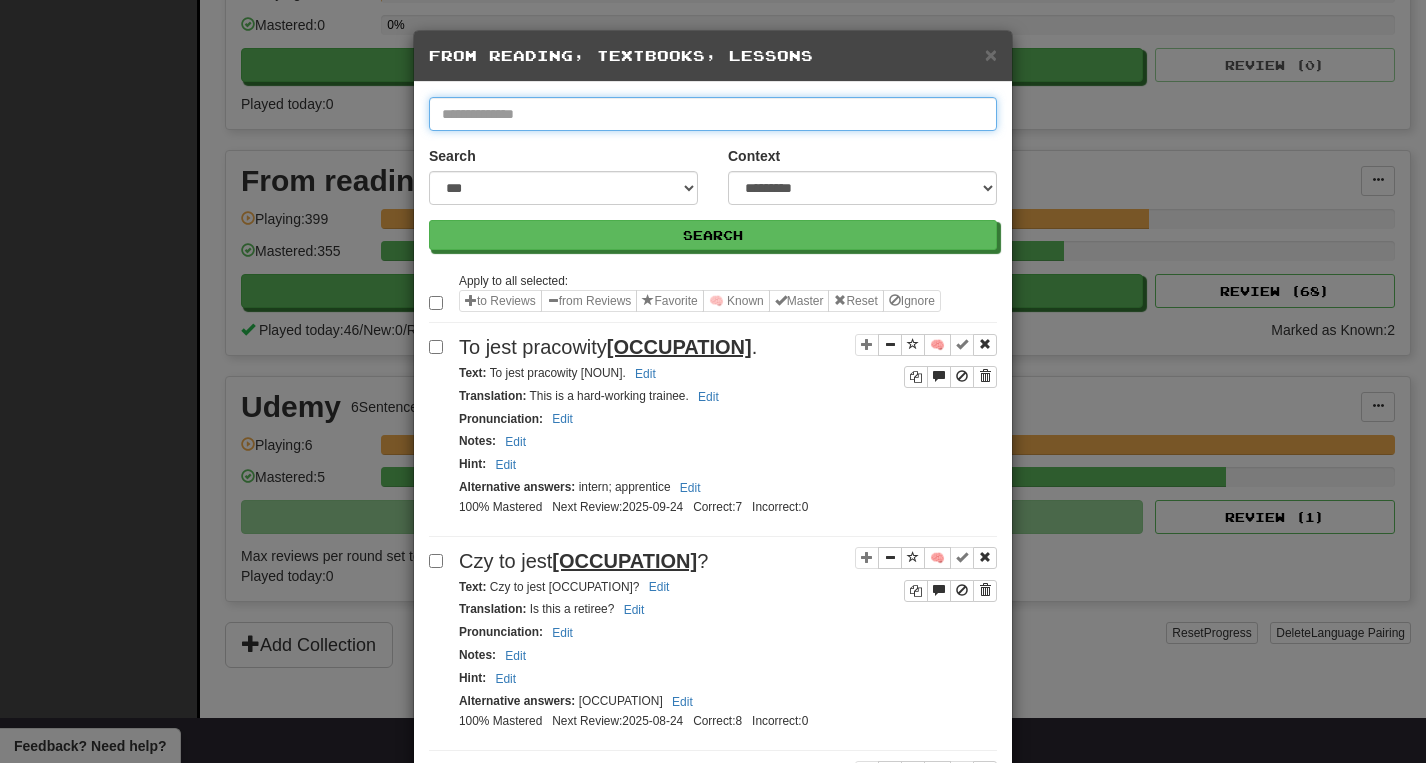 click at bounding box center [713, 114] 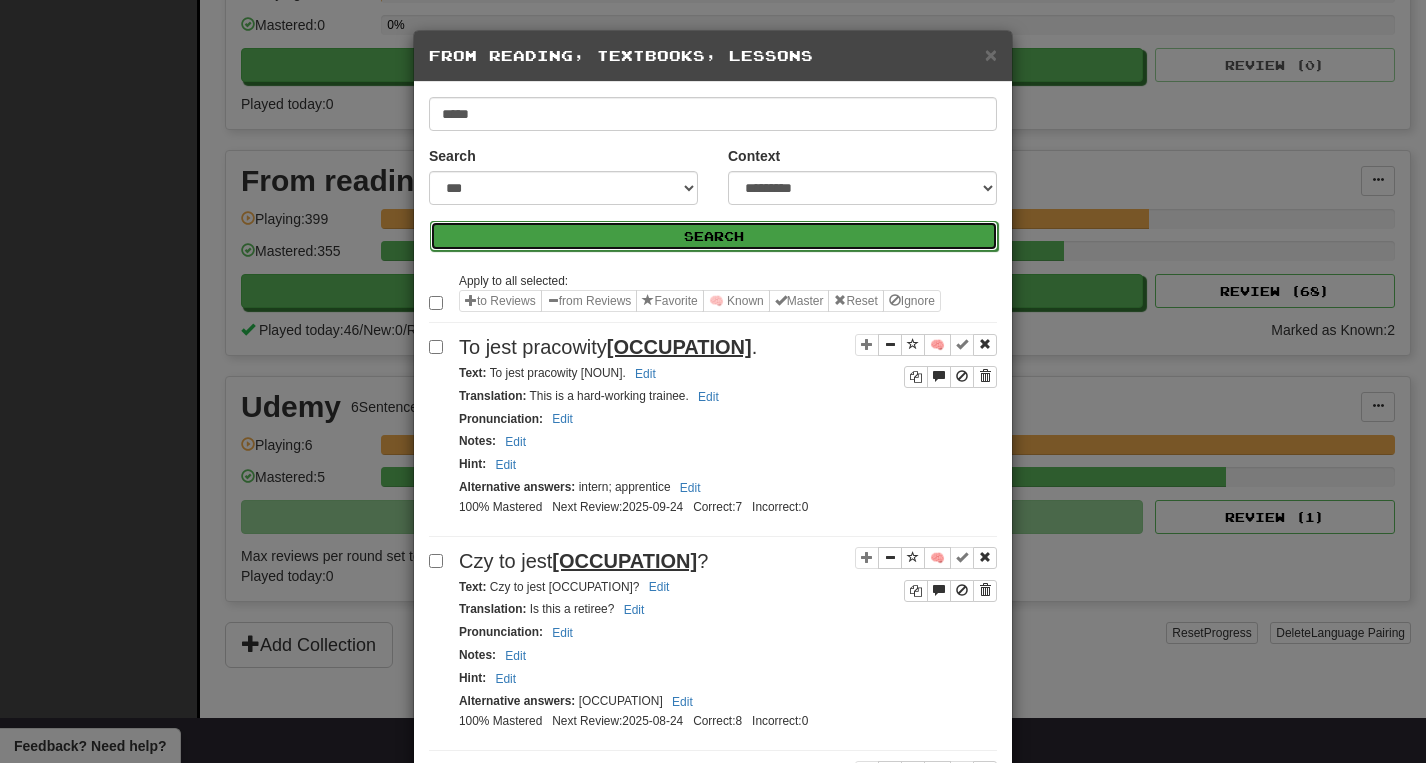click on "Search" at bounding box center [714, 236] 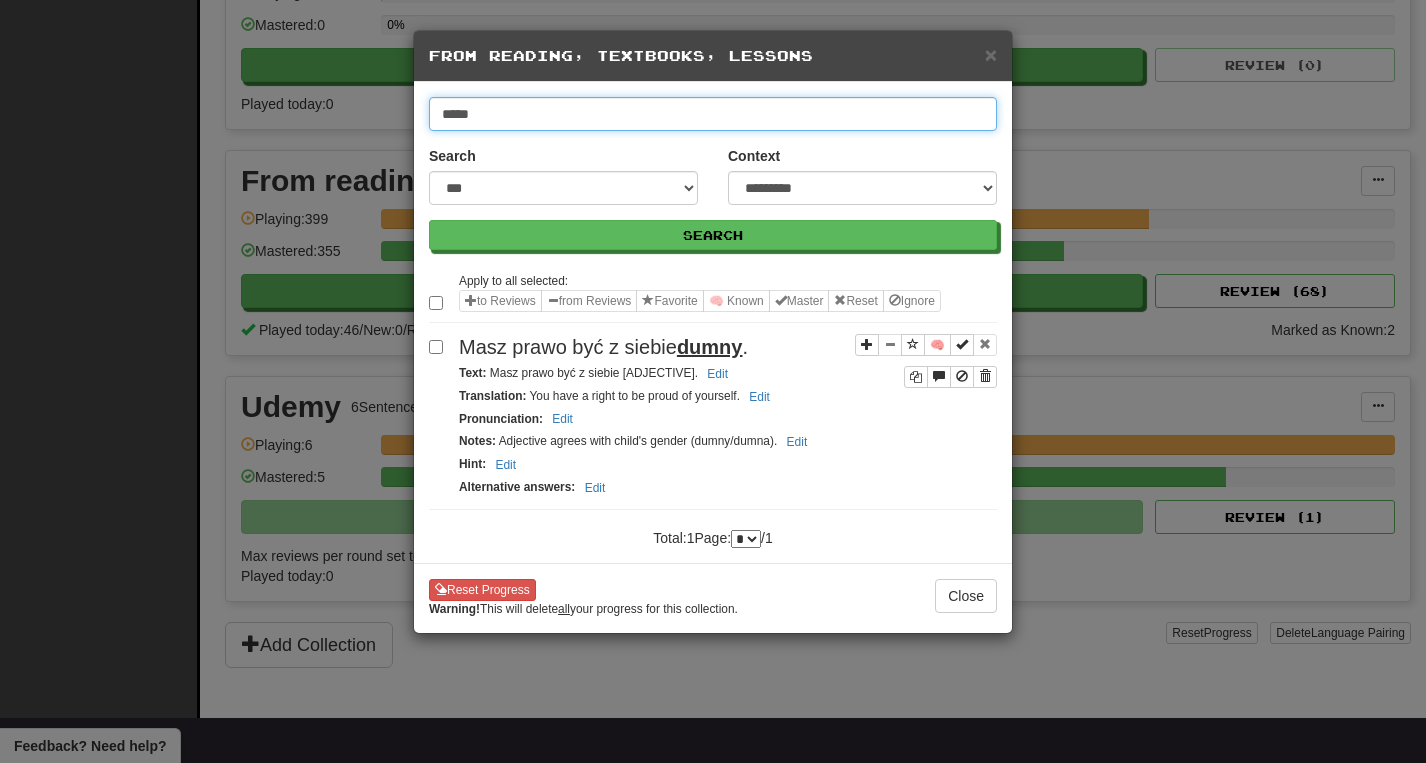 click on "*****" at bounding box center [713, 114] 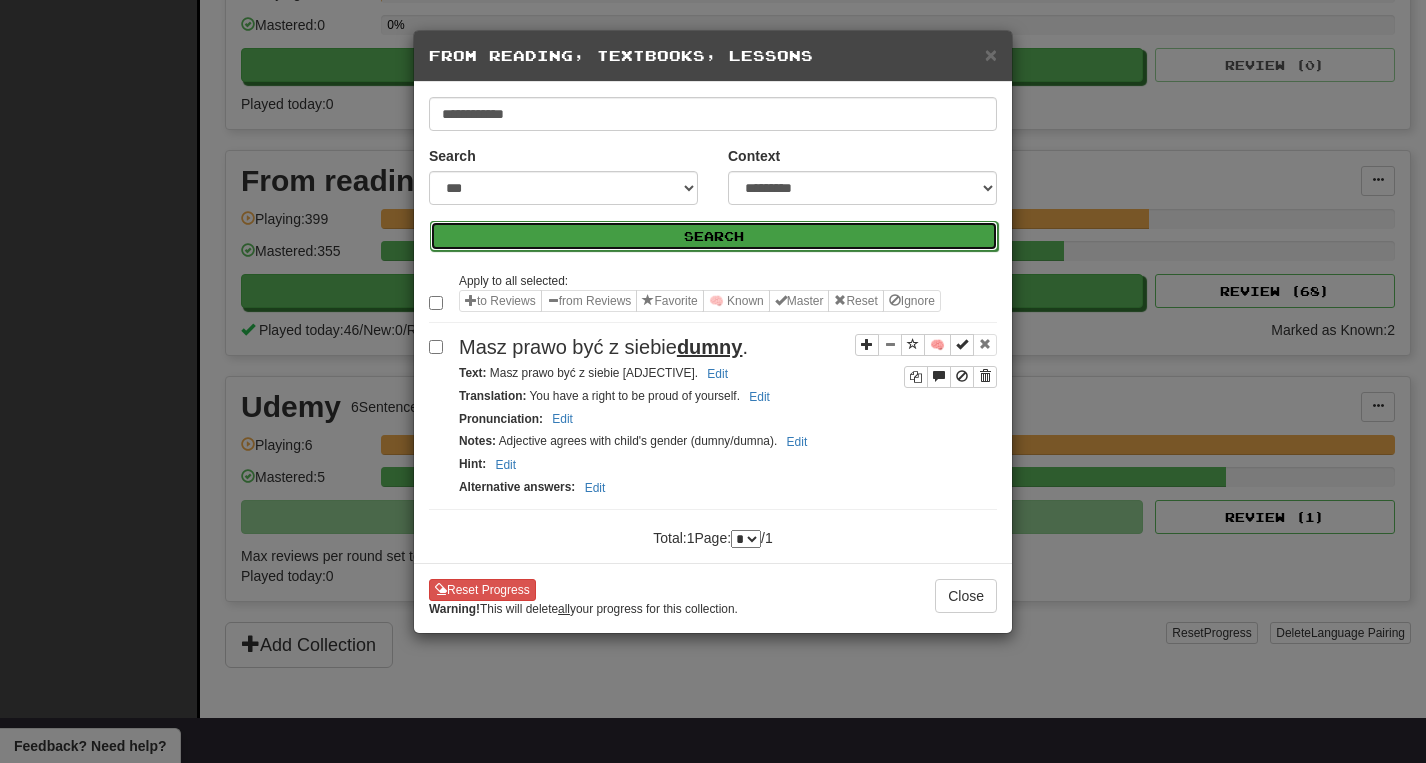 click on "Search" at bounding box center [714, 236] 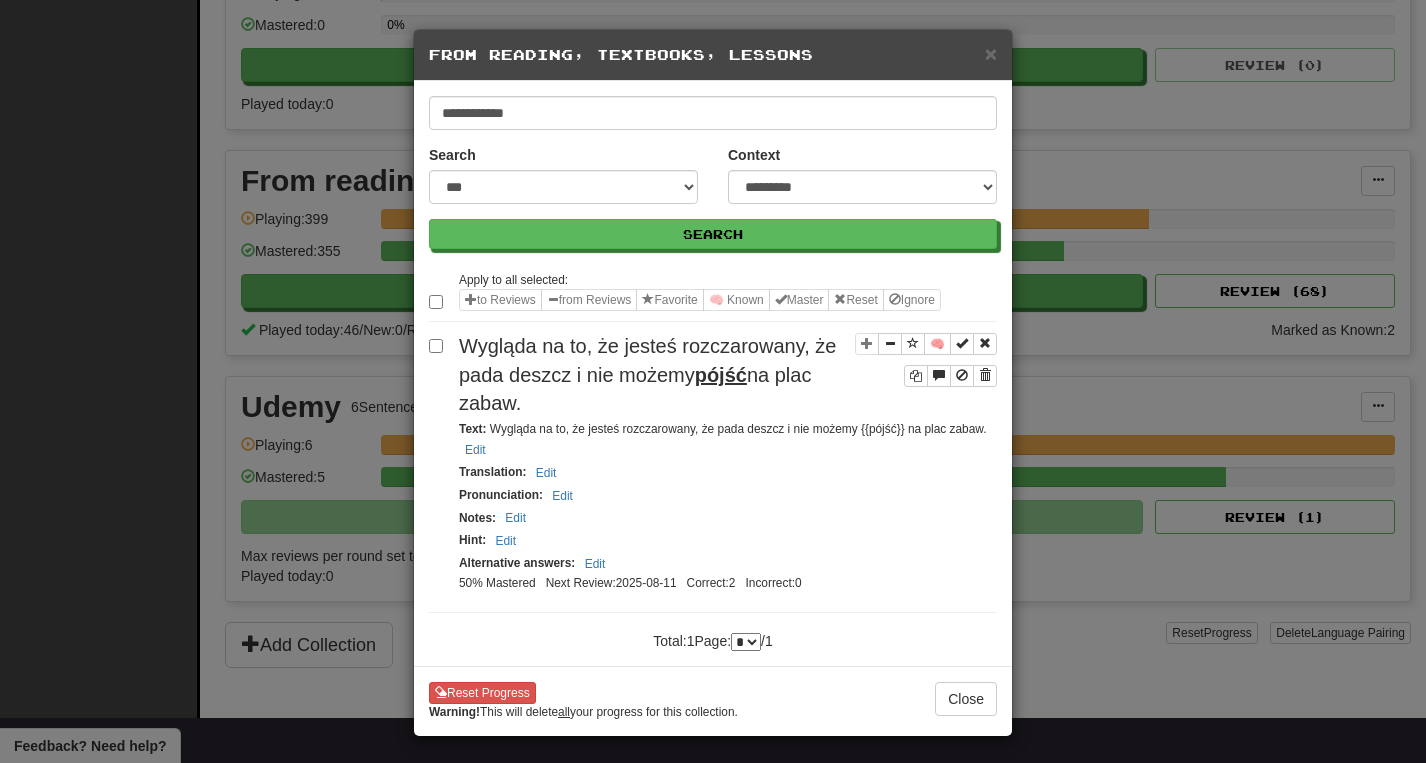 scroll, scrollTop: 0, scrollLeft: 0, axis: both 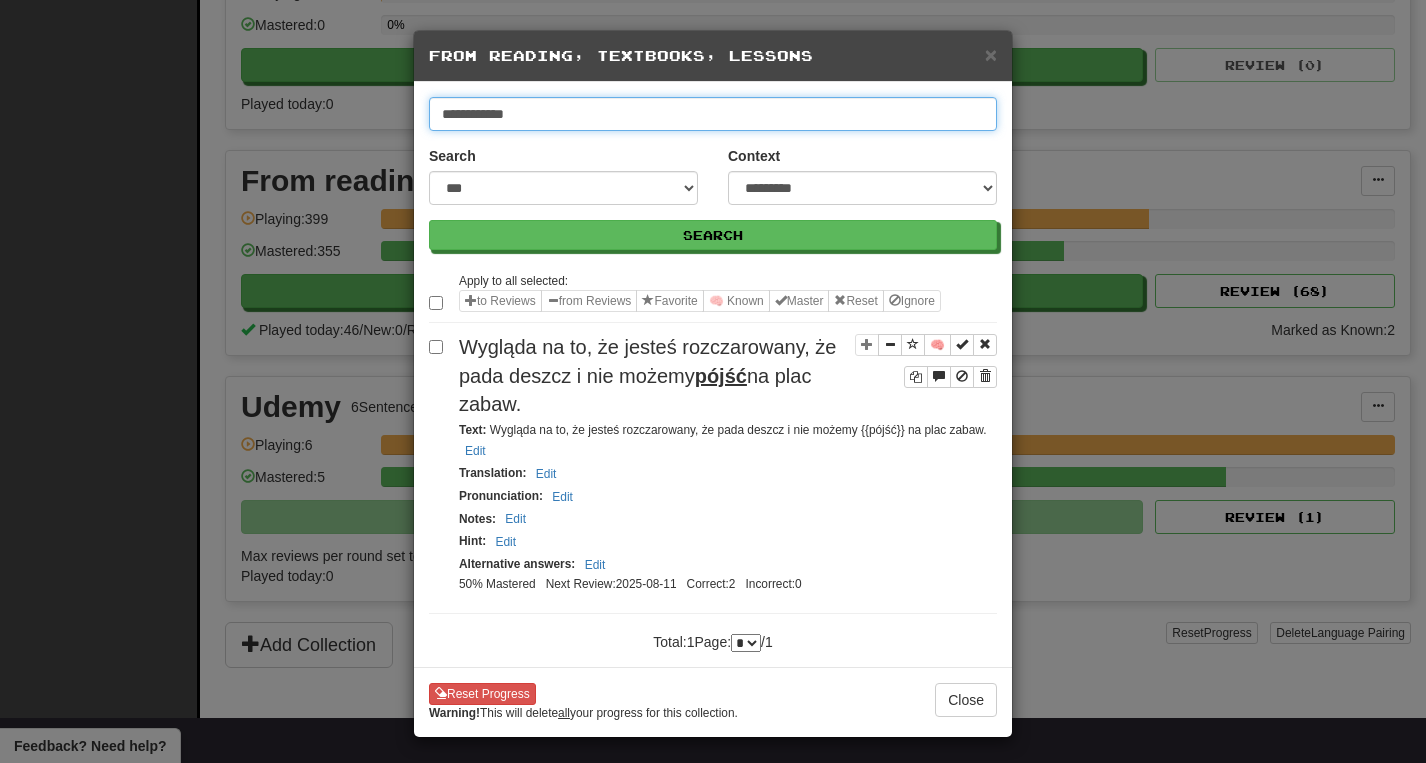 click on "**********" at bounding box center (713, 114) 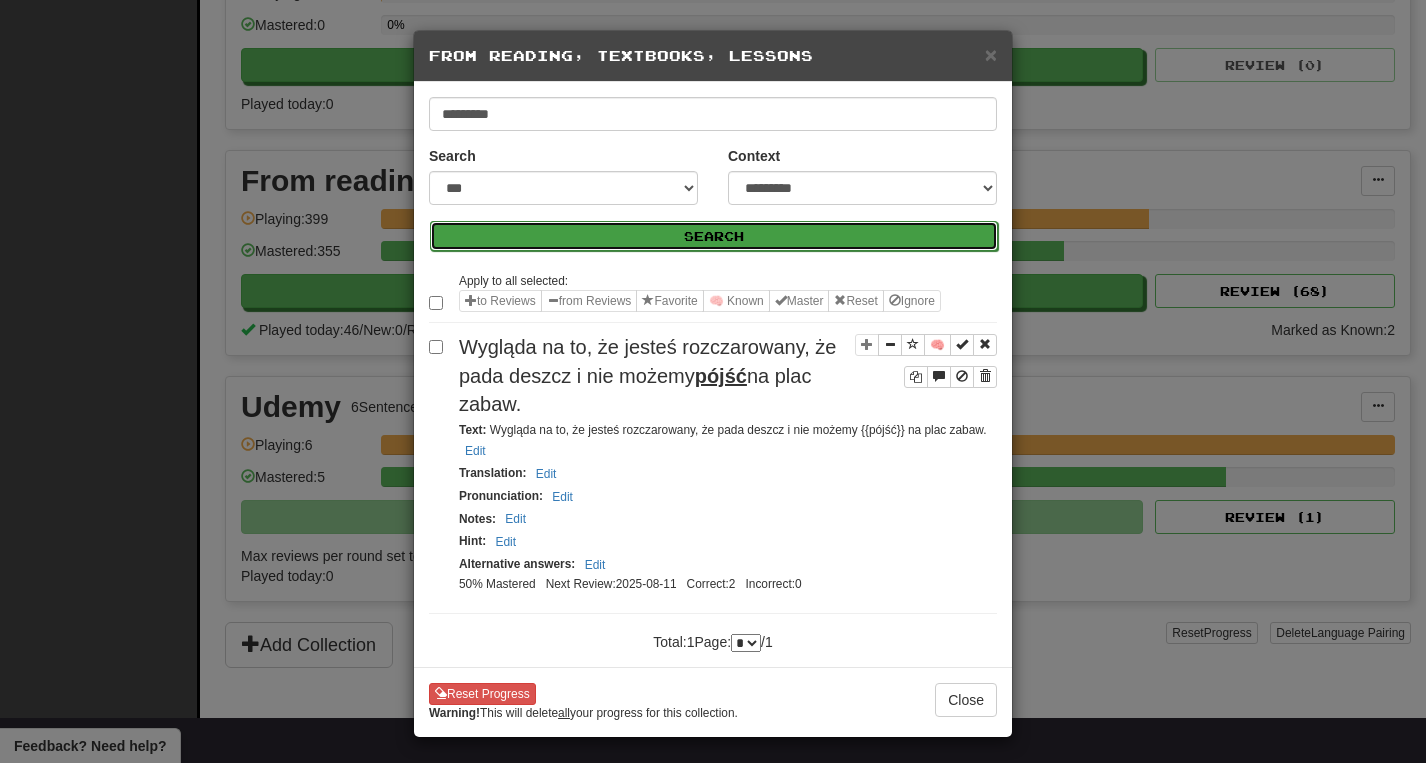click on "Search" at bounding box center (714, 236) 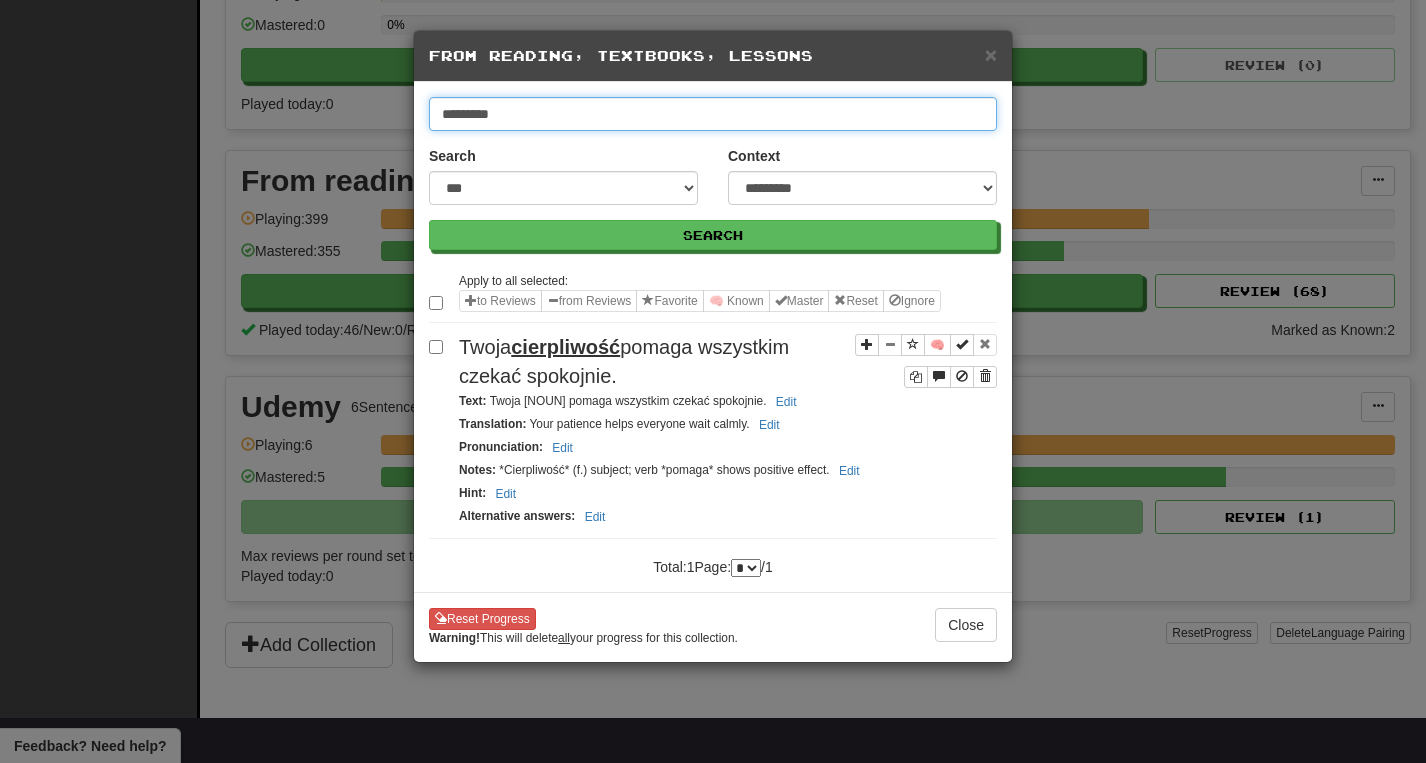 click on "*********" at bounding box center [713, 114] 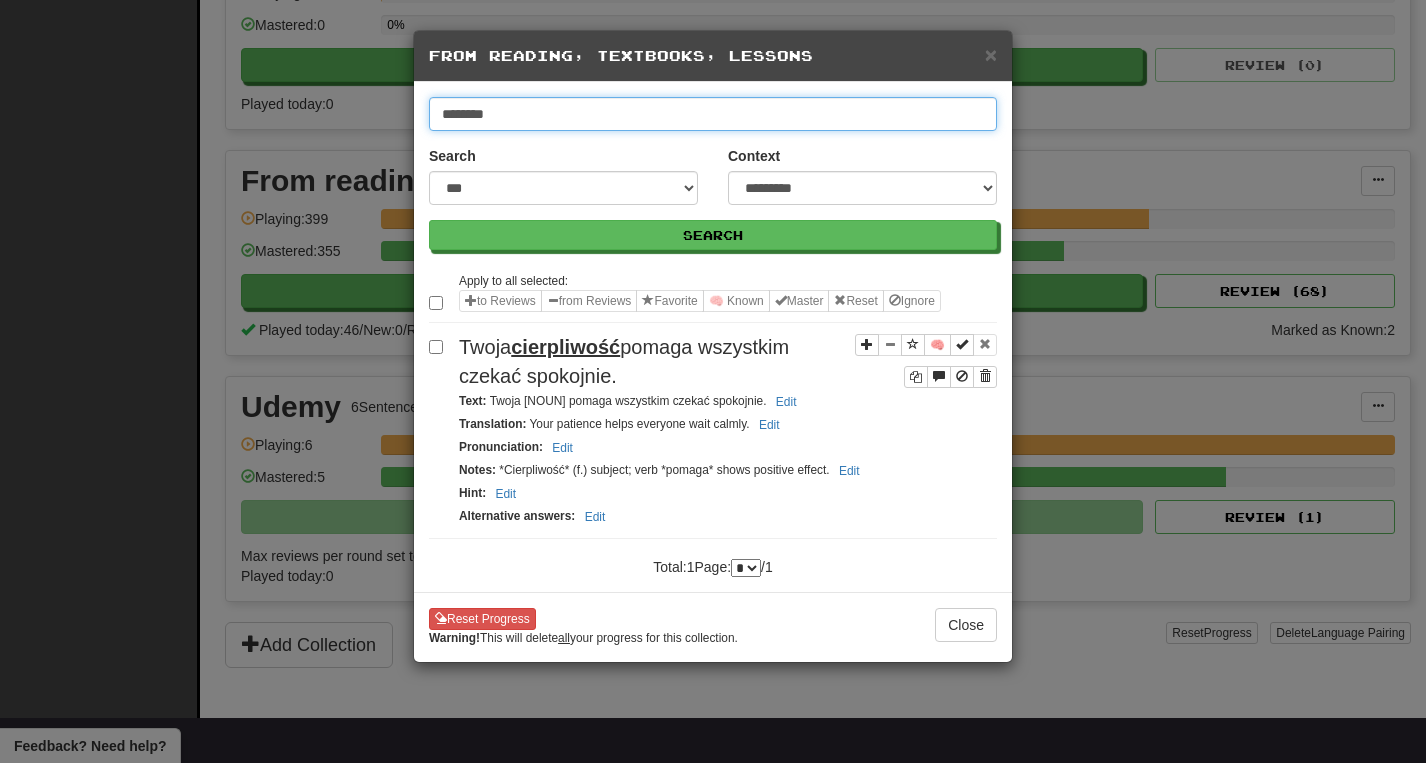 type on "********" 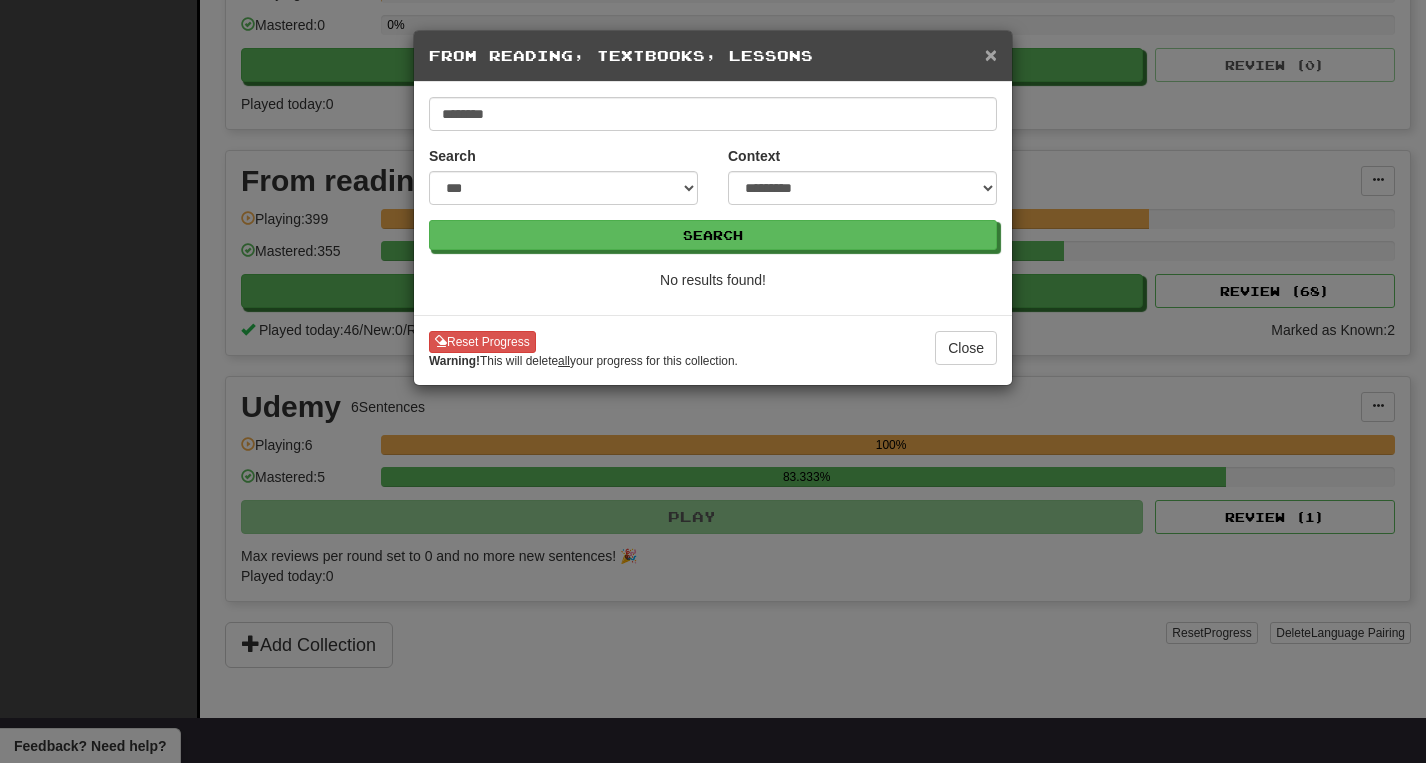 click on "×" at bounding box center [991, 54] 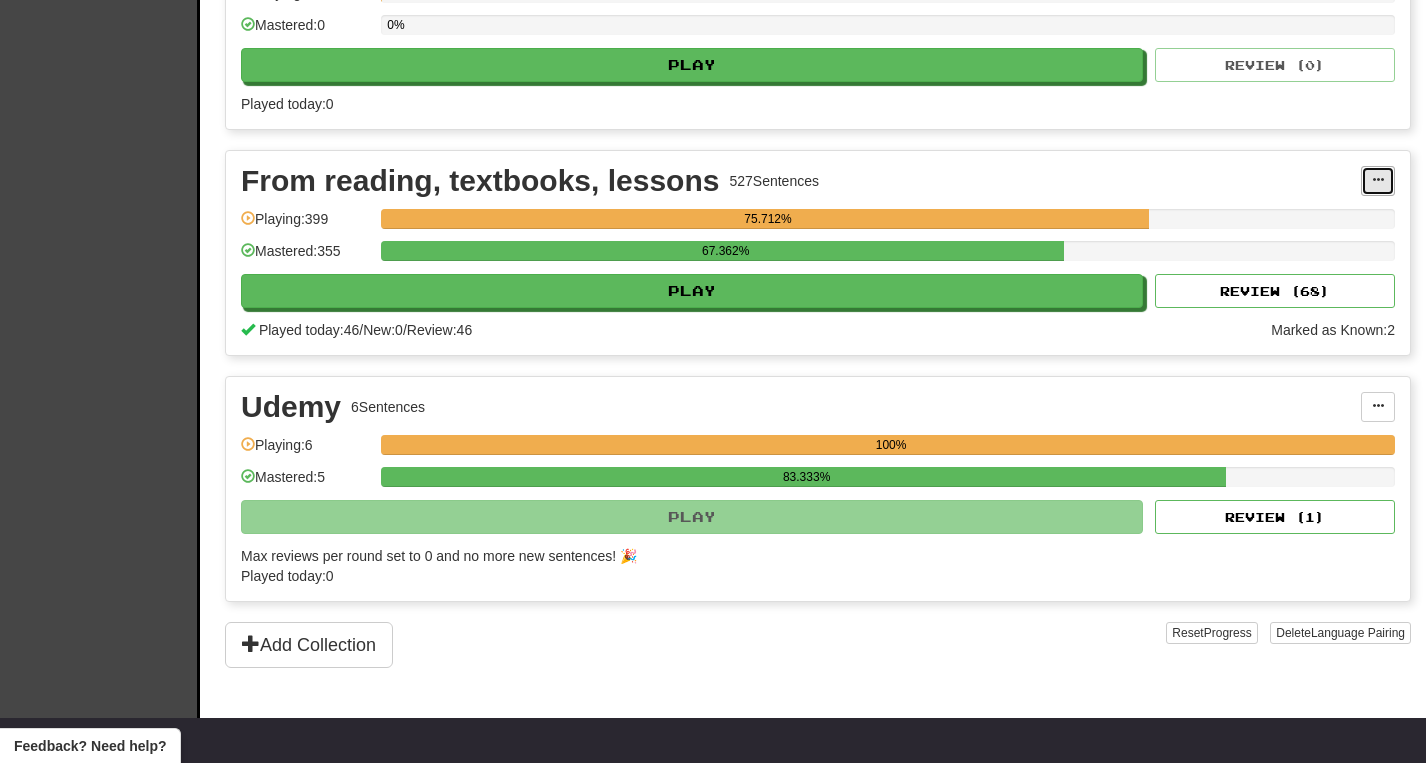 click at bounding box center [1378, 180] 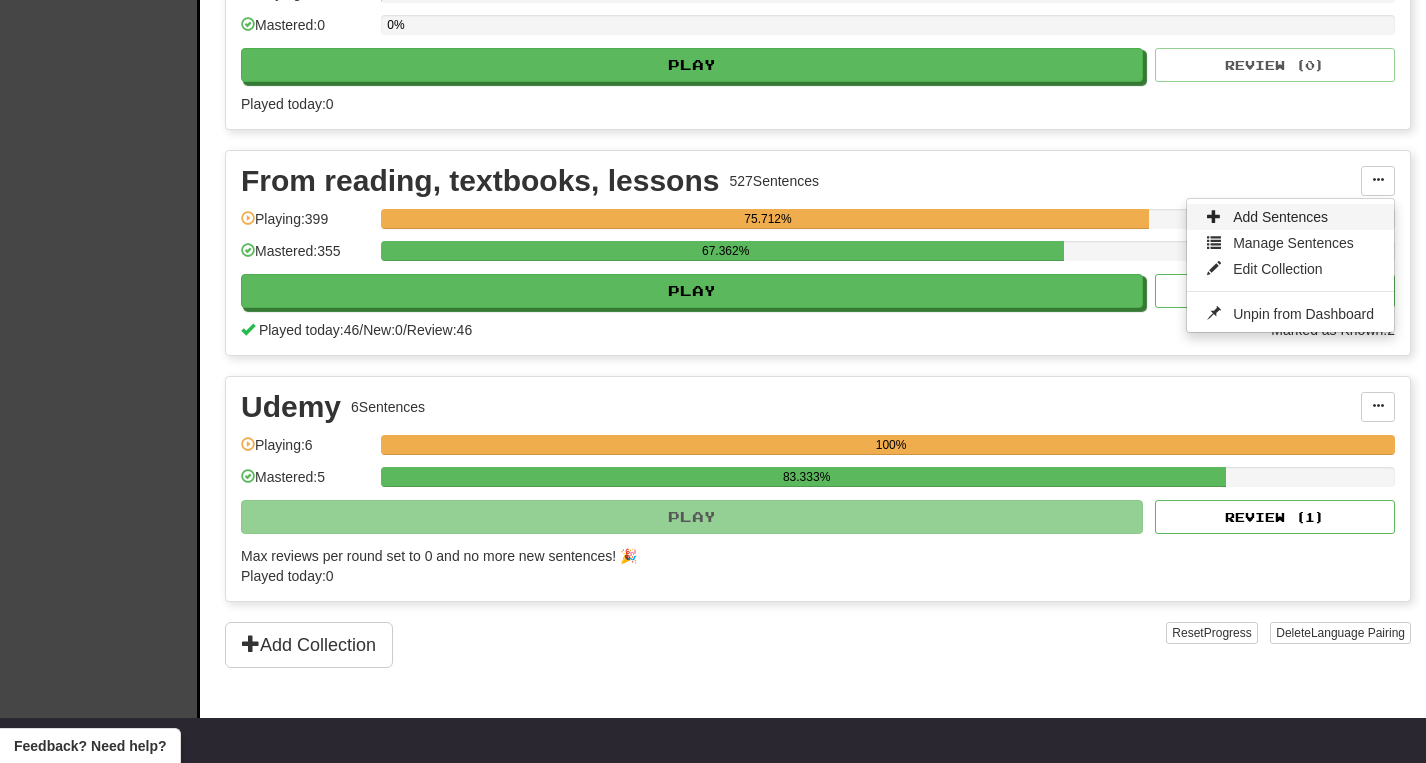 click on "Add Sentences" at bounding box center [1290, 217] 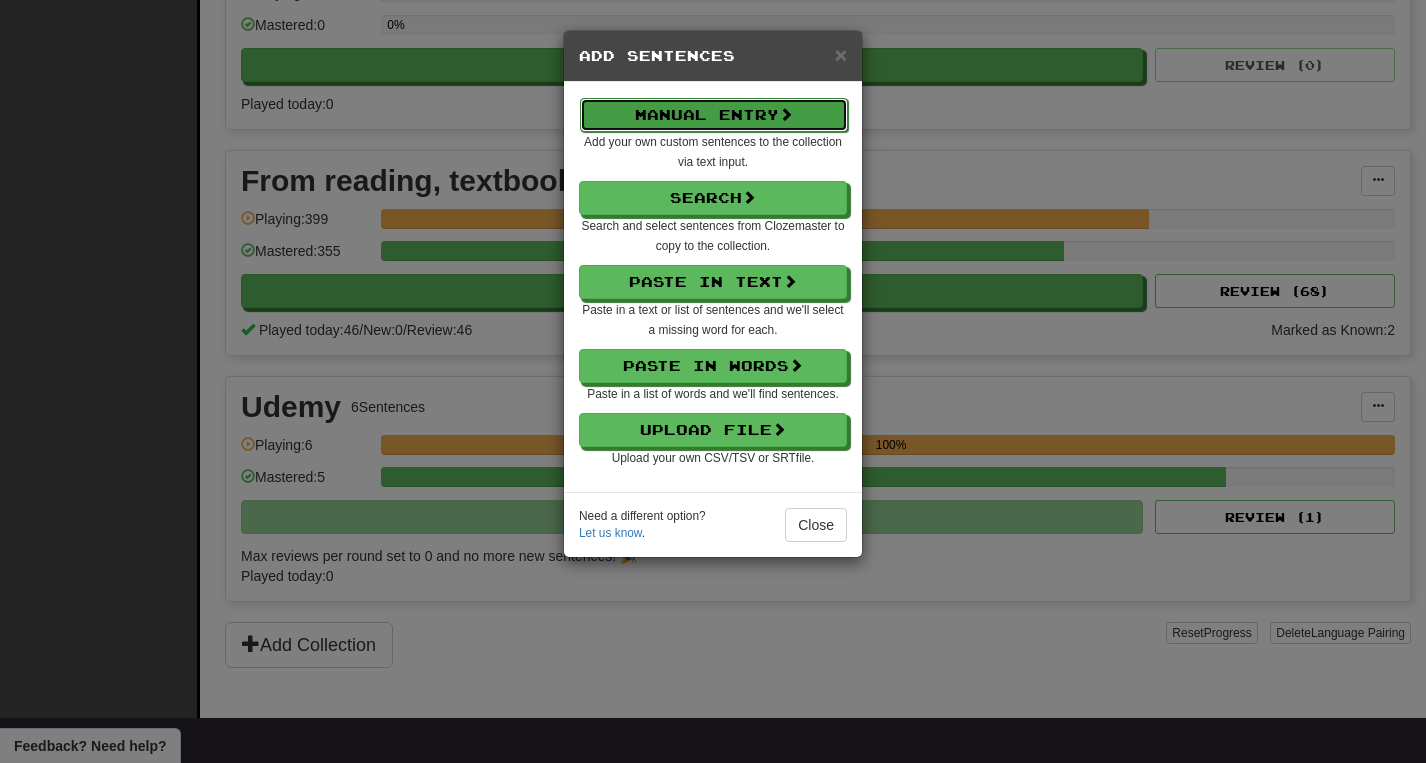 click on "Manual Entry" at bounding box center [714, 115] 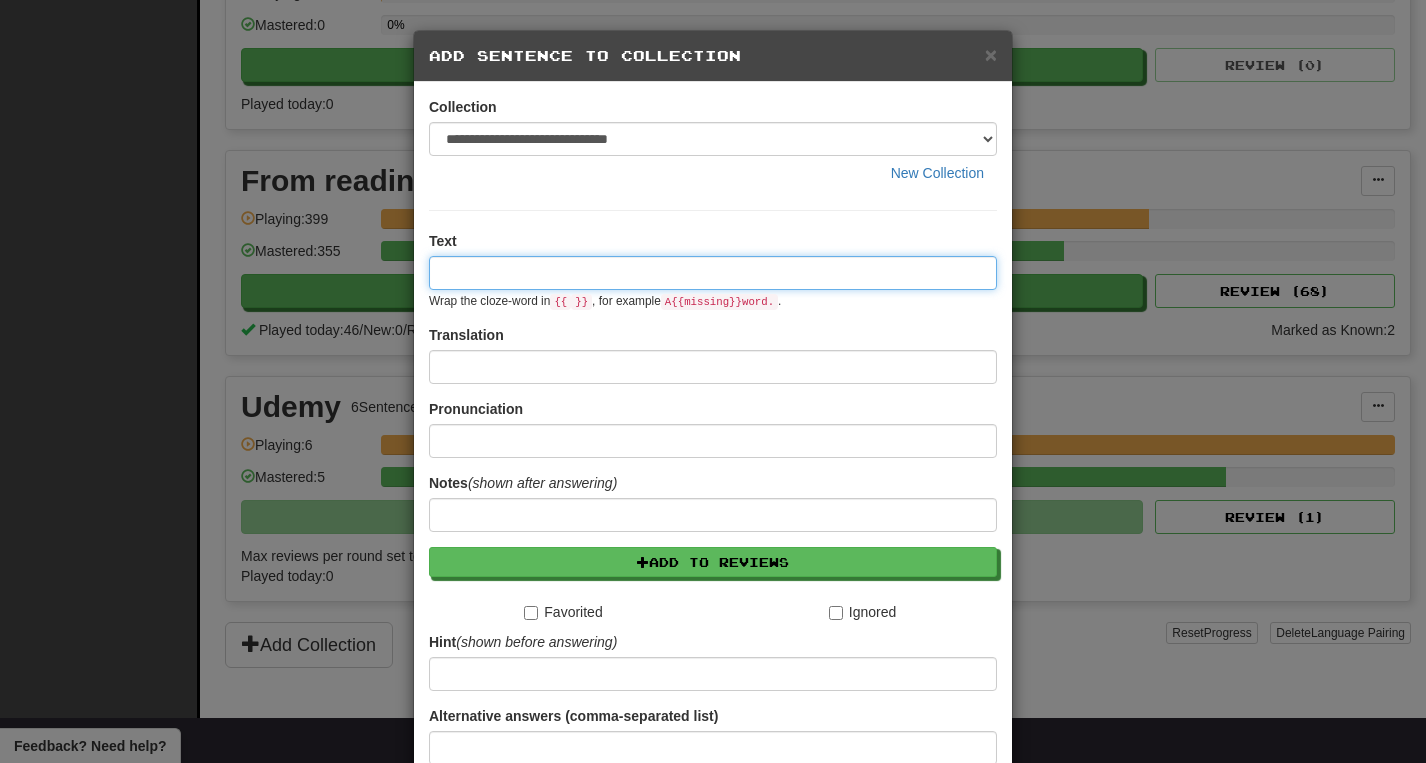 paste on "**********" 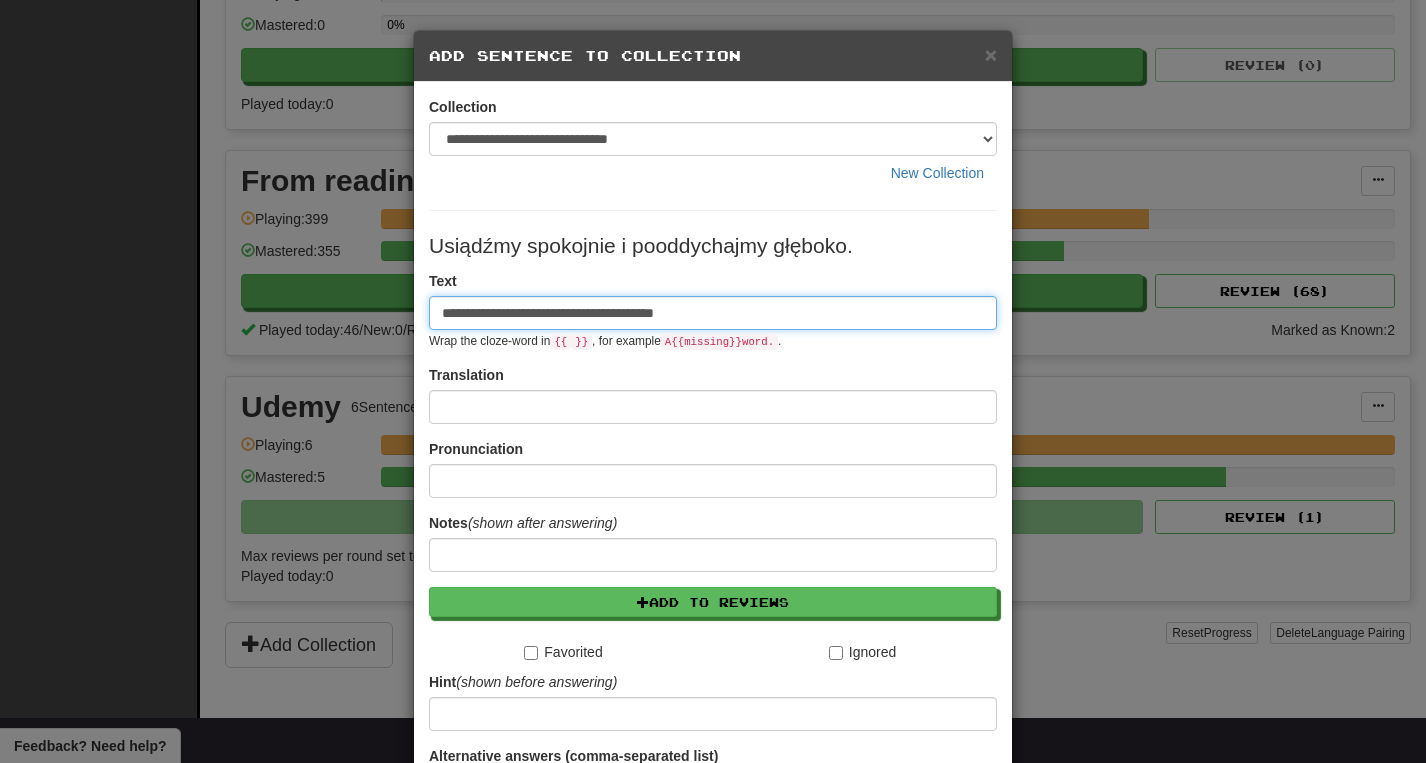 type on "**********" 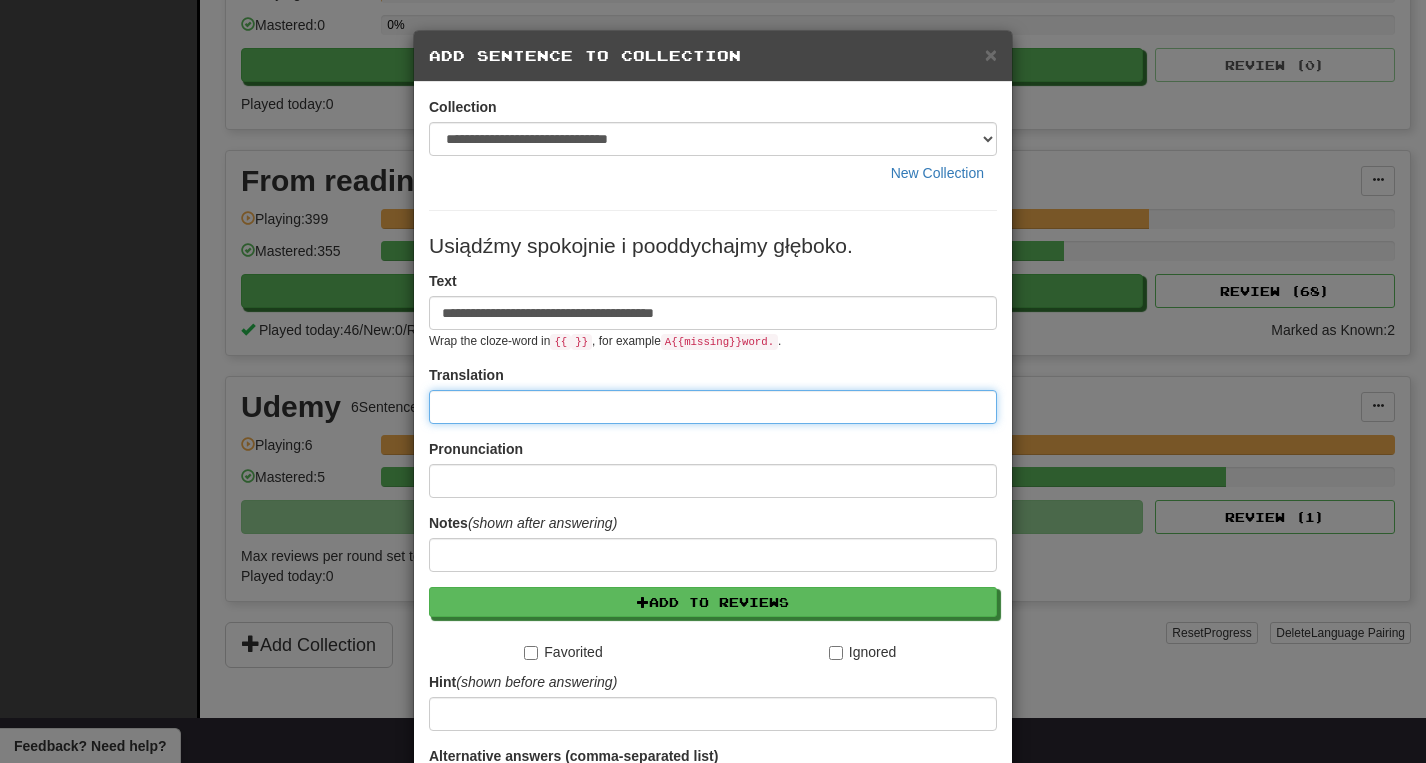 click at bounding box center [713, 407] 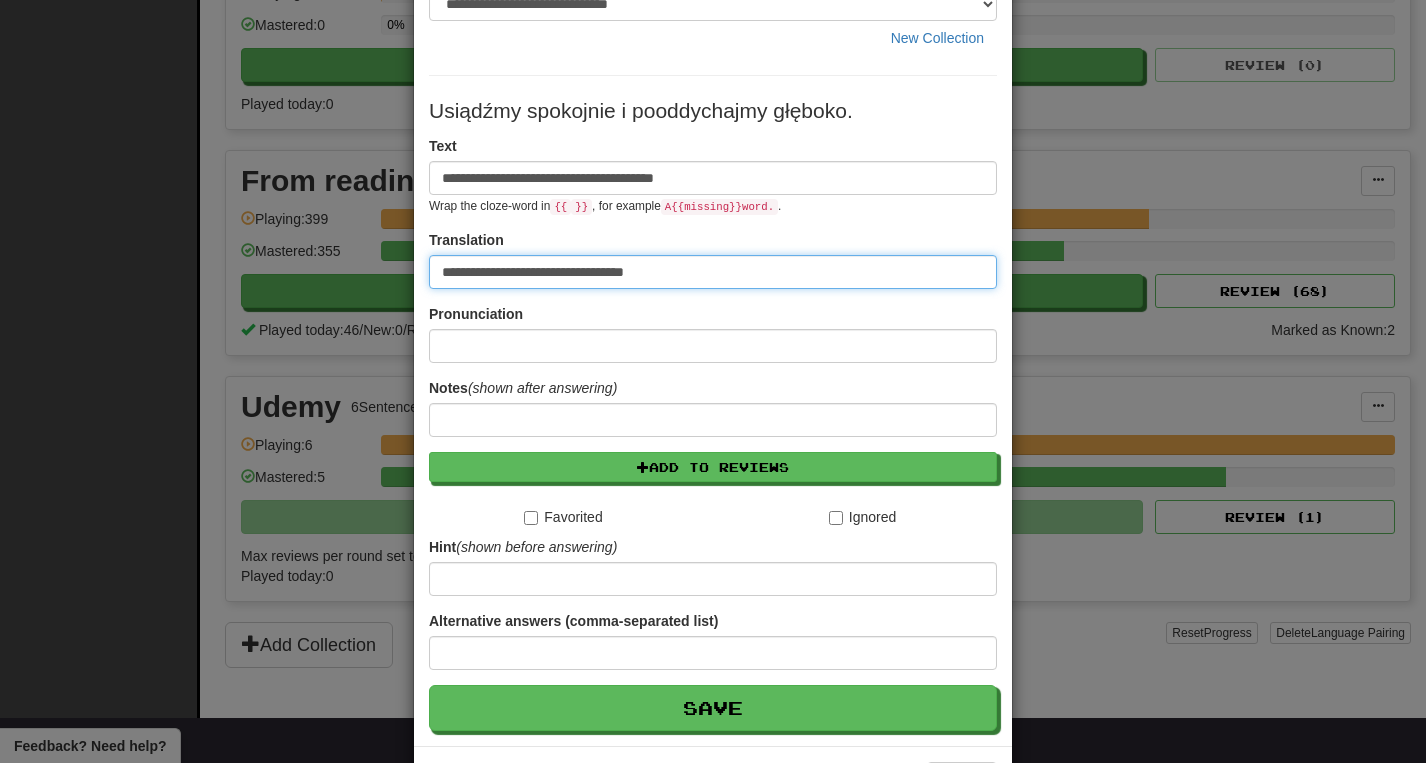 scroll, scrollTop: 133, scrollLeft: 0, axis: vertical 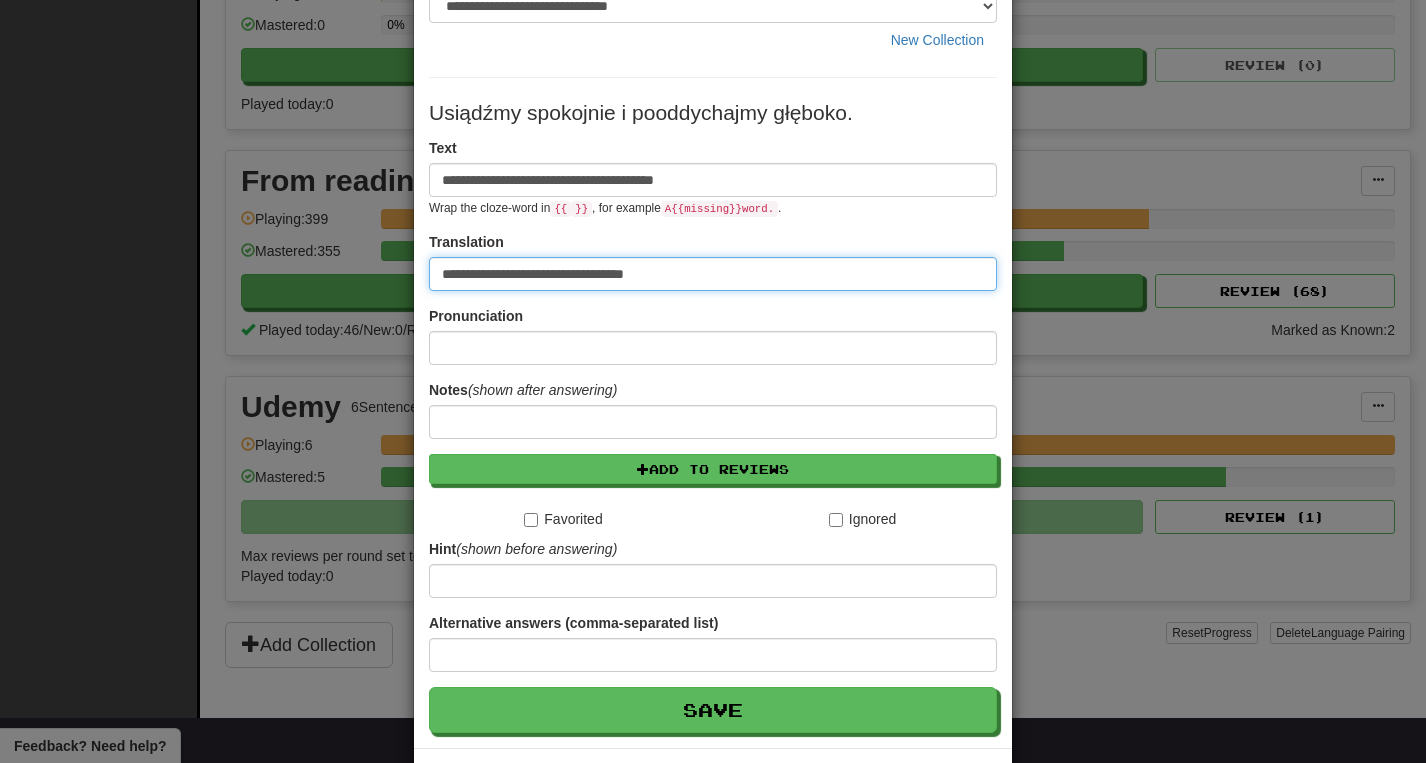 type on "**********" 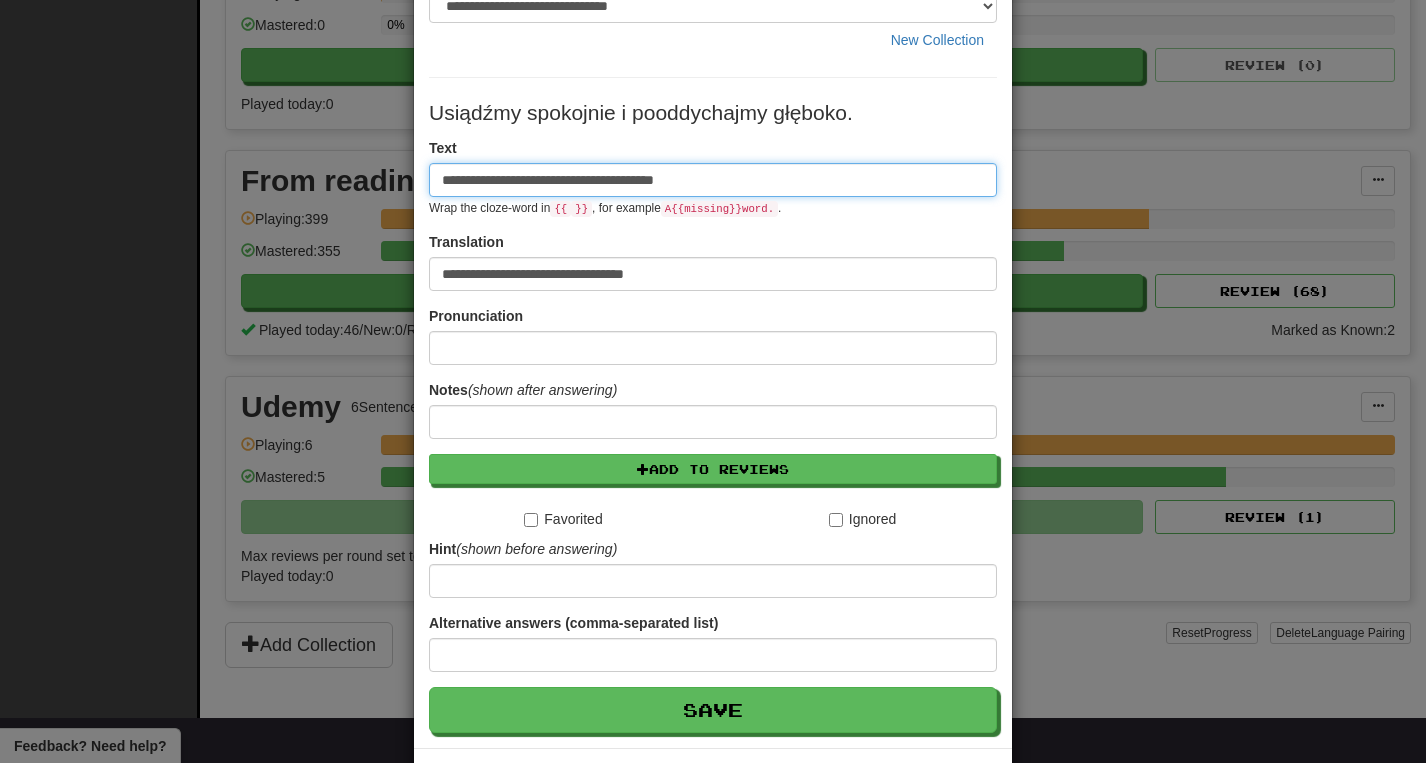 click on "**********" at bounding box center [713, 180] 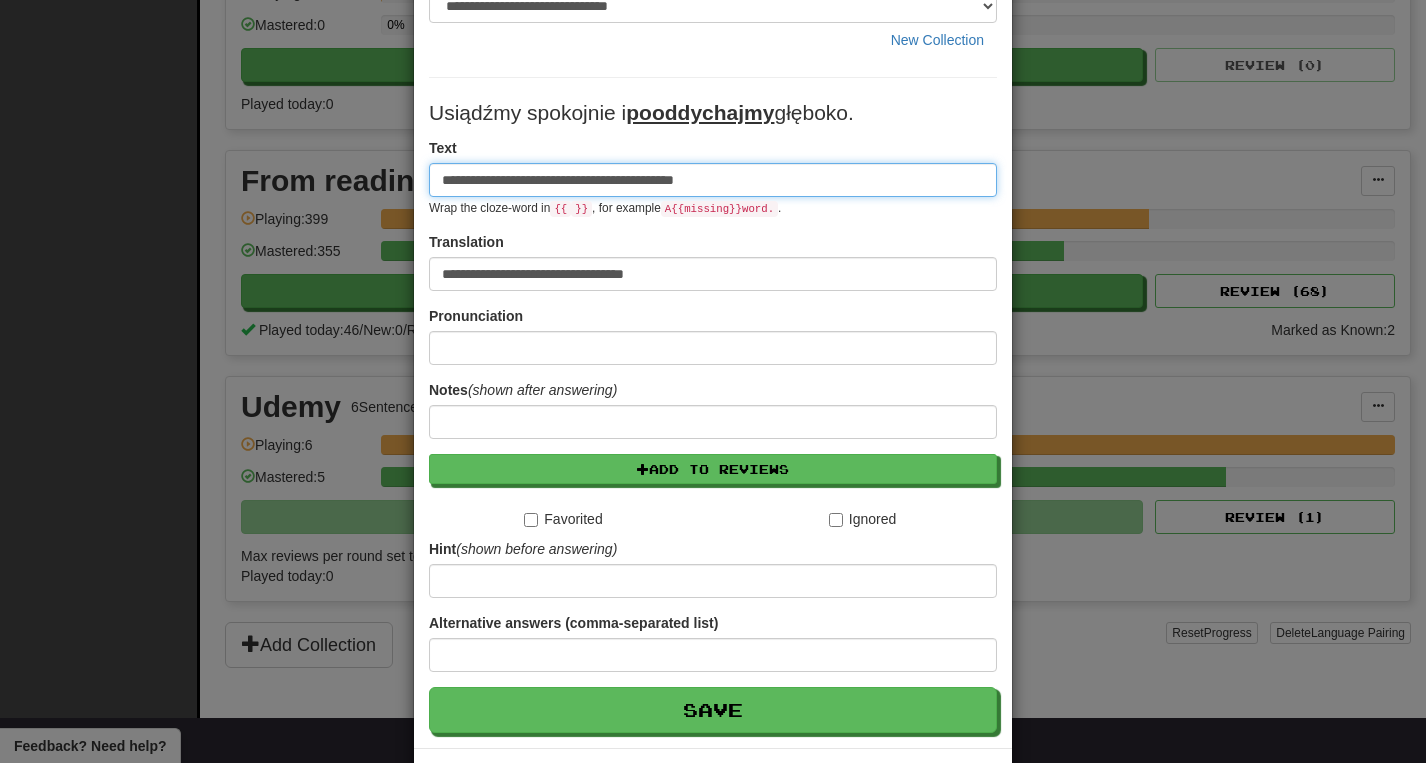 type on "**********" 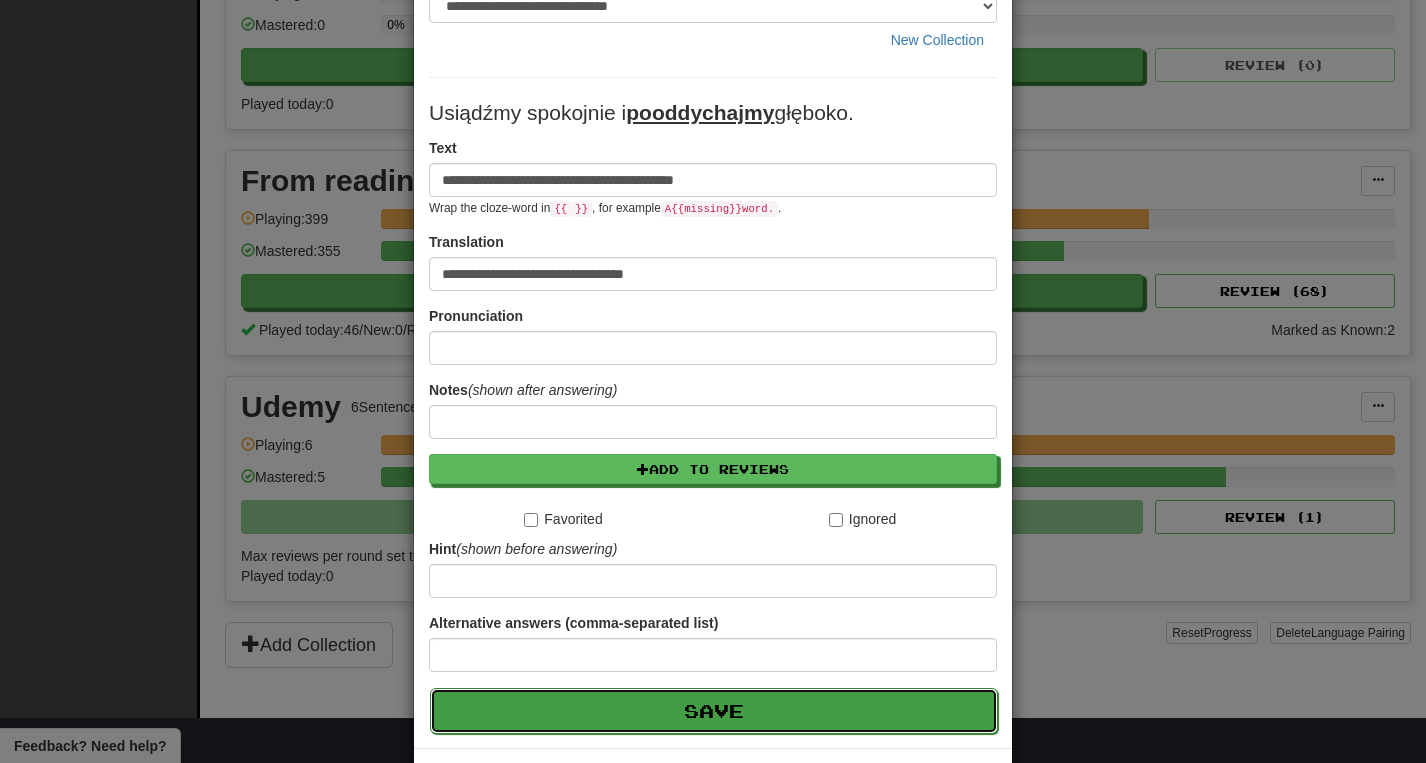 click on "Save" at bounding box center (714, 711) 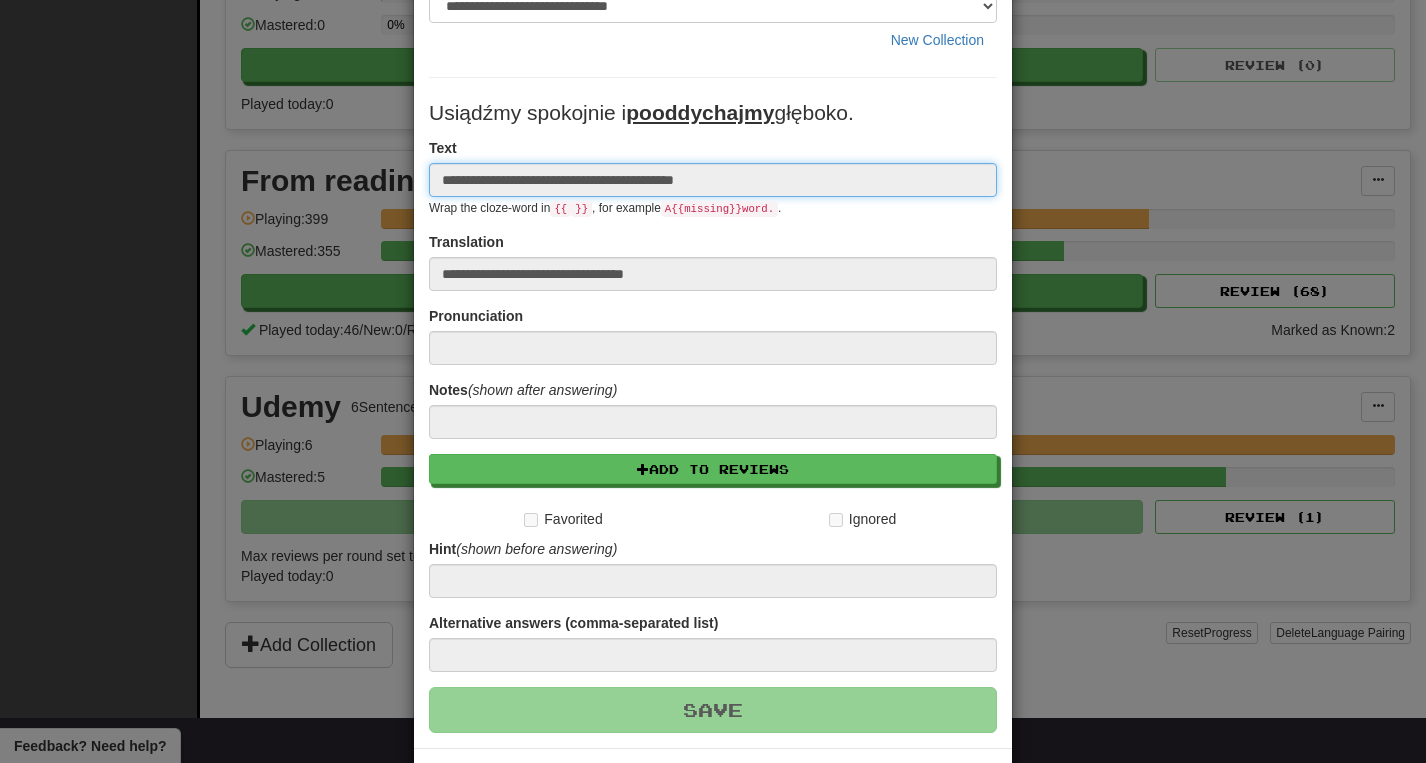 type 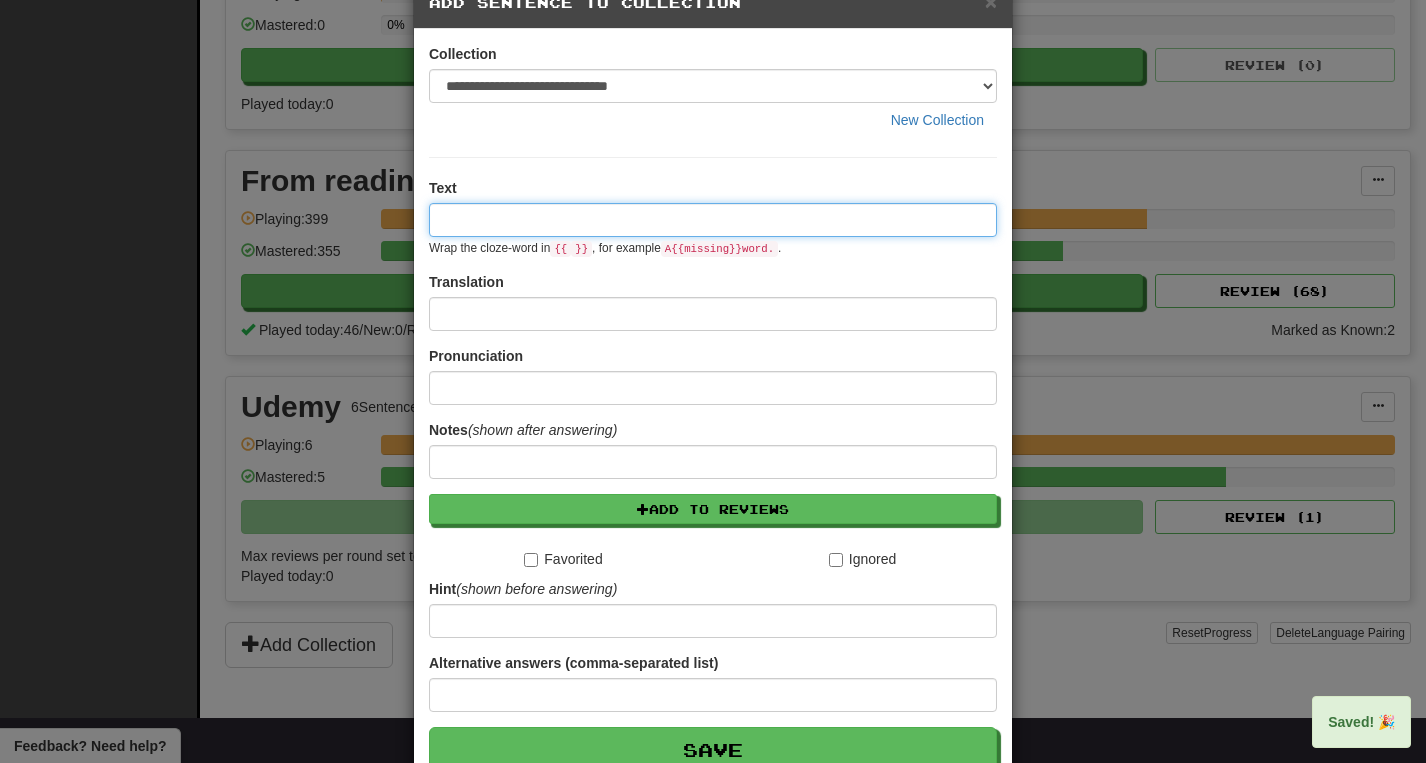 scroll, scrollTop: 0, scrollLeft: 0, axis: both 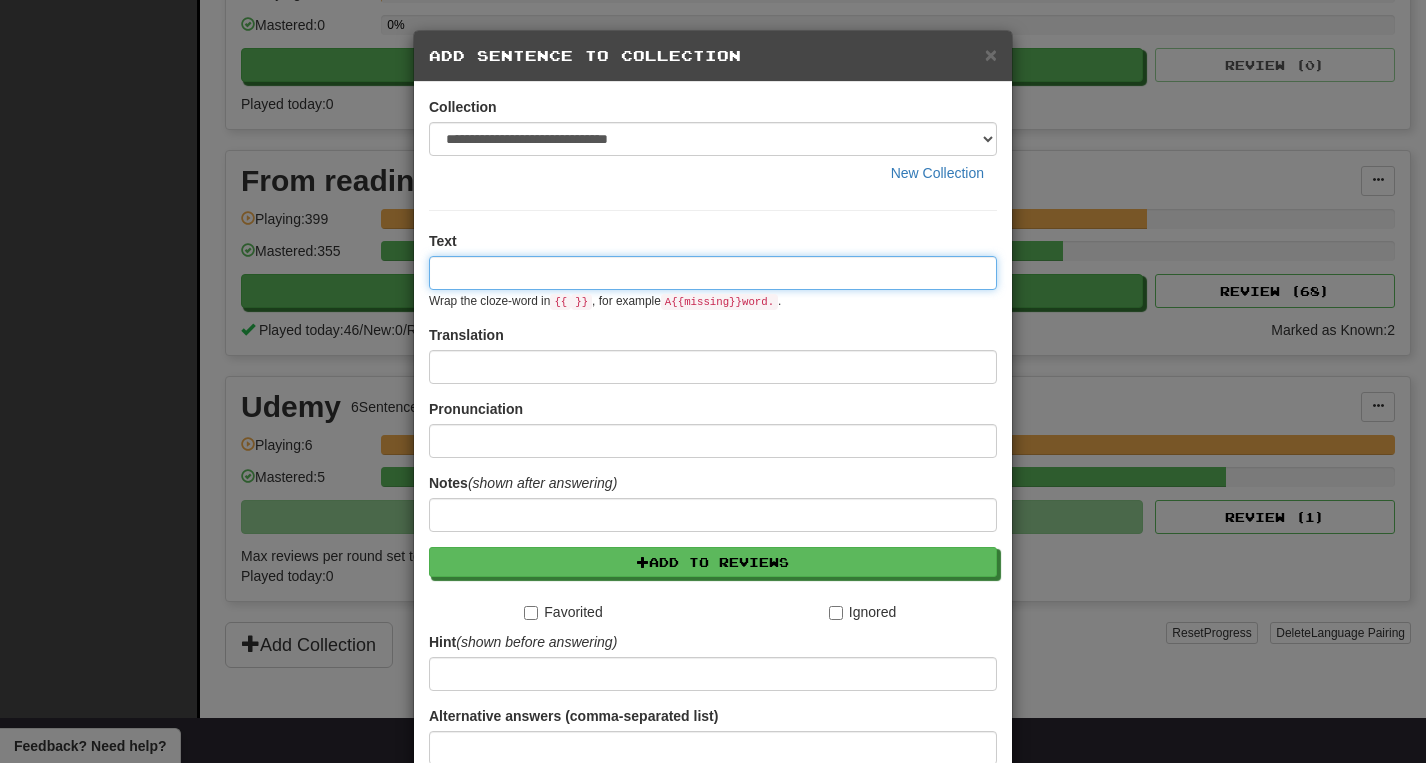 paste on "**********" 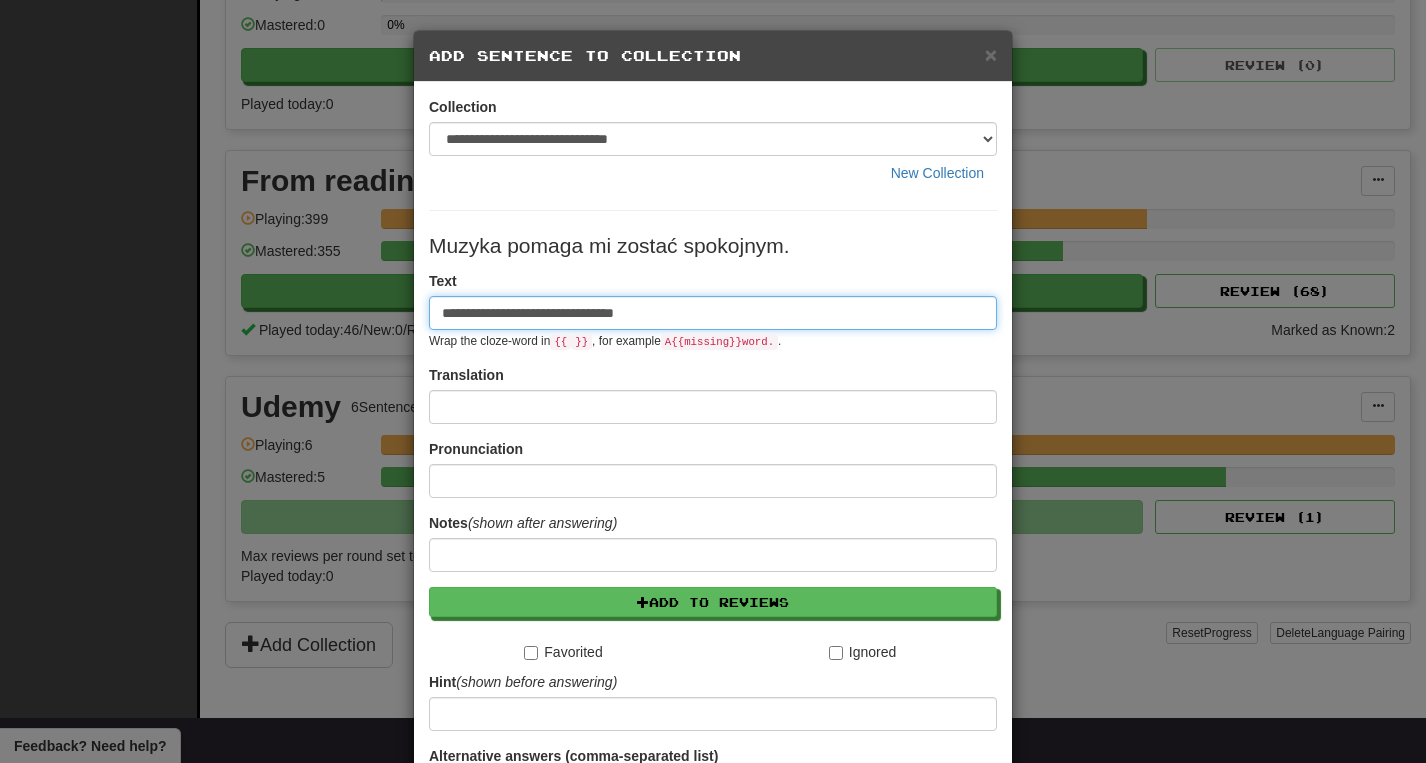 type on "**********" 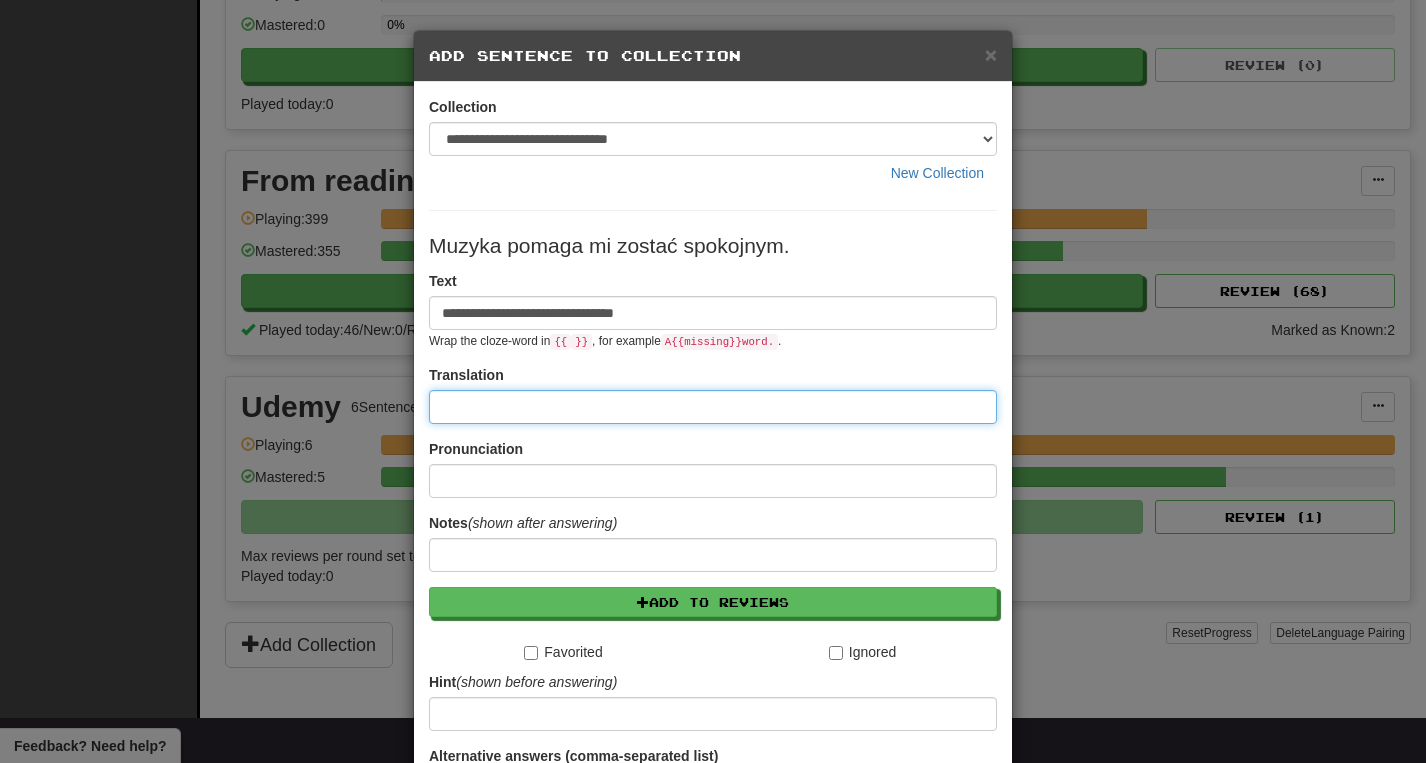 click at bounding box center [713, 407] 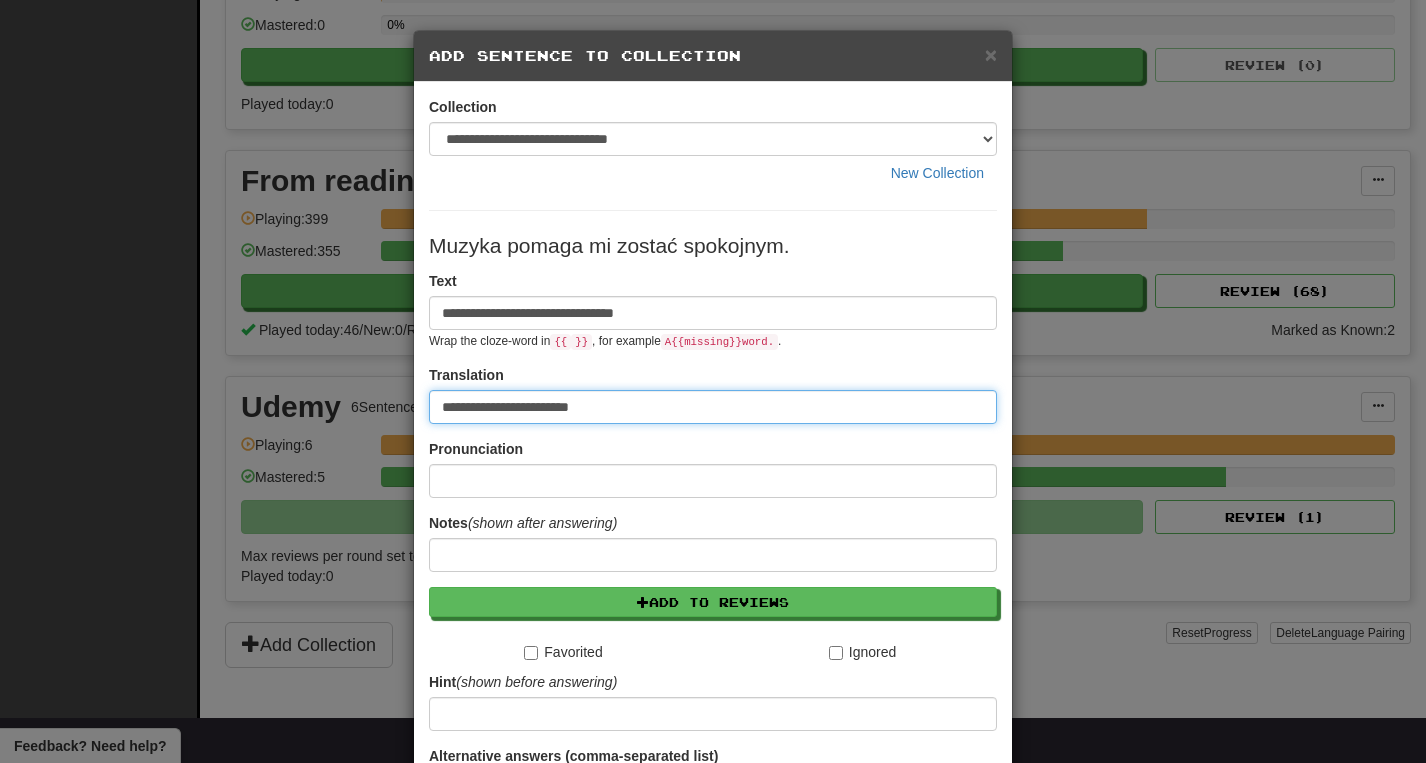type on "**********" 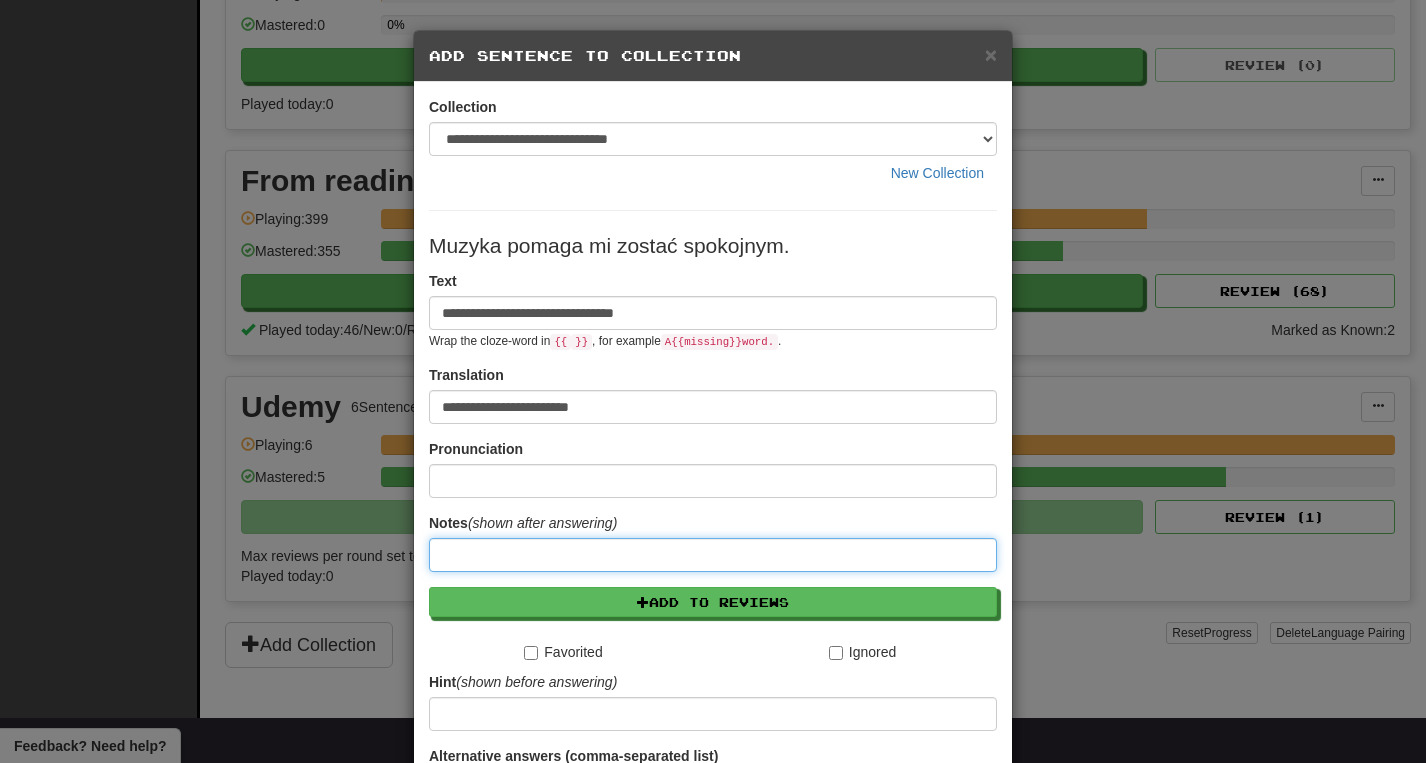 click at bounding box center [713, 555] 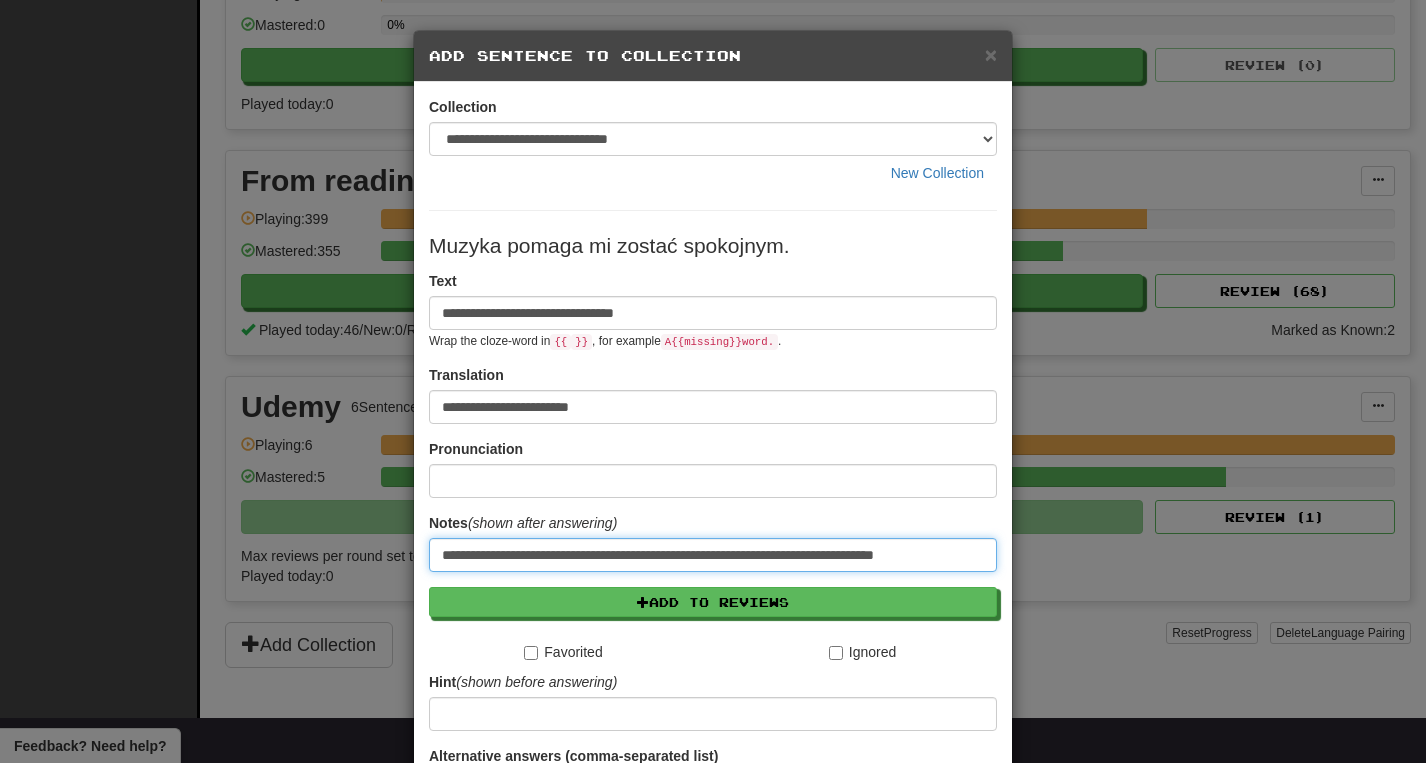 type on "**********" 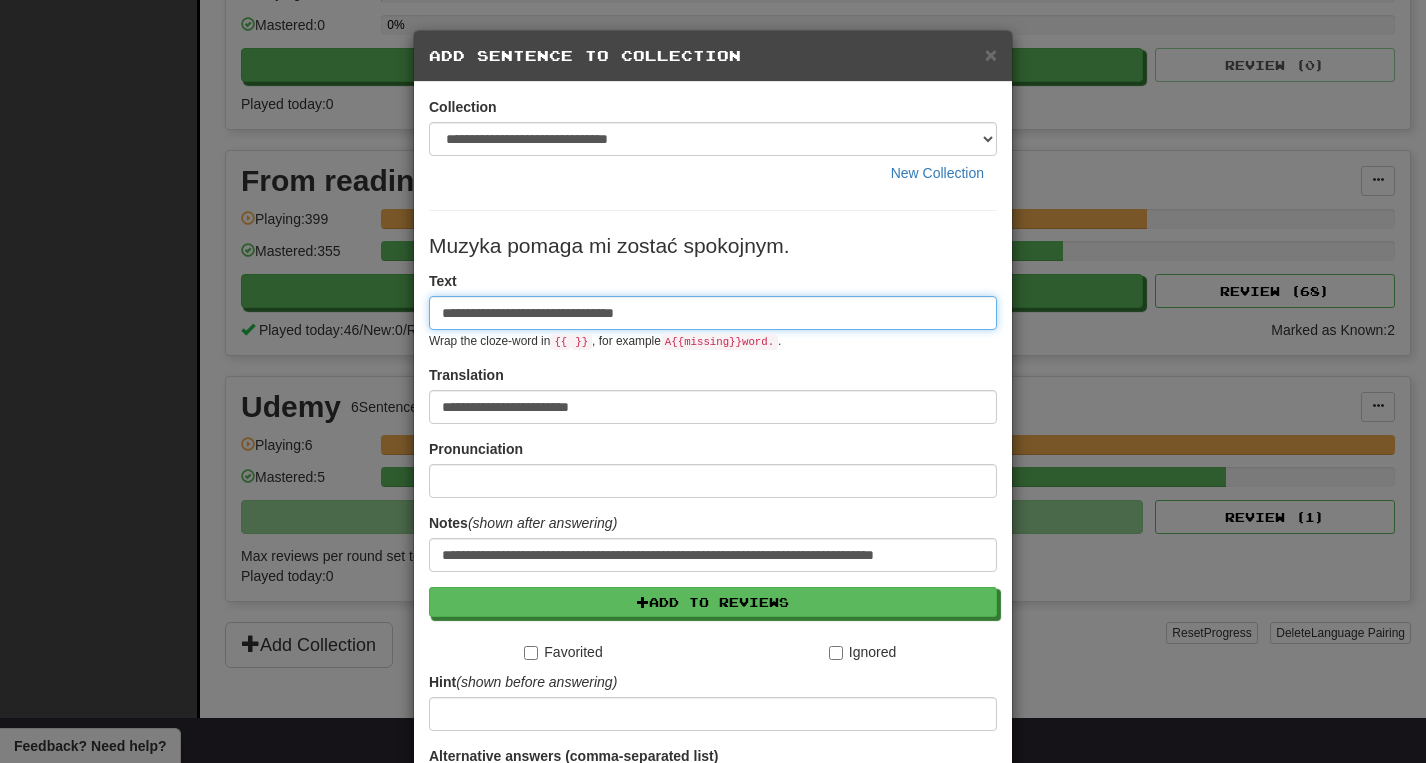click on "**********" at bounding box center [713, 313] 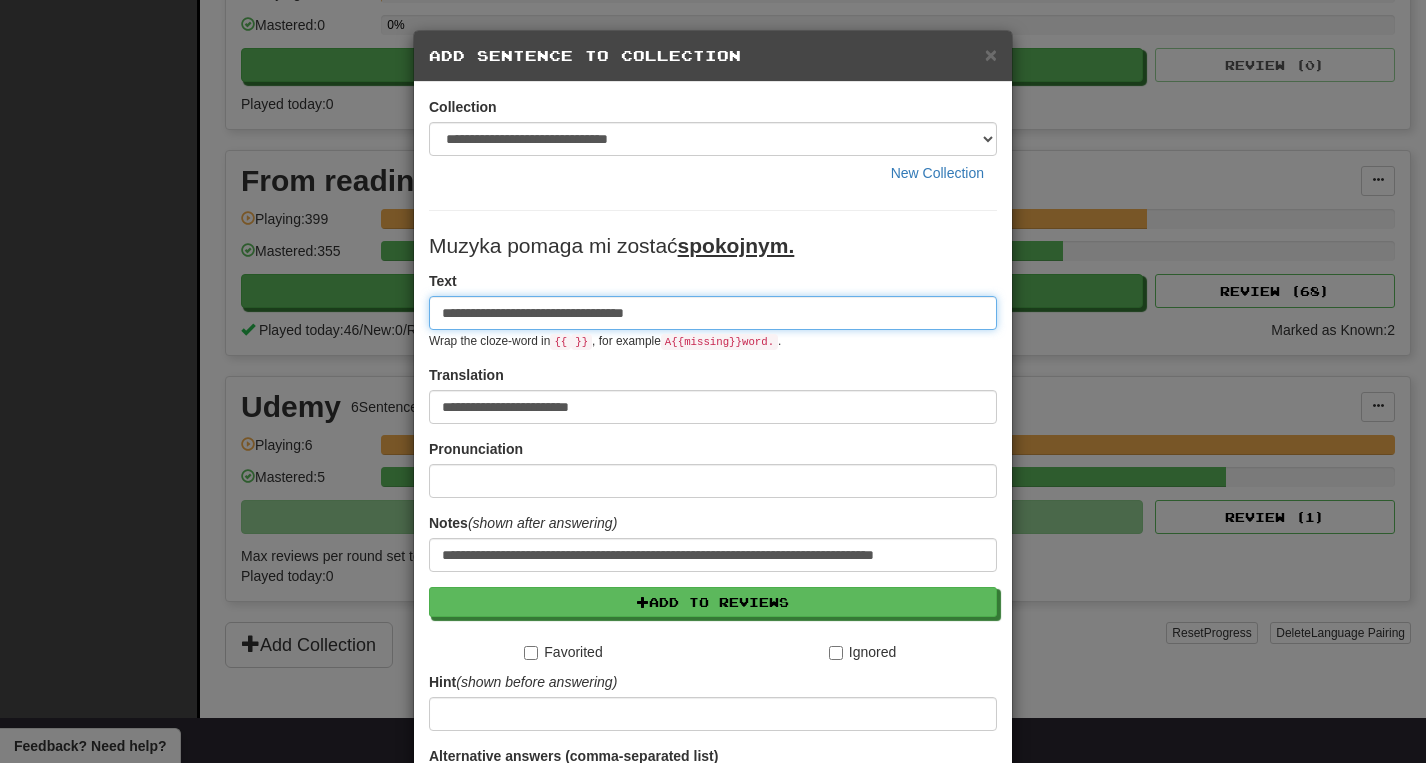 click on "**********" at bounding box center (713, 313) 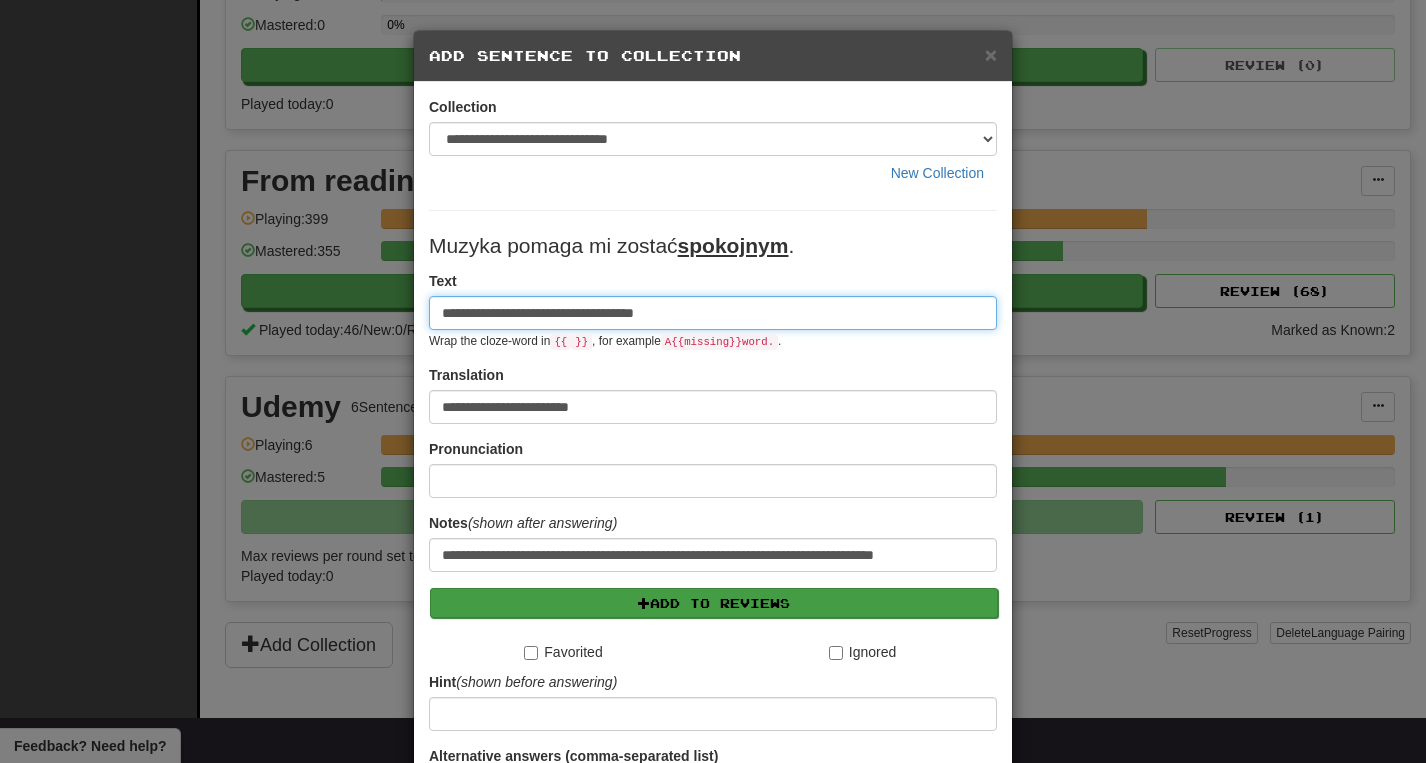 scroll, scrollTop: 214, scrollLeft: 0, axis: vertical 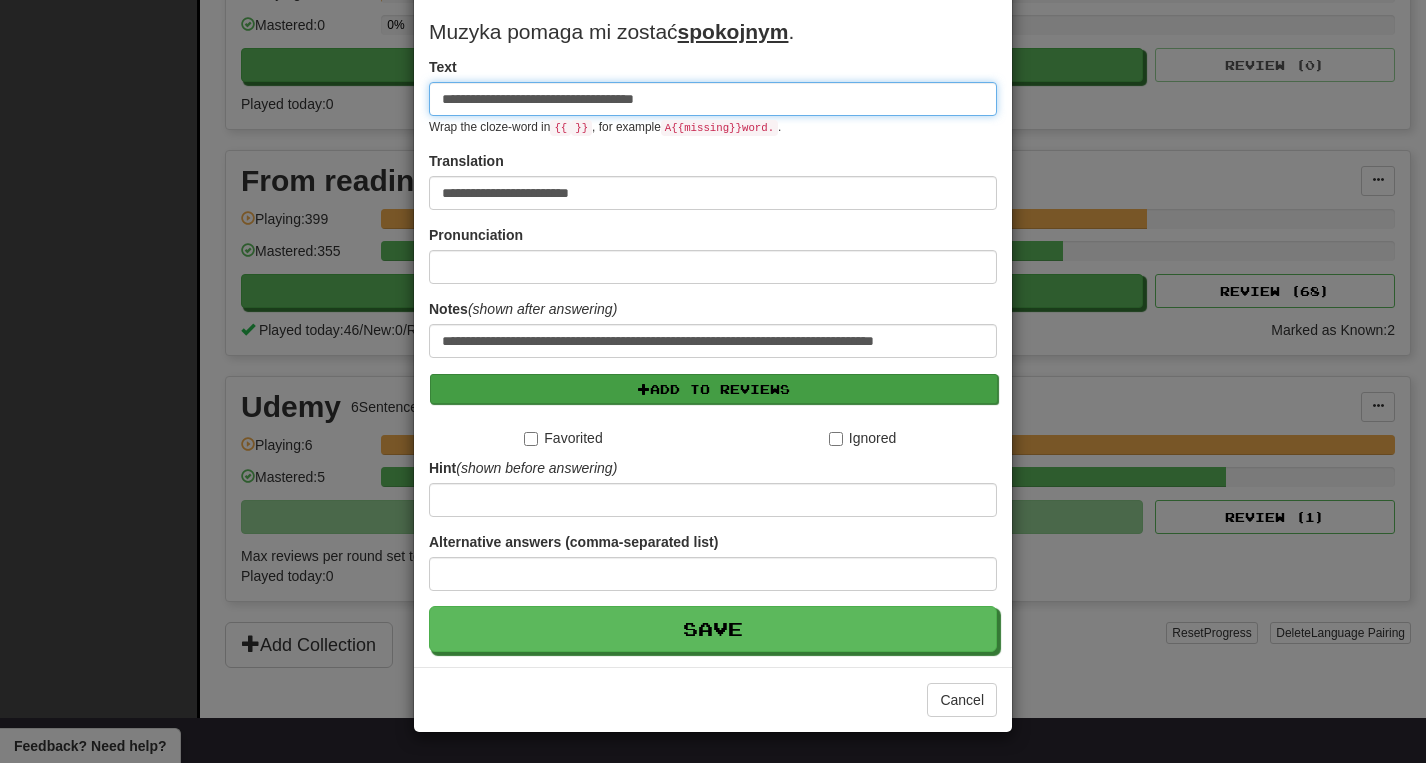 type on "**********" 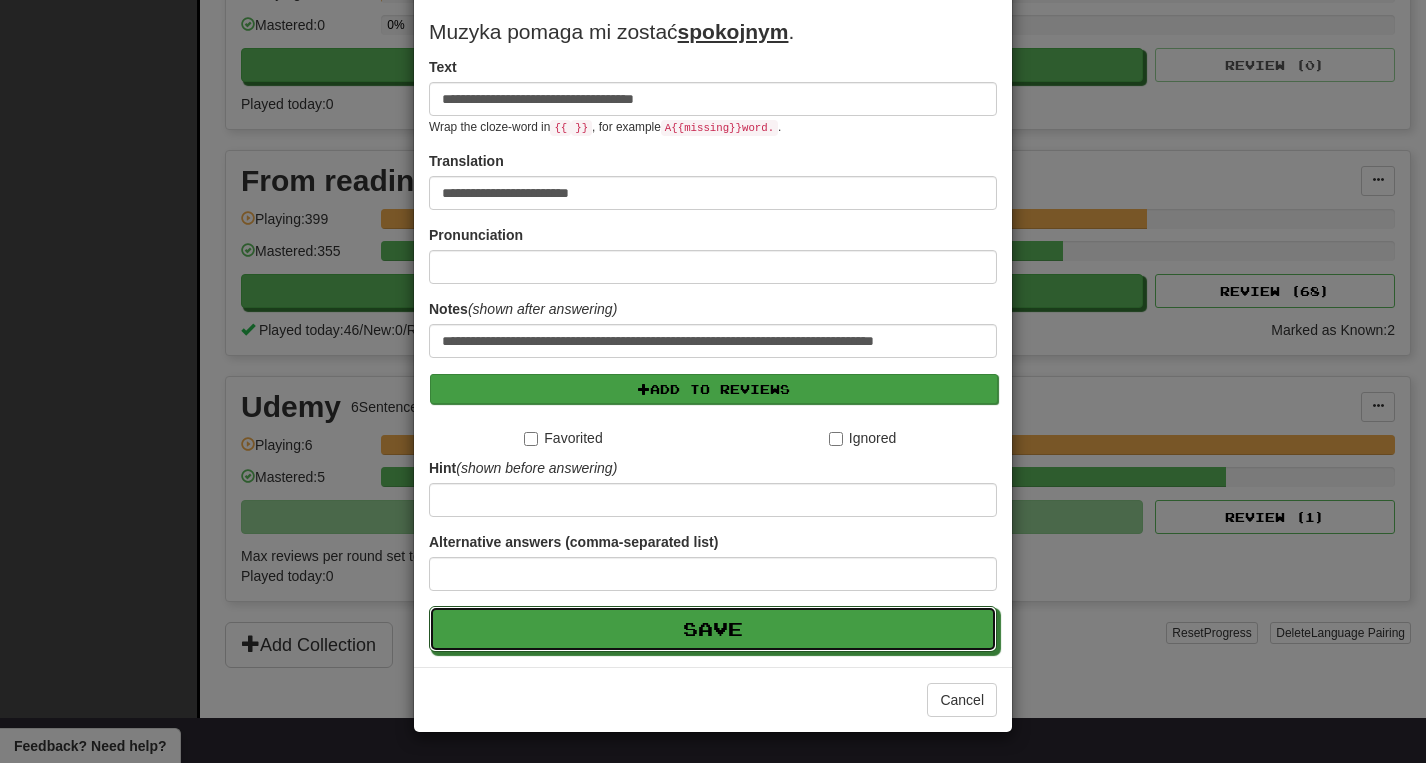 click on "Save" at bounding box center [713, 629] 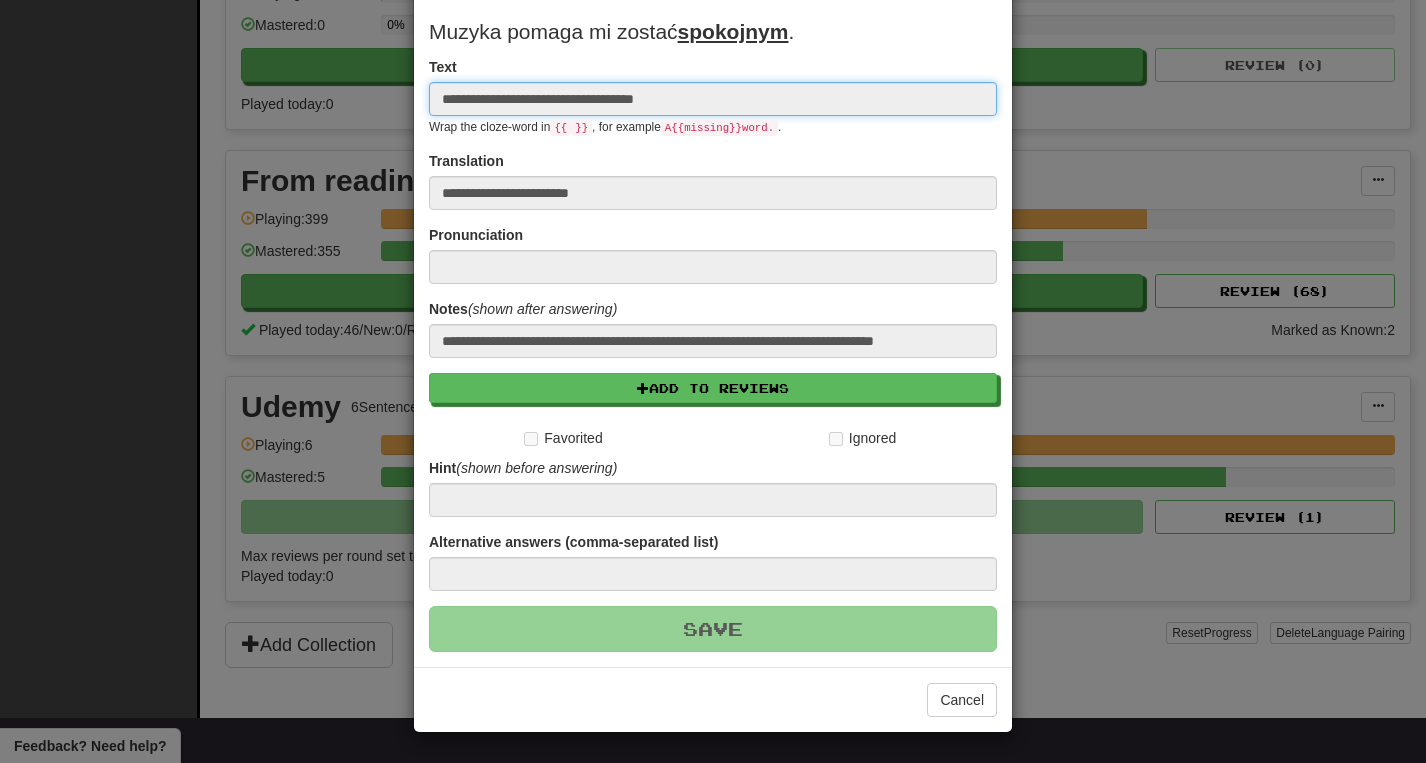 type 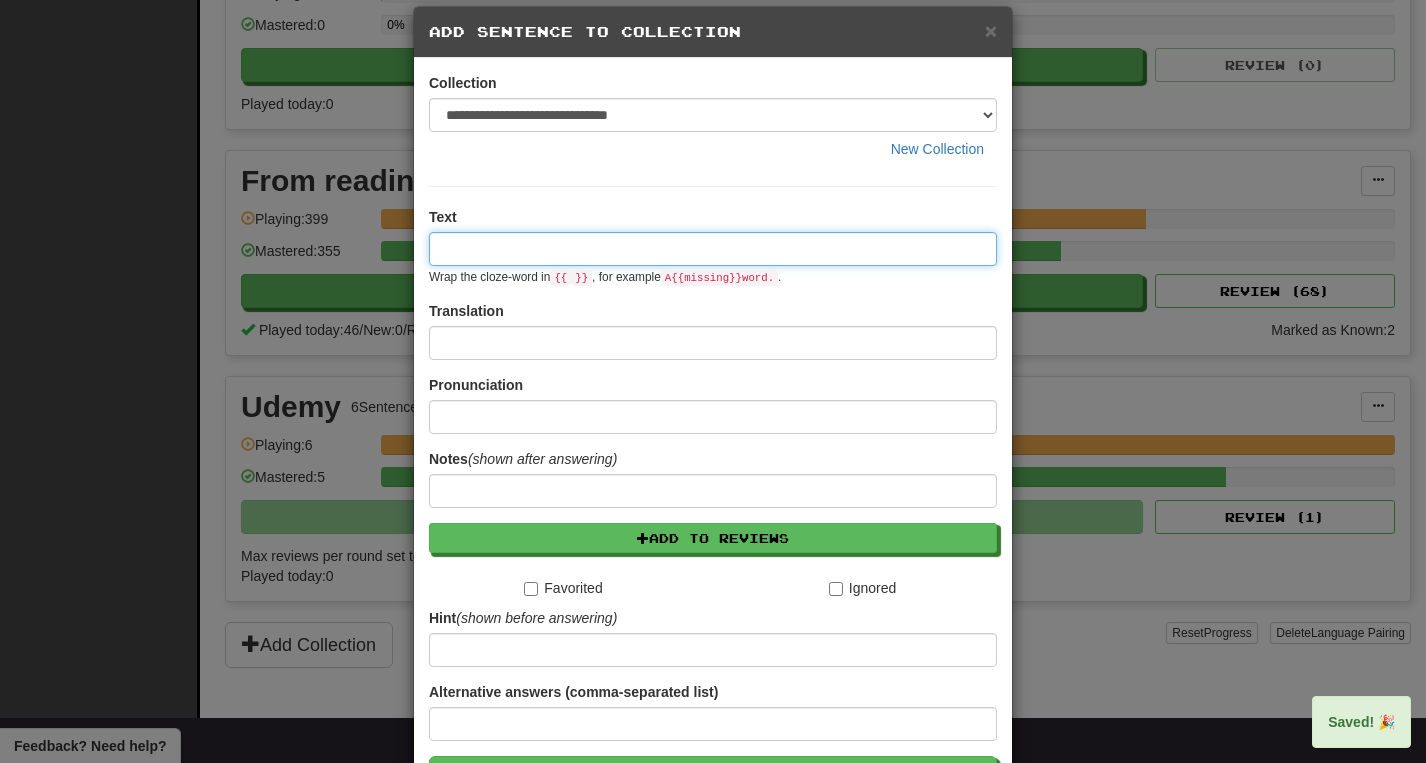 scroll, scrollTop: 0, scrollLeft: 0, axis: both 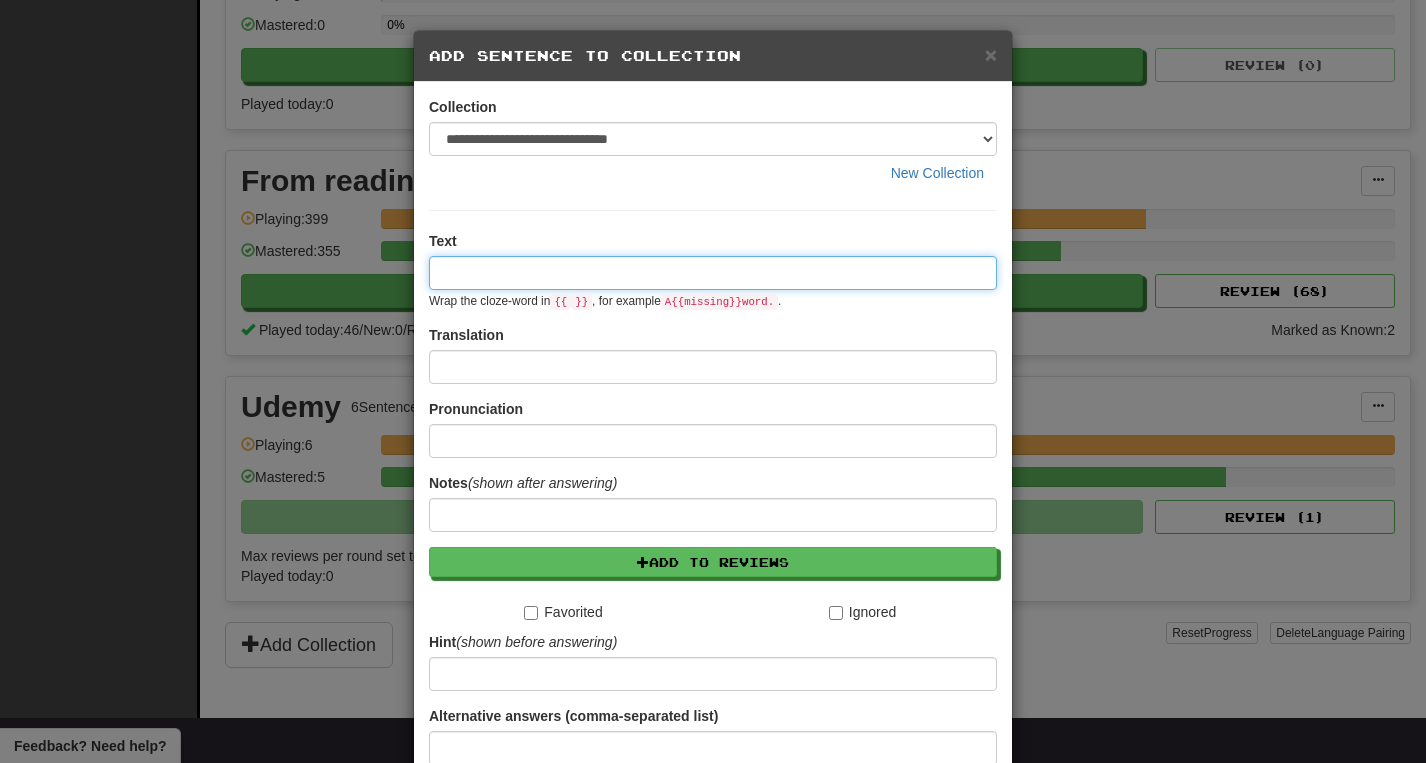 paste on "**********" 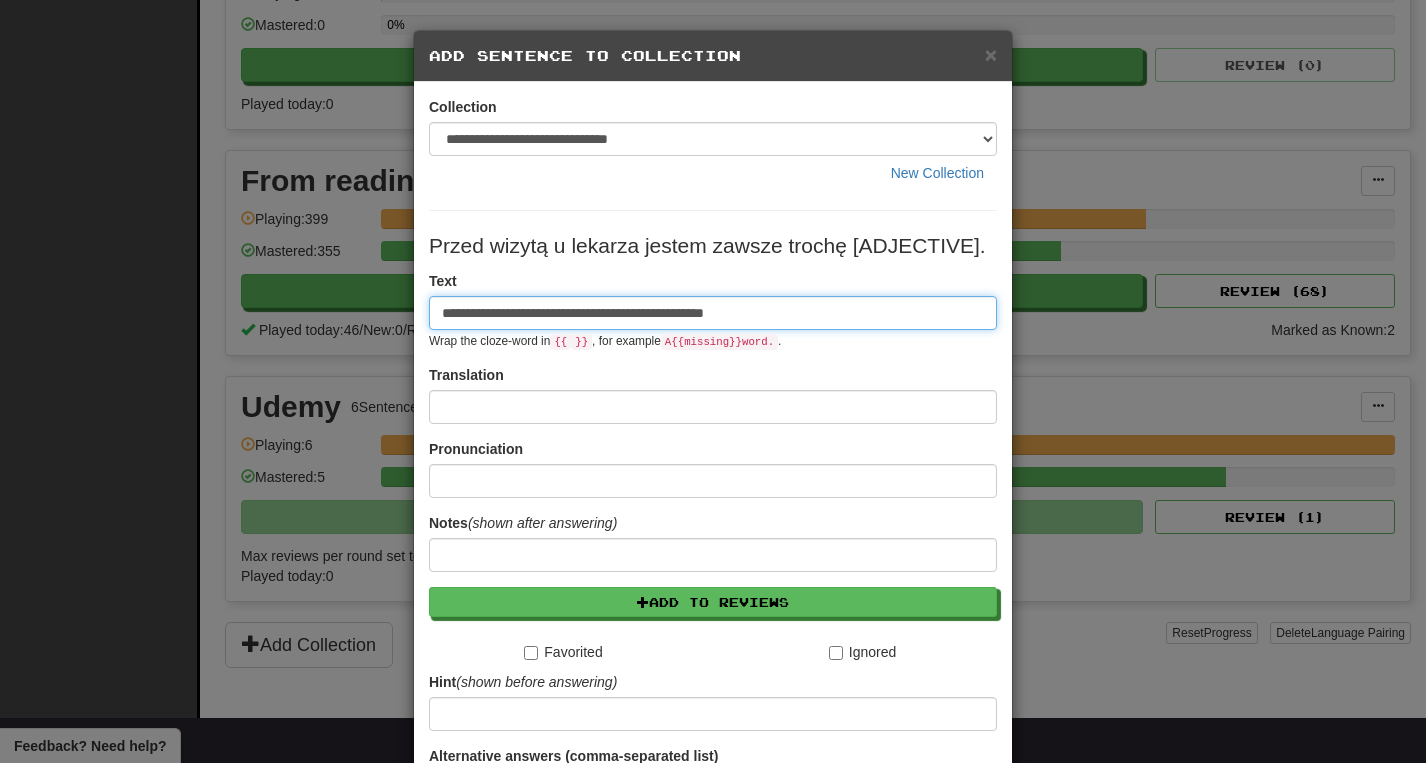 type on "**********" 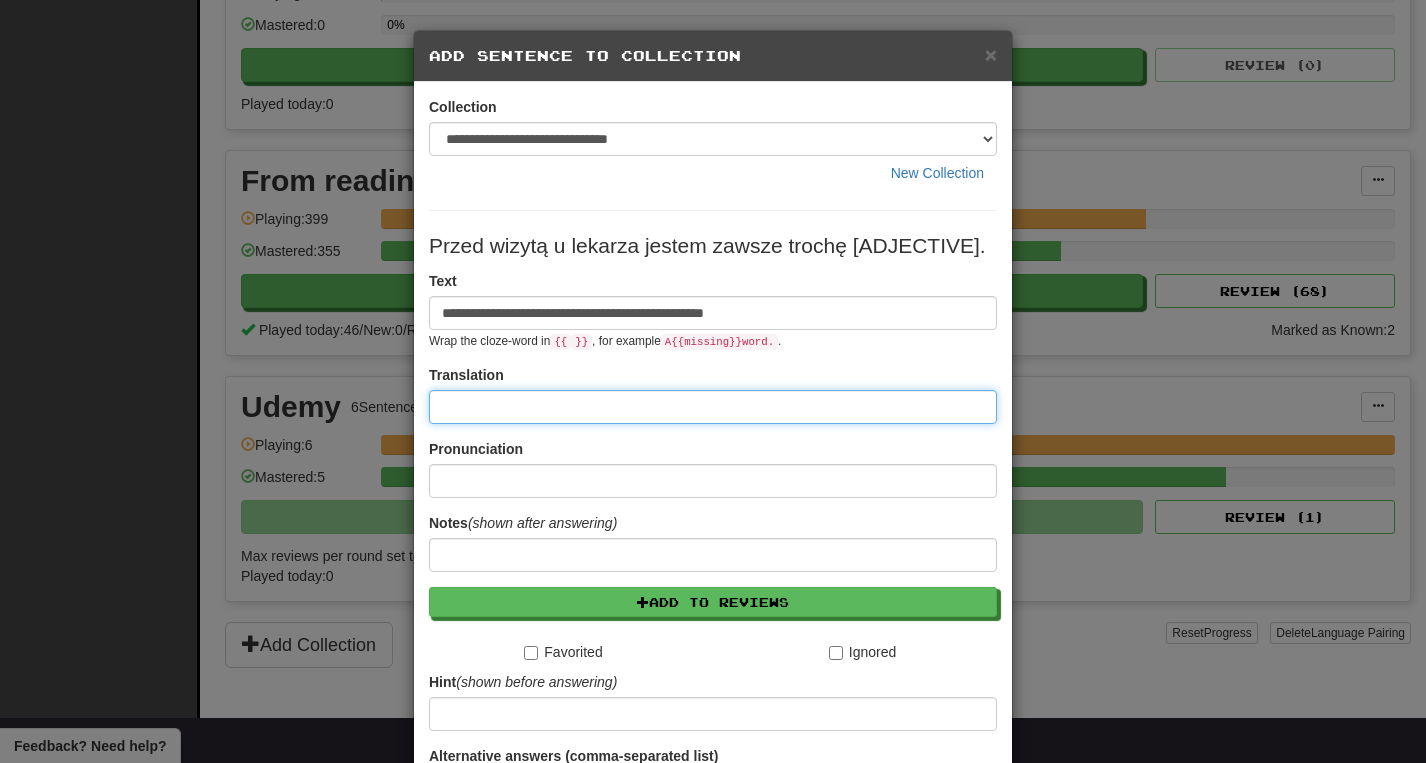 click at bounding box center (713, 407) 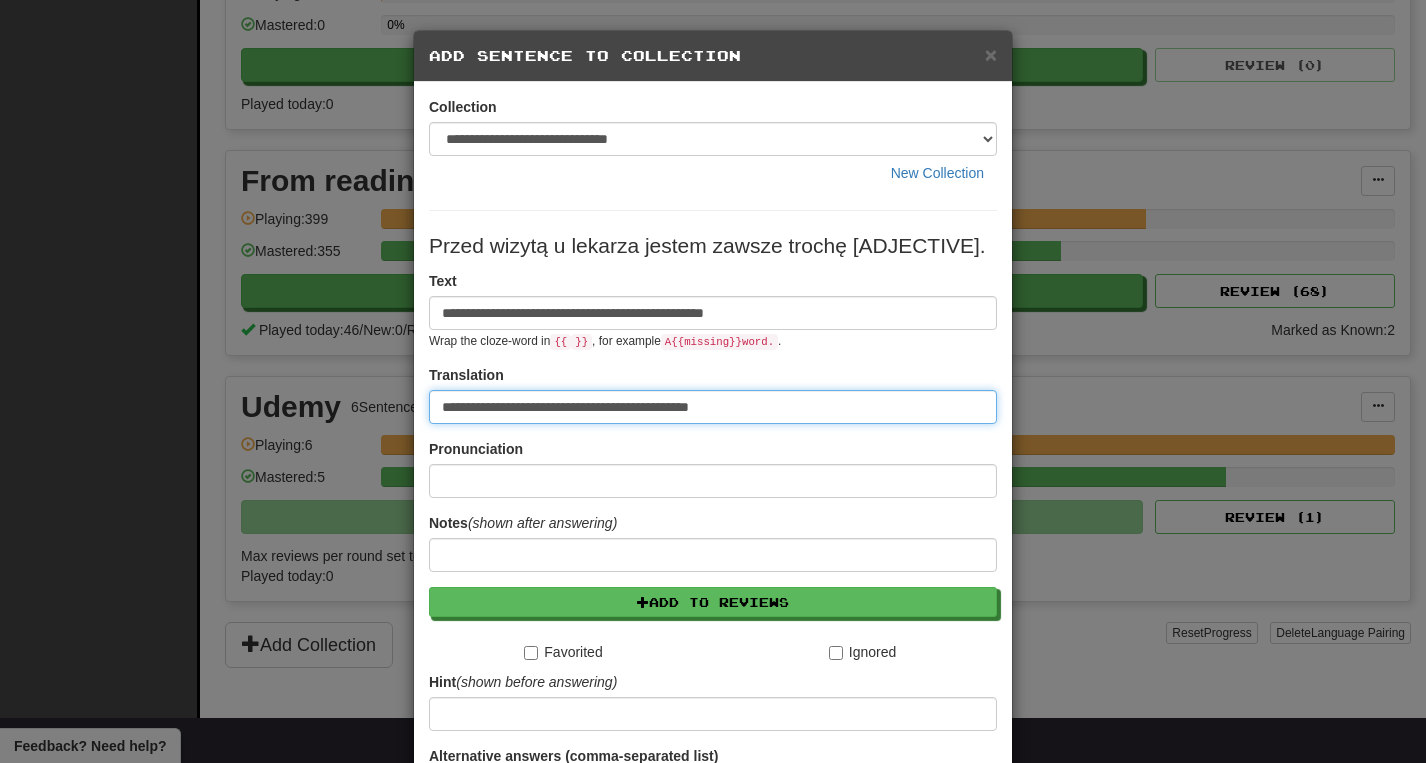 type on "**********" 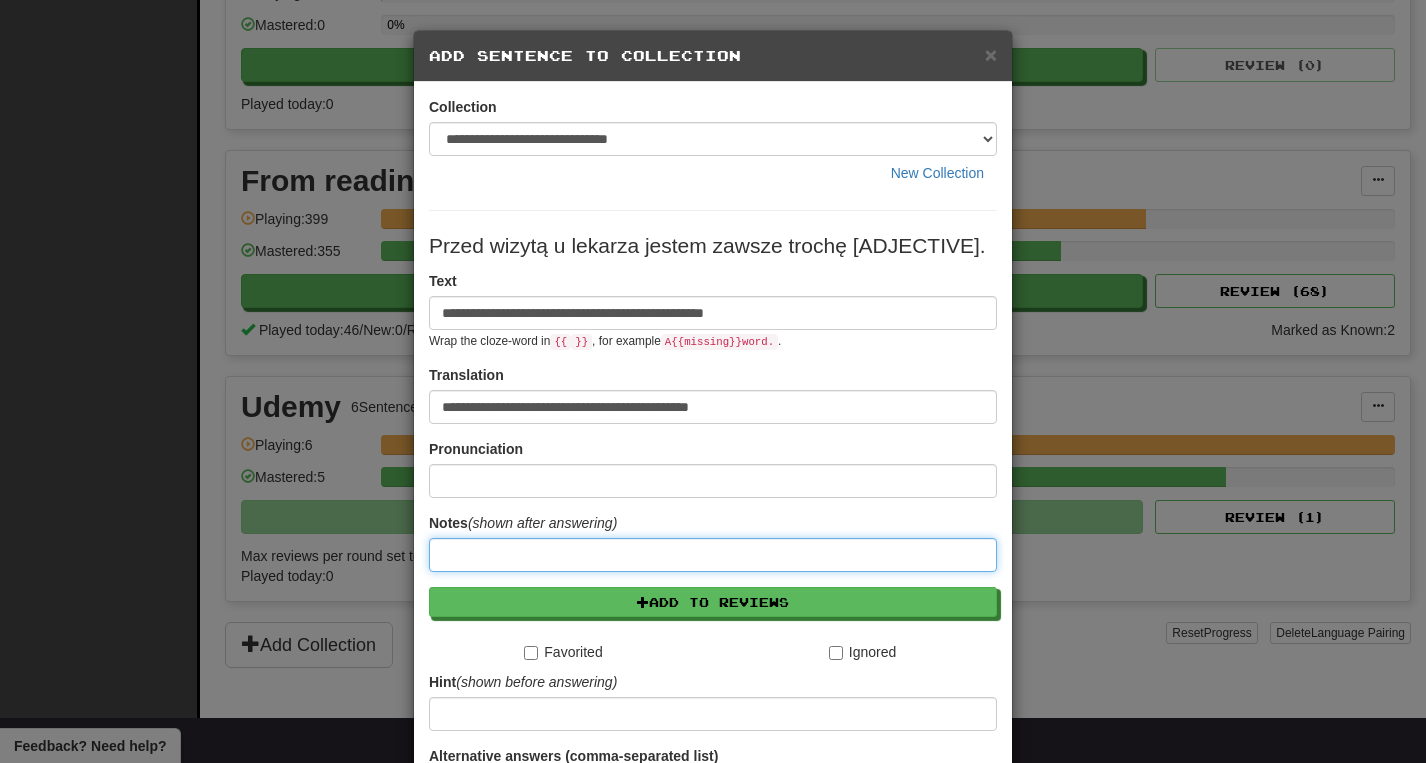 click at bounding box center (713, 555) 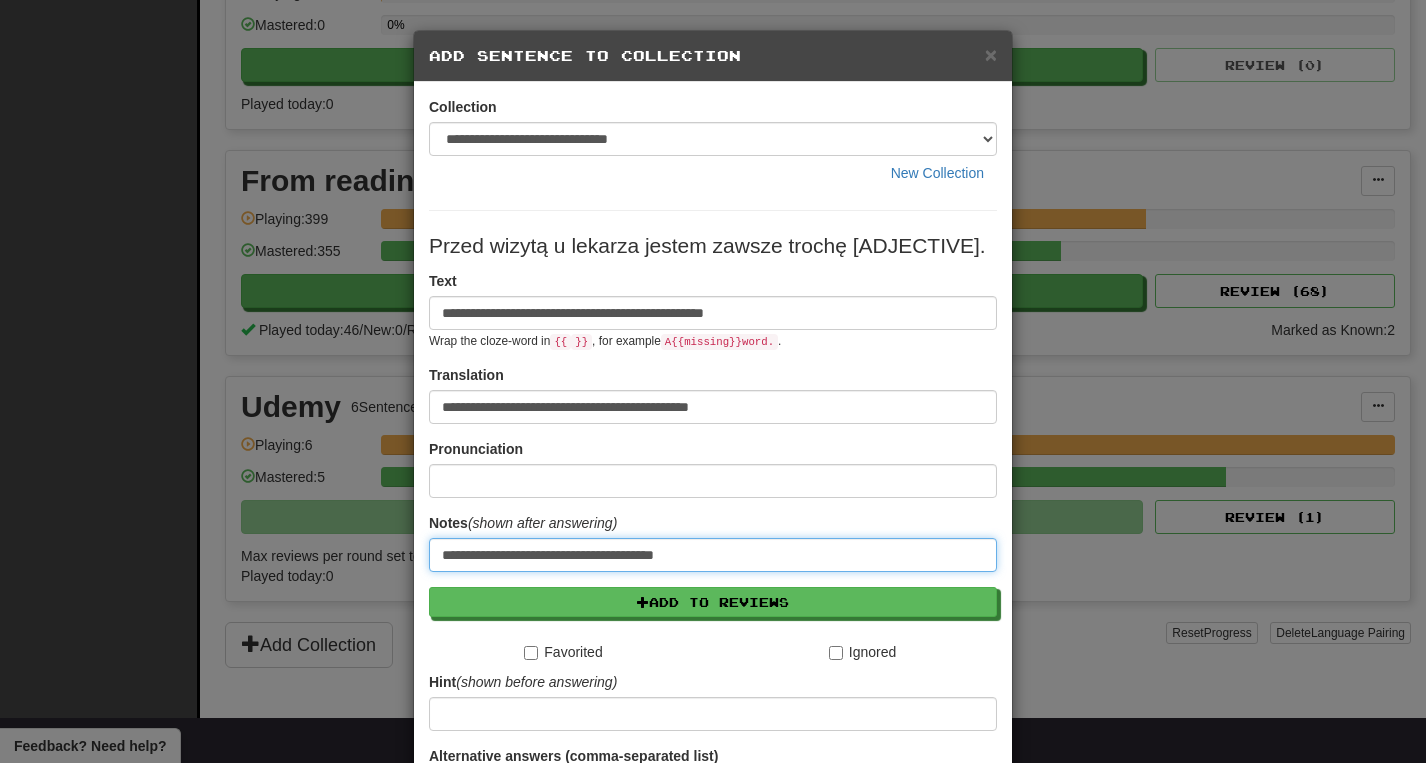 type on "**********" 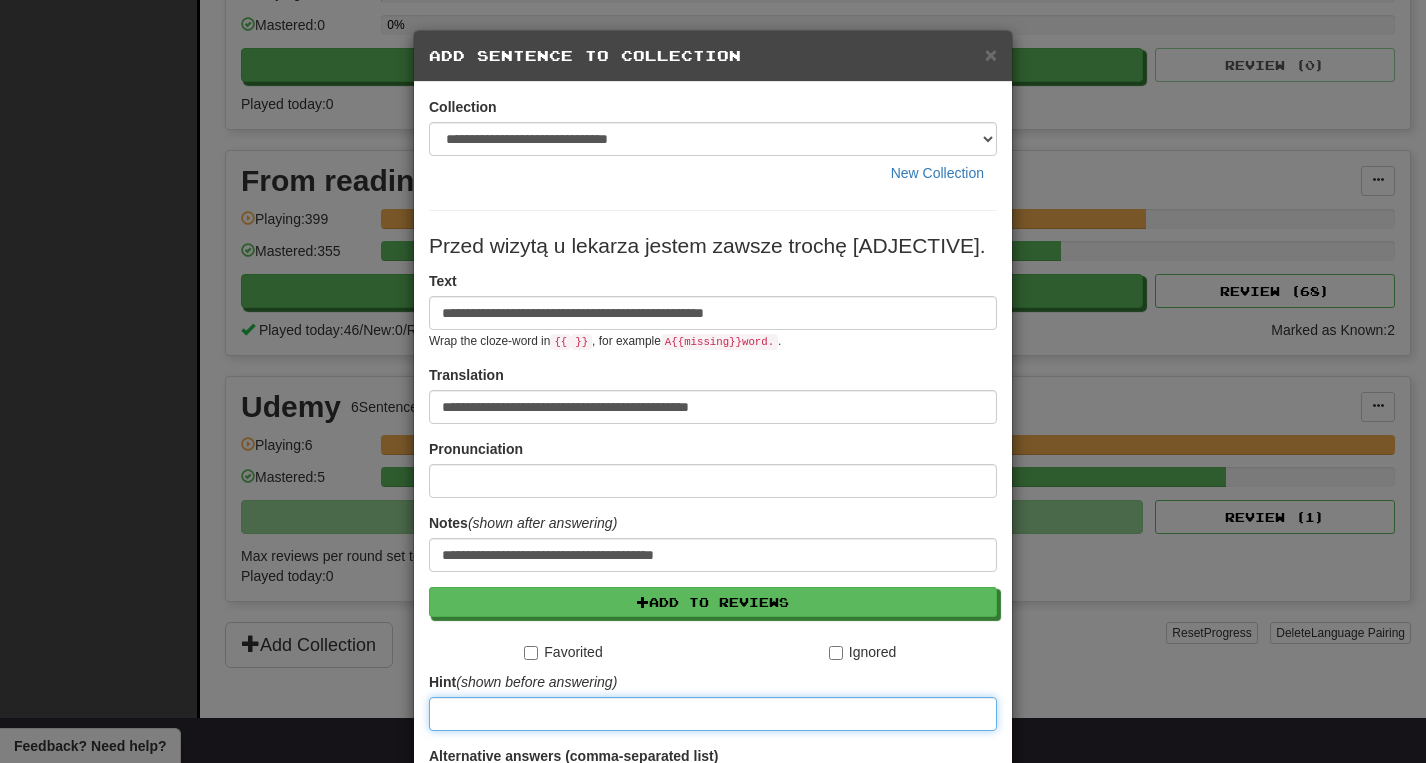 click at bounding box center (713, 714) 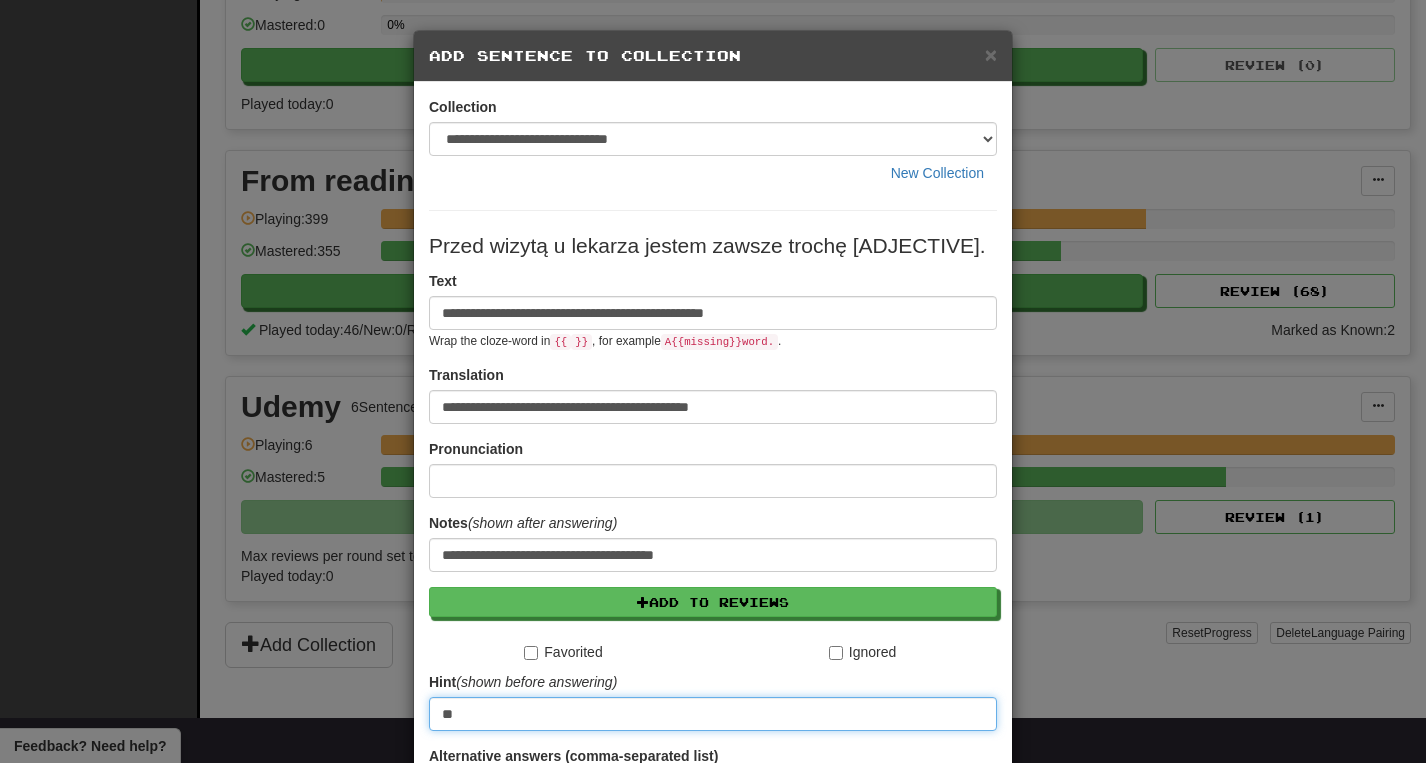 type on "*" 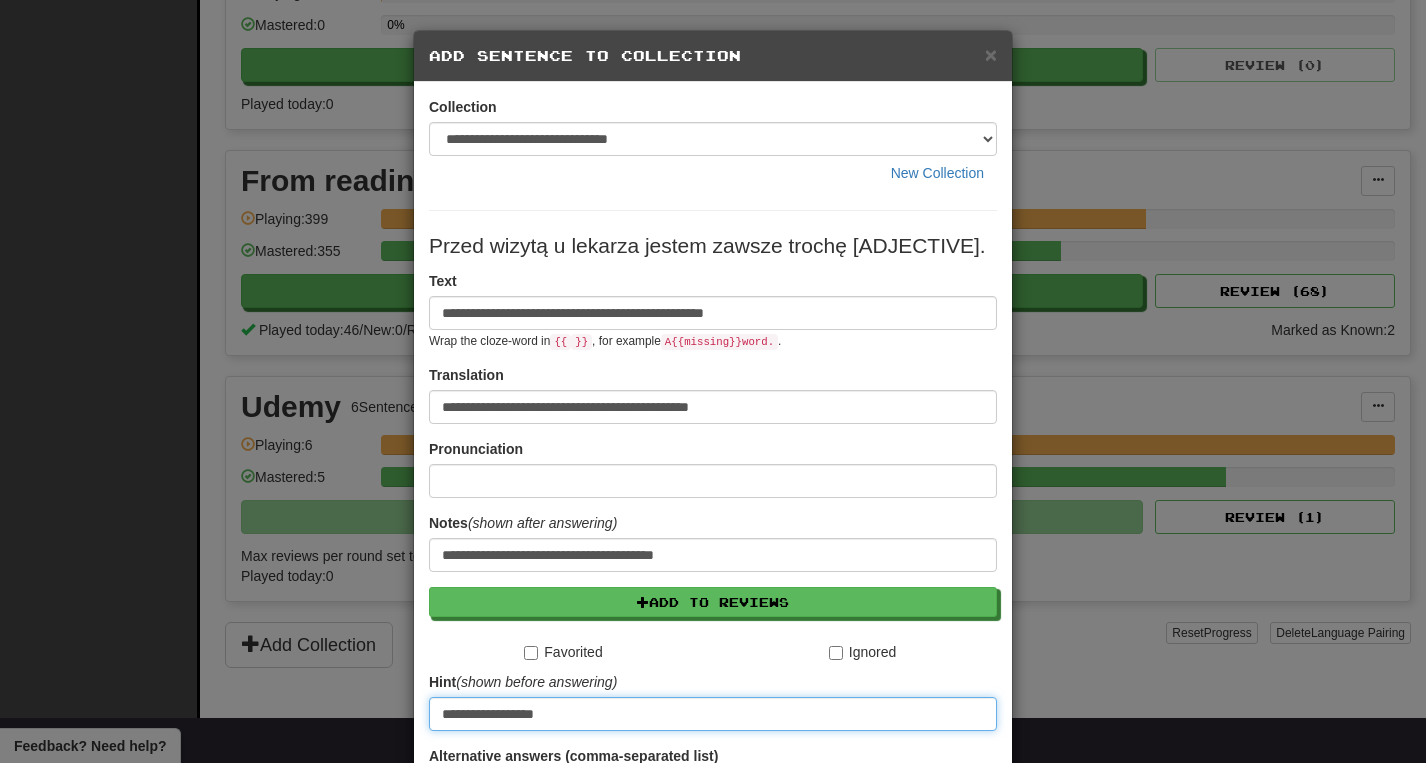 type on "**********" 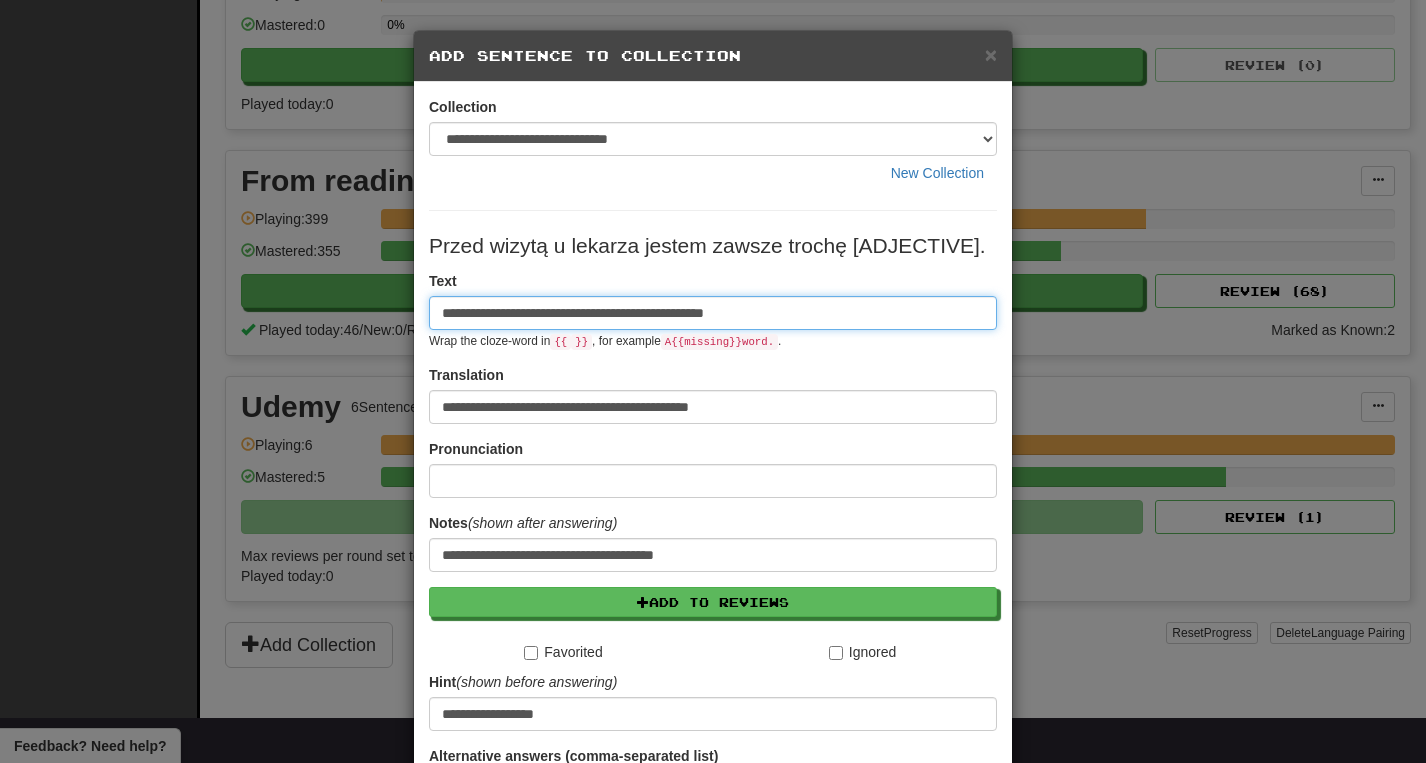 click on "**********" at bounding box center (713, 313) 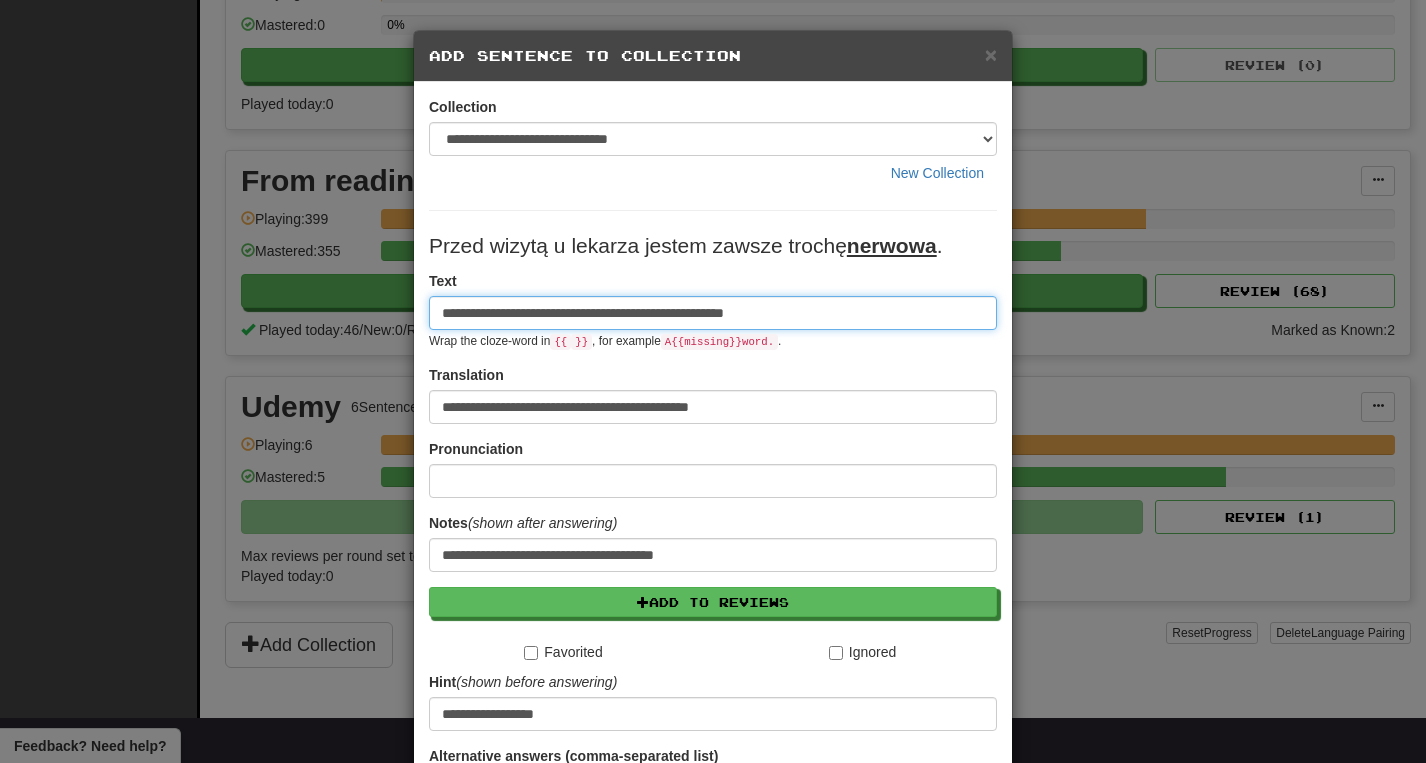 scroll, scrollTop: 214, scrollLeft: 0, axis: vertical 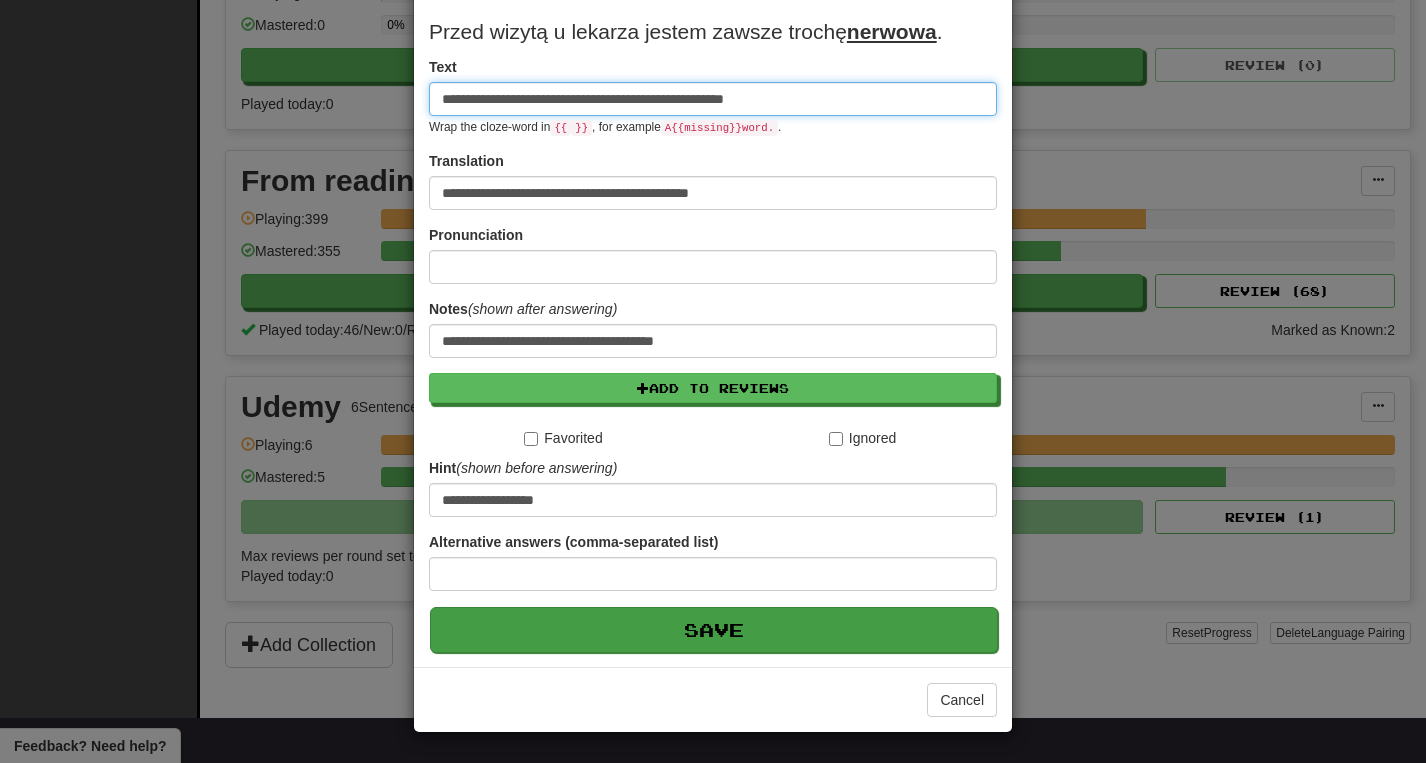 type on "**********" 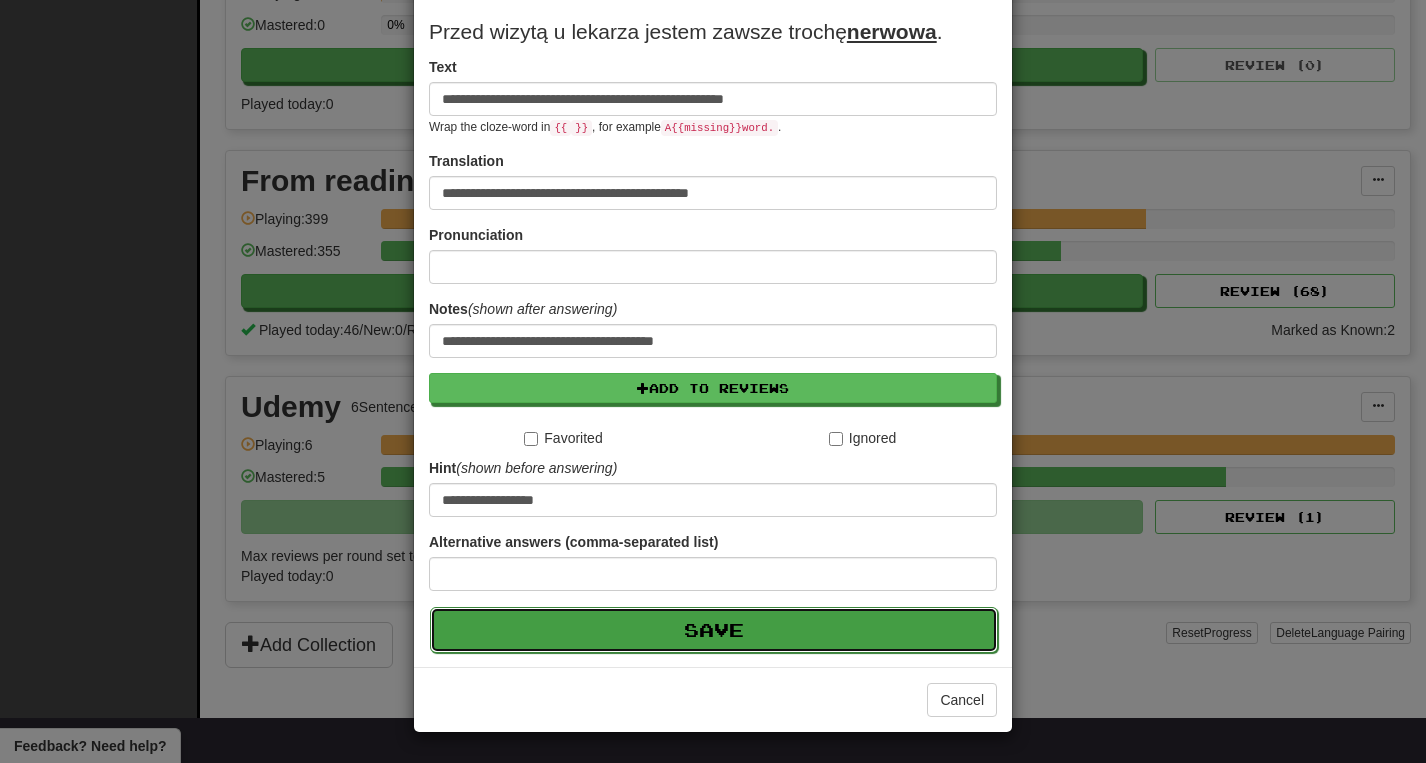 click on "Save" at bounding box center (714, 630) 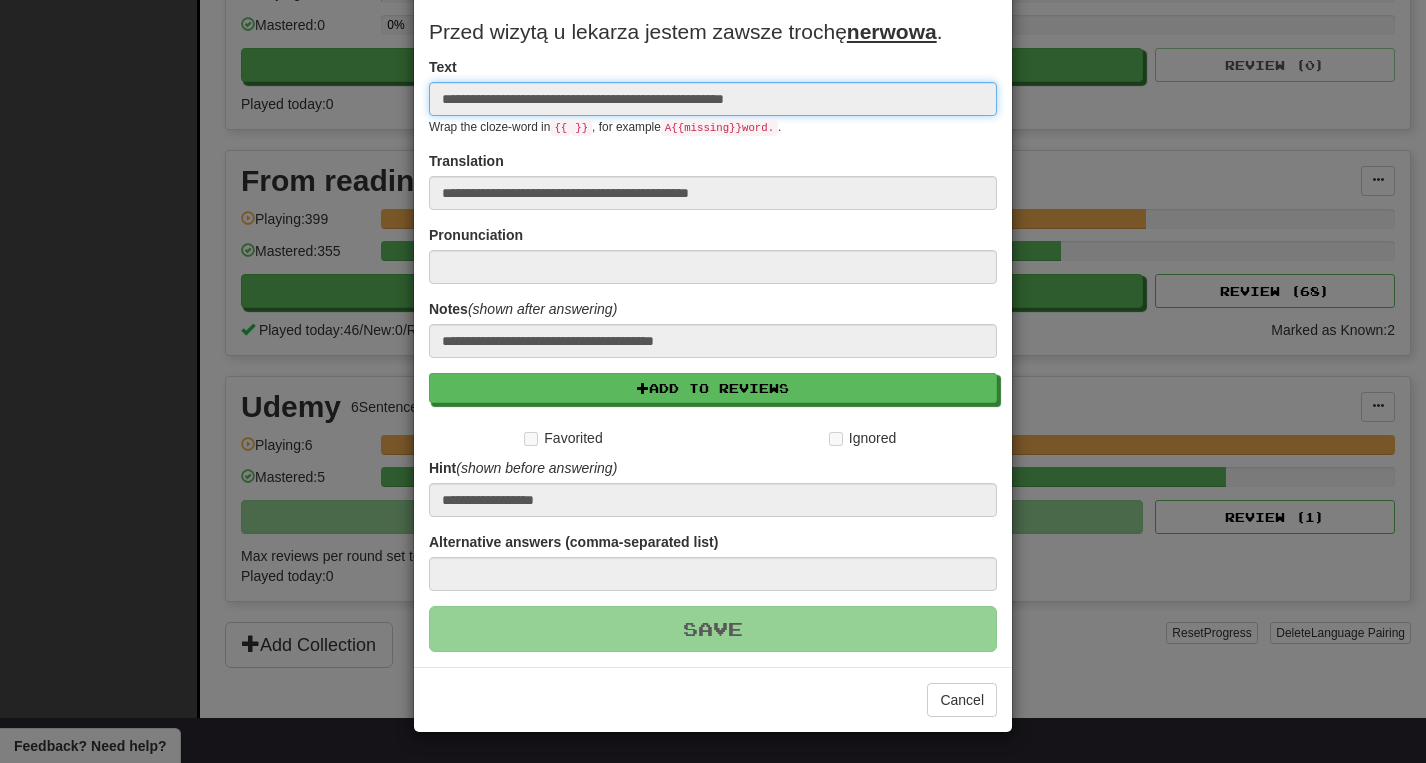 type 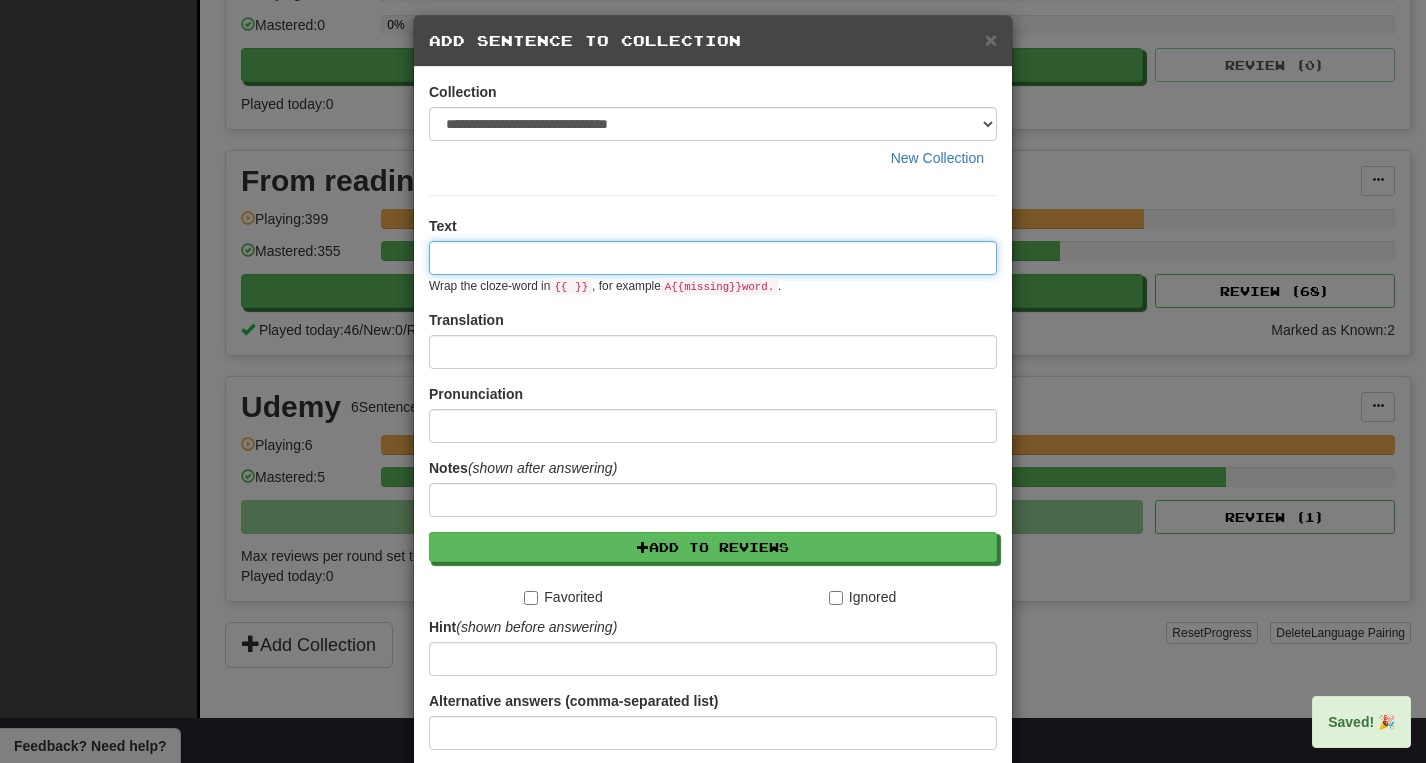 scroll, scrollTop: 0, scrollLeft: 0, axis: both 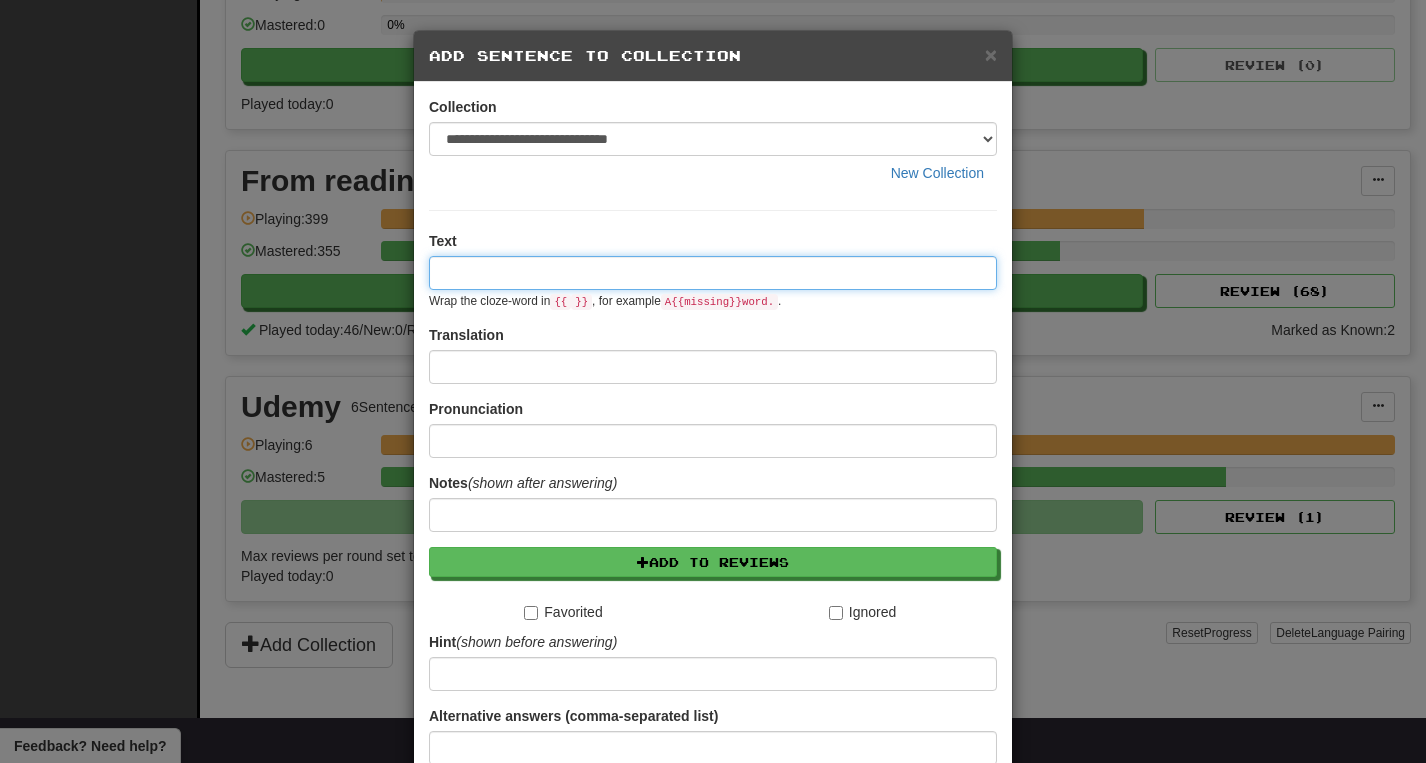 paste on "**********" 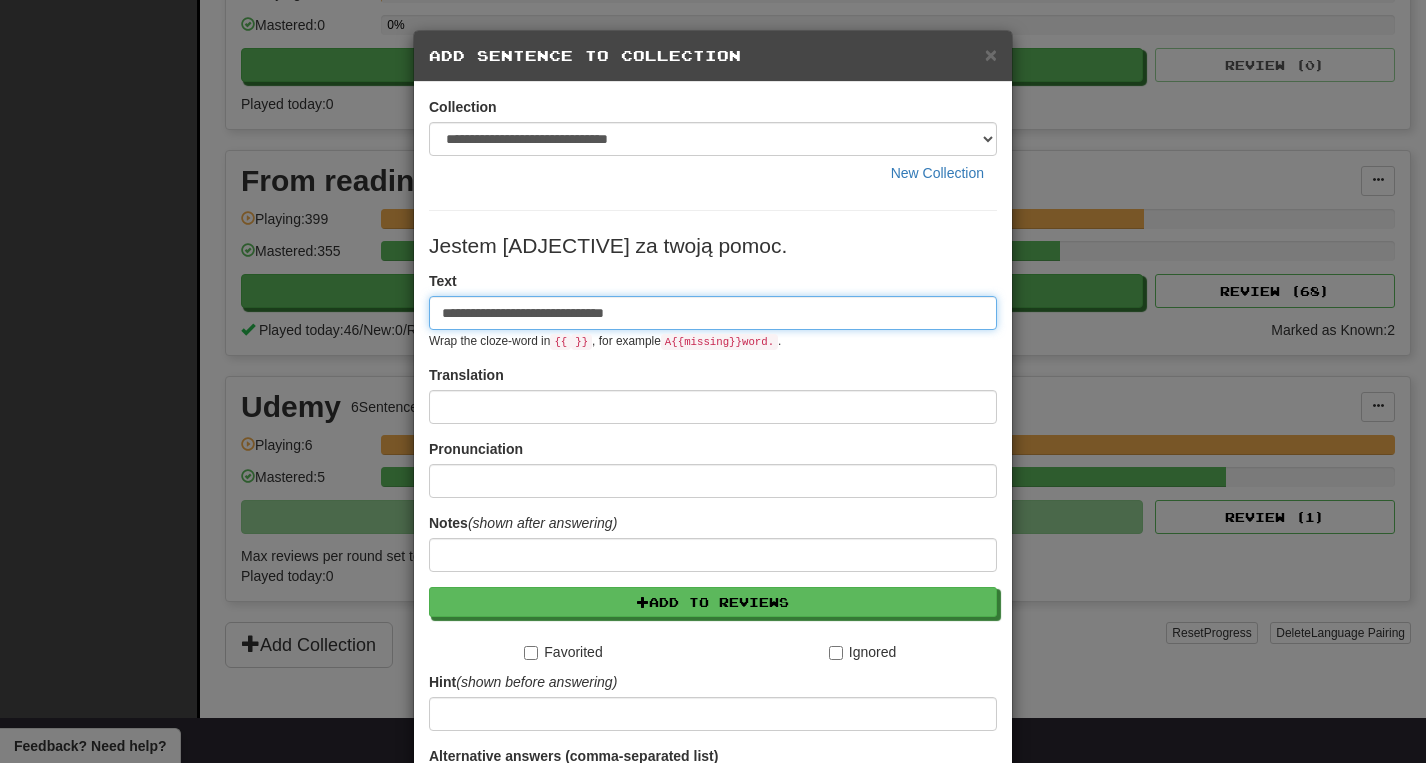 click on "**********" at bounding box center (713, 313) 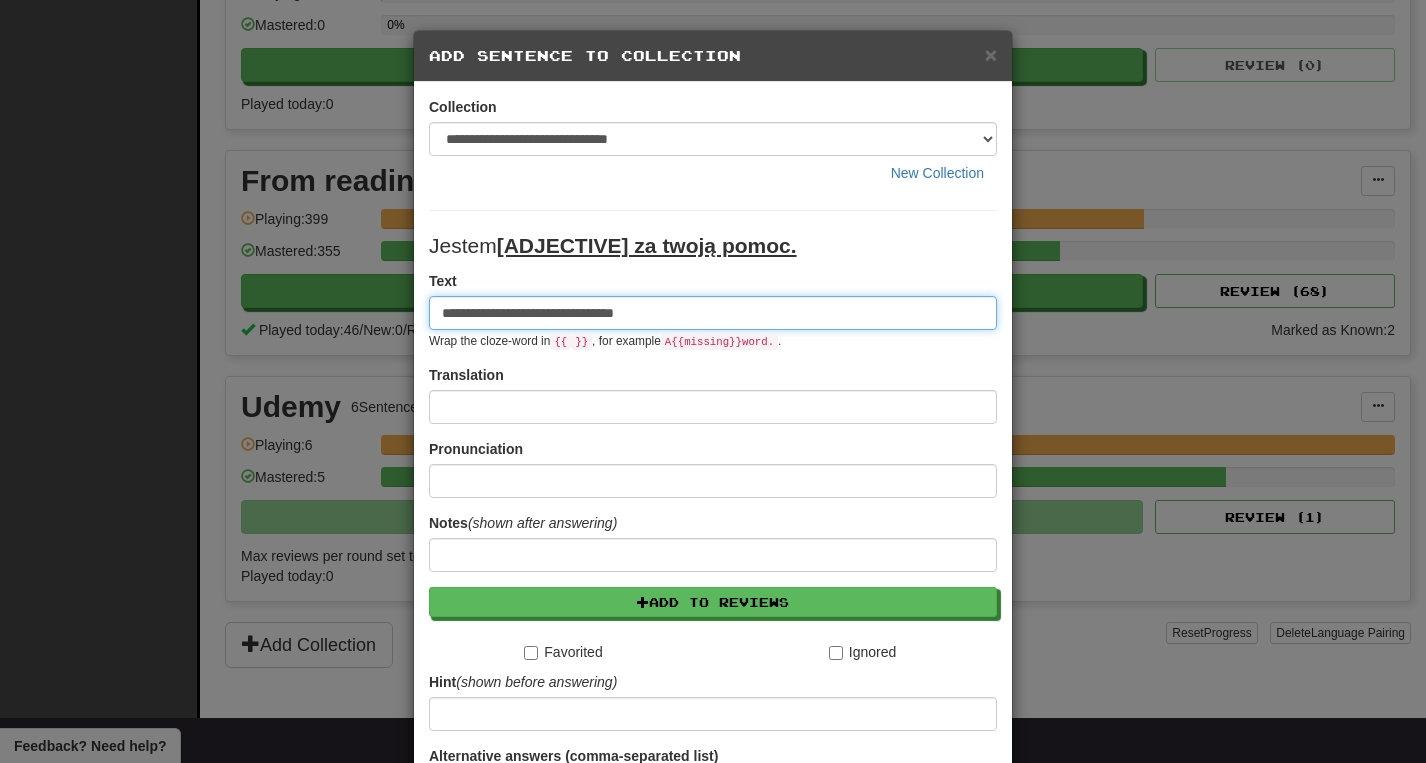 click on "**********" at bounding box center [713, 313] 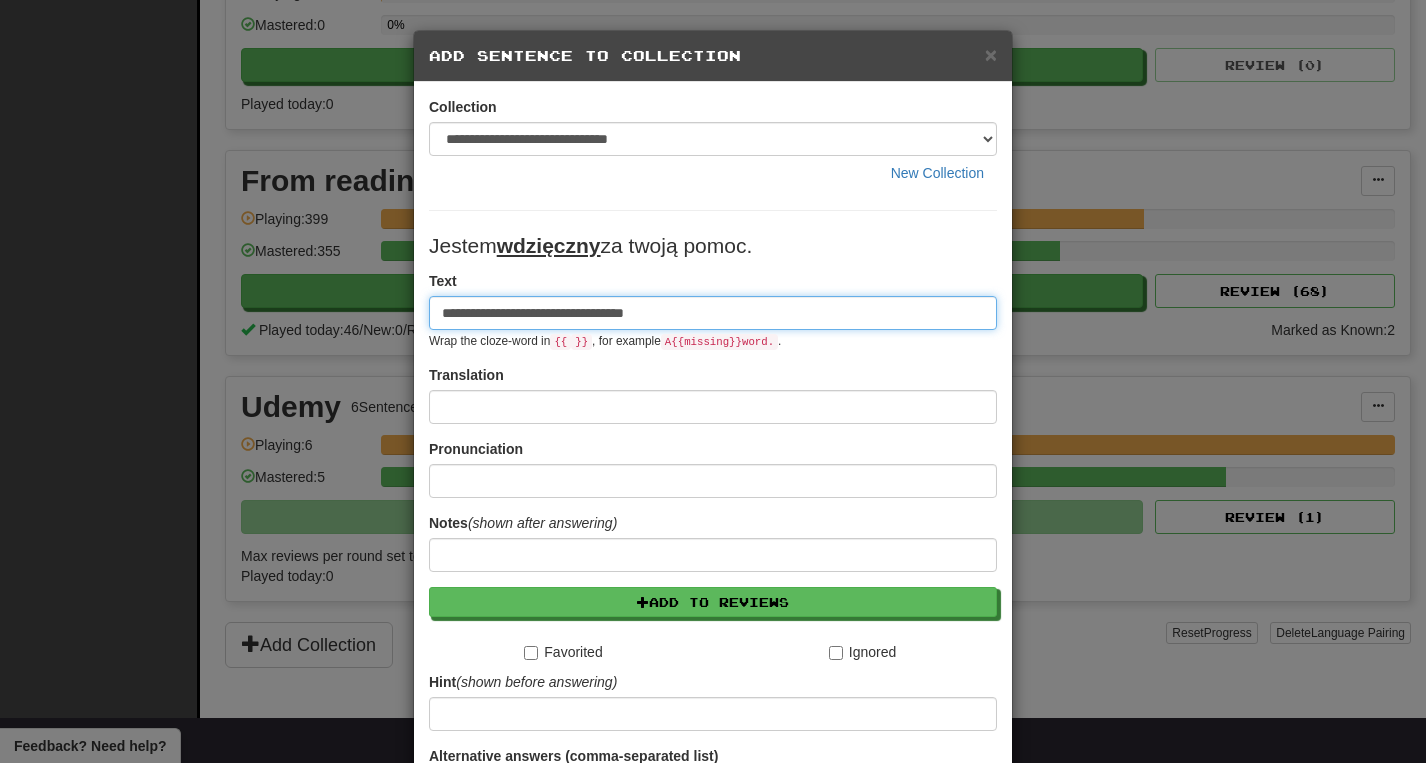 type on "**********" 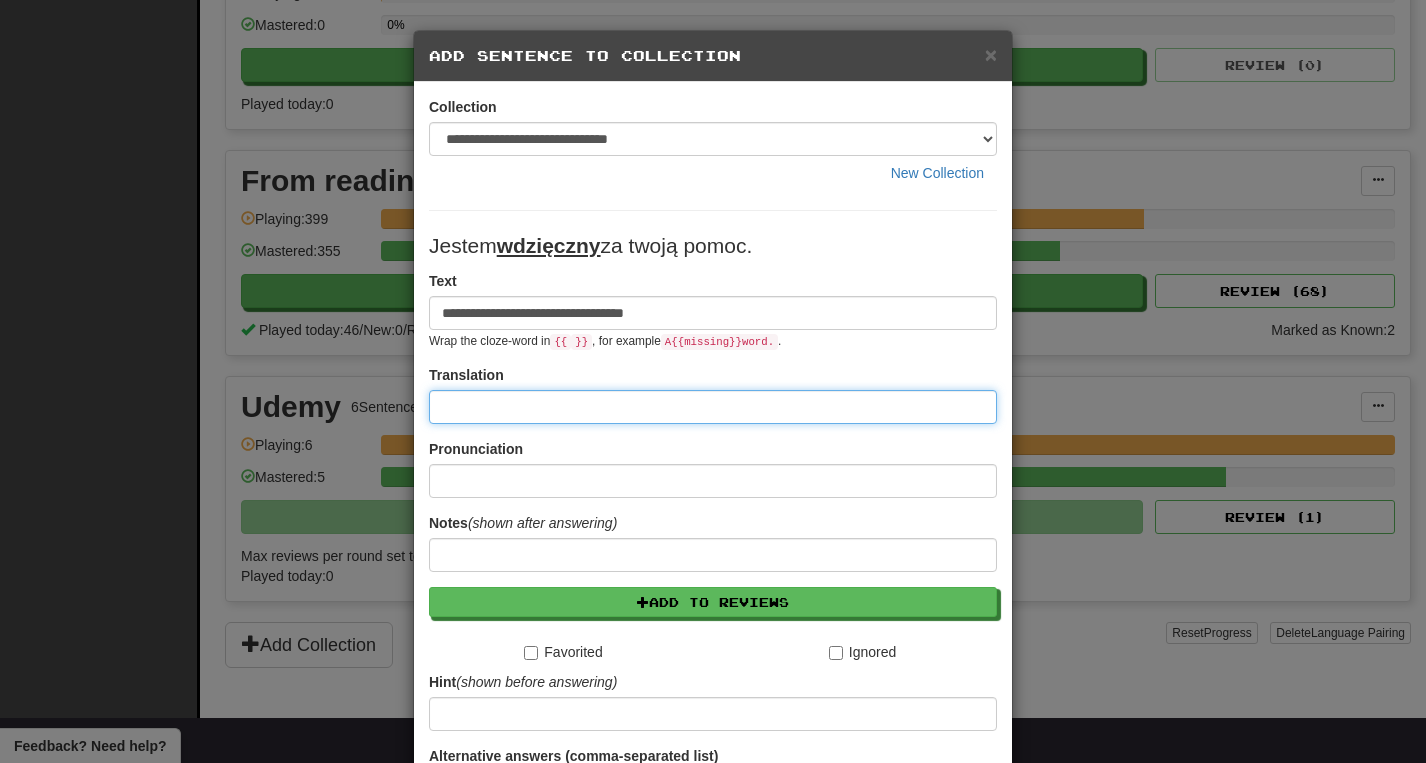 click at bounding box center [713, 407] 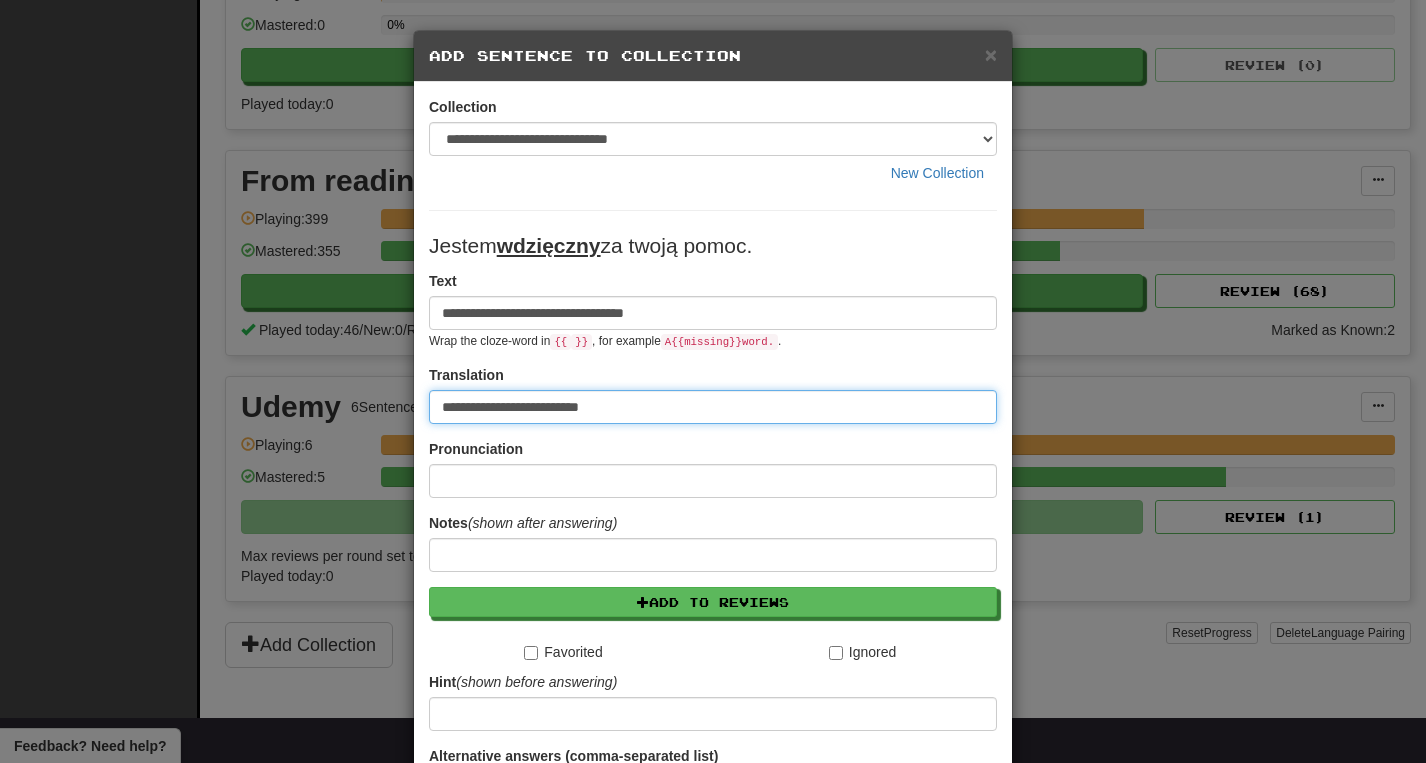 scroll, scrollTop: 214, scrollLeft: 0, axis: vertical 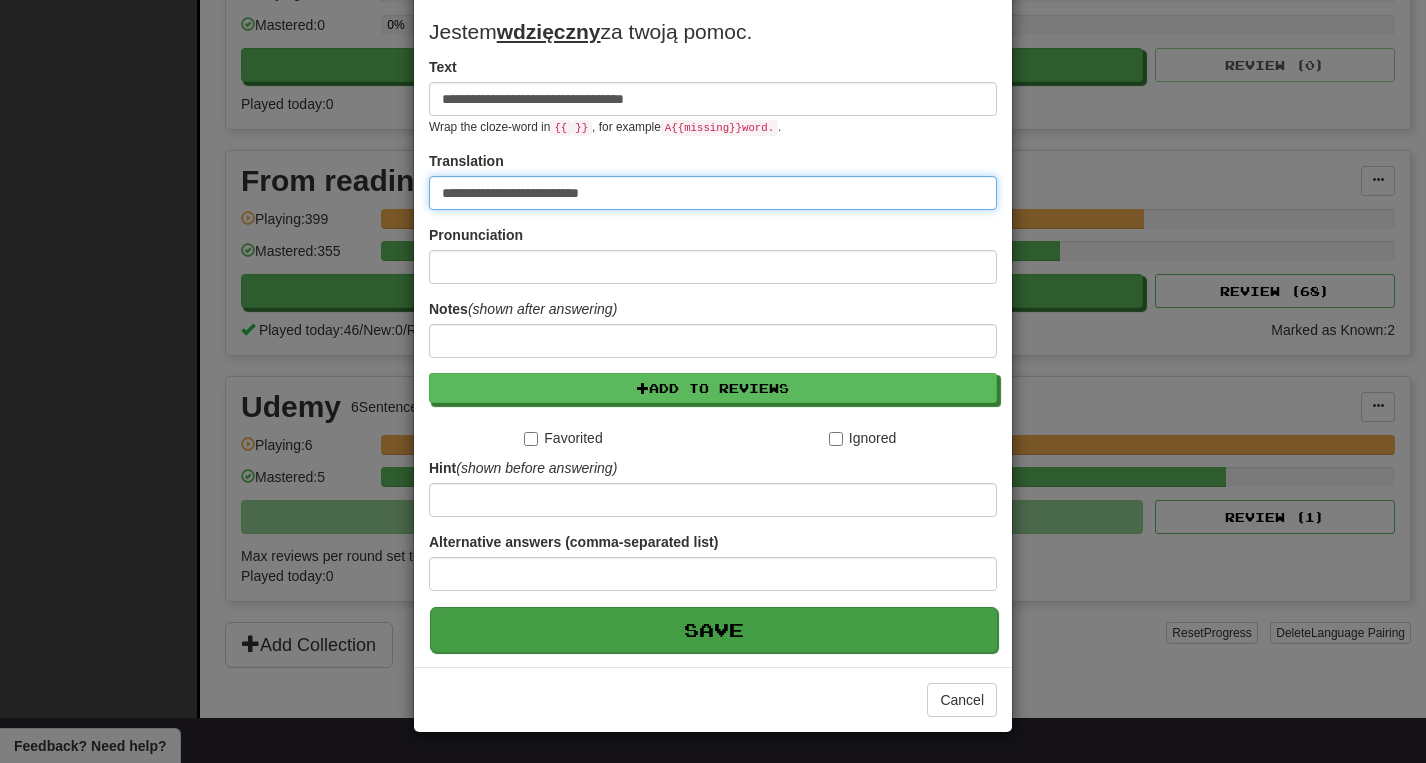 type on "**********" 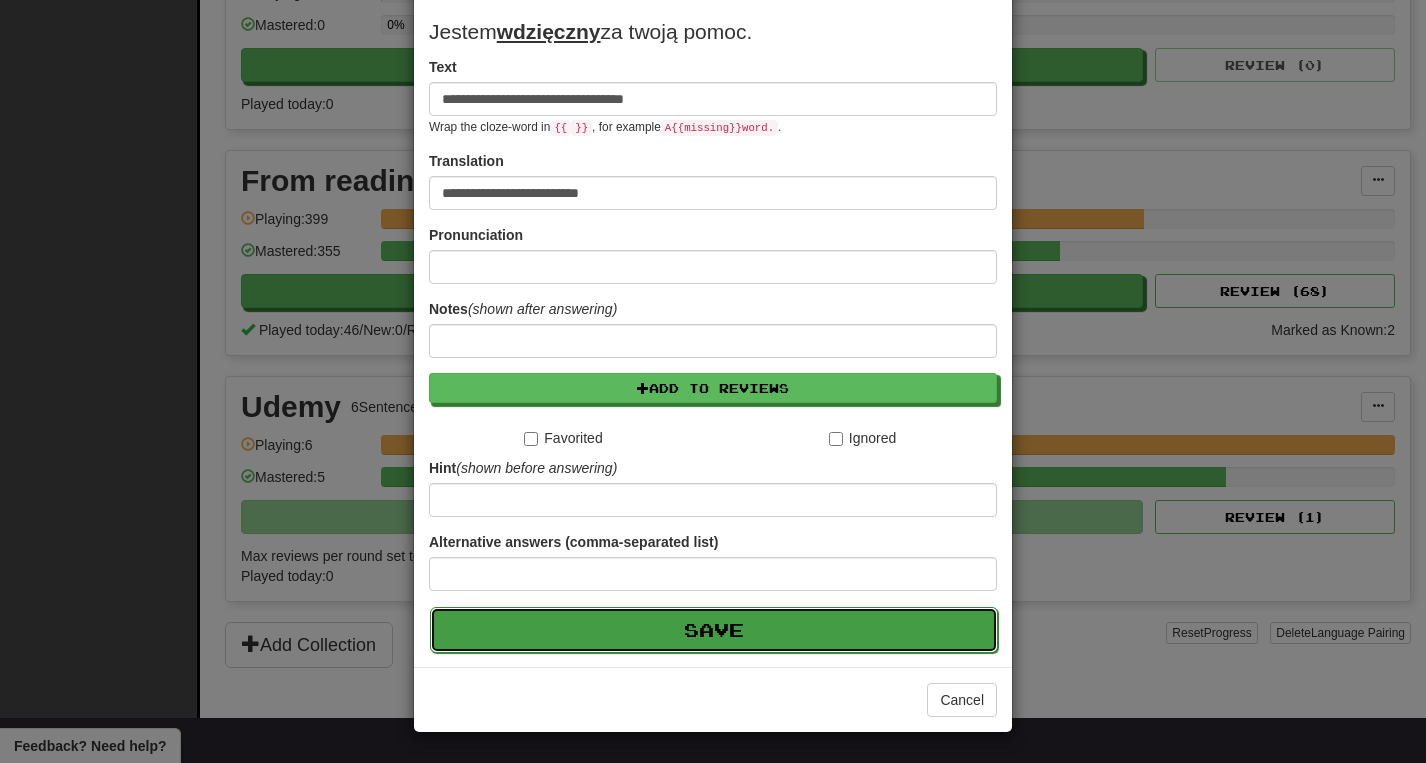 click on "Save" at bounding box center (714, 630) 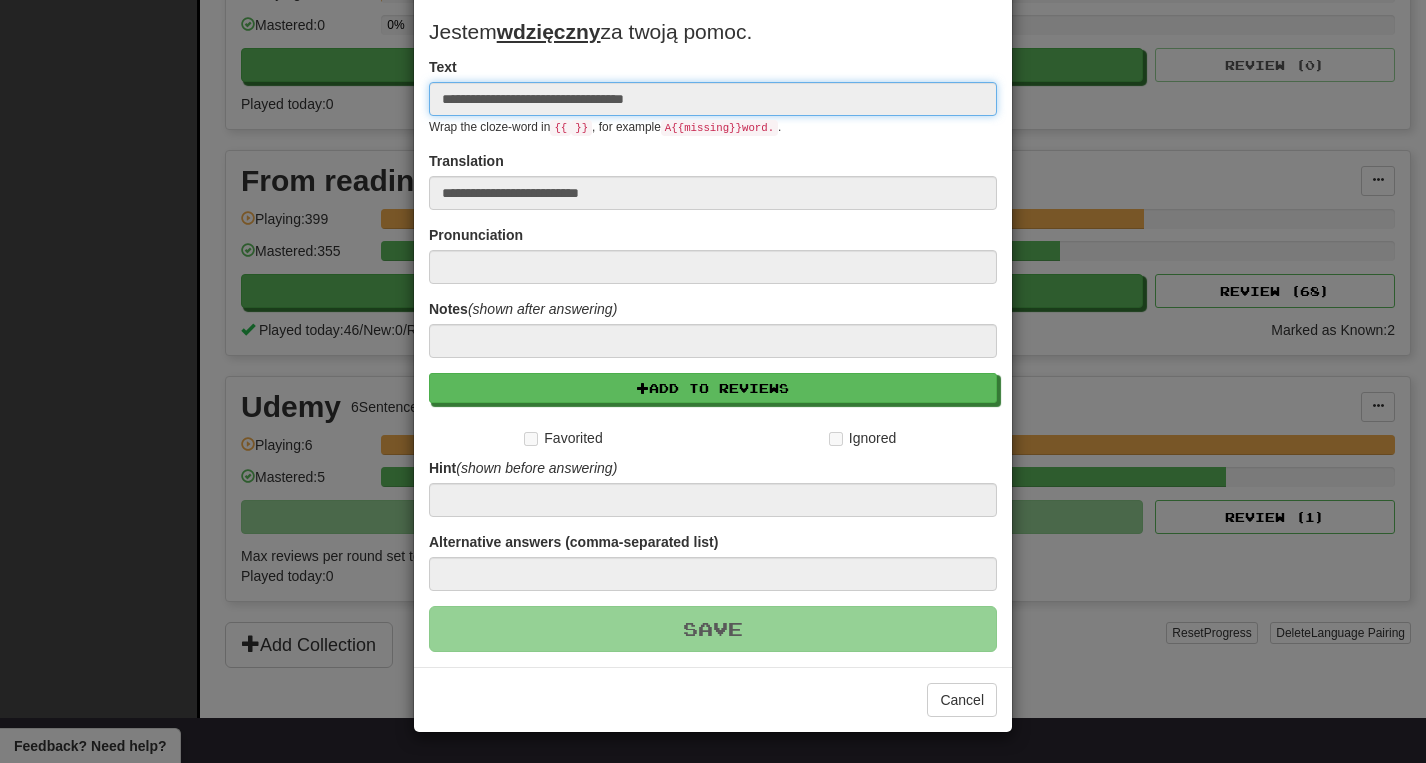 type 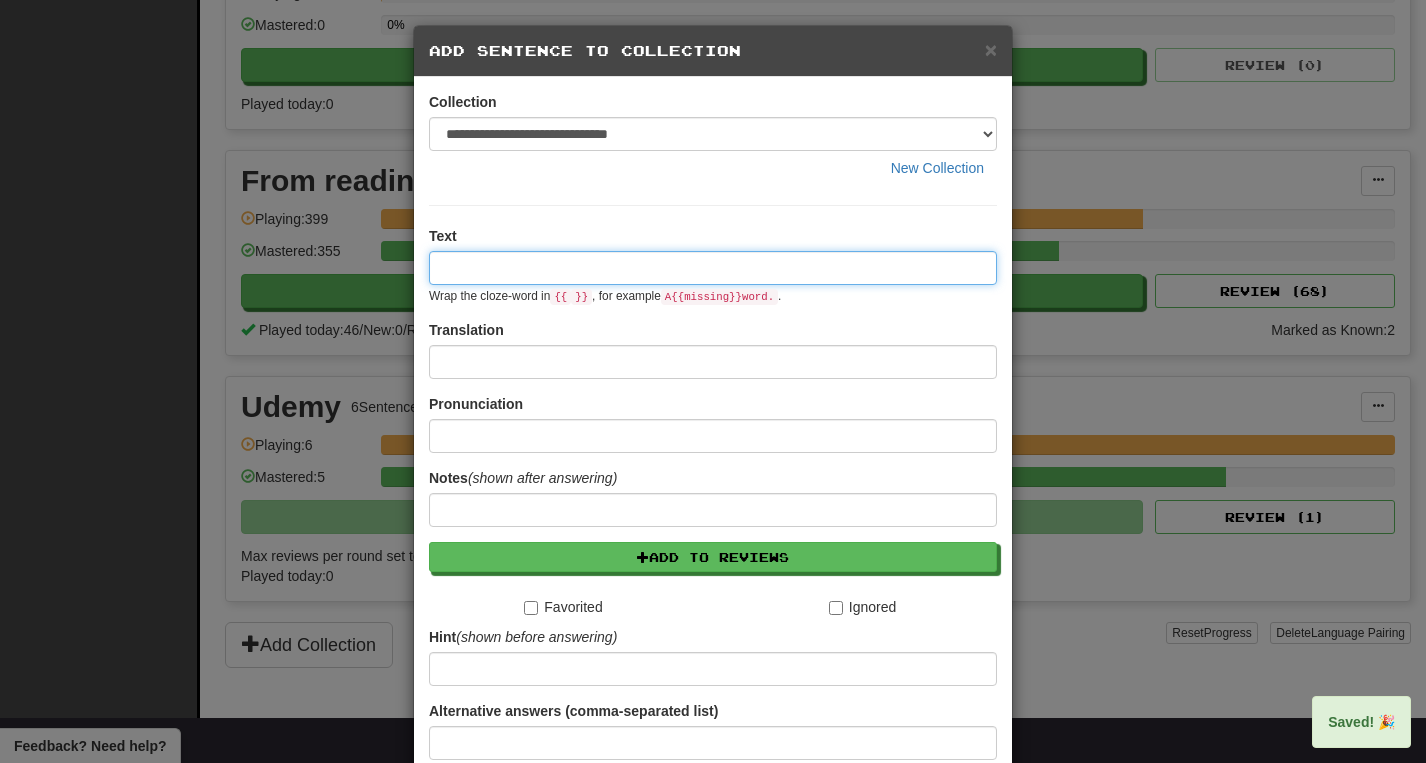 scroll, scrollTop: 0, scrollLeft: 0, axis: both 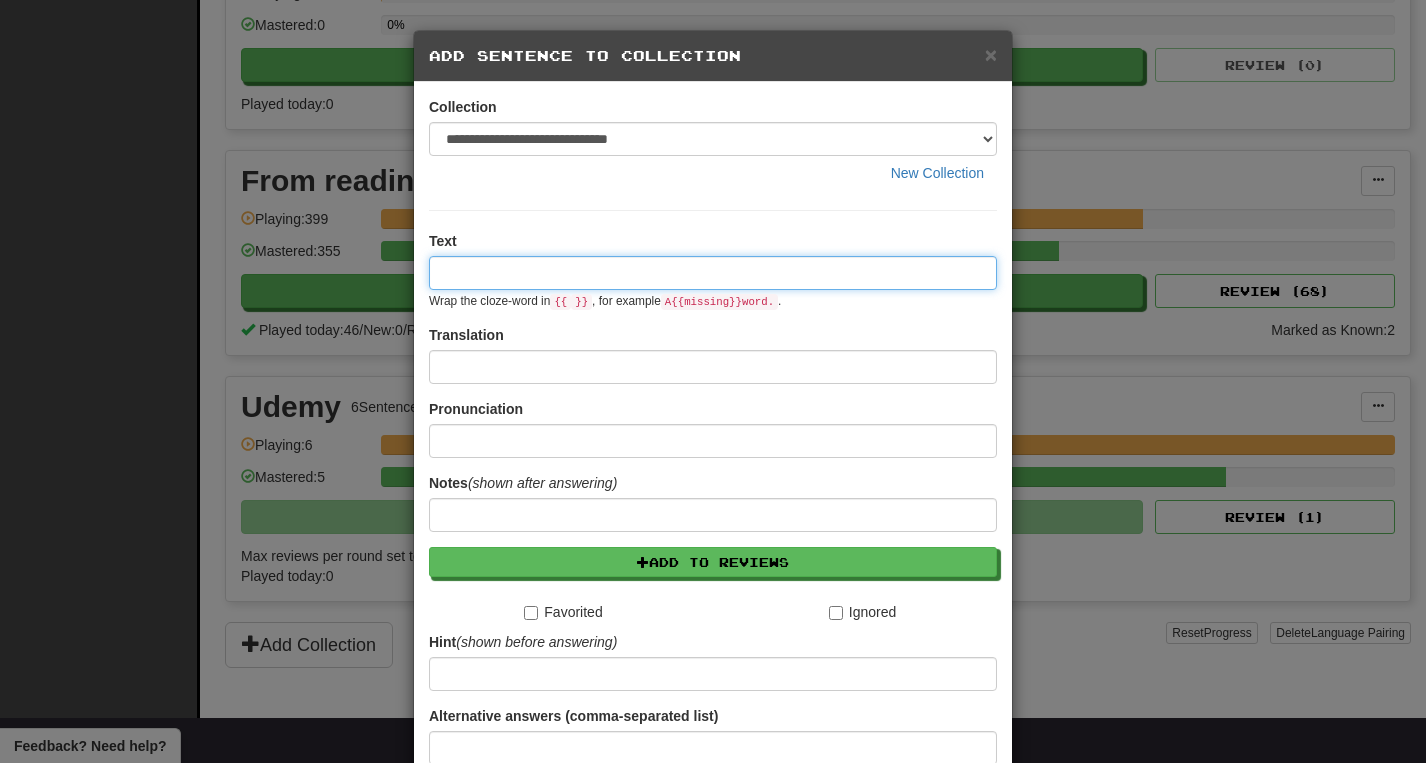 paste on "**********" 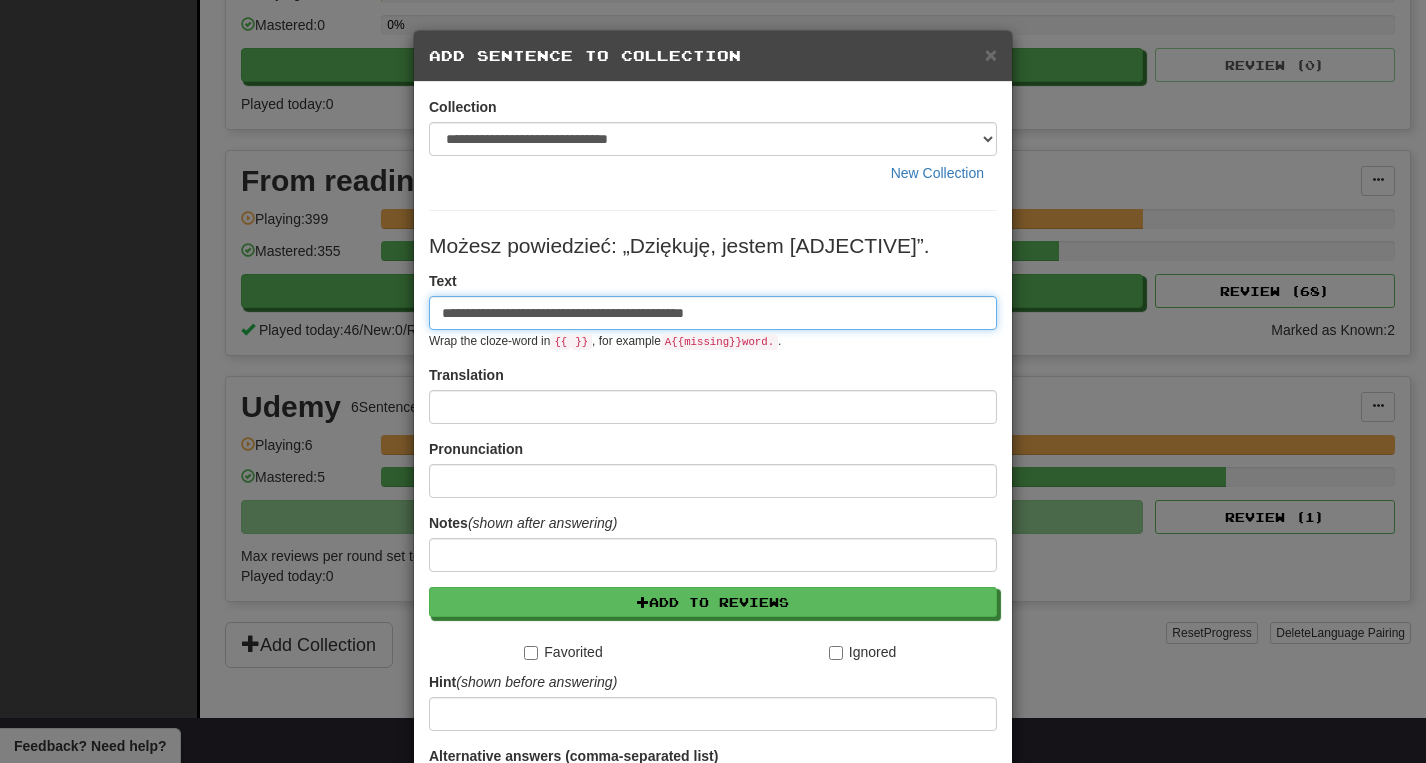 type on "**********" 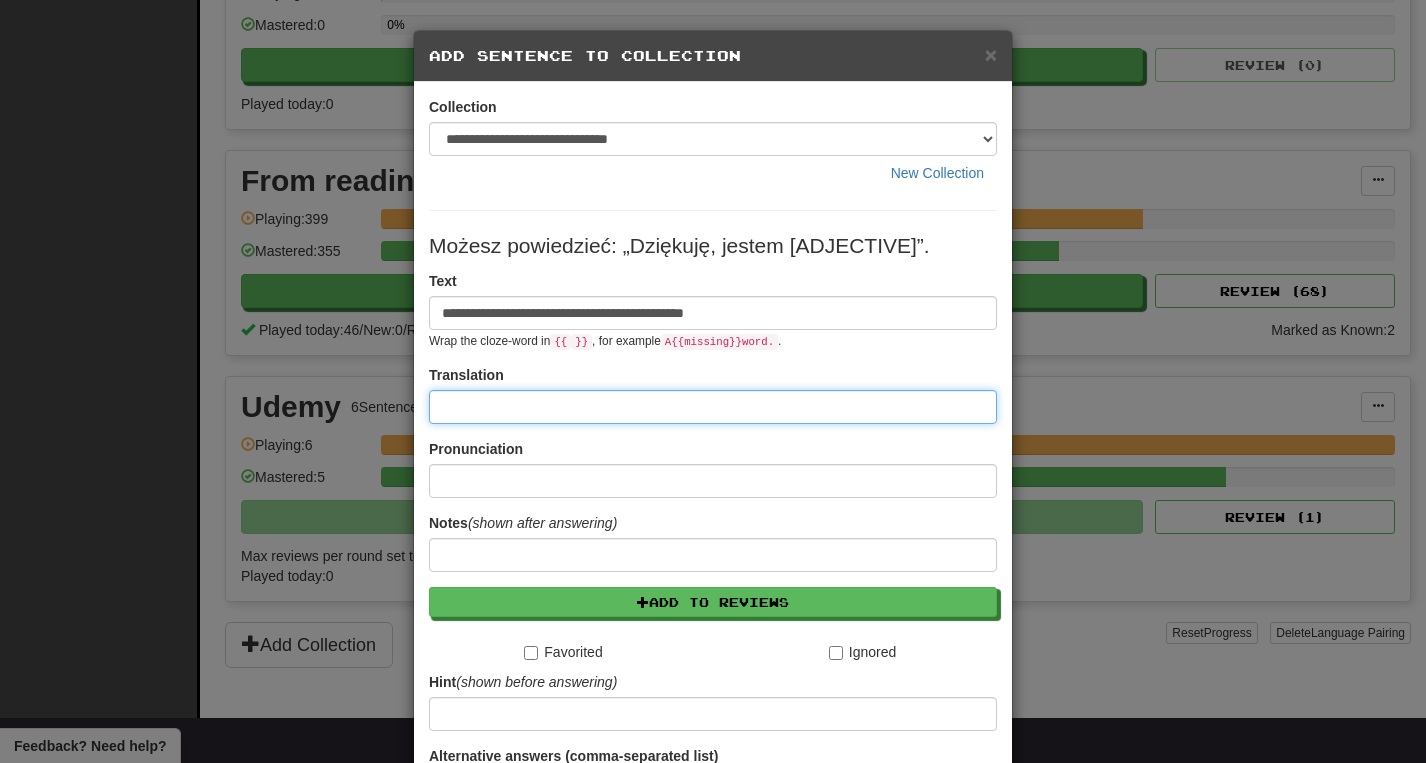 click at bounding box center (713, 407) 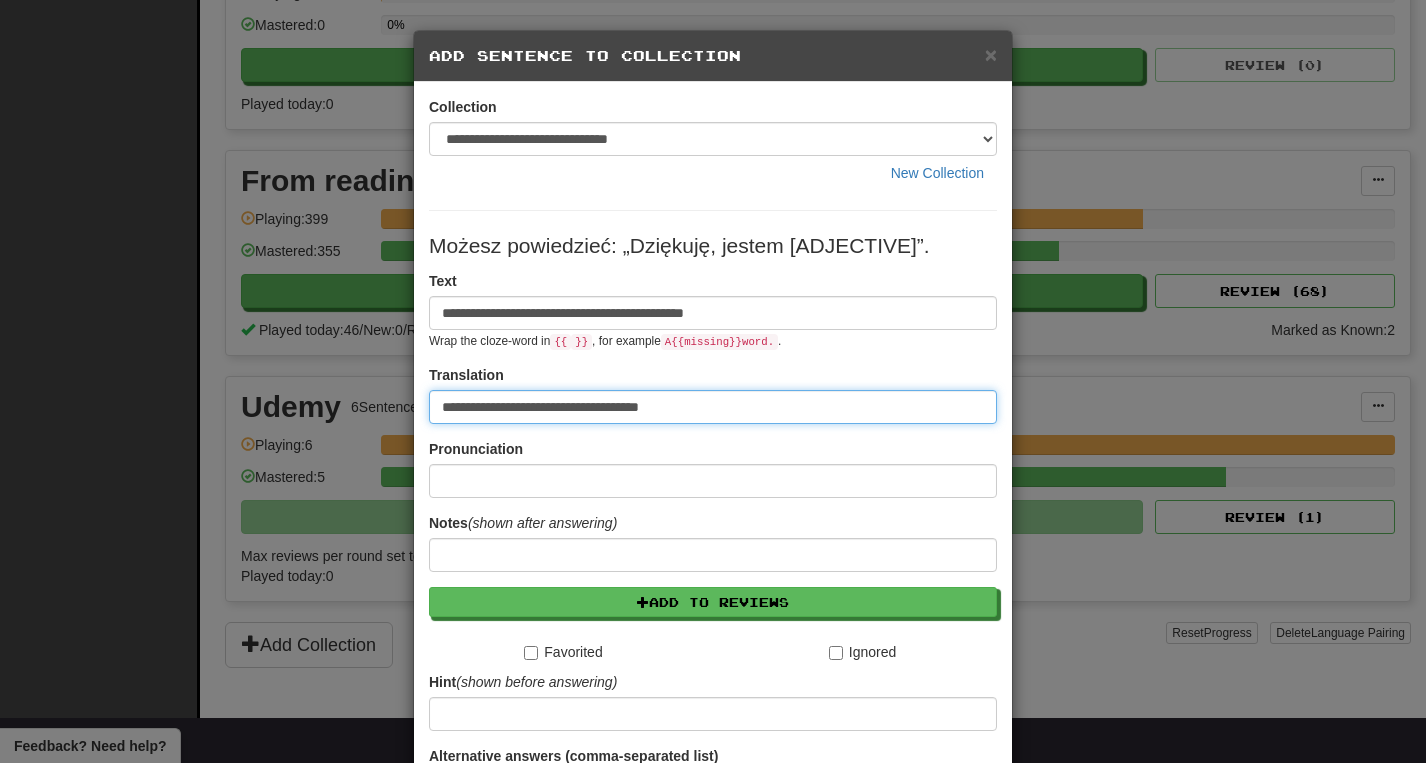 scroll, scrollTop: 214, scrollLeft: 0, axis: vertical 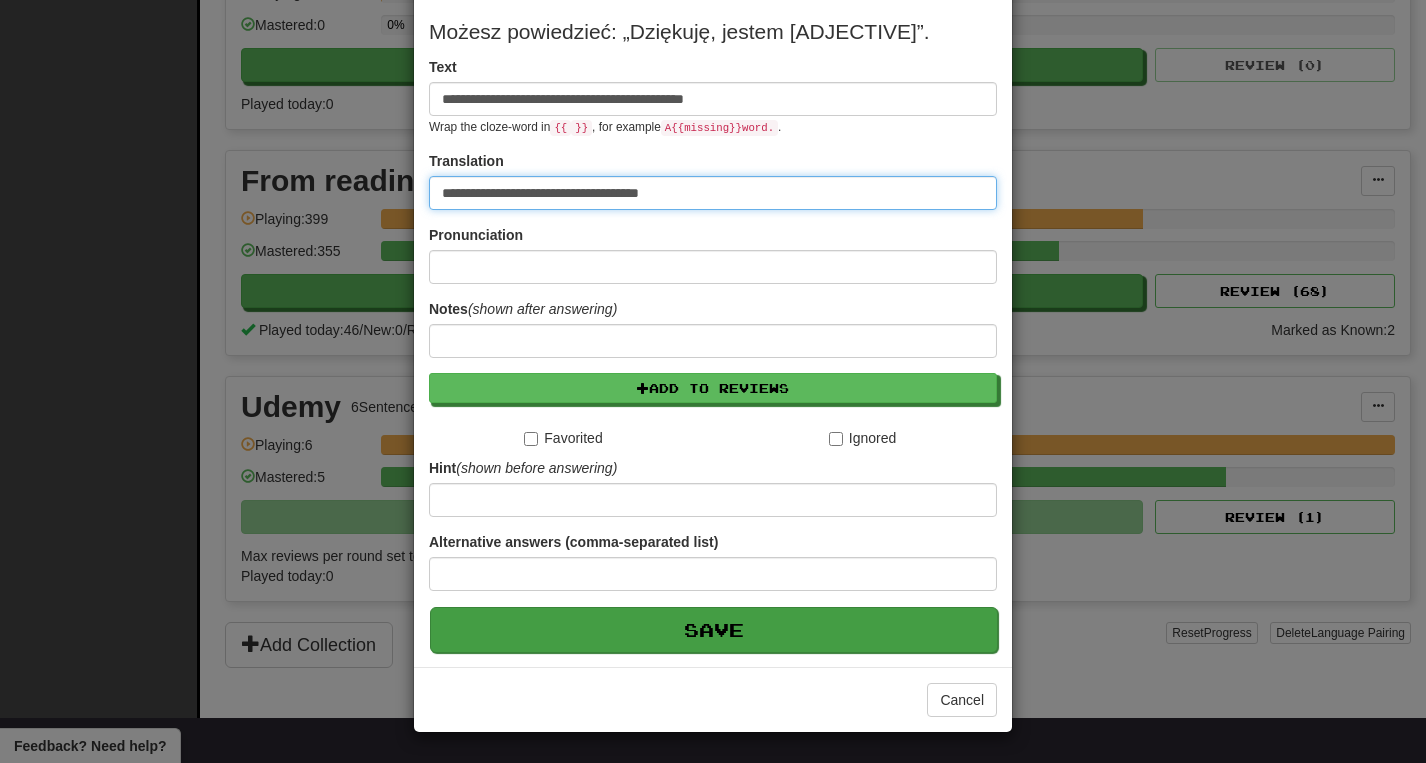 type on "**********" 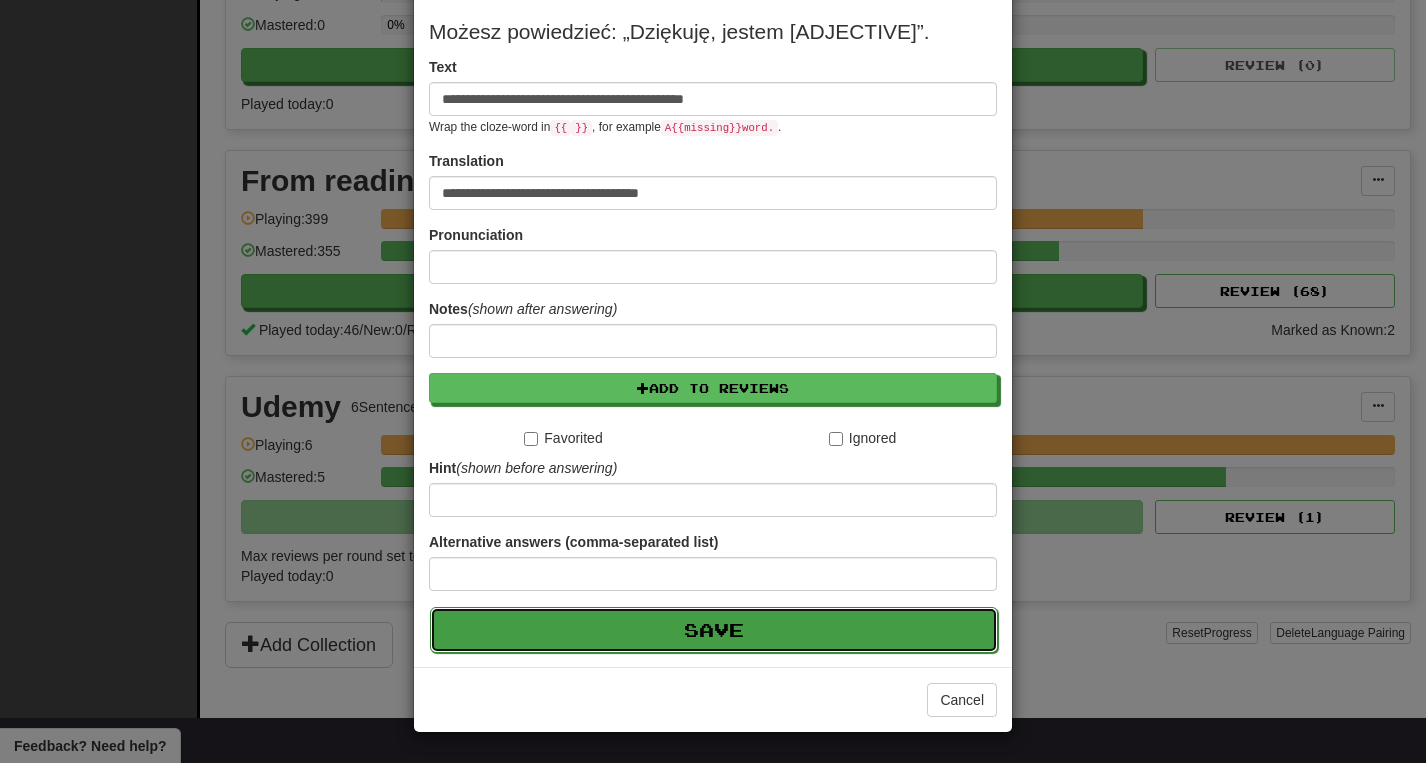 click on "Save" at bounding box center (714, 630) 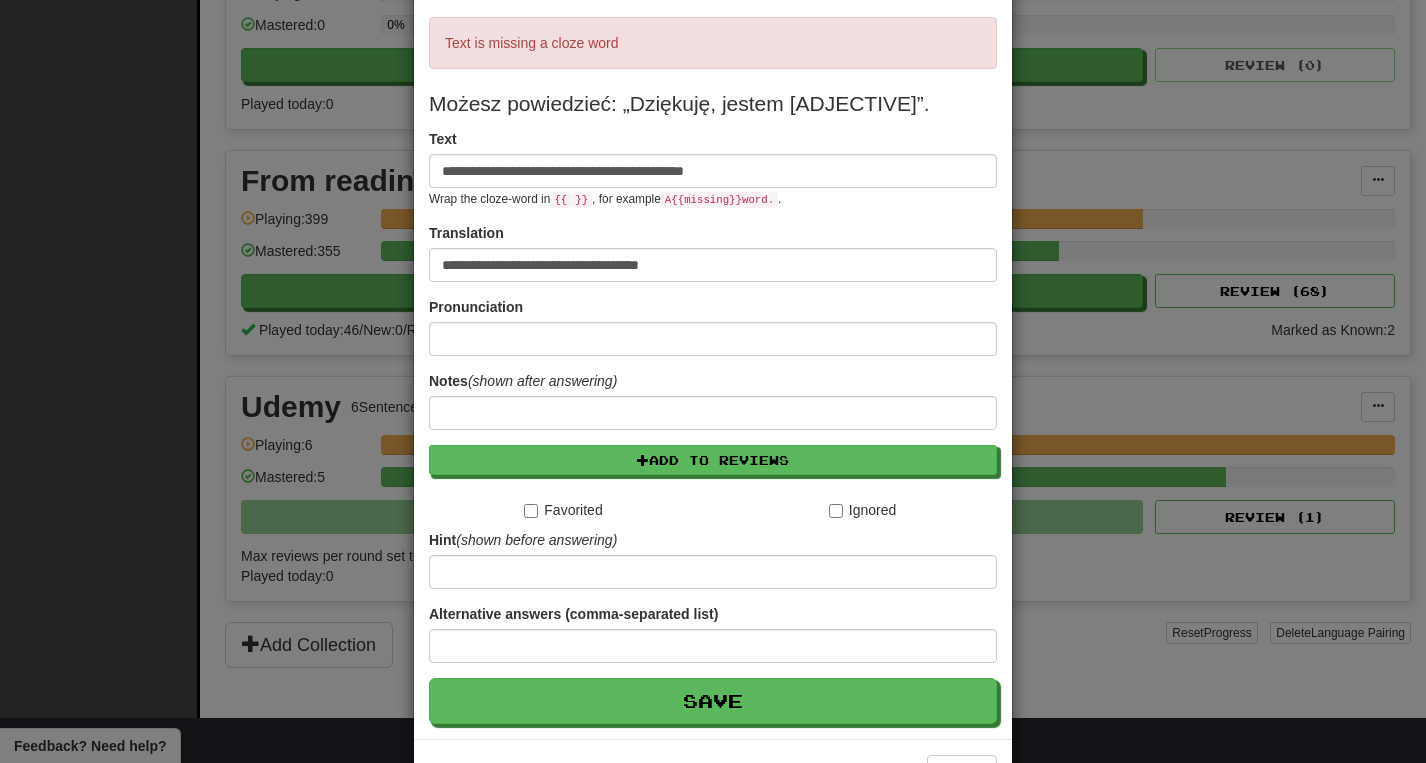scroll, scrollTop: 80, scrollLeft: 0, axis: vertical 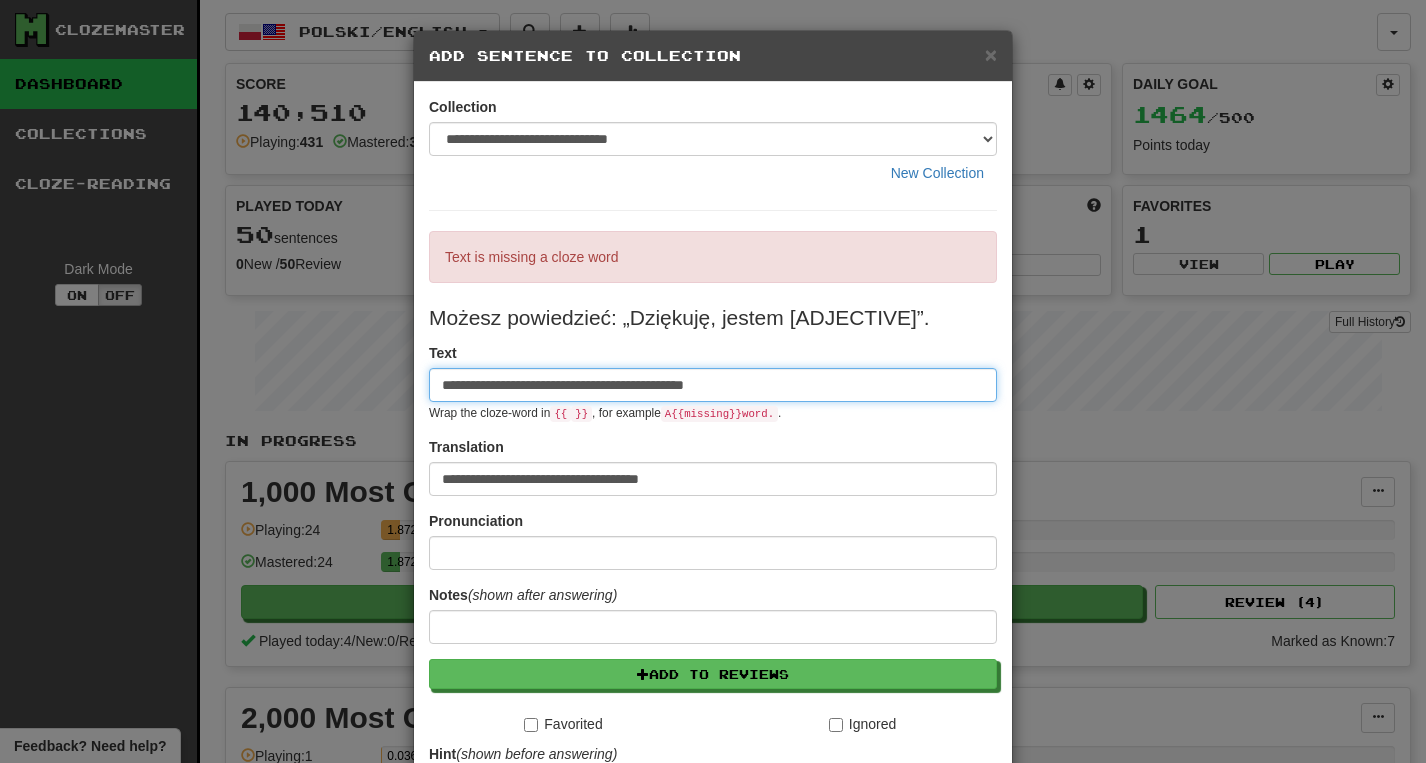 click on "**********" at bounding box center (713, 385) 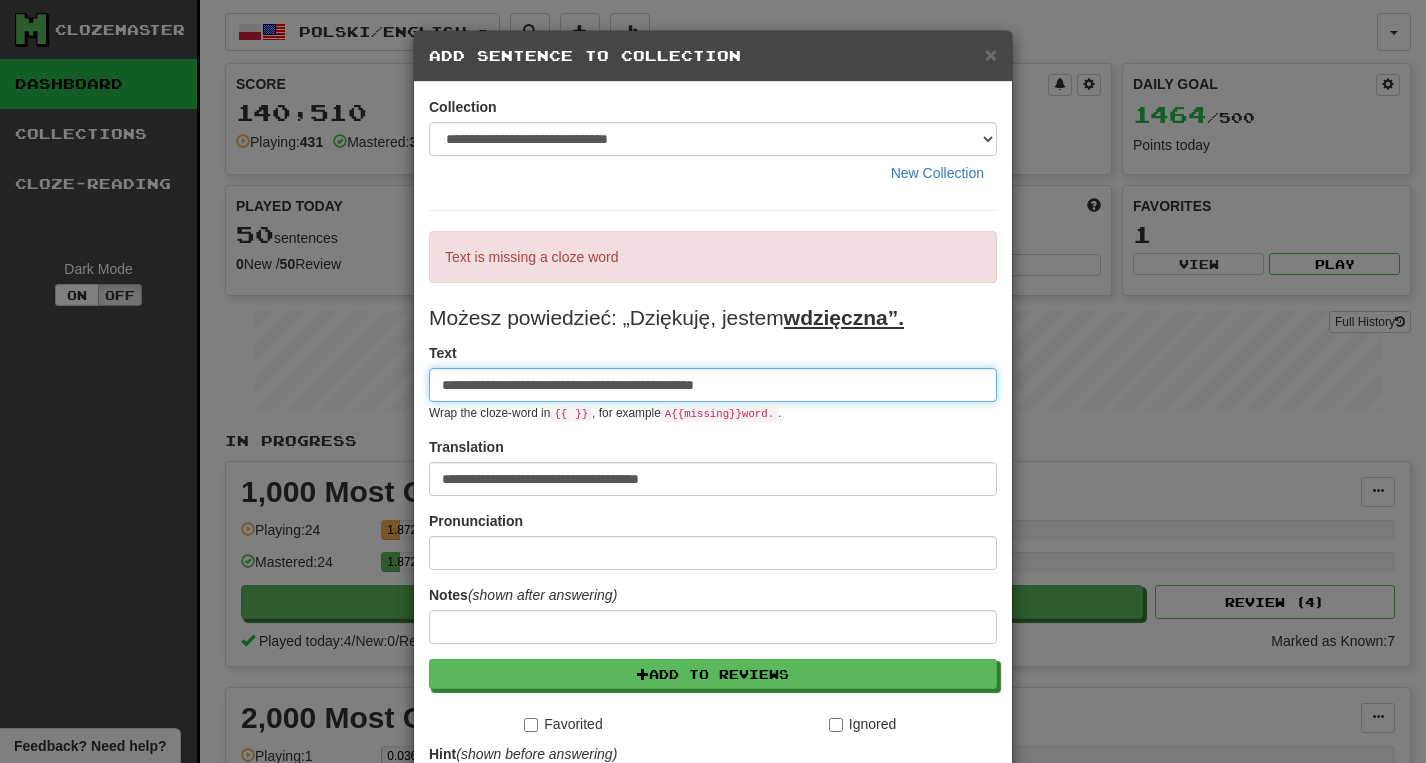 click on "**********" at bounding box center (713, 385) 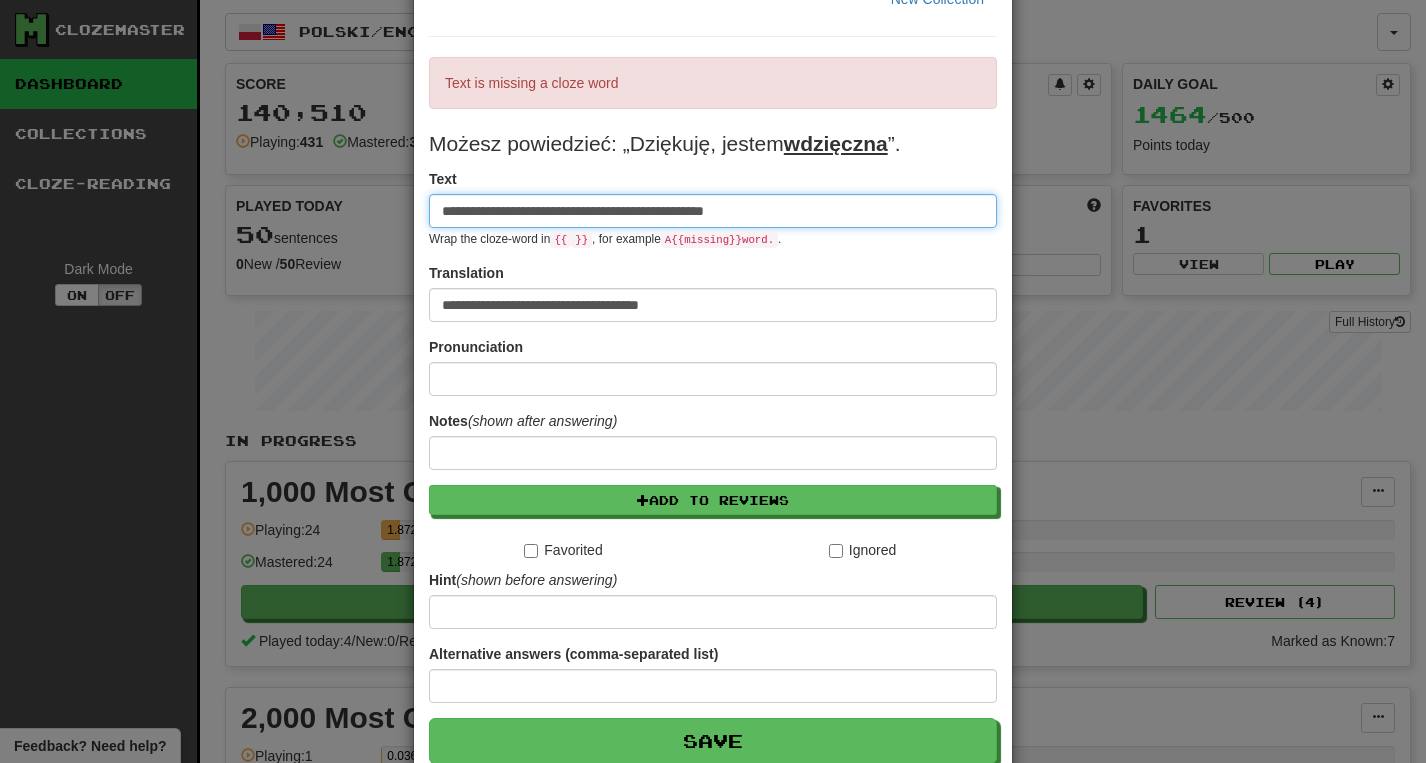 scroll, scrollTop: 286, scrollLeft: 0, axis: vertical 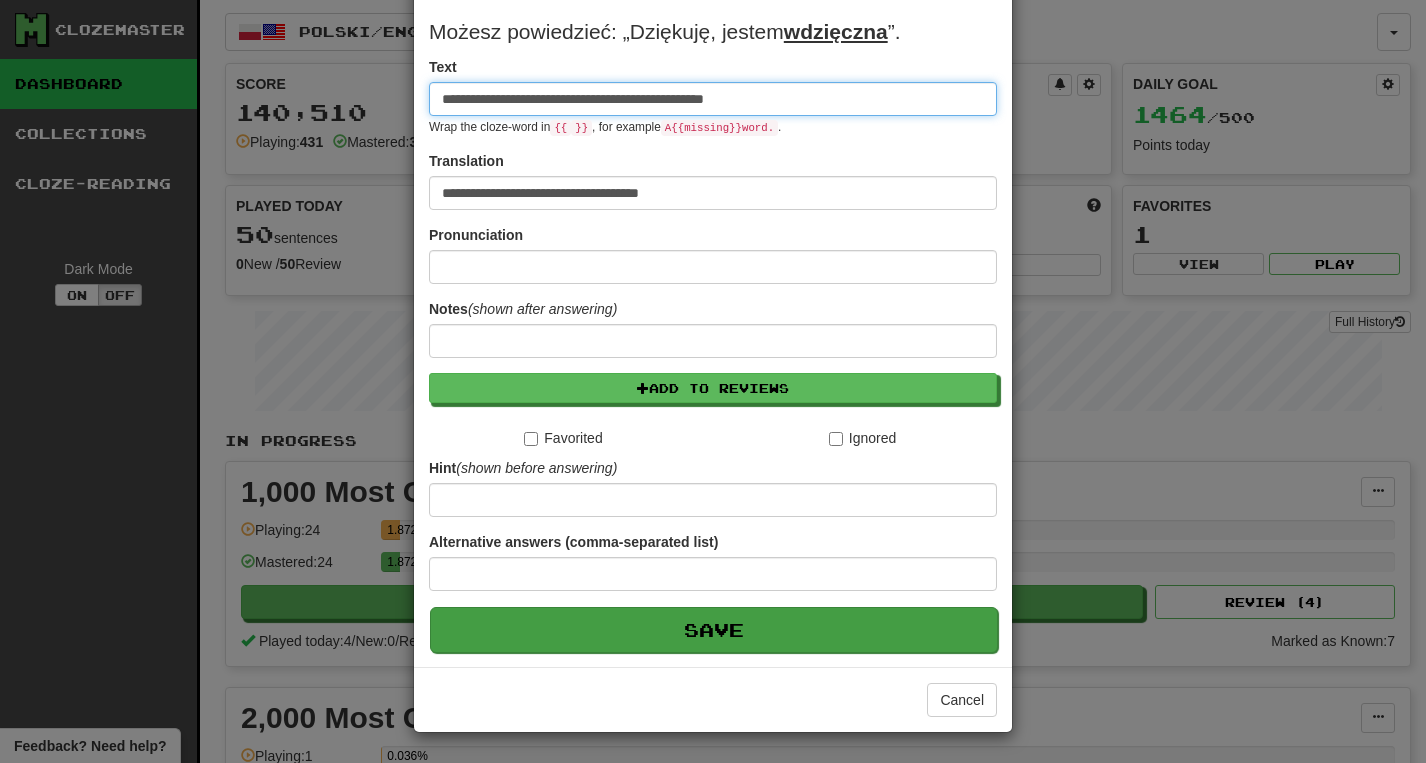 type on "**********" 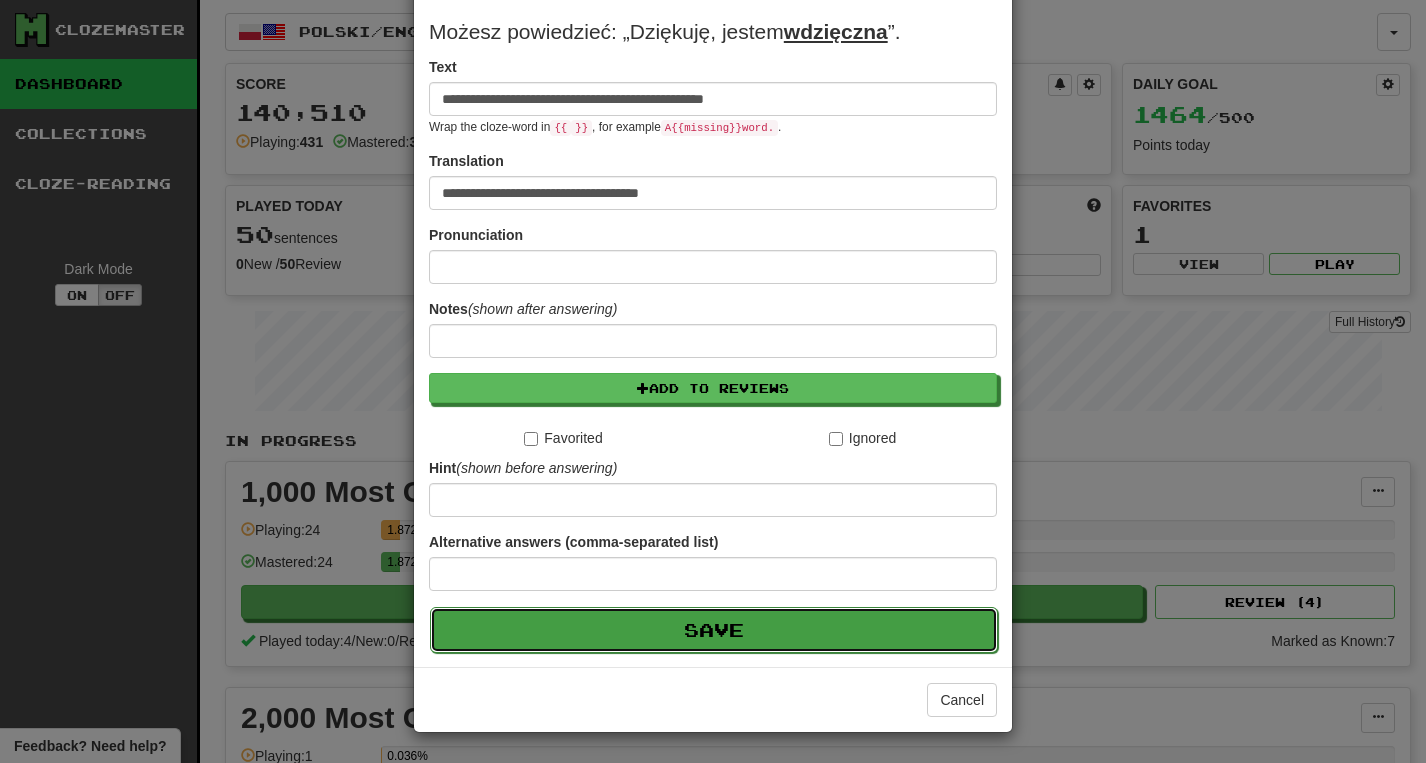 click on "Save" at bounding box center [714, 630] 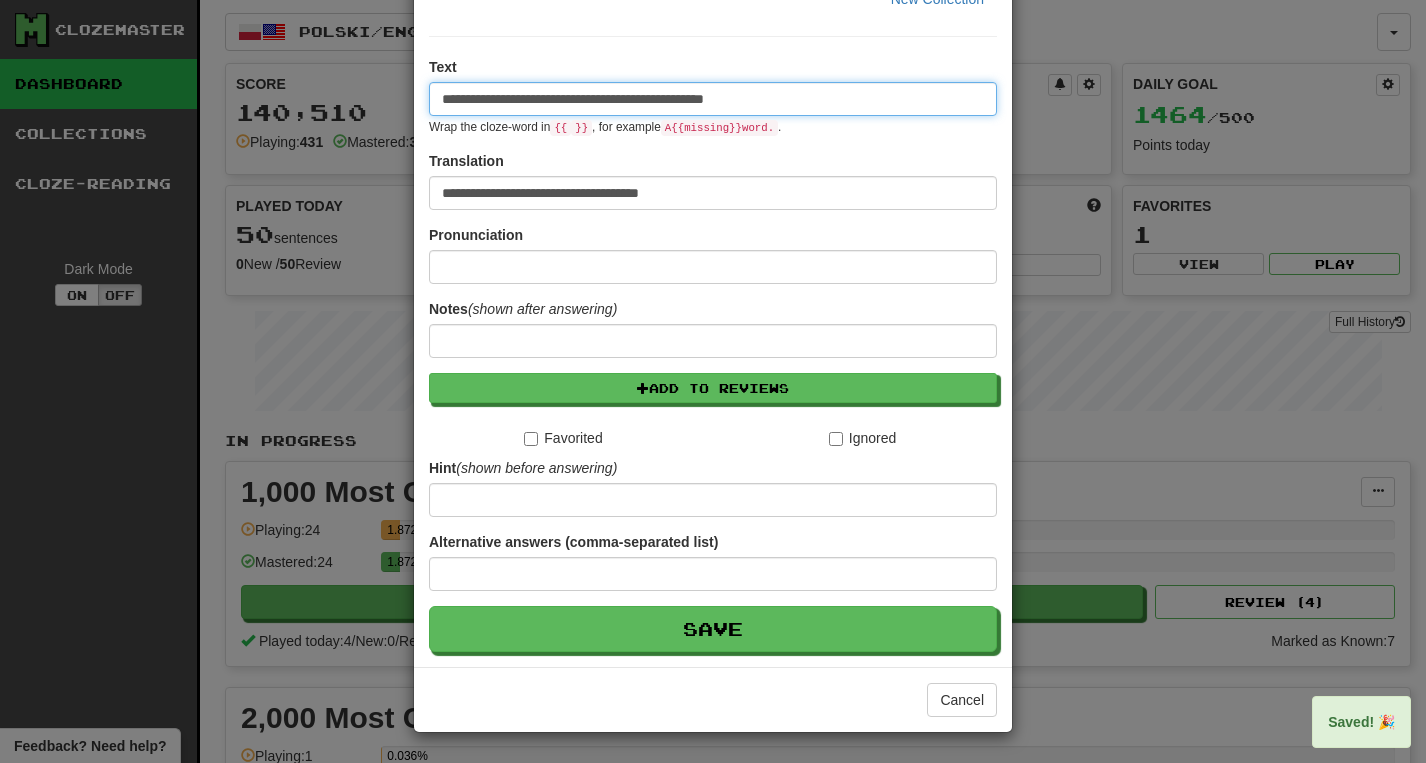 type 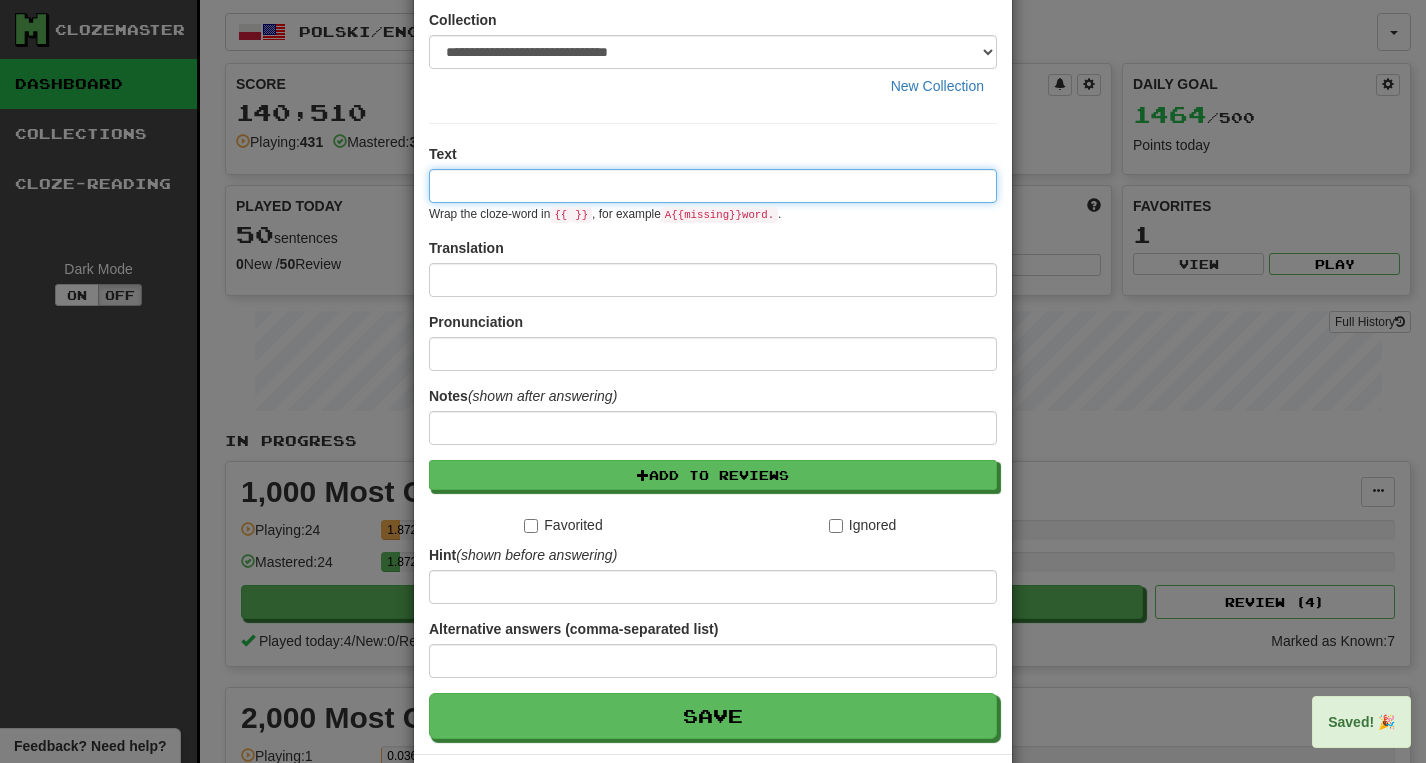 scroll, scrollTop: 0, scrollLeft: 0, axis: both 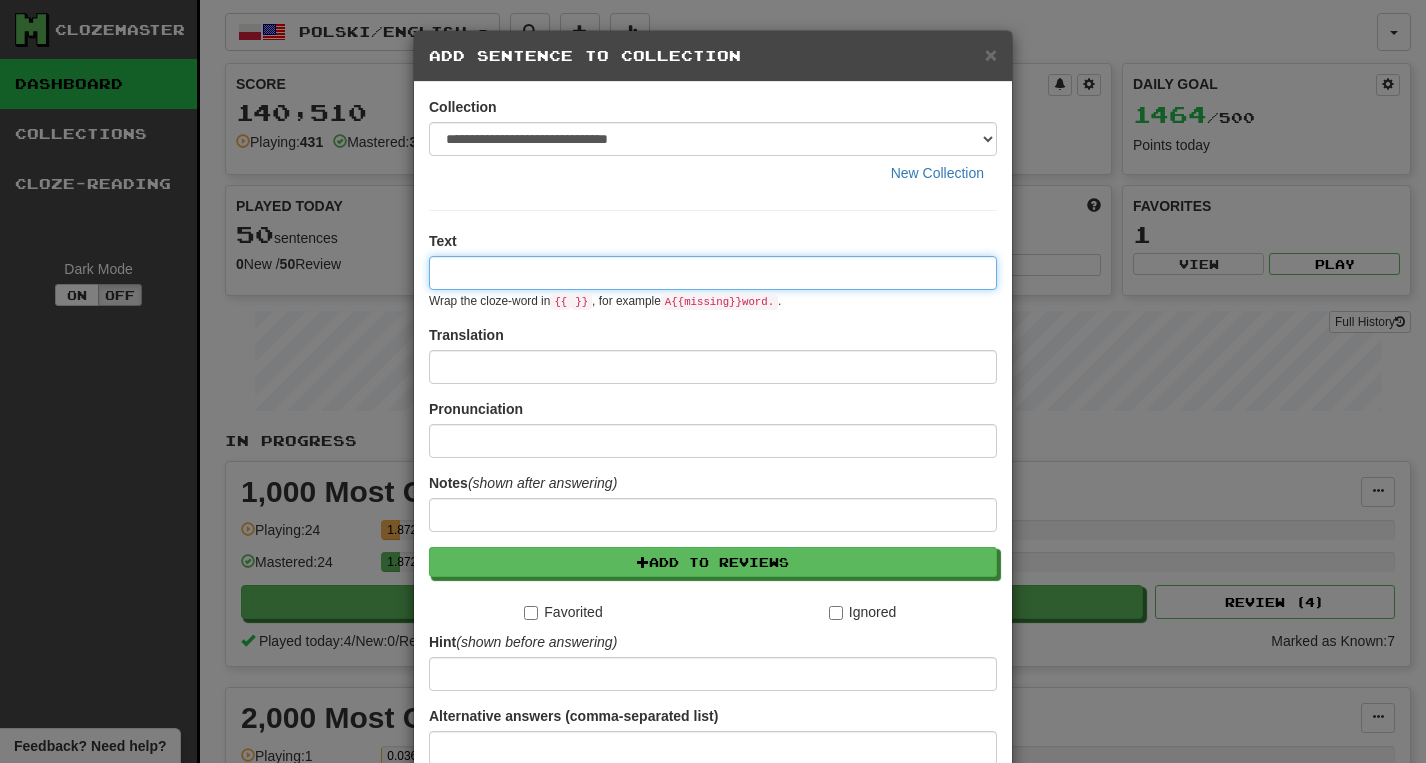 paste on "**********" 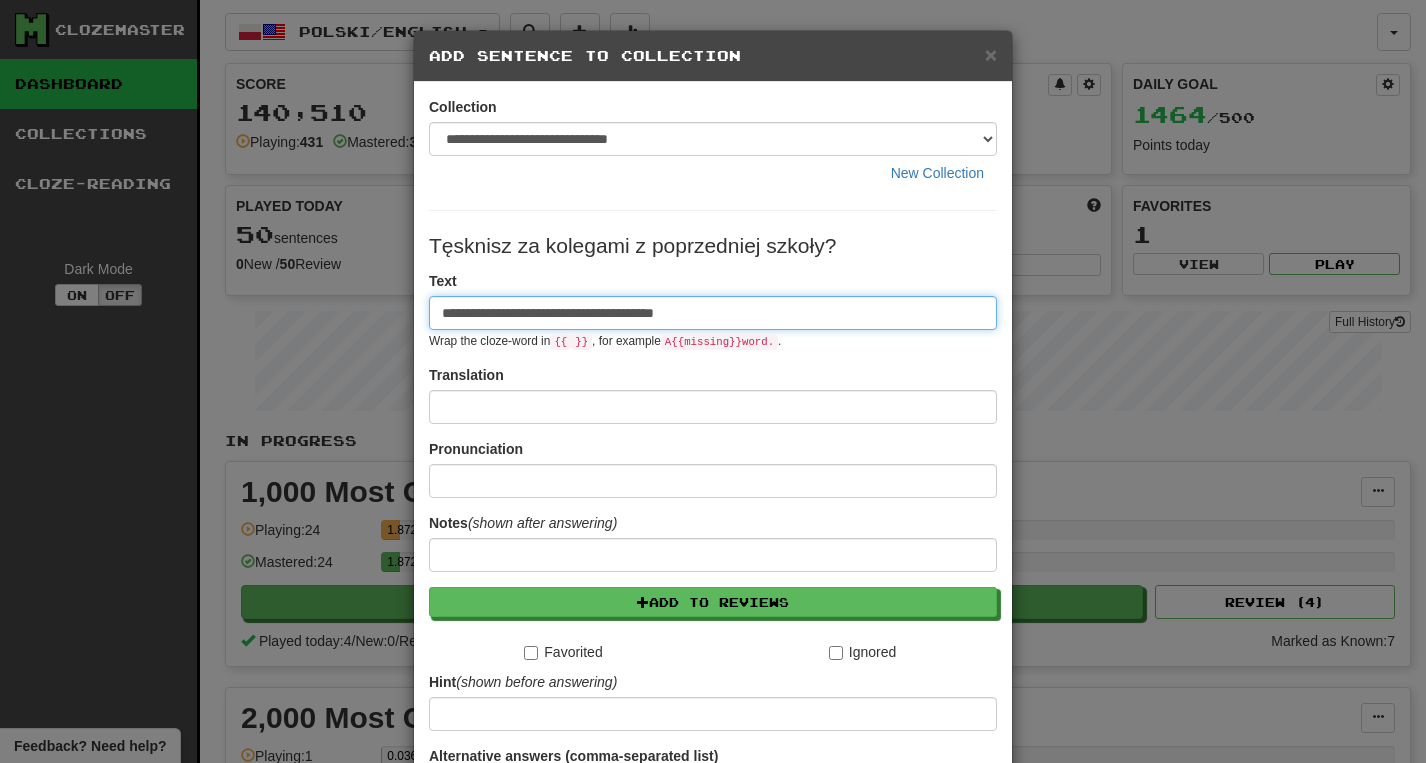 click on "**********" at bounding box center (713, 313) 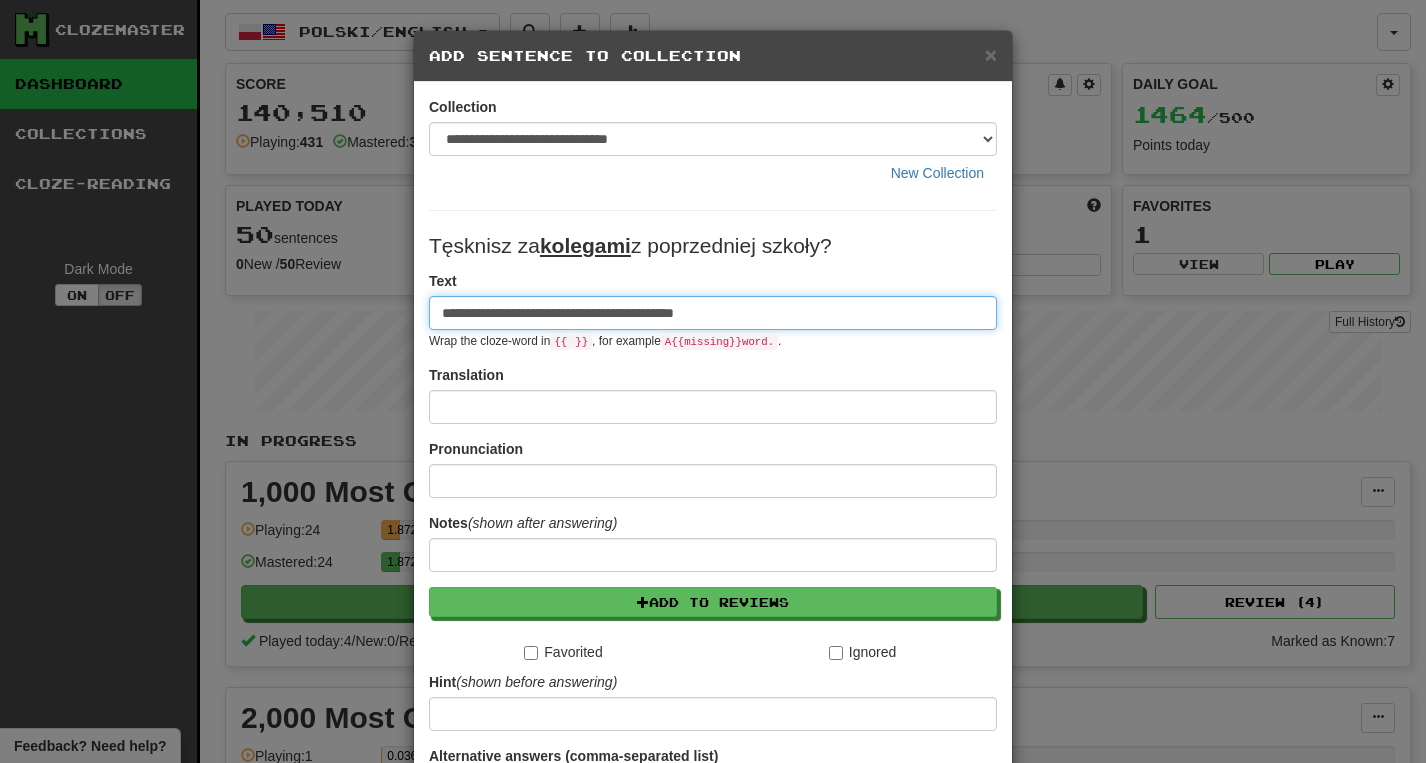type on "**********" 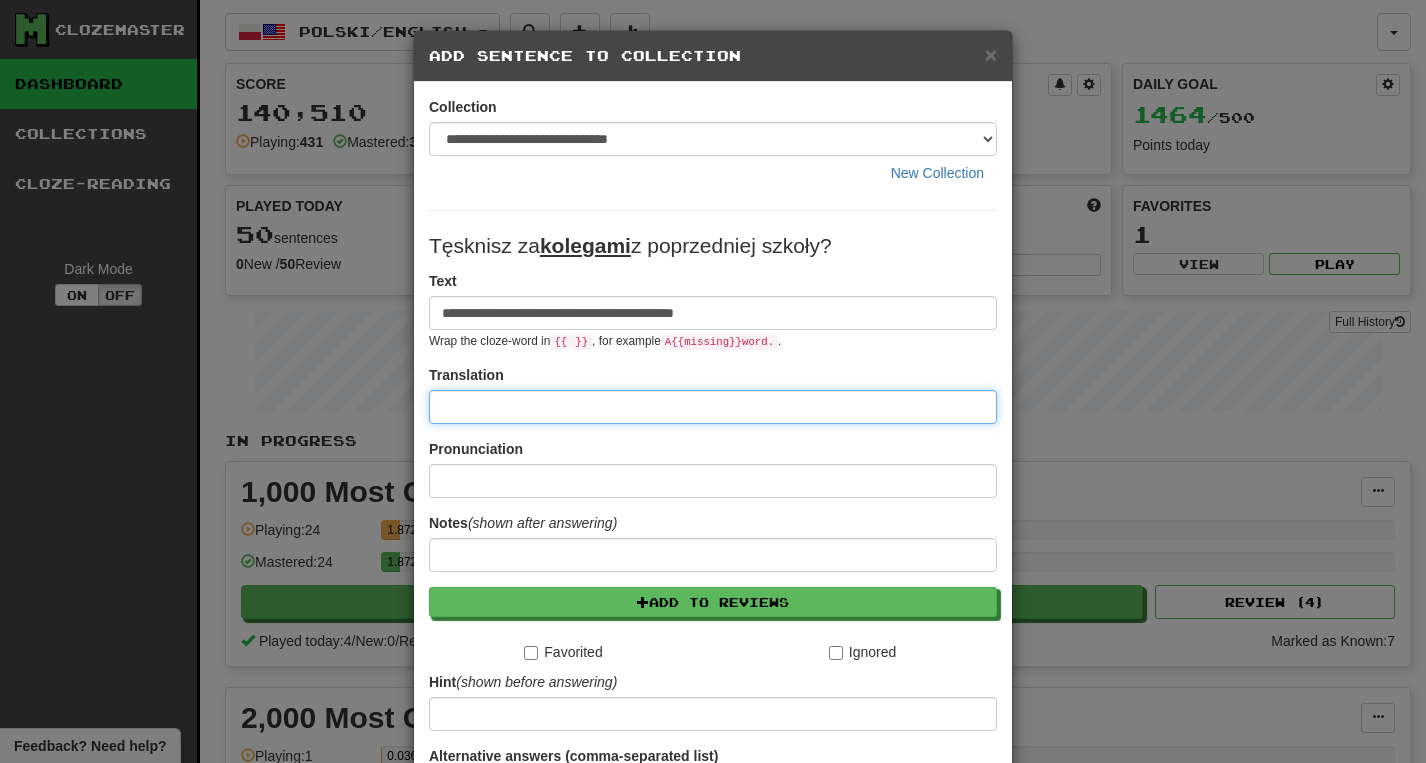 click at bounding box center (713, 407) 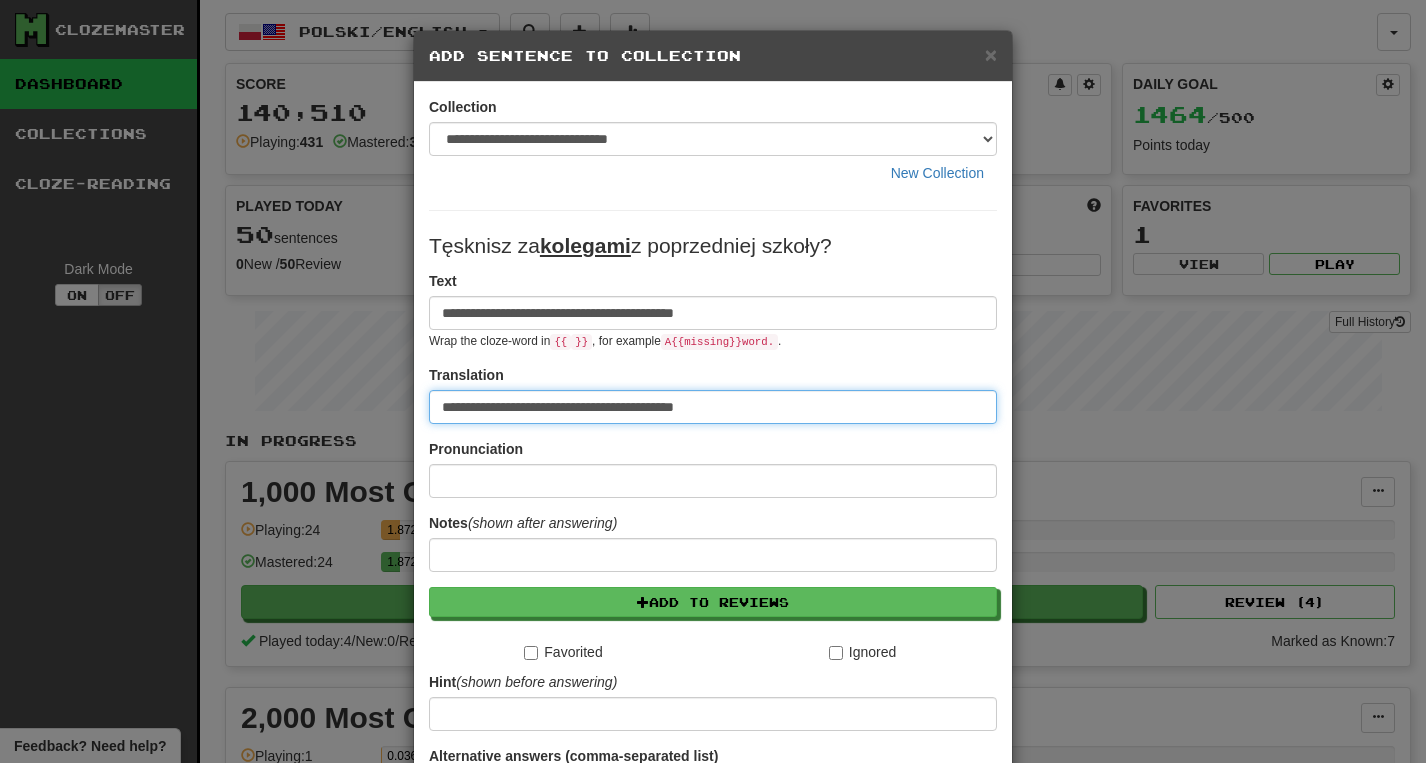 type on "**********" 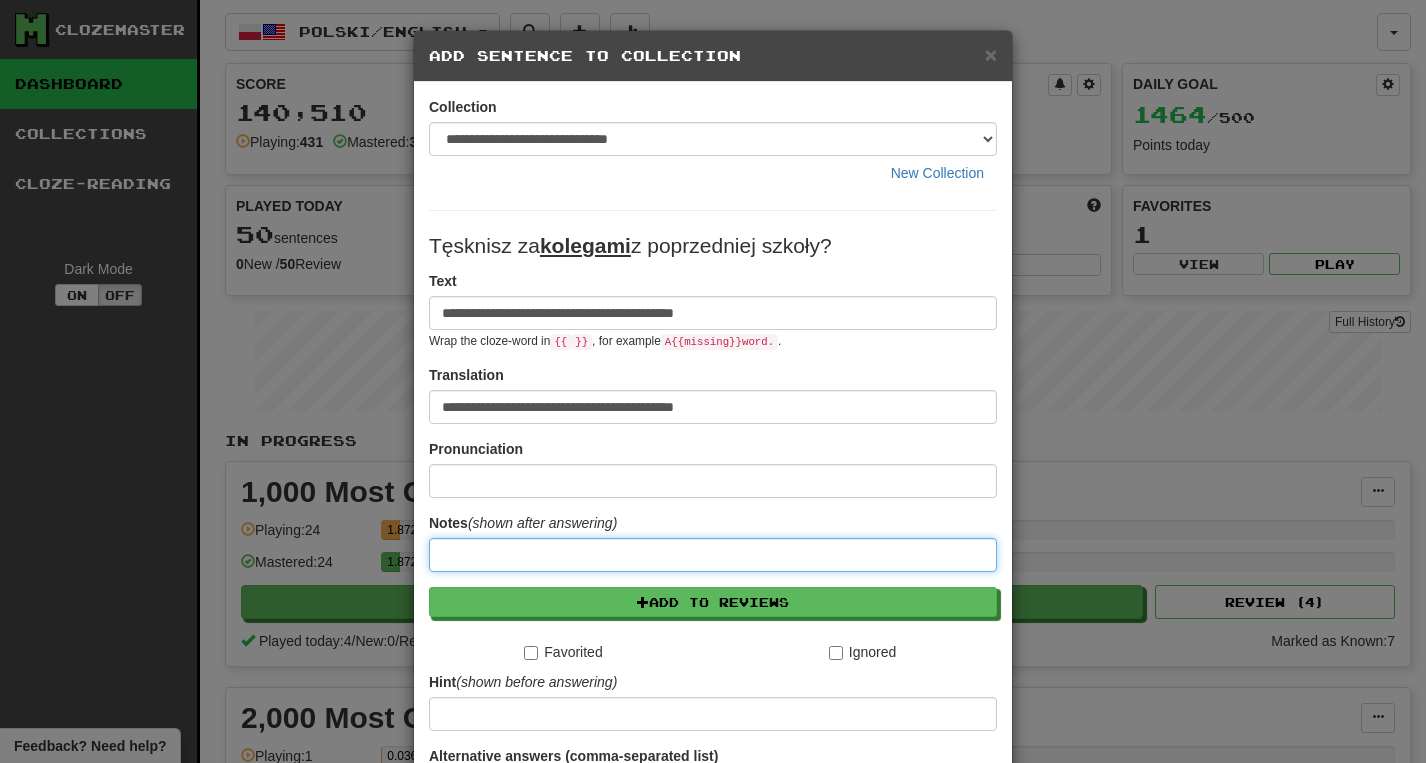 click at bounding box center (713, 555) 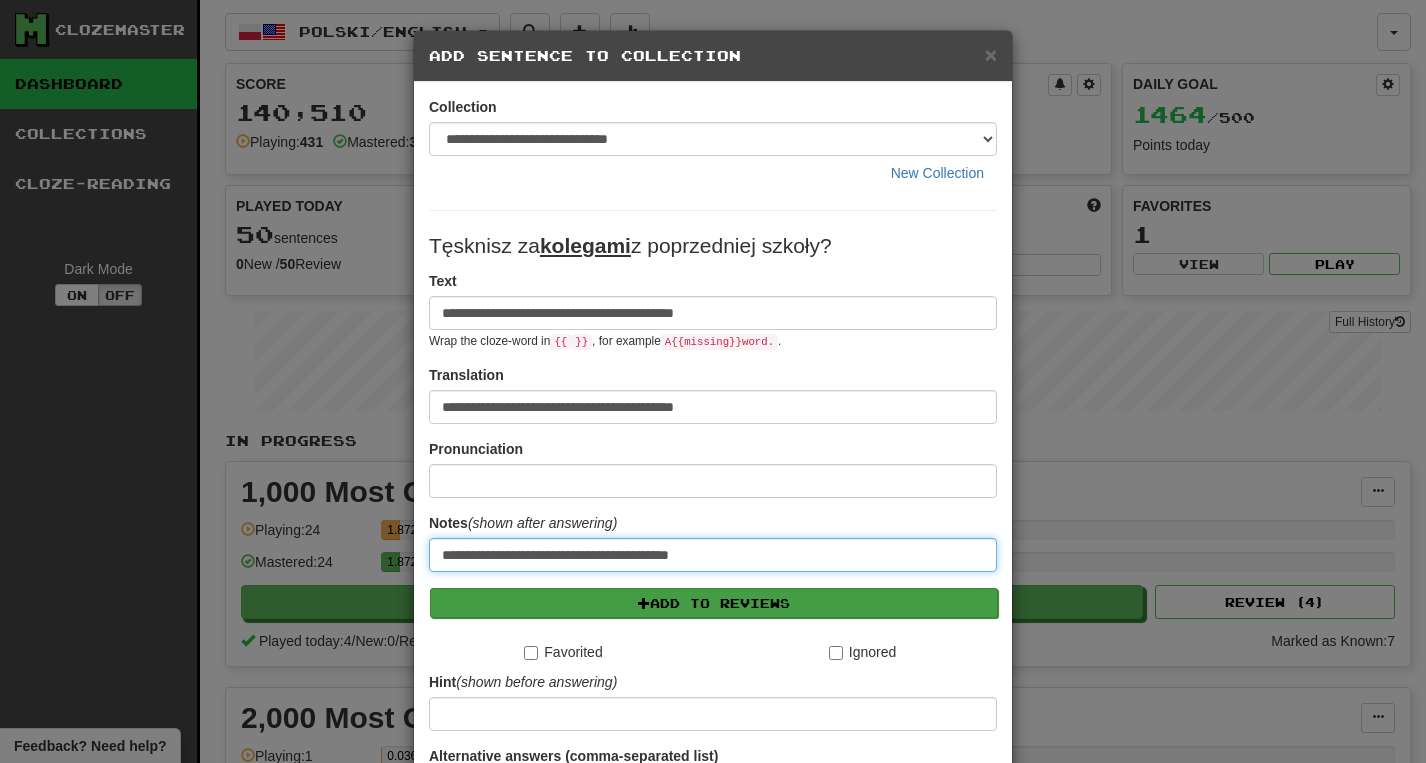 scroll, scrollTop: 214, scrollLeft: 0, axis: vertical 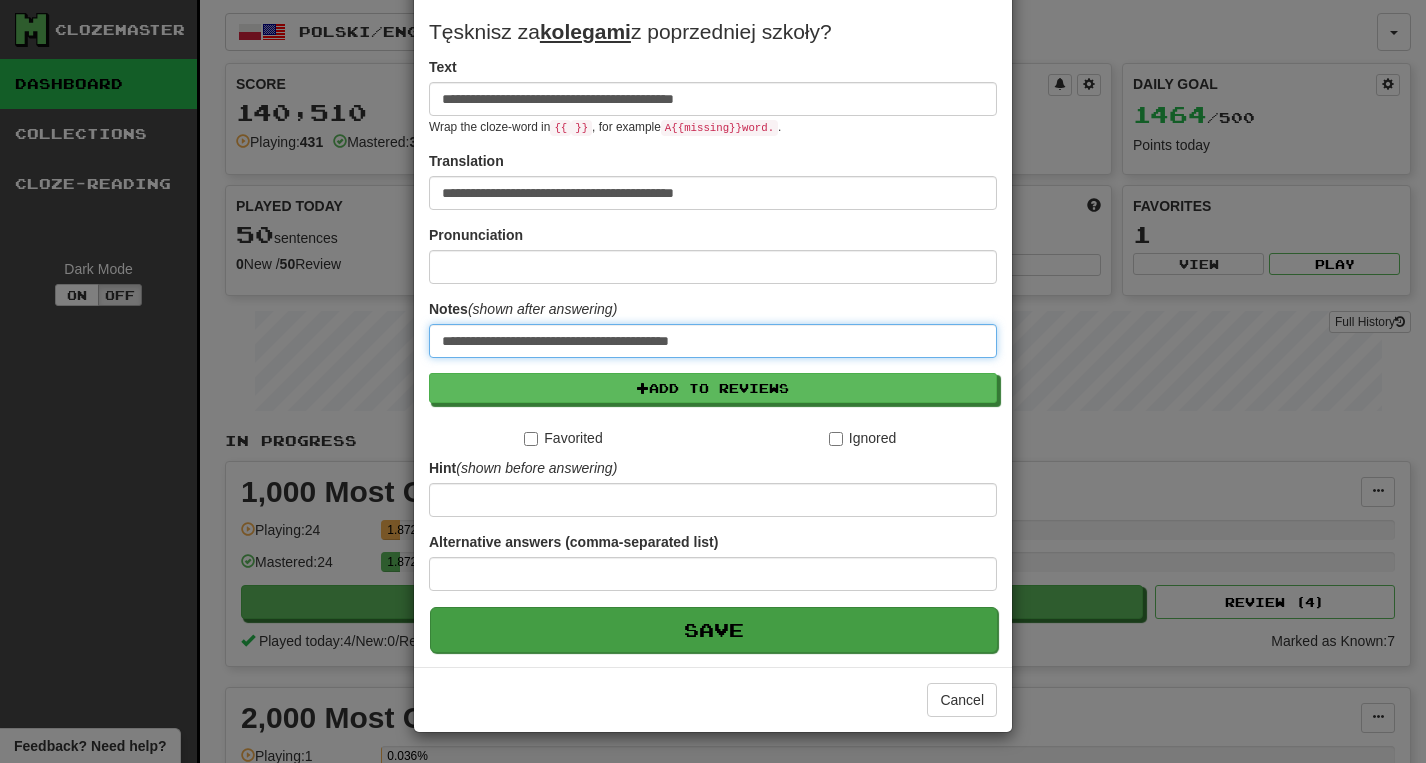 type on "**********" 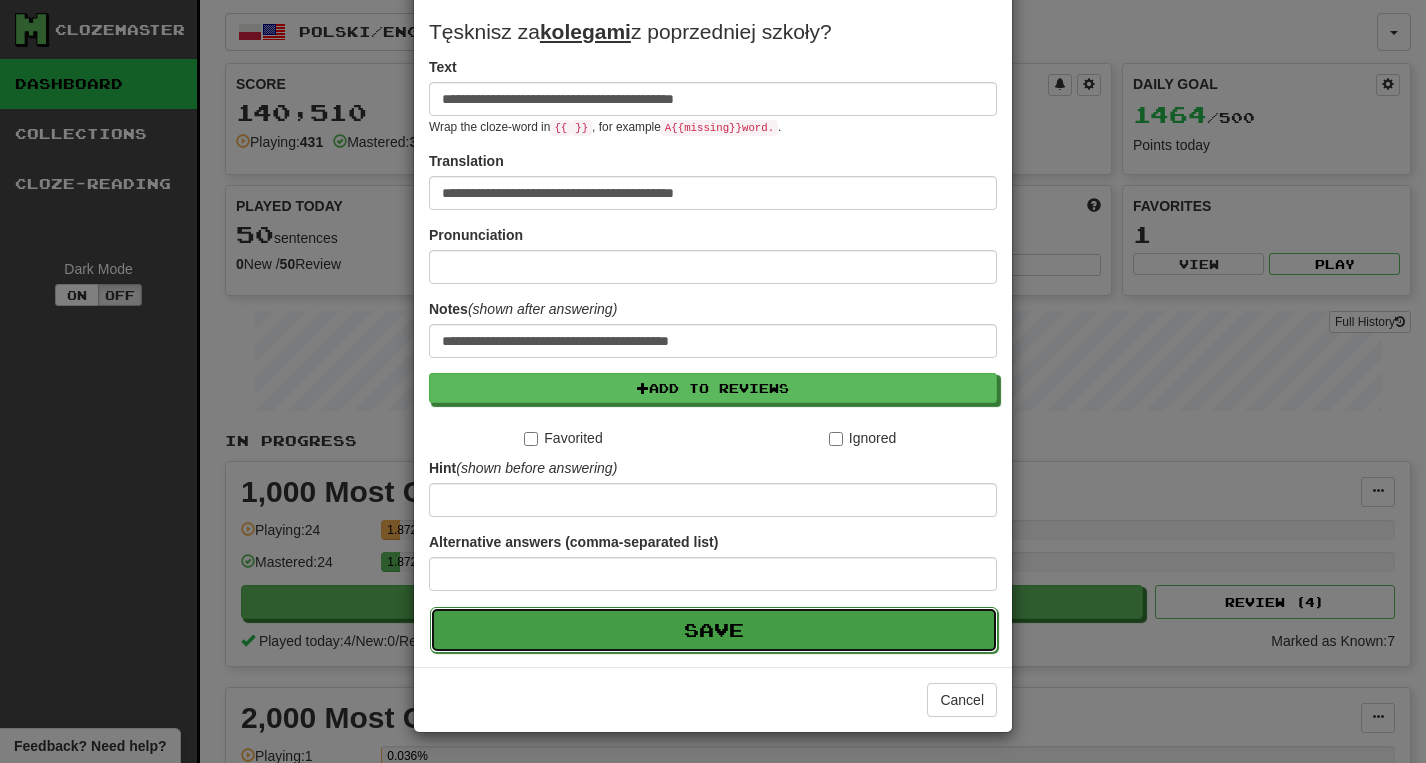 click on "Save" at bounding box center [714, 630] 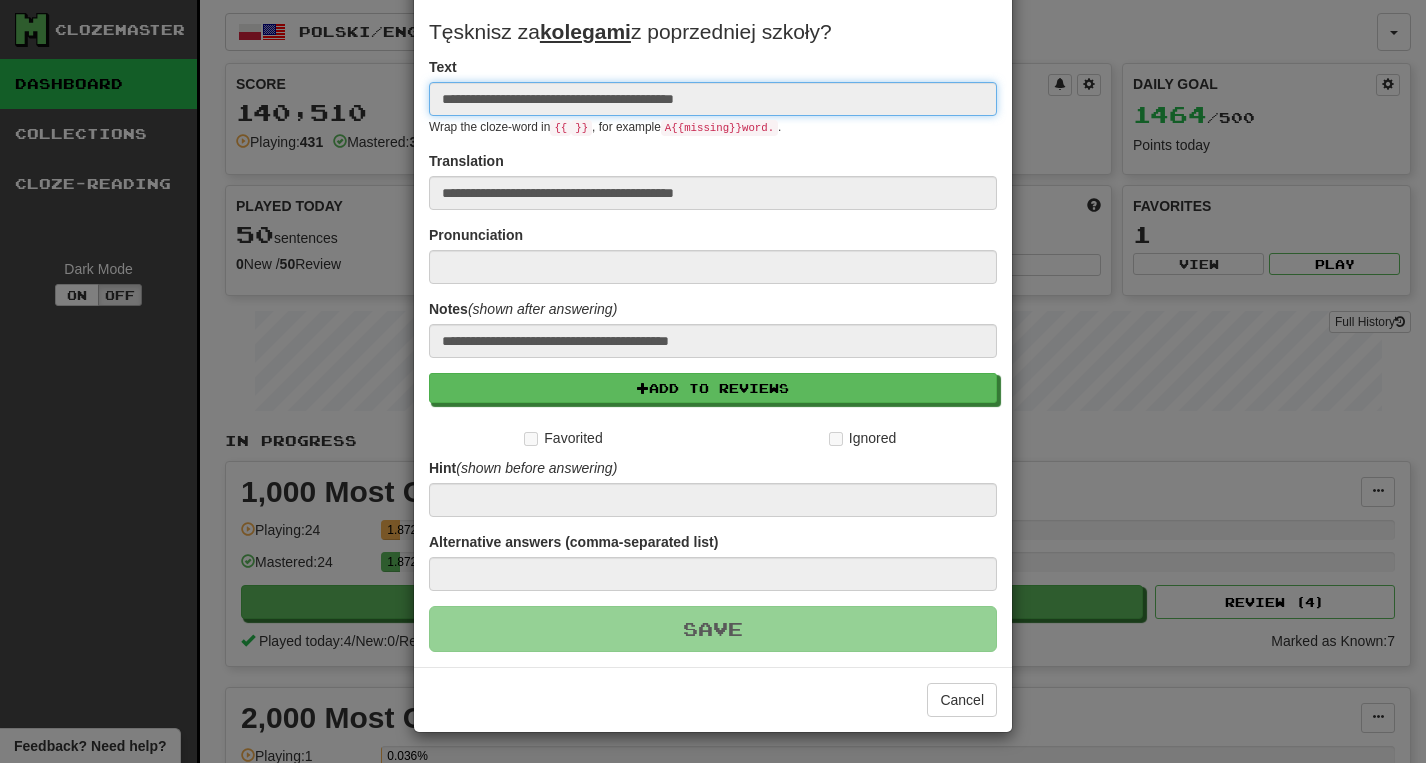 type 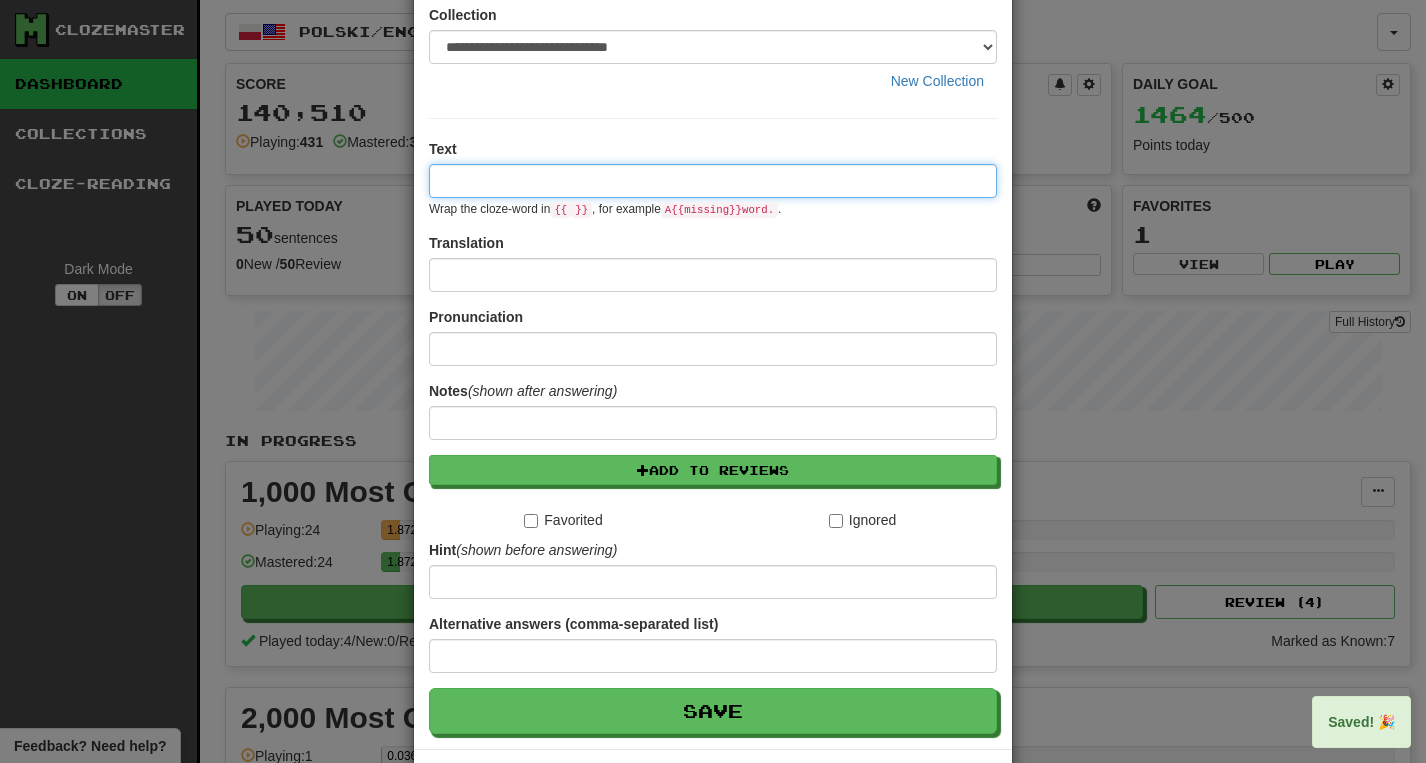 scroll, scrollTop: 0, scrollLeft: 0, axis: both 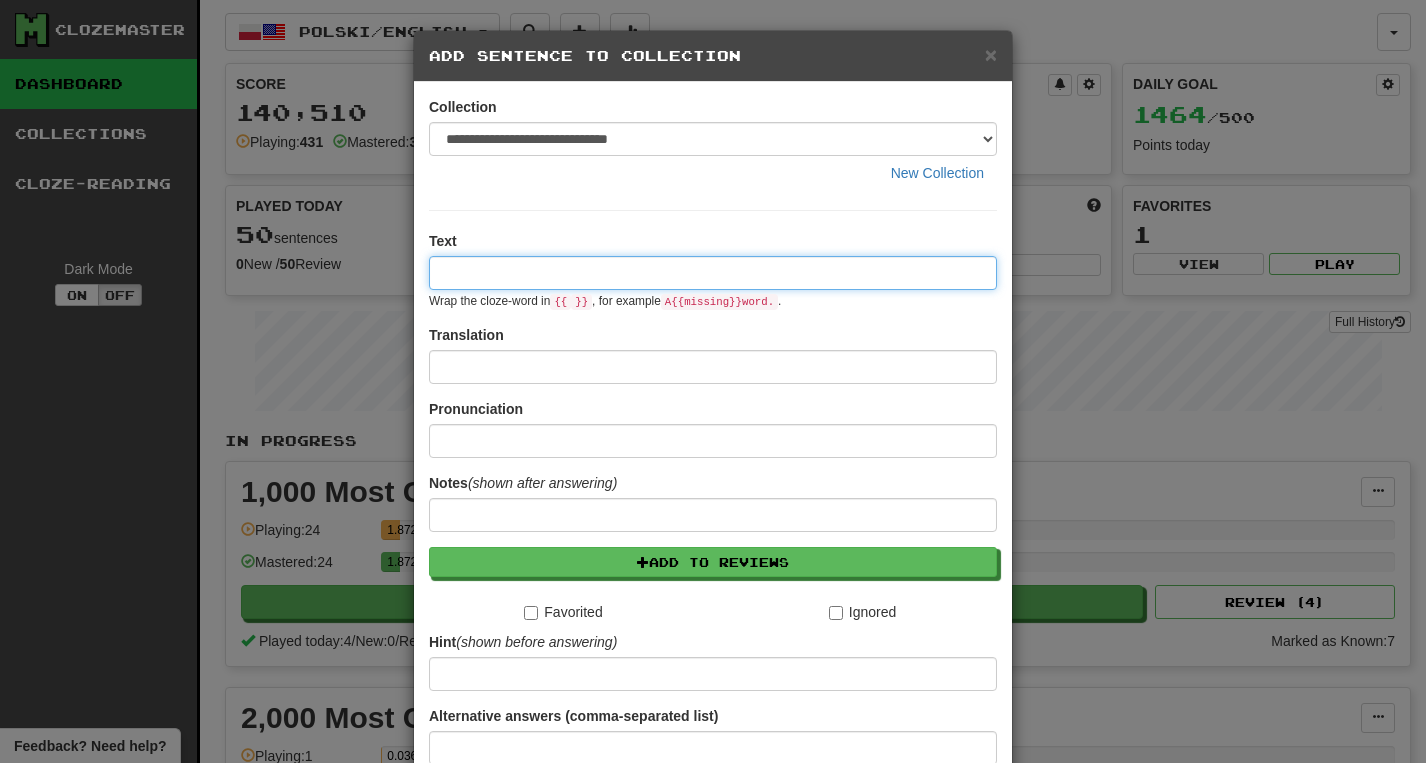 paste on "**********" 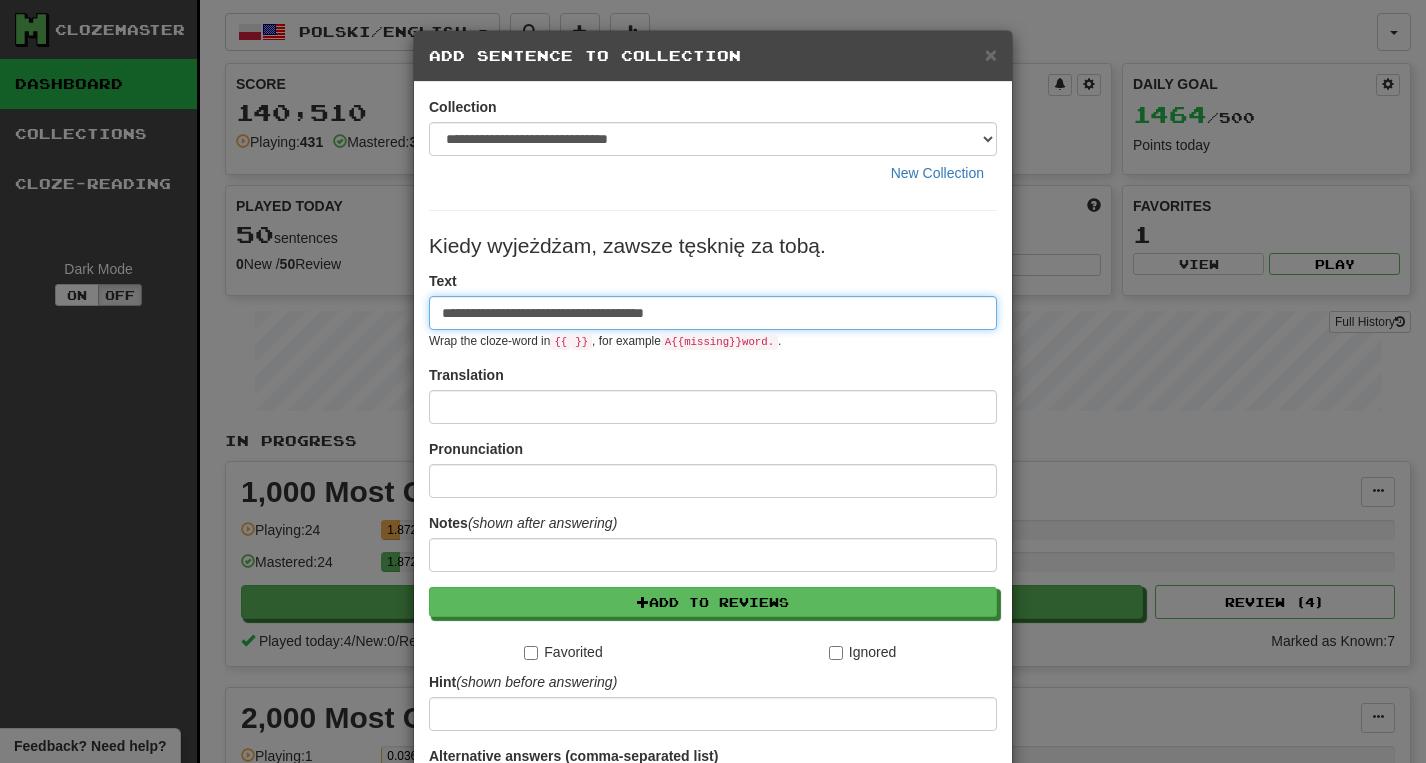 click on "**********" at bounding box center [713, 313] 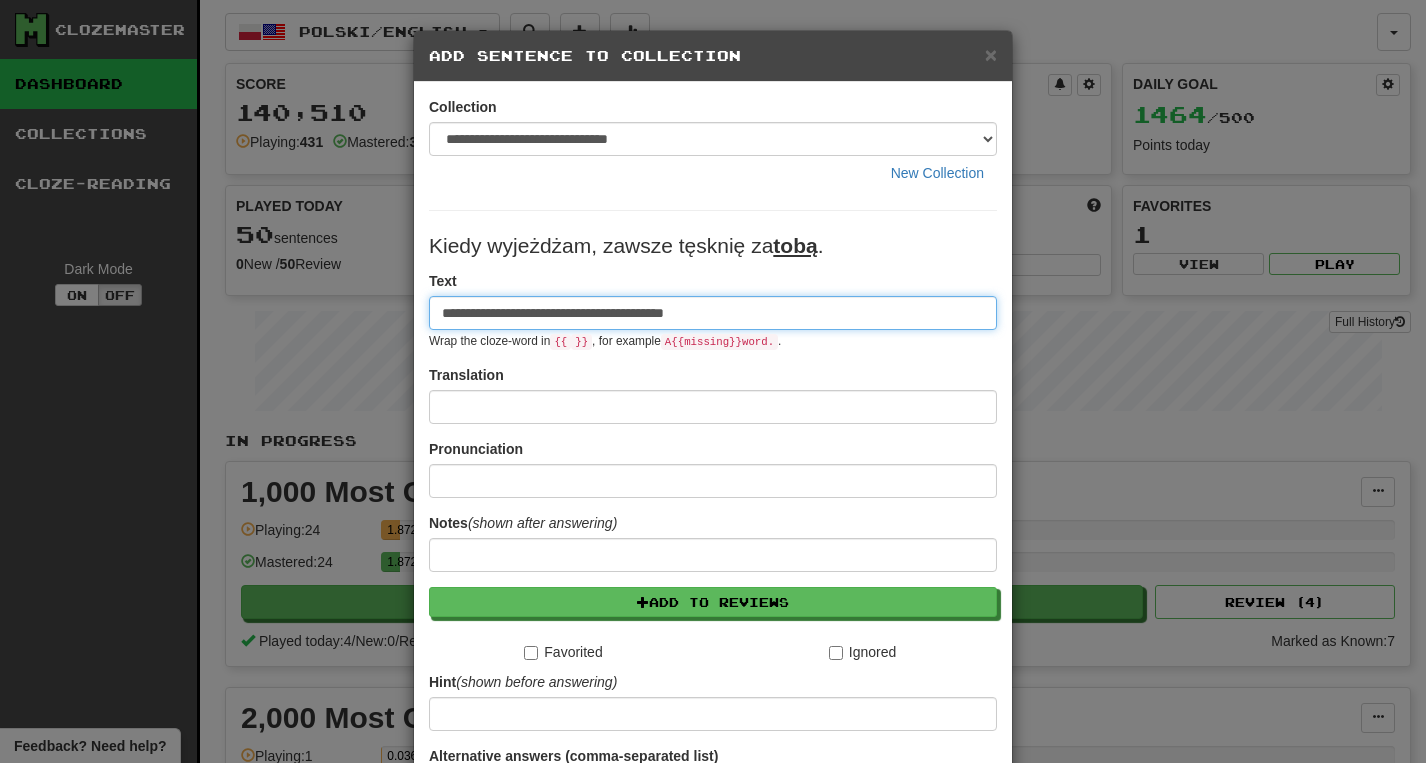 type on "**********" 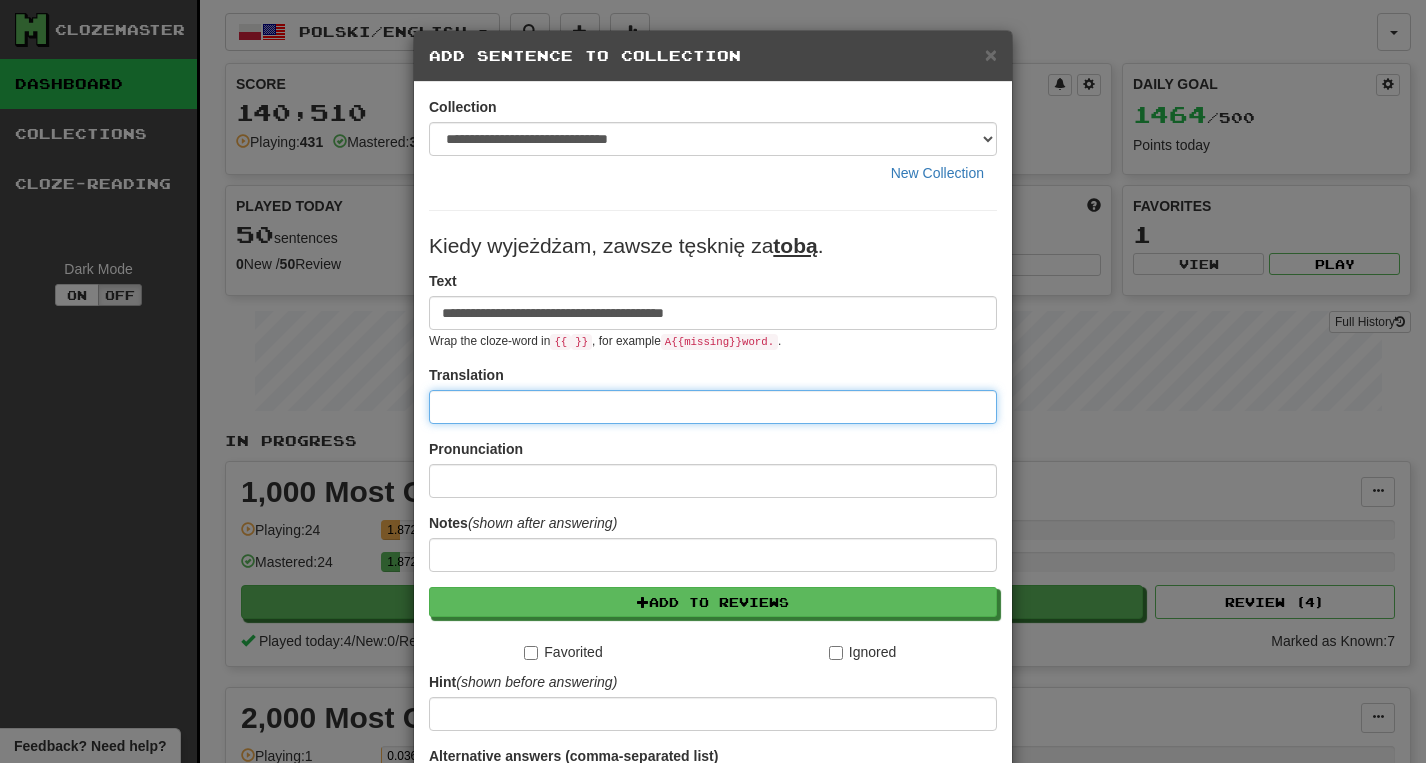 click at bounding box center [713, 407] 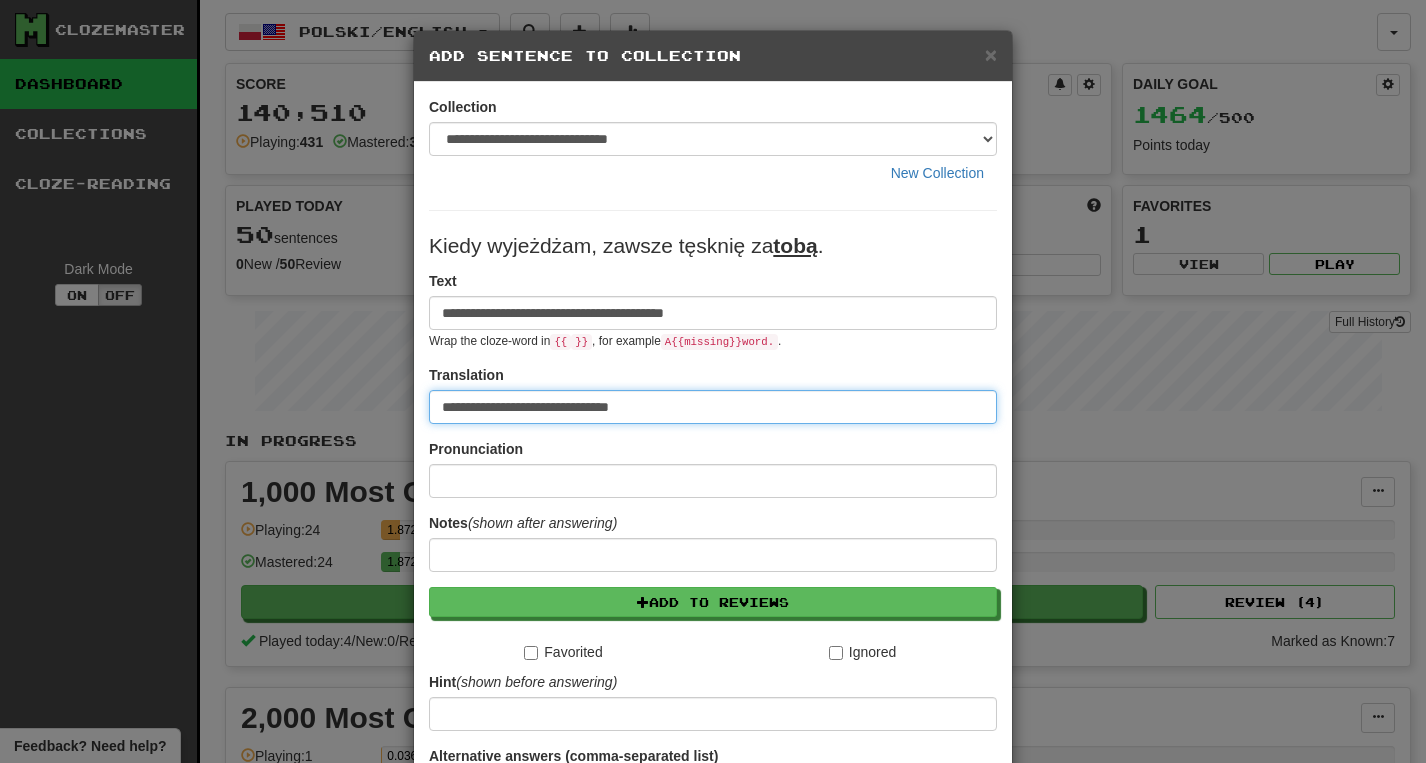 type on "**********" 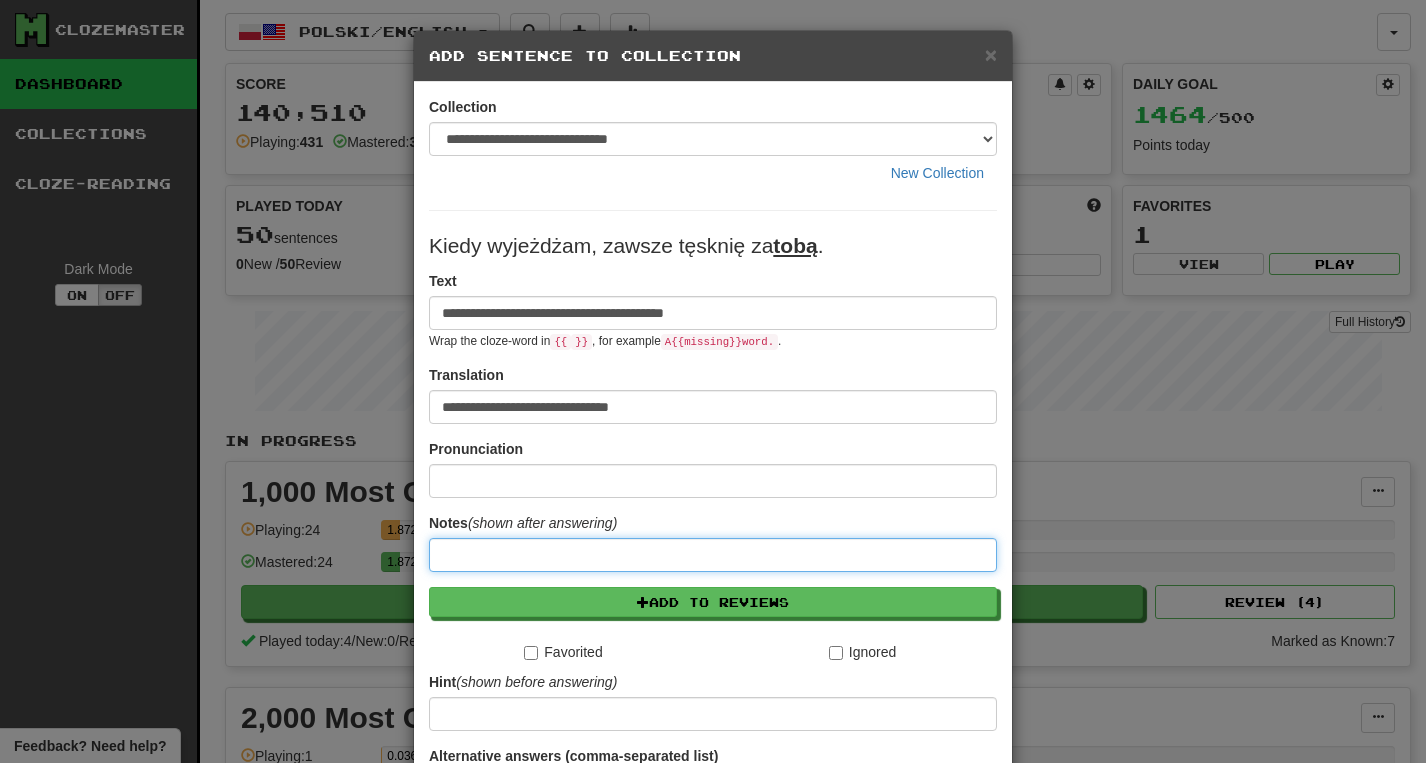 click at bounding box center [713, 555] 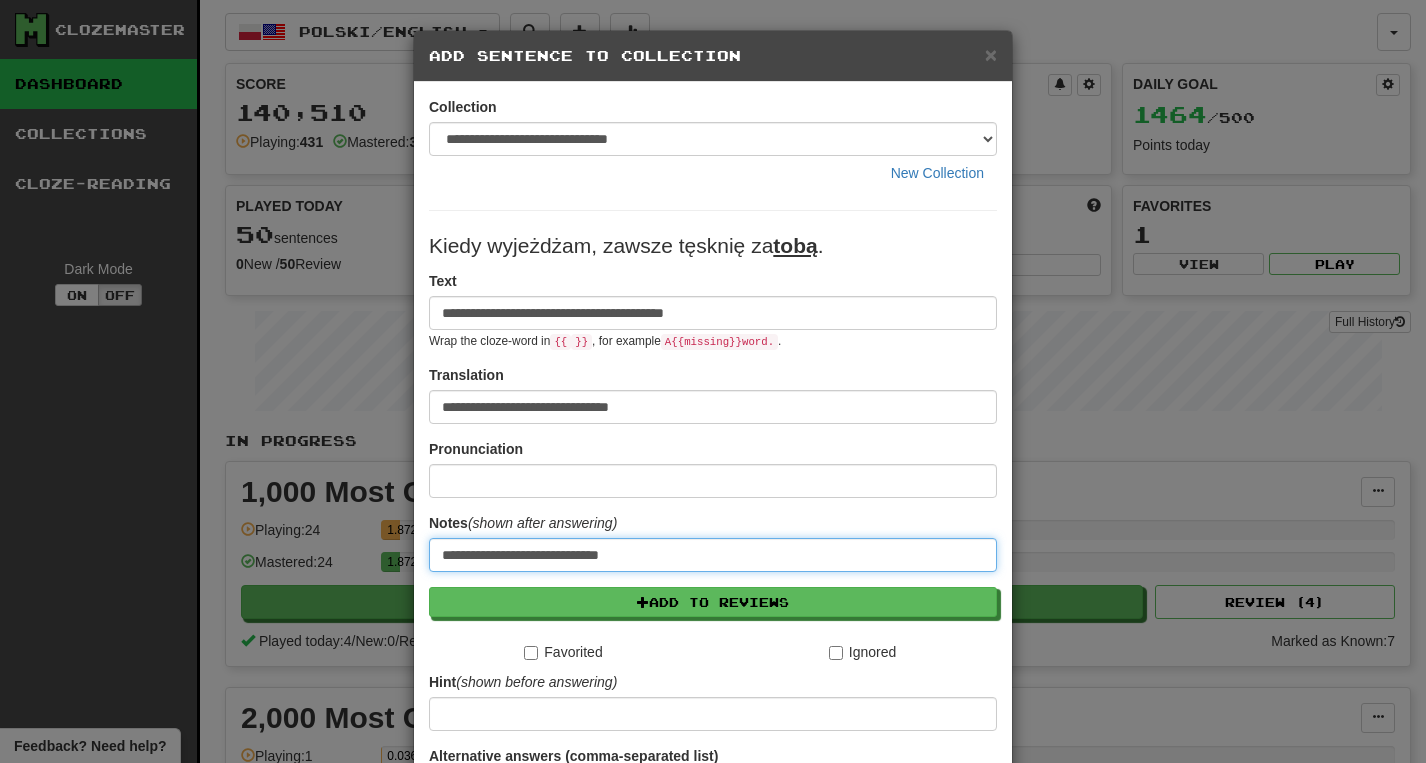 scroll, scrollTop: 214, scrollLeft: 0, axis: vertical 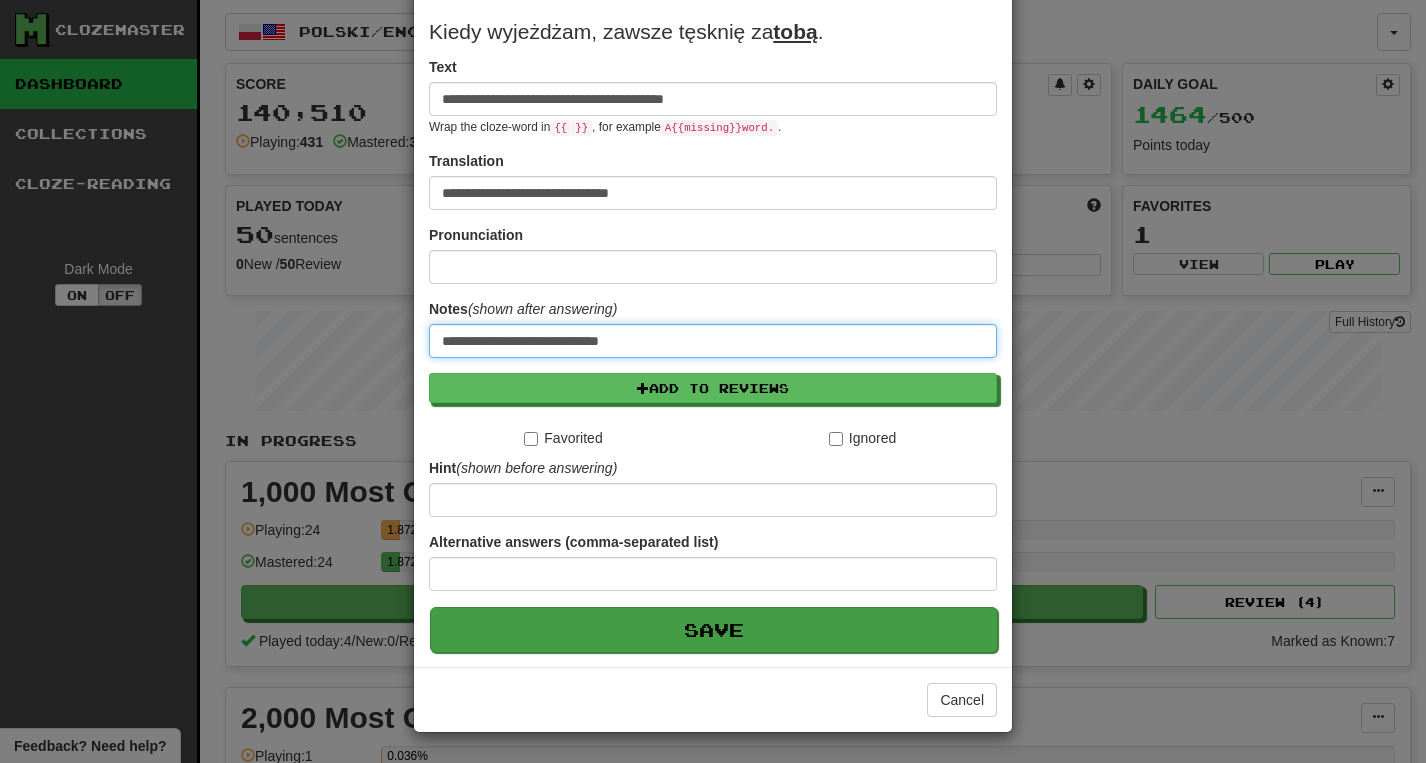 type on "**********" 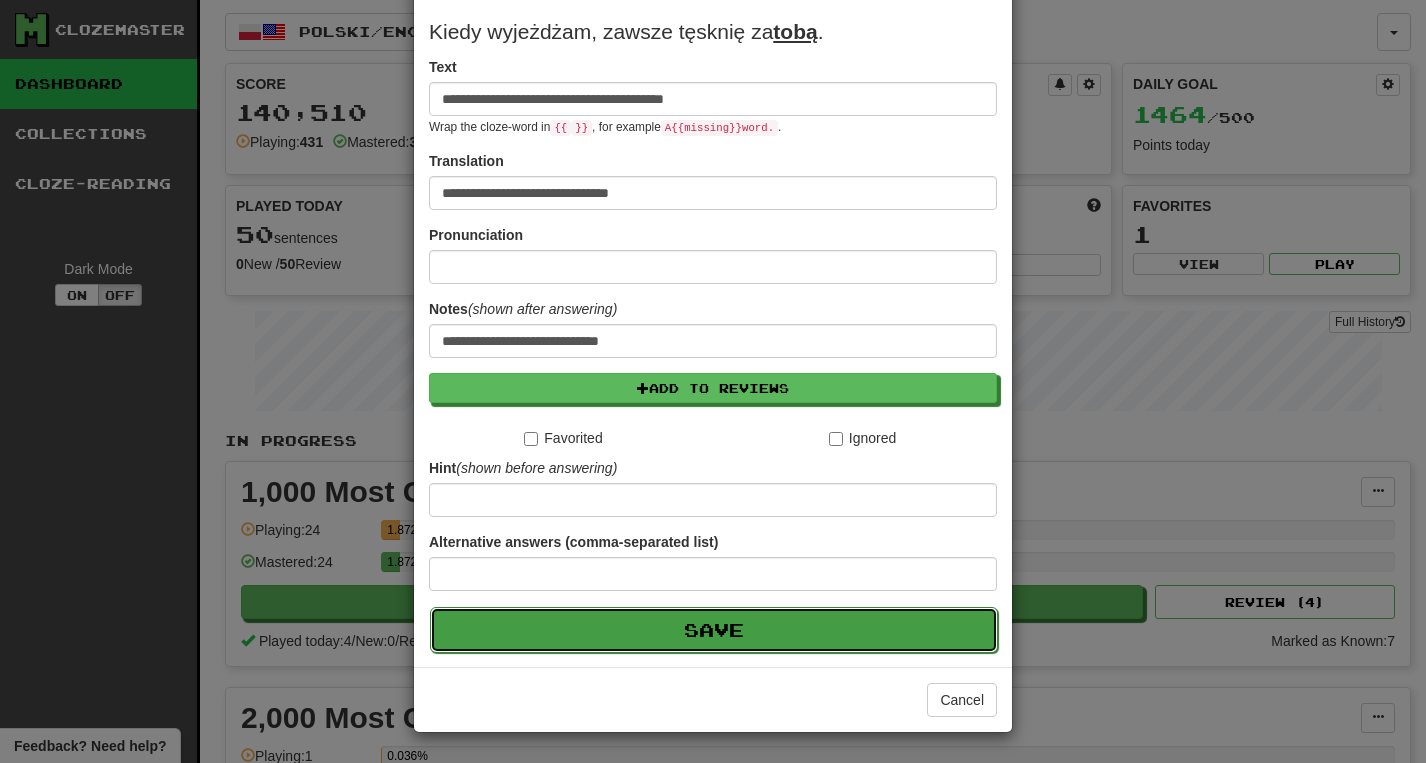 click on "Save" at bounding box center [714, 630] 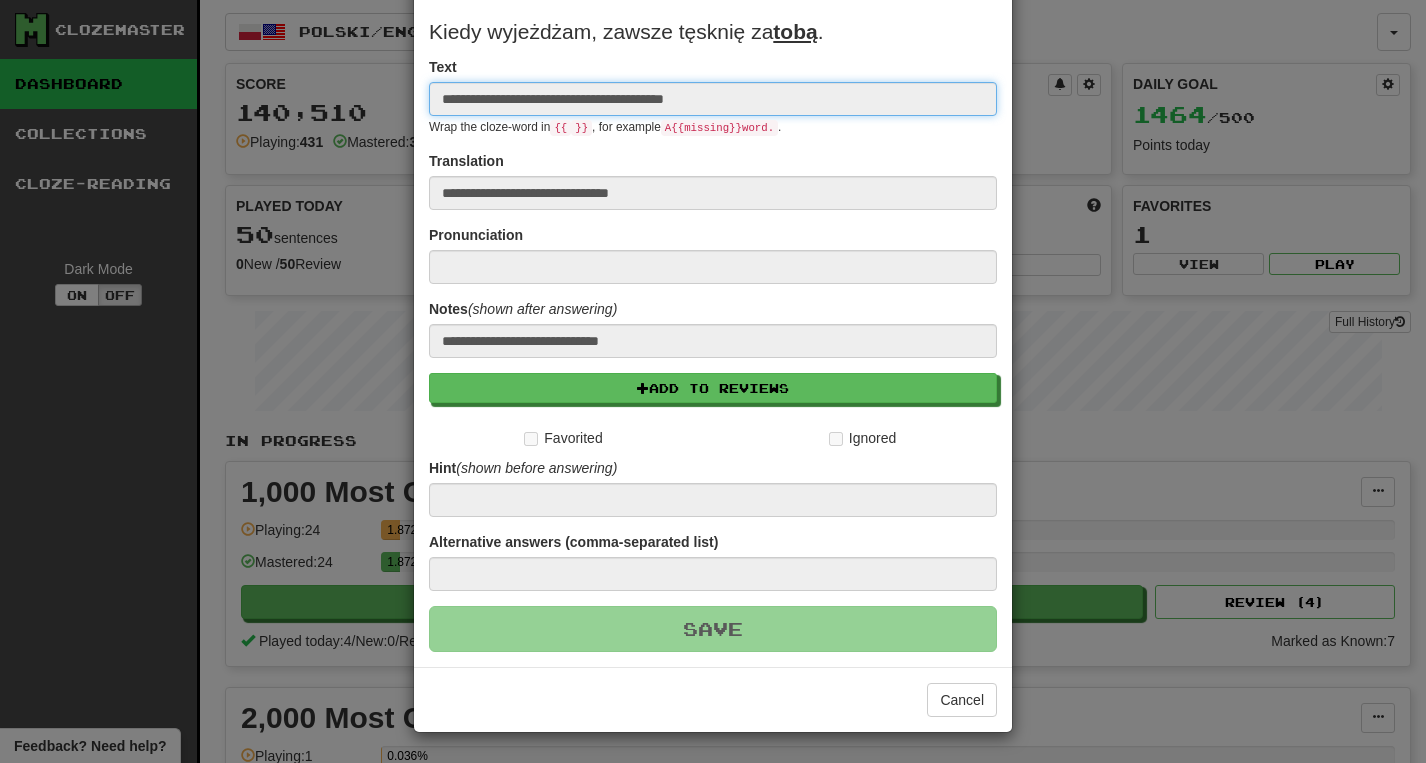 type 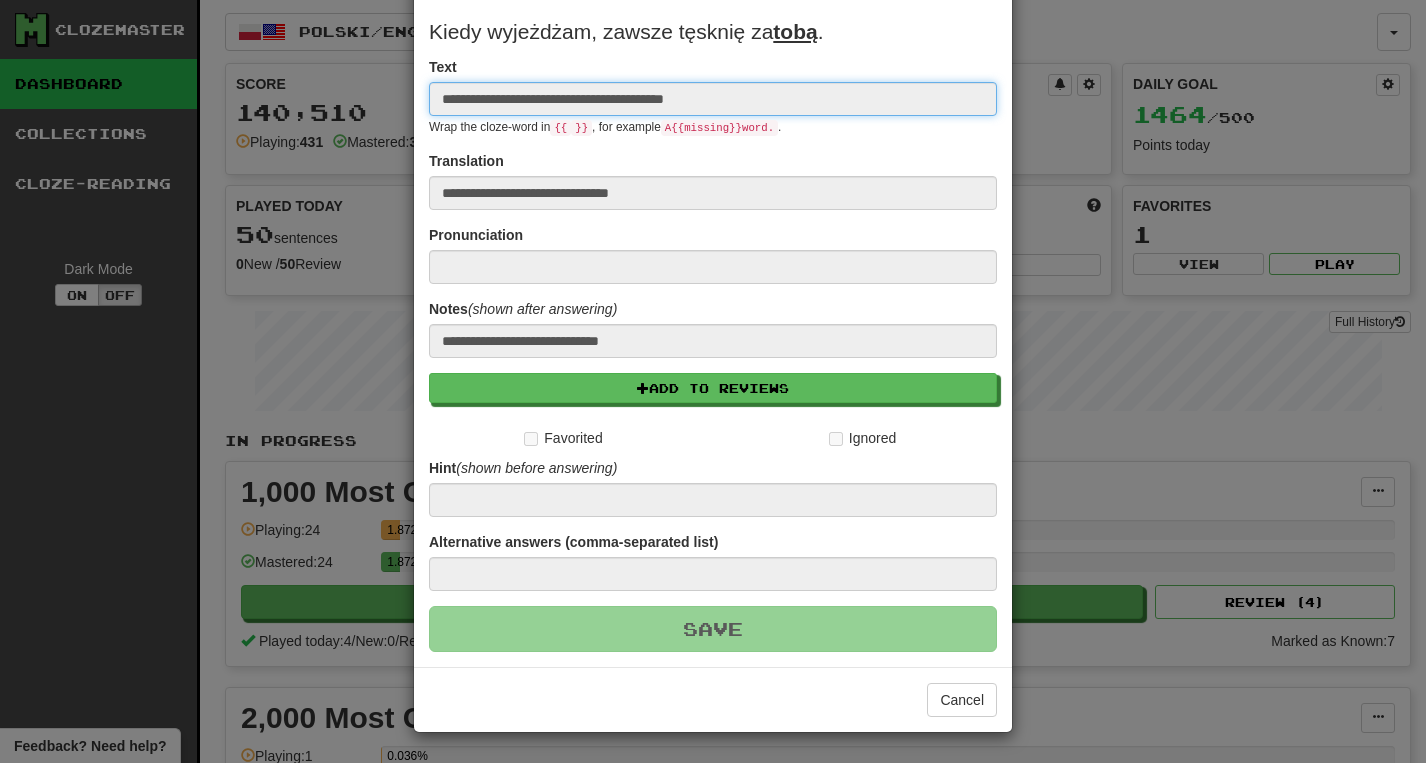 type 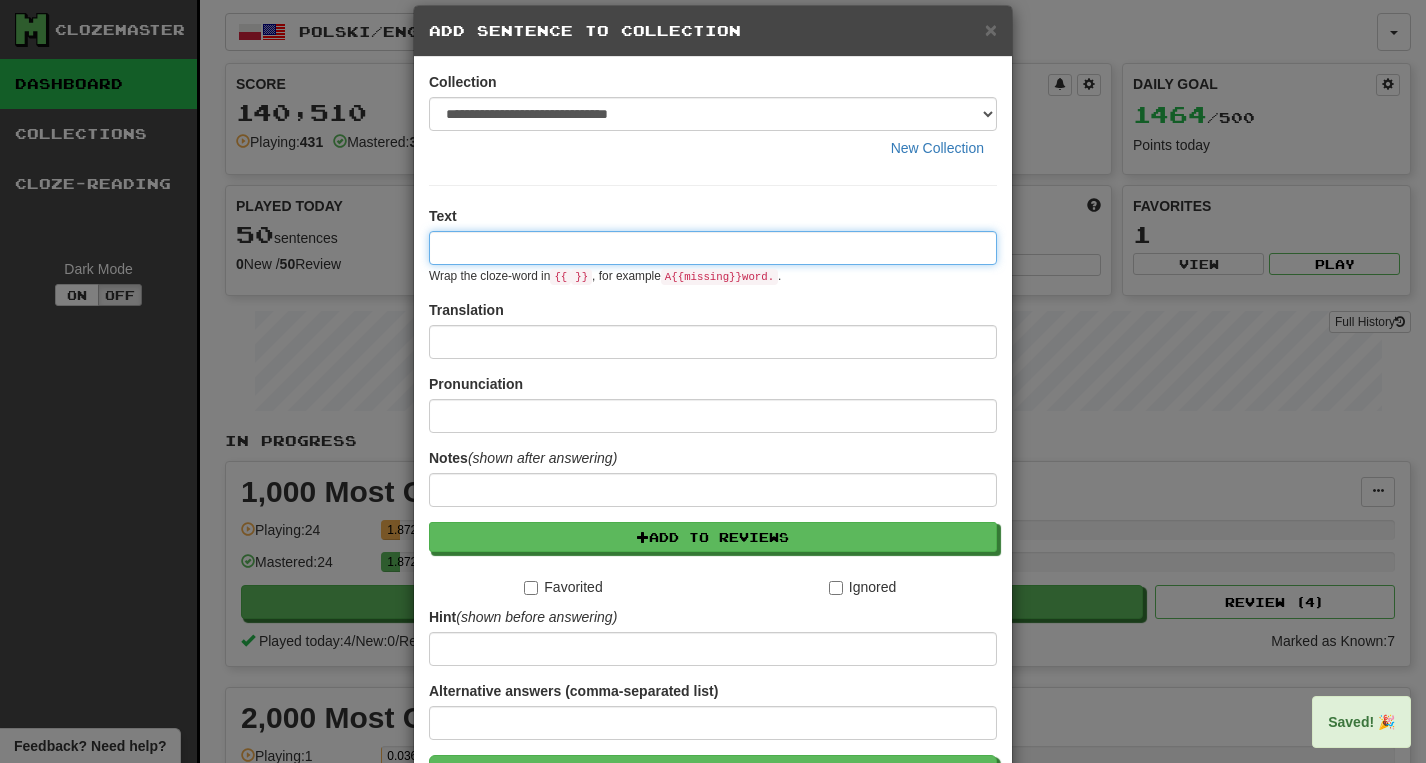 scroll, scrollTop: 0, scrollLeft: 0, axis: both 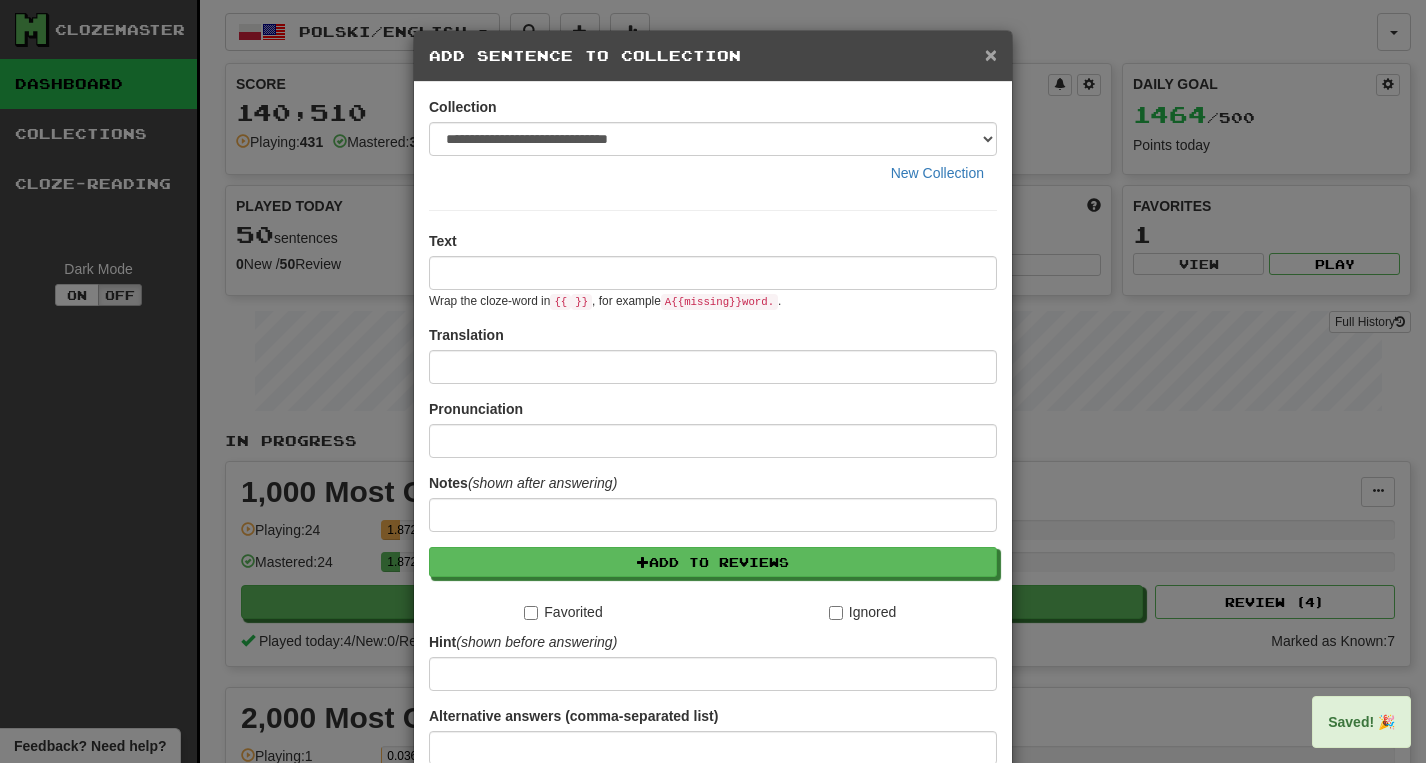 click on "×" at bounding box center (991, 54) 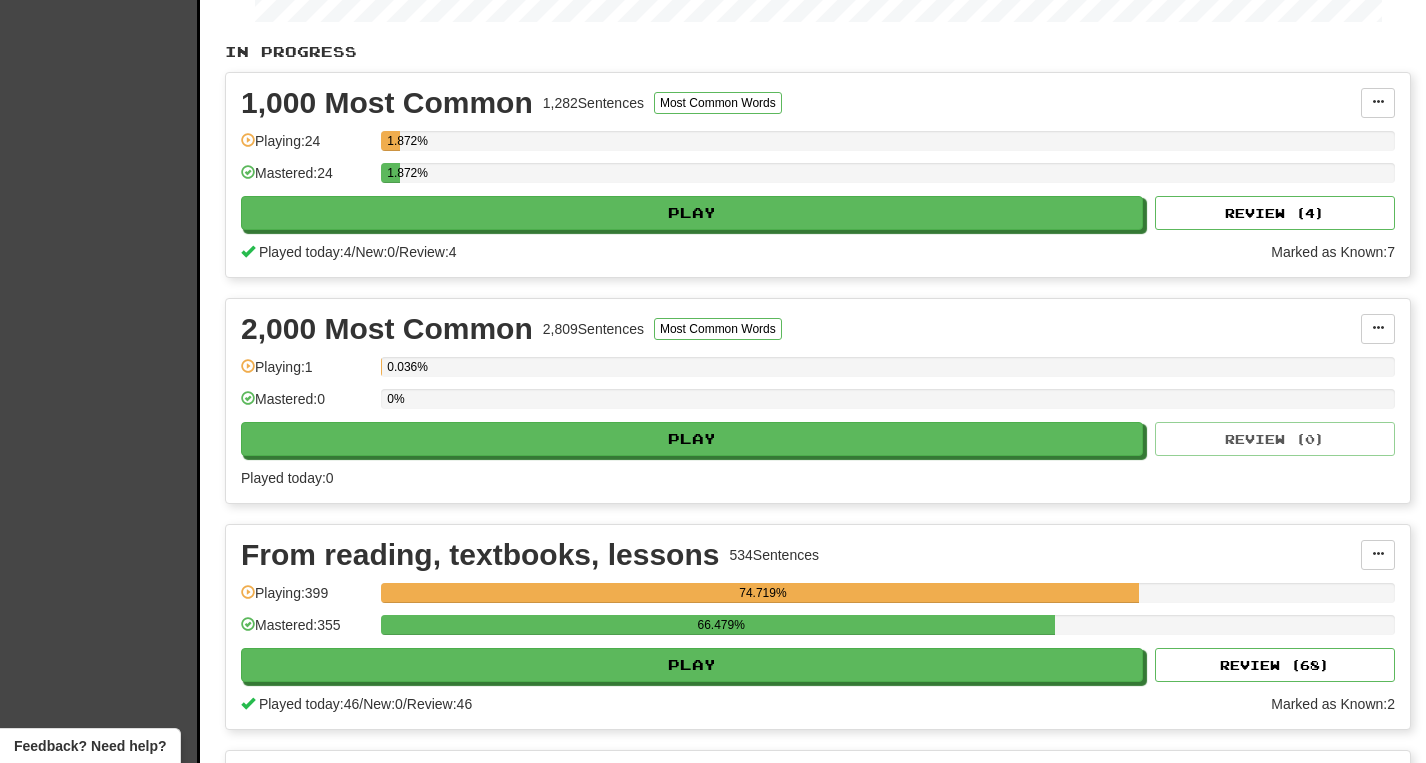scroll, scrollTop: 400, scrollLeft: 0, axis: vertical 